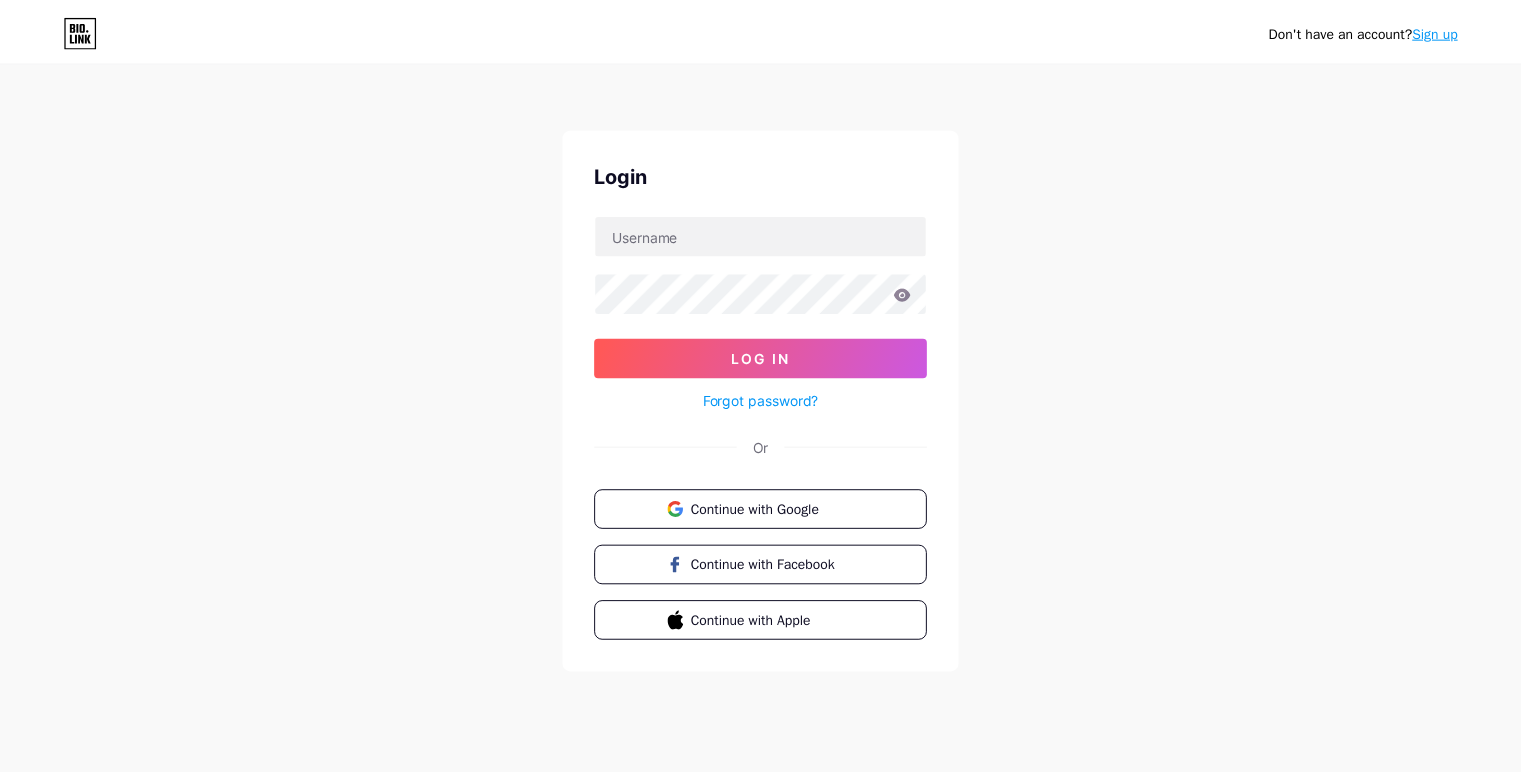 scroll, scrollTop: 0, scrollLeft: 0, axis: both 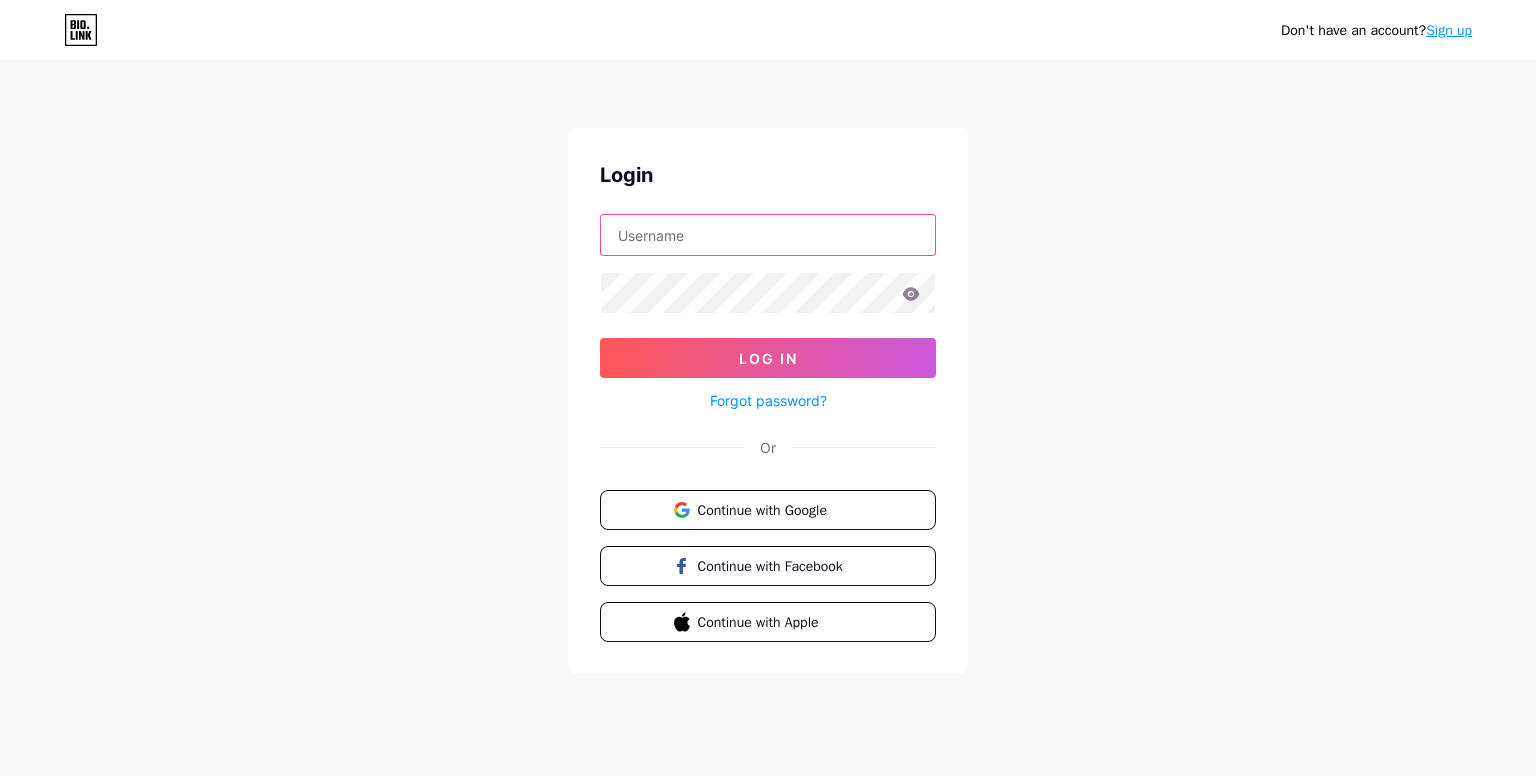 click at bounding box center (768, 235) 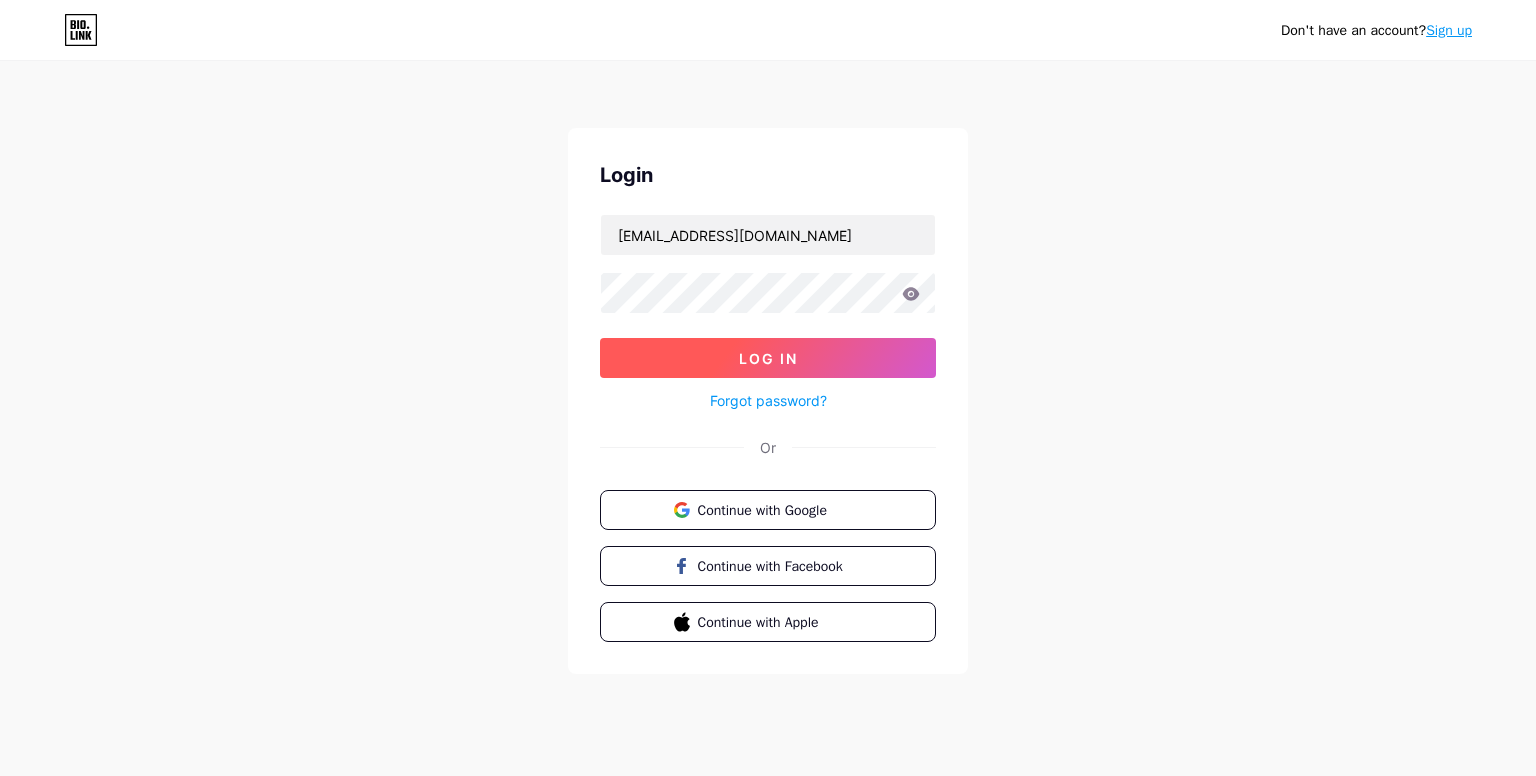 click on "Log In" at bounding box center (768, 358) 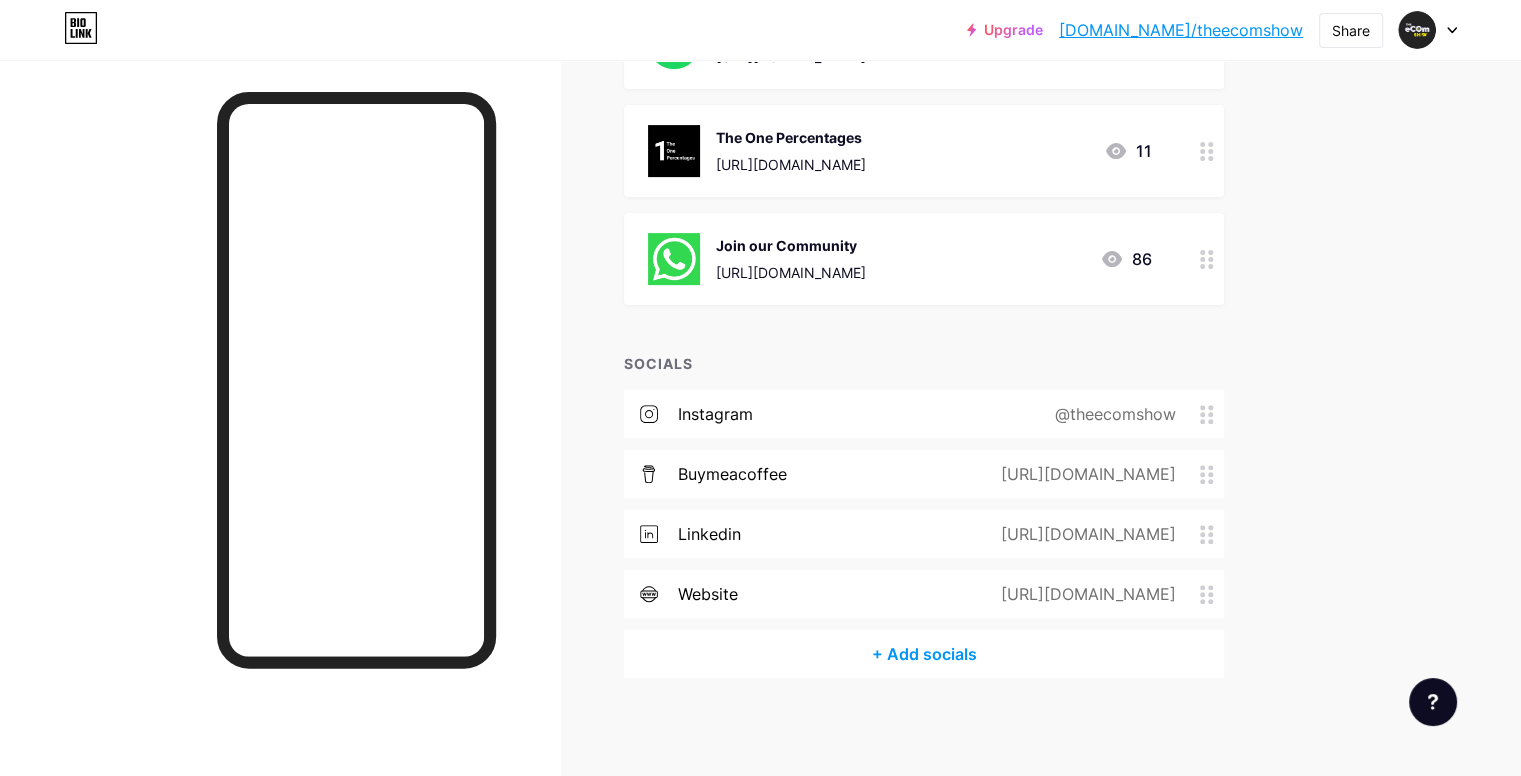 scroll, scrollTop: 0, scrollLeft: 0, axis: both 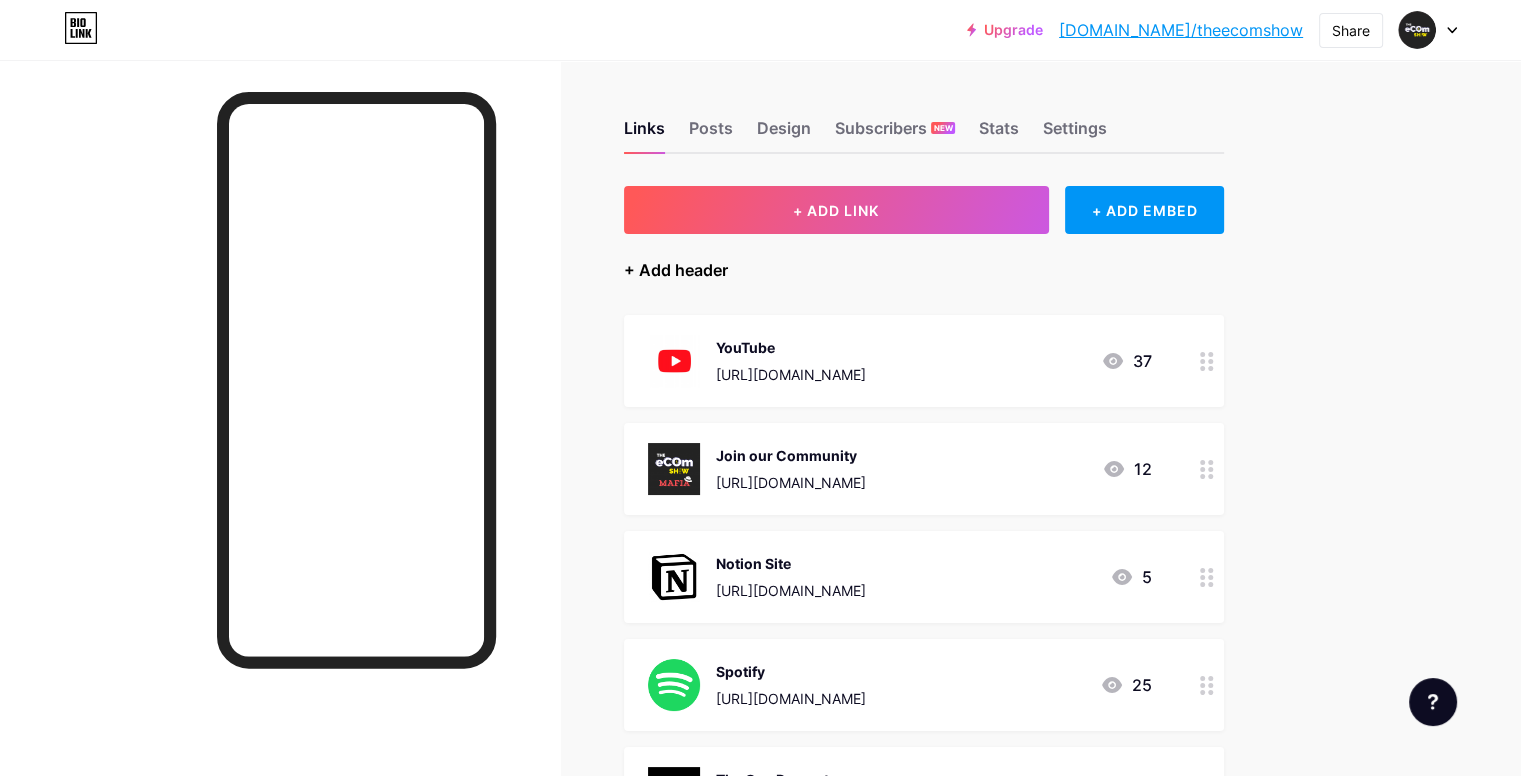 click on "+ Add header" at bounding box center (676, 270) 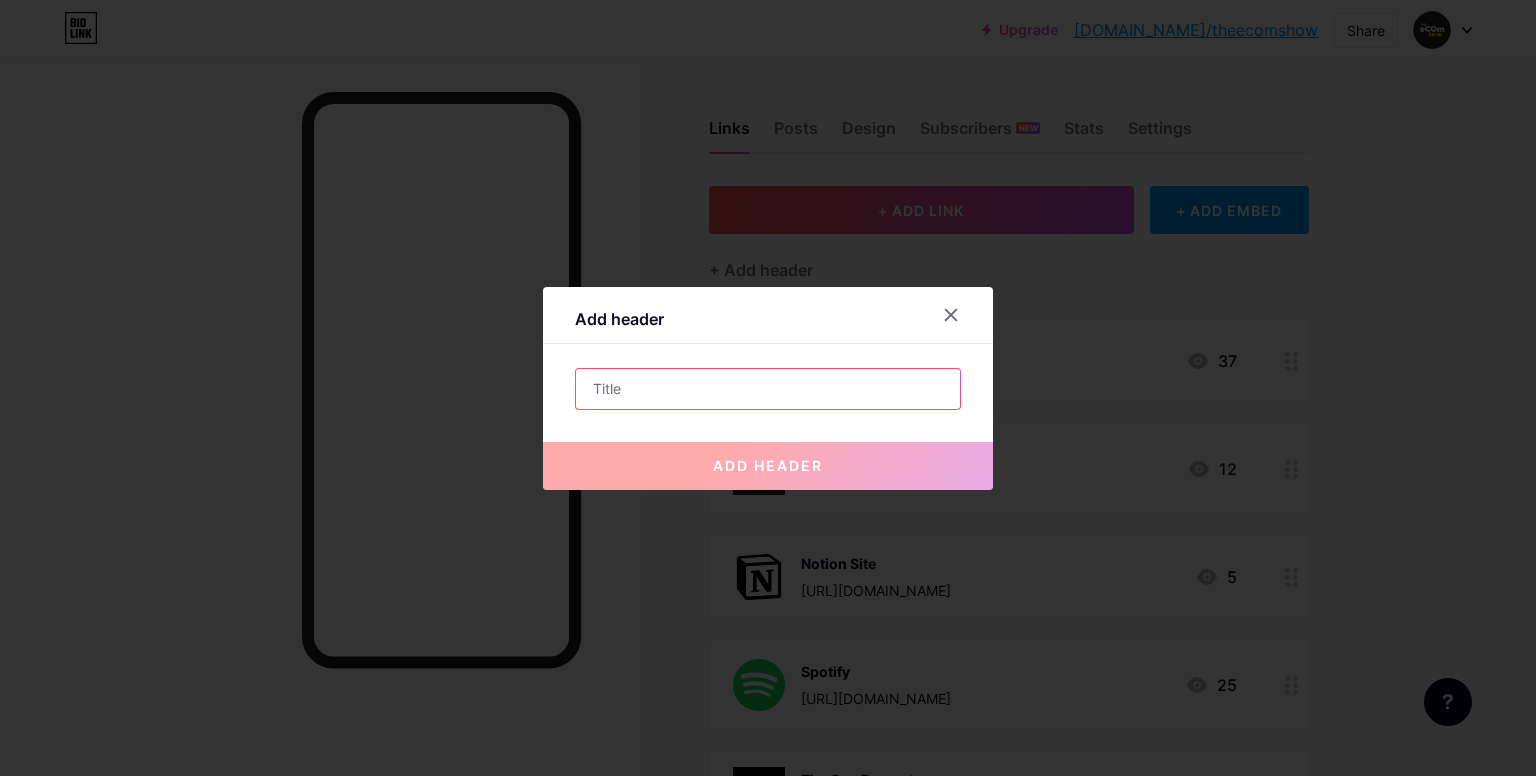 click at bounding box center (768, 389) 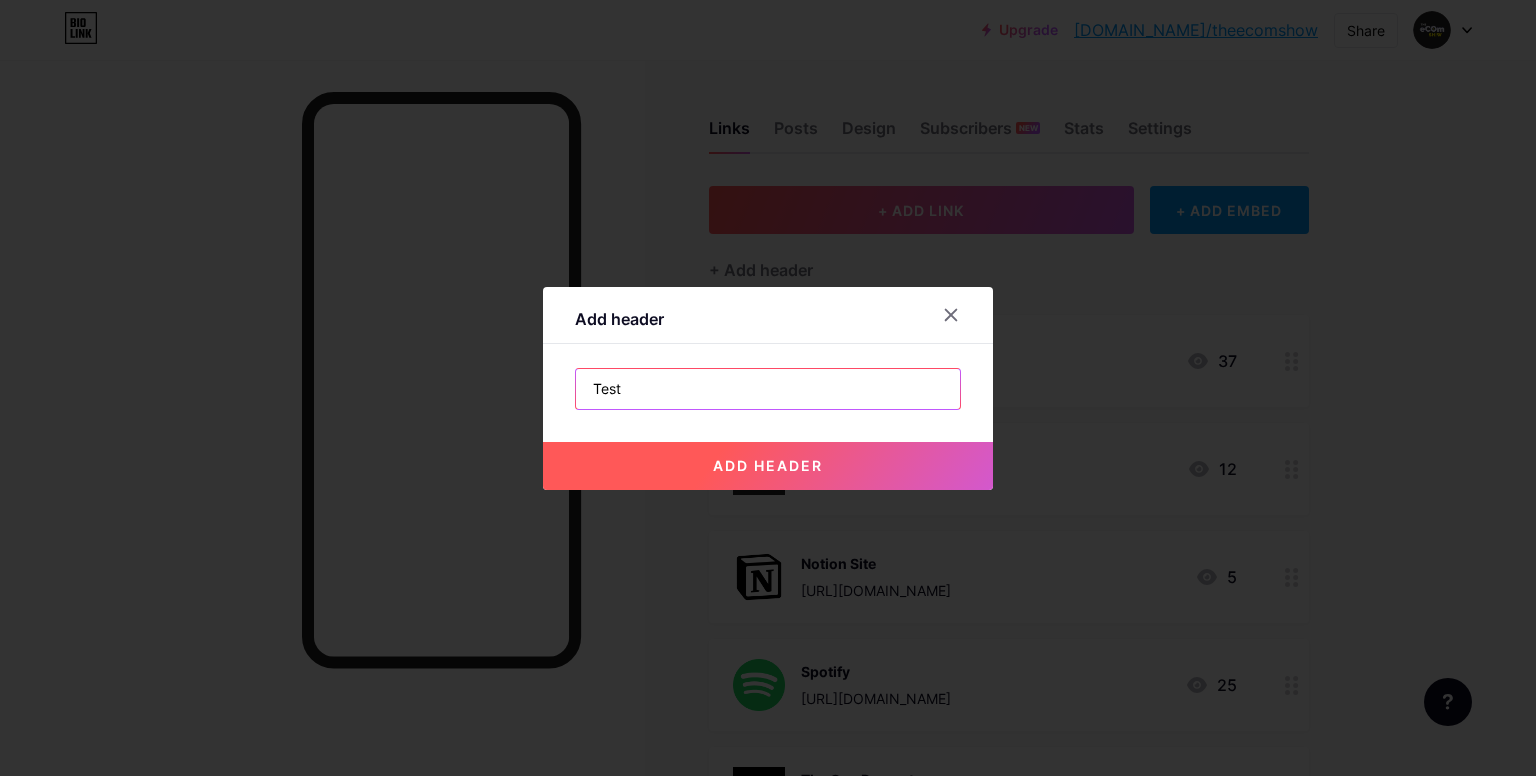 type on "Test" 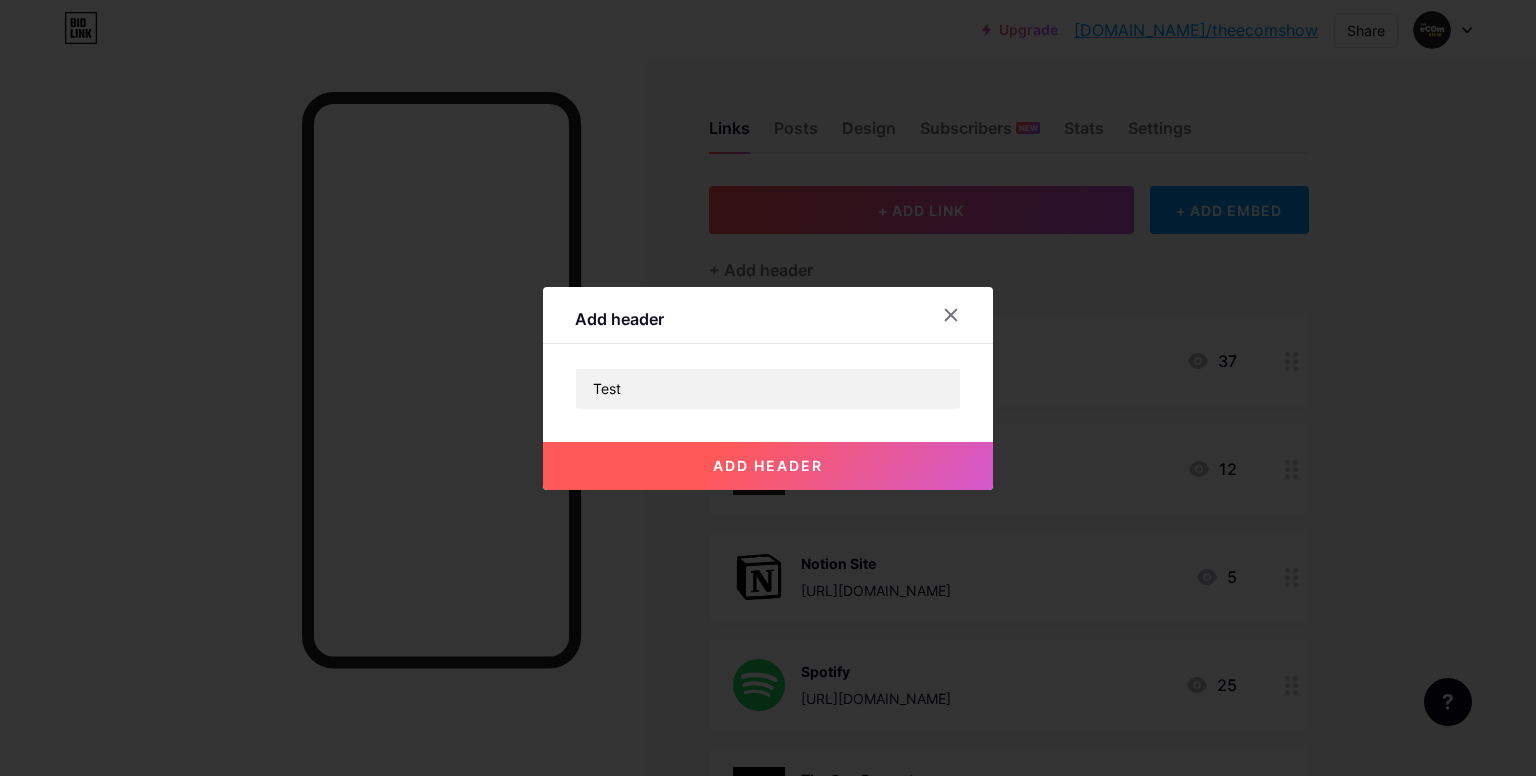click on "add header" at bounding box center (768, 465) 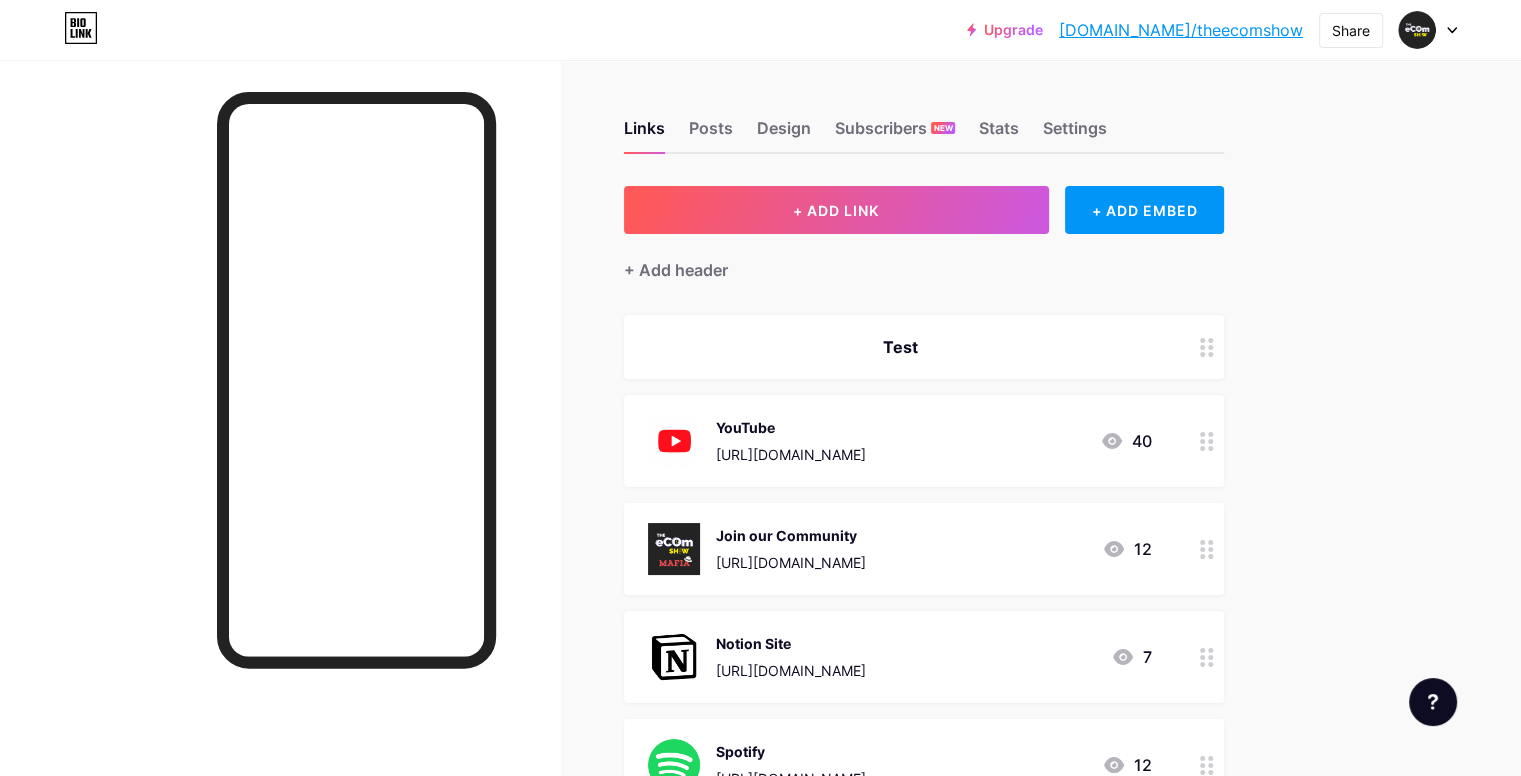 drag, startPoint x: 1148, startPoint y: 347, endPoint x: 1119, endPoint y: 347, distance: 29 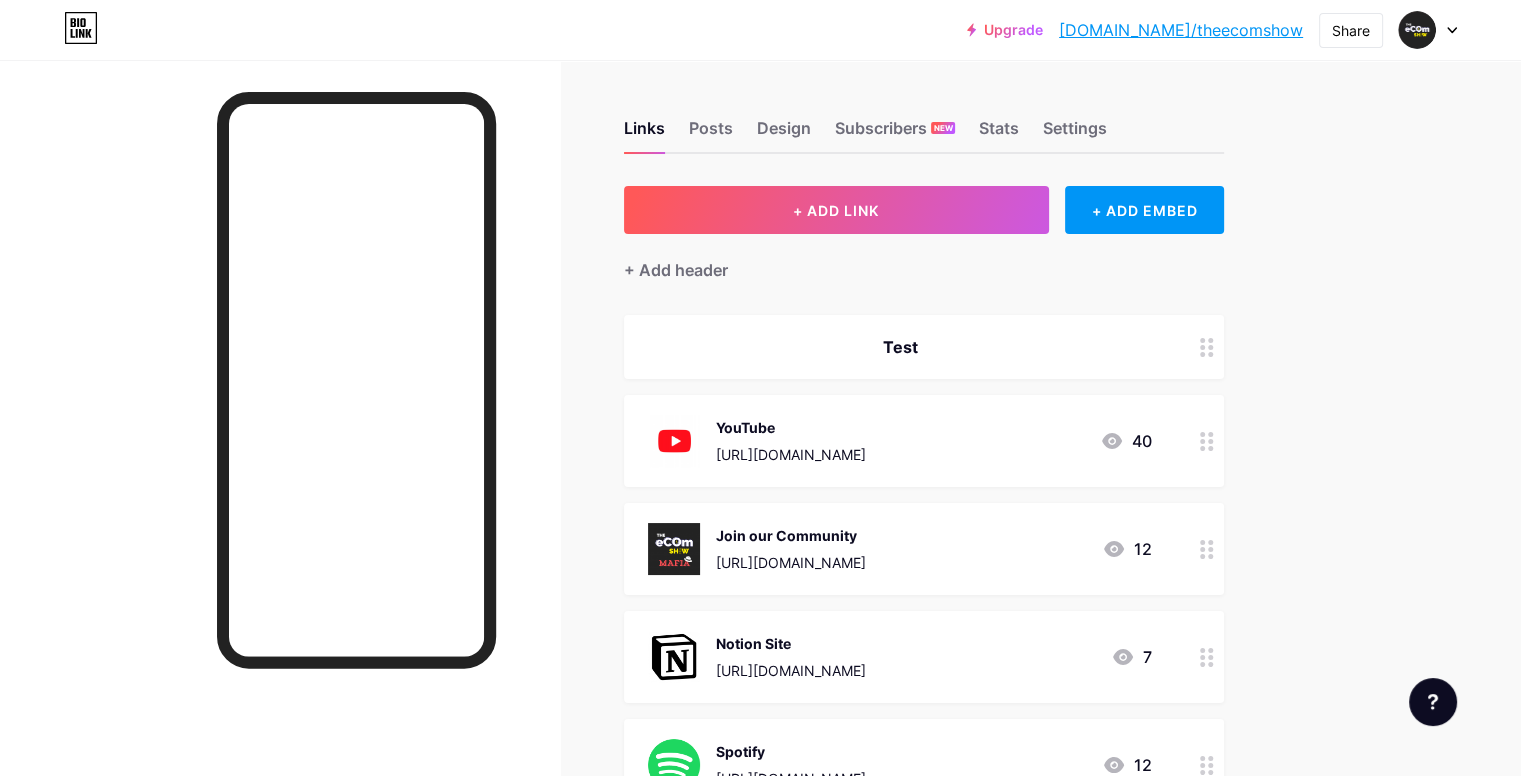 click on "Test" at bounding box center (900, 347) 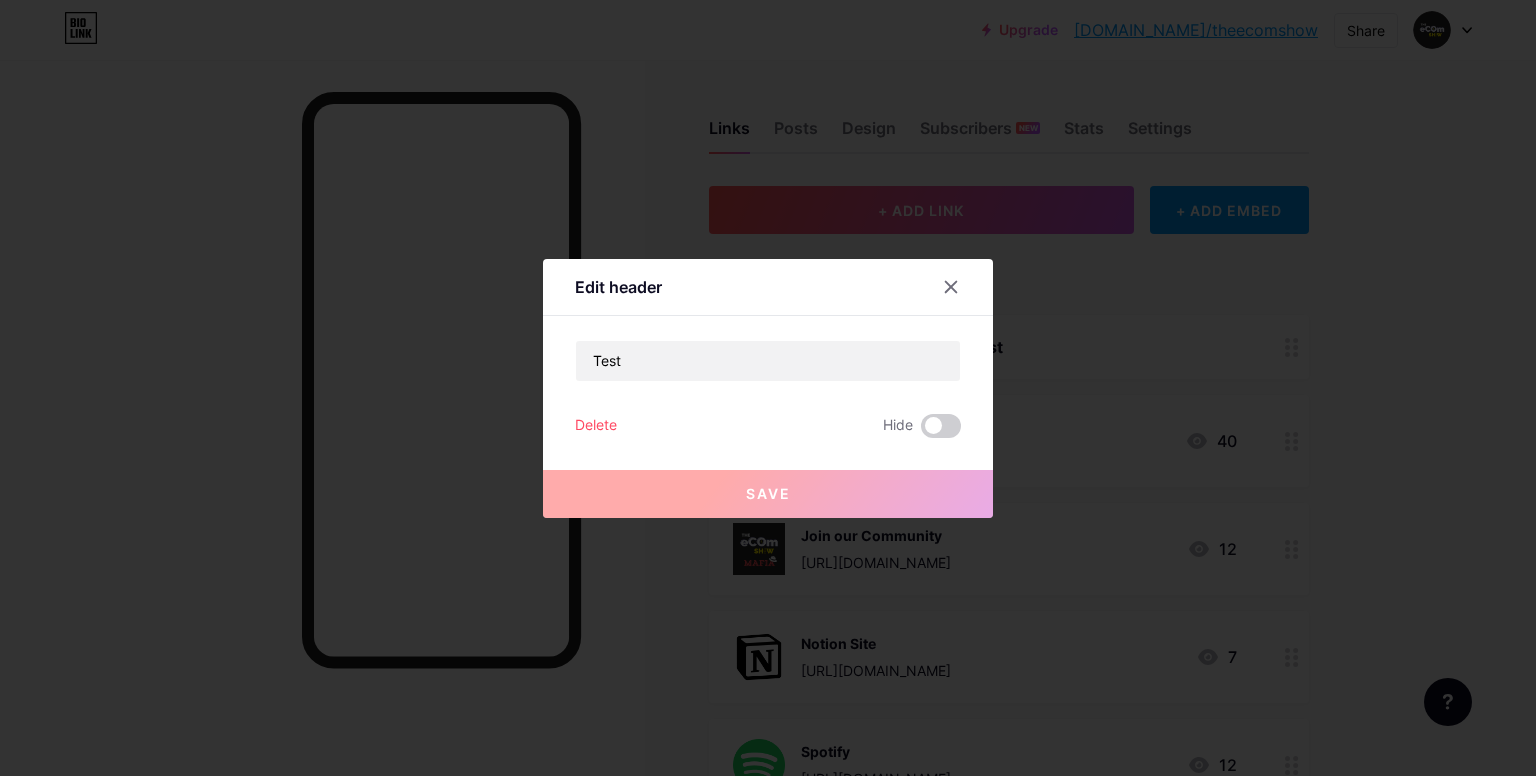 click on "Delete" at bounding box center (596, 426) 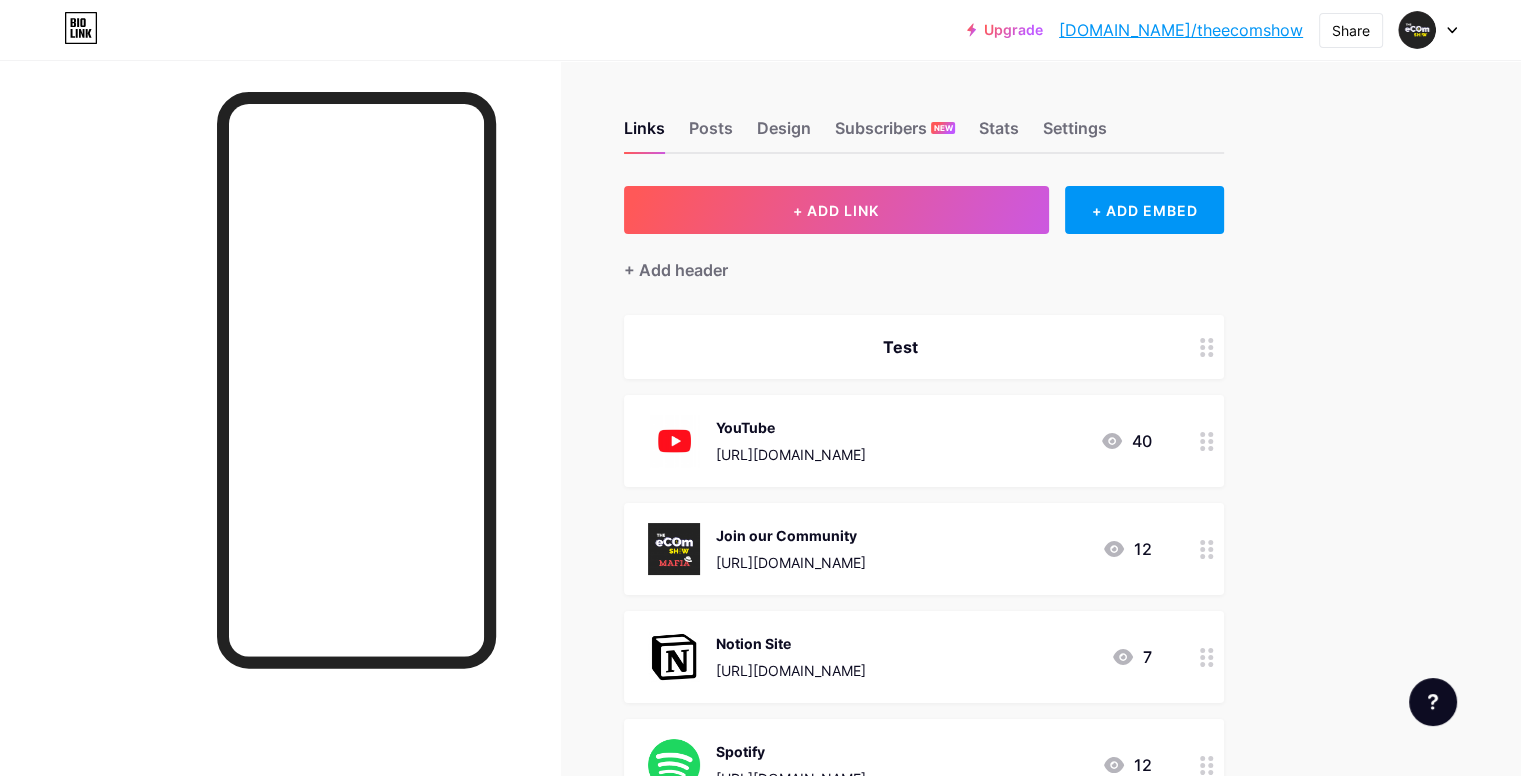 click on "Confirm" at bounding box center [873, 465] 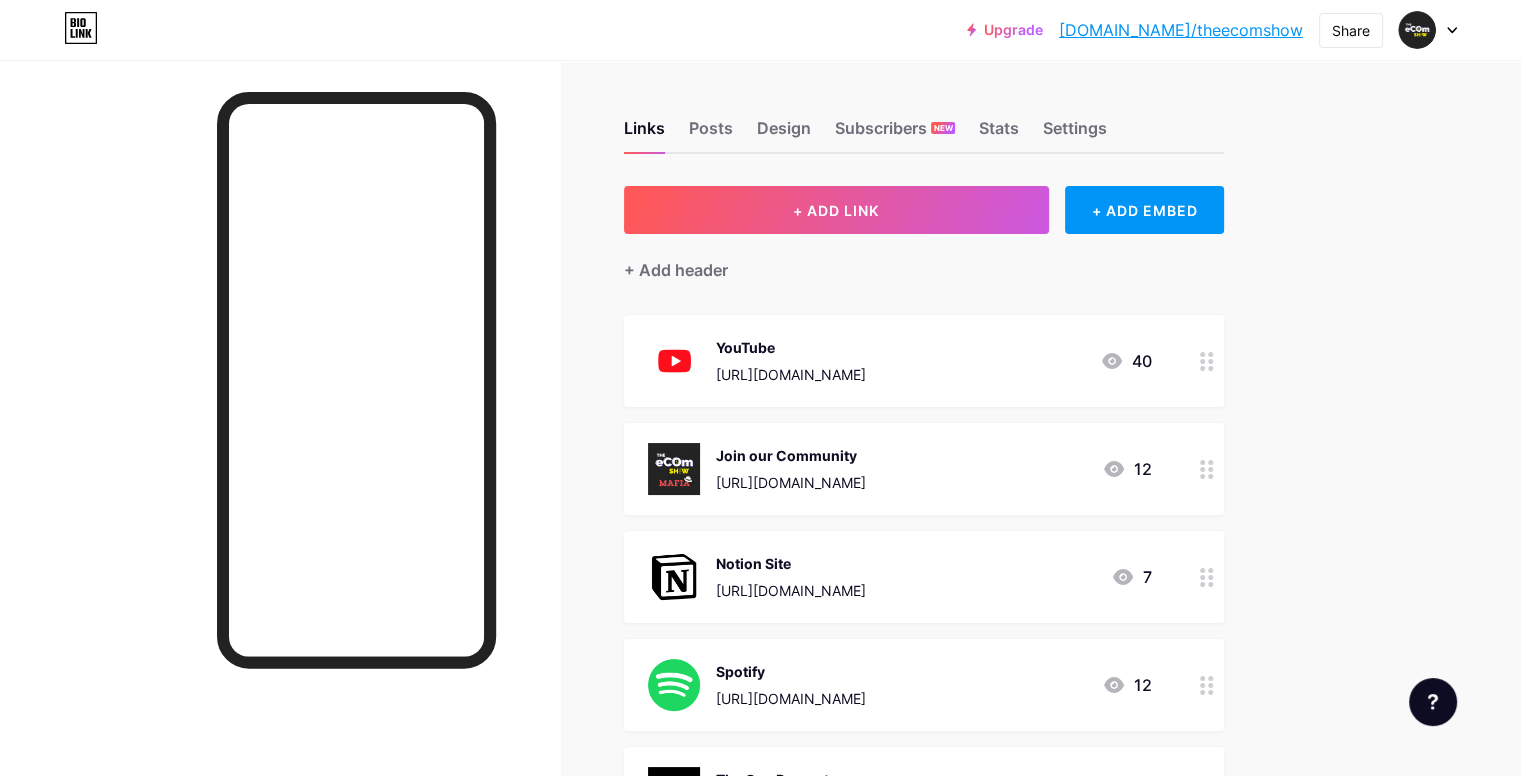 scroll, scrollTop: 208, scrollLeft: 0, axis: vertical 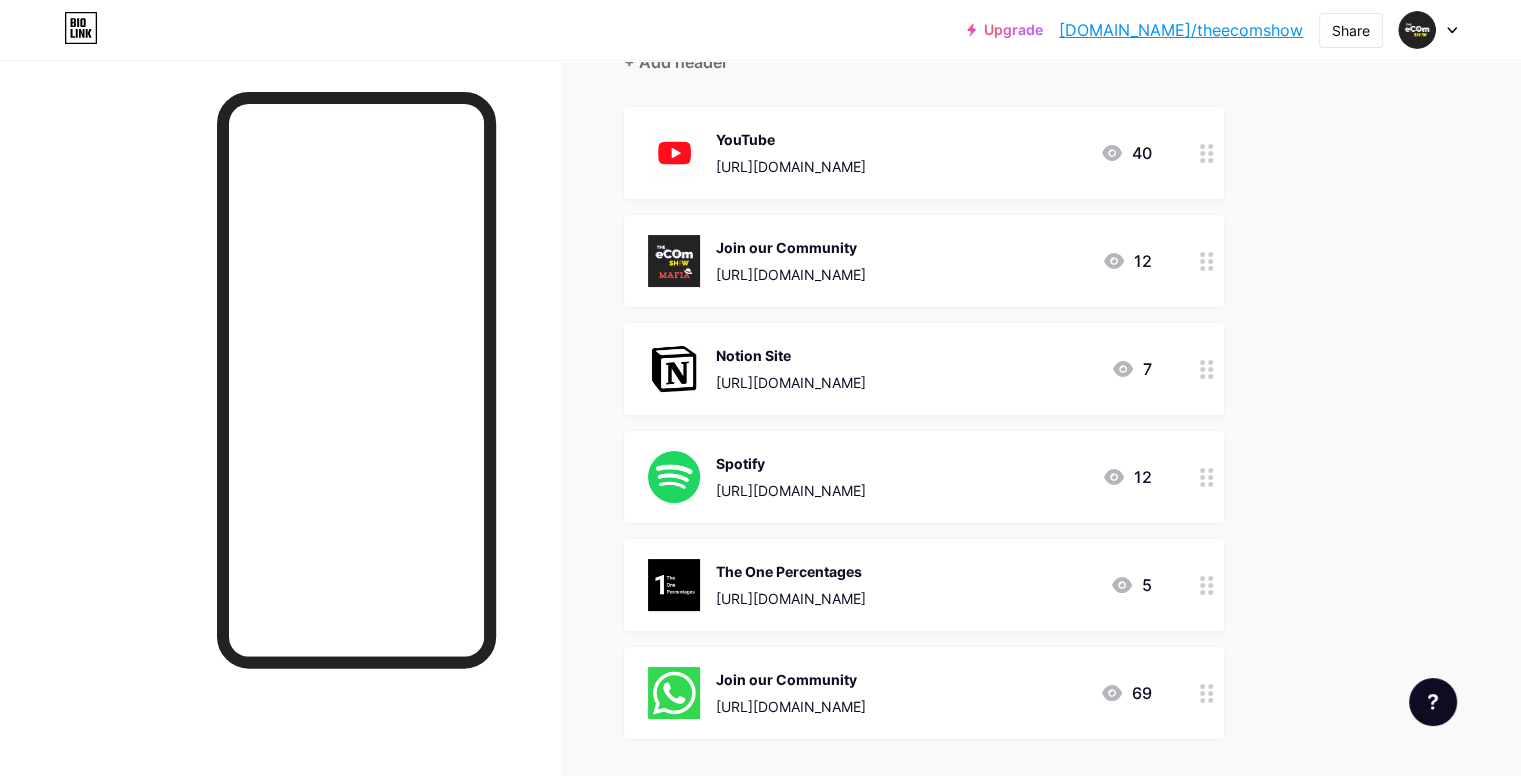click on "[URL][DOMAIN_NAME]" at bounding box center [791, 382] 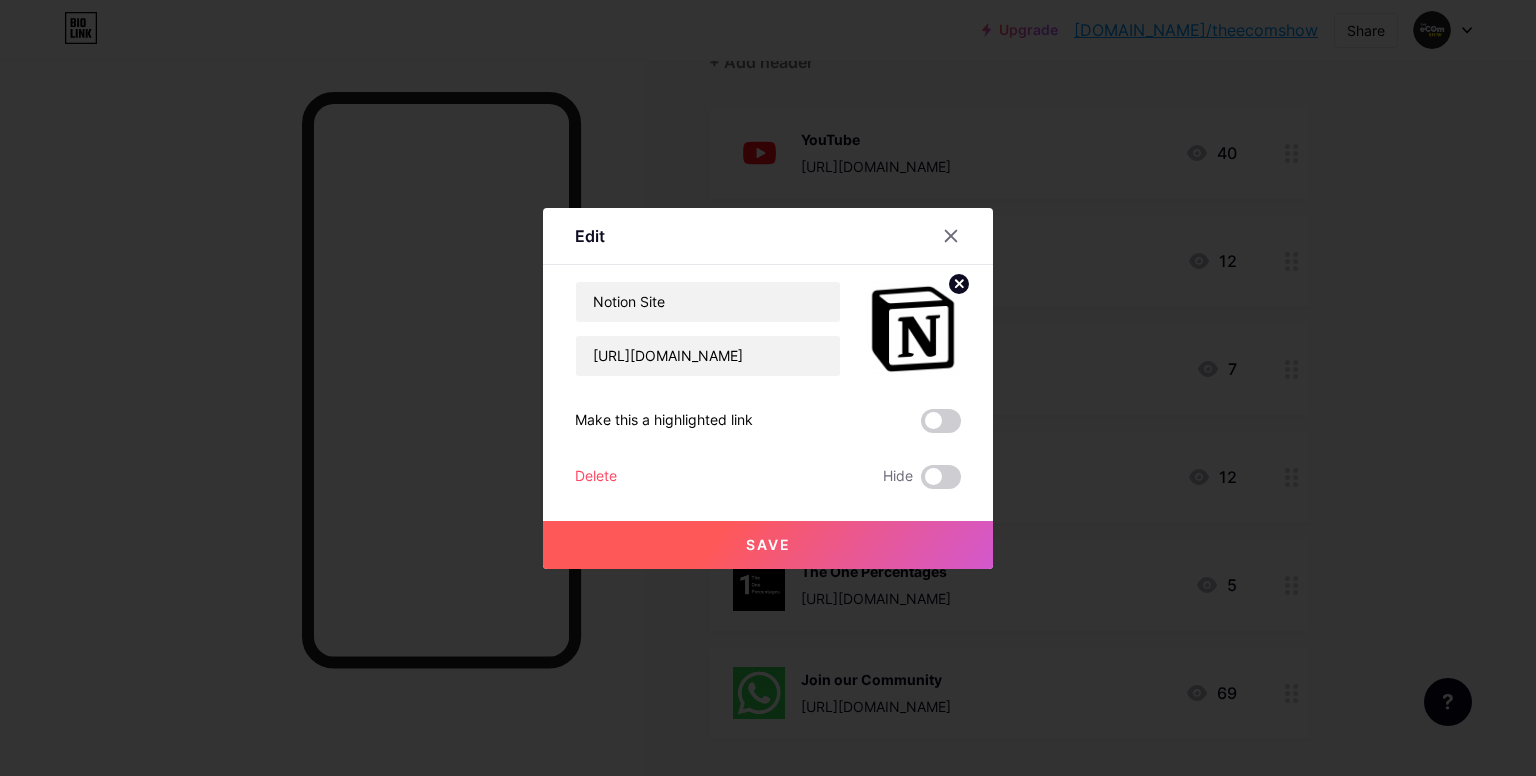 click on "Notion Site     [URL][DOMAIN_NAME]
Make this a highlighted link
Delete
Hide         Save" at bounding box center (768, 385) 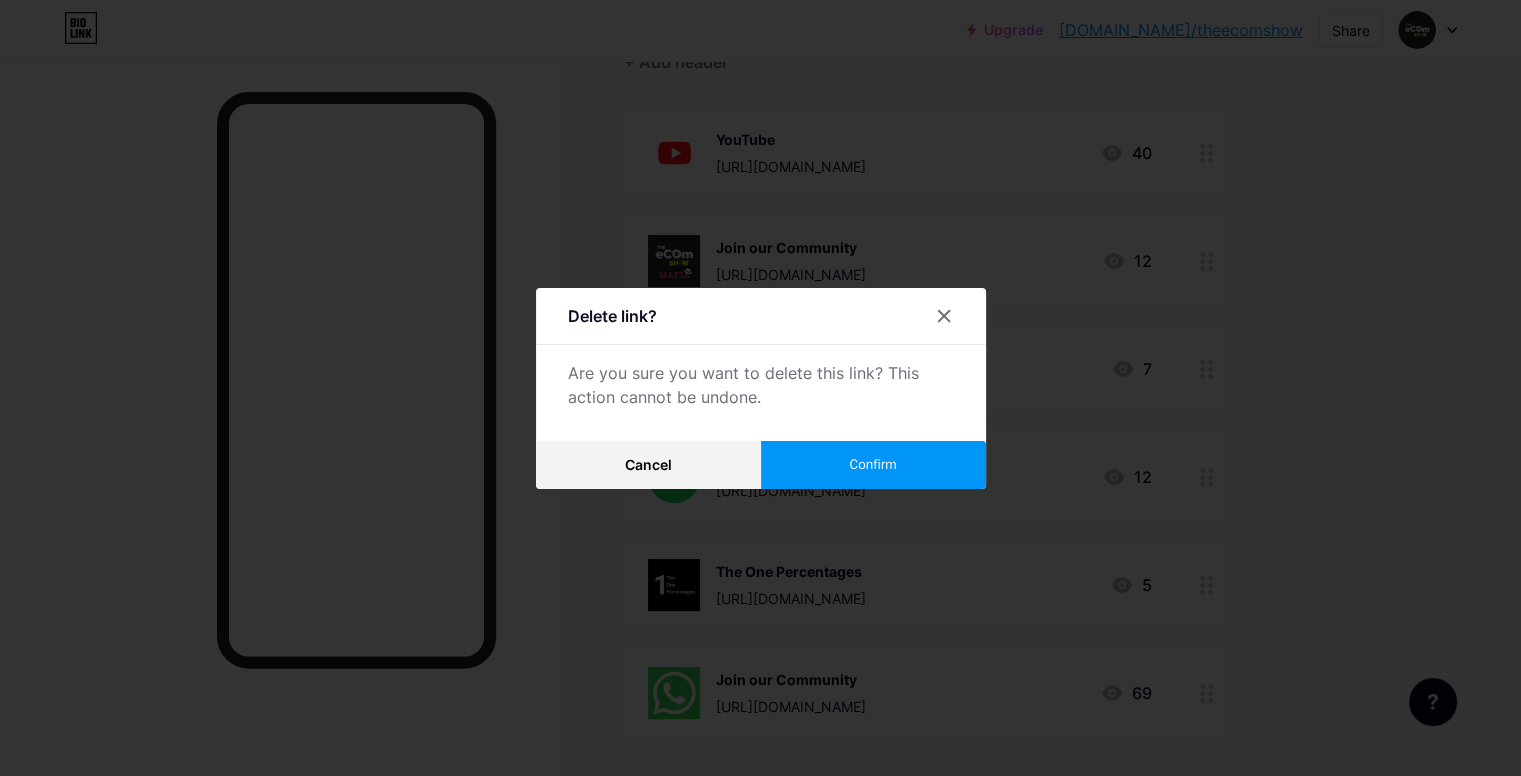 click on "Confirm" at bounding box center (872, 464) 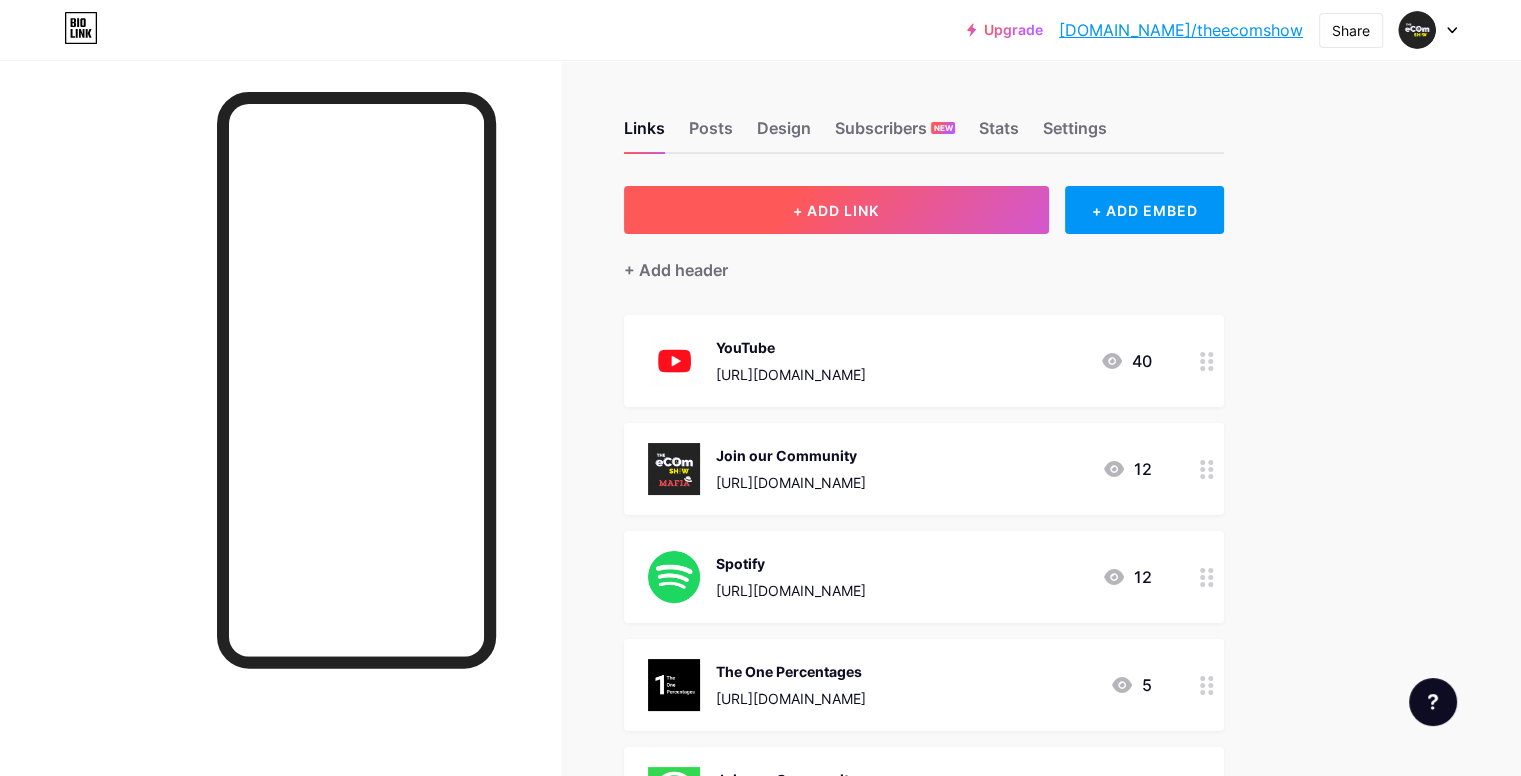 scroll, scrollTop: 212, scrollLeft: 0, axis: vertical 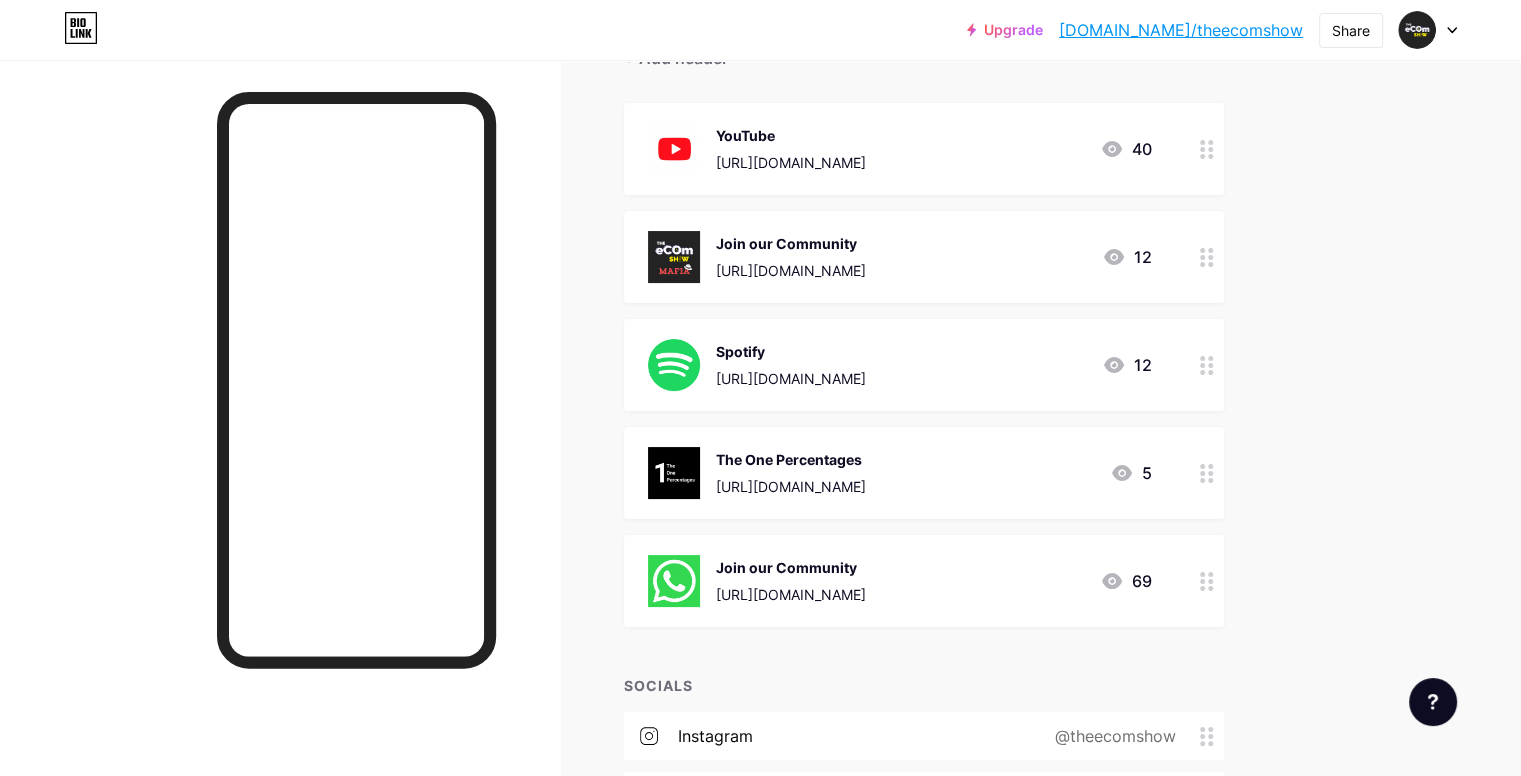 click on "The One Percentages" at bounding box center (791, 459) 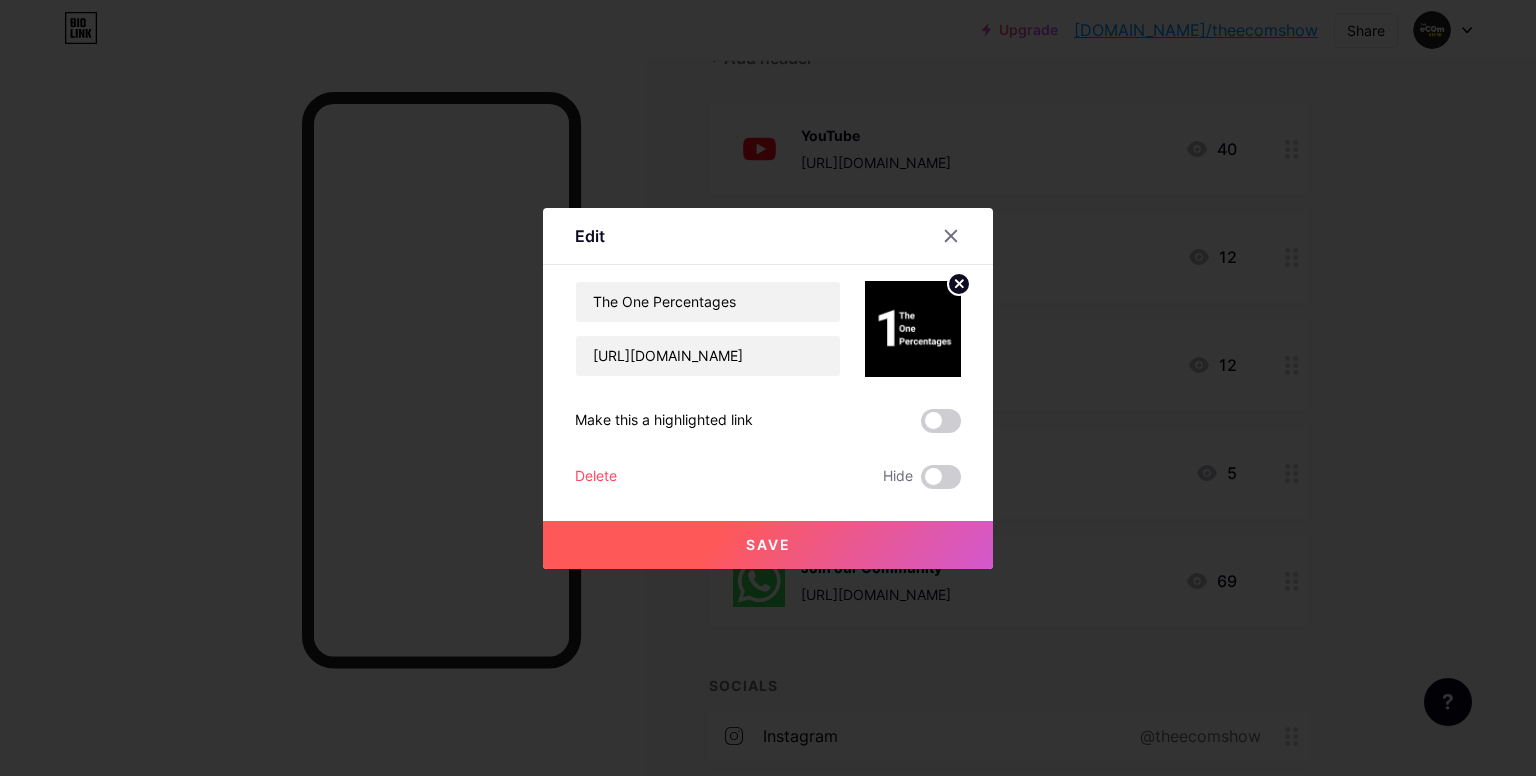 click on "Delete" at bounding box center (596, 477) 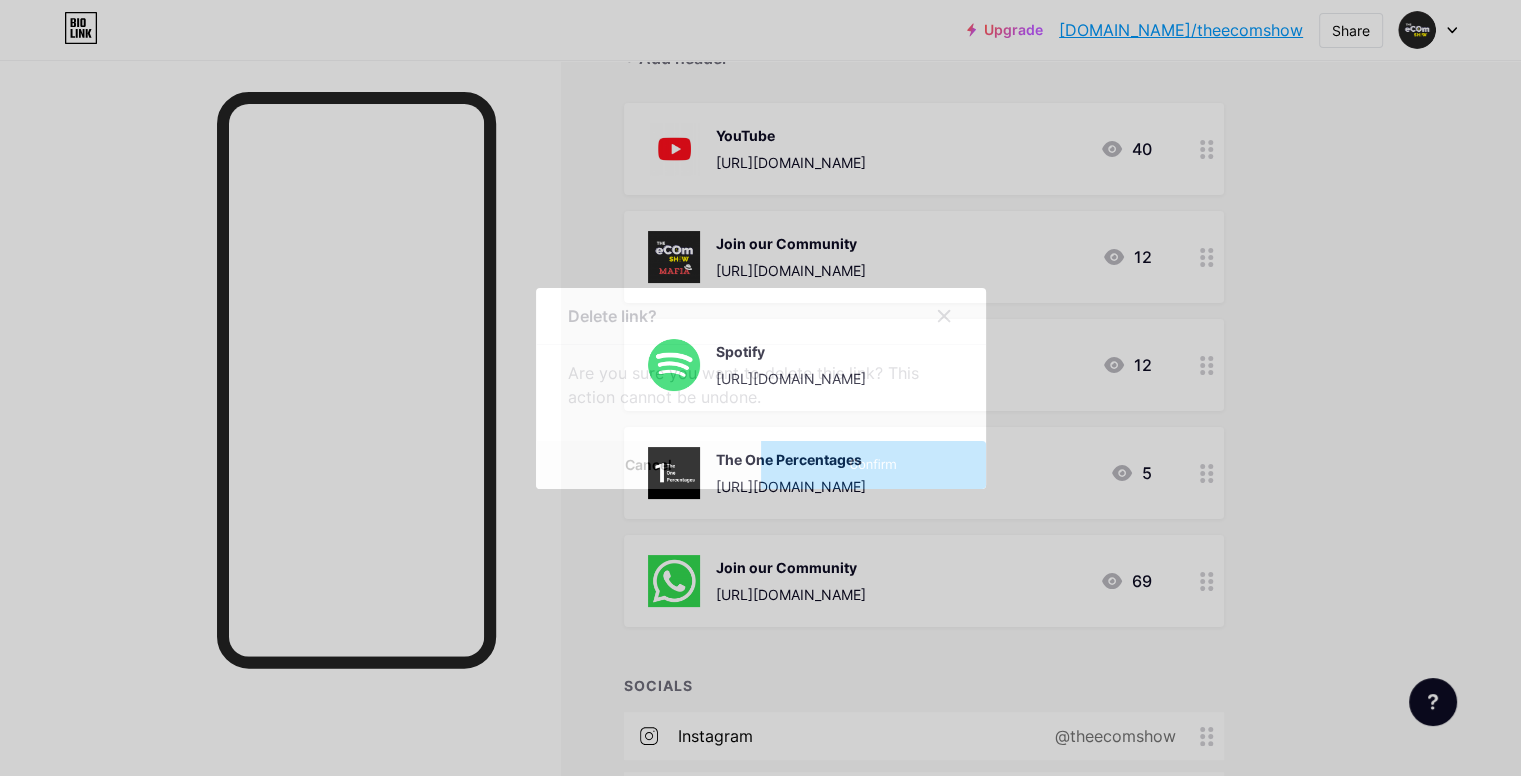 click on "Confirm" at bounding box center (873, 465) 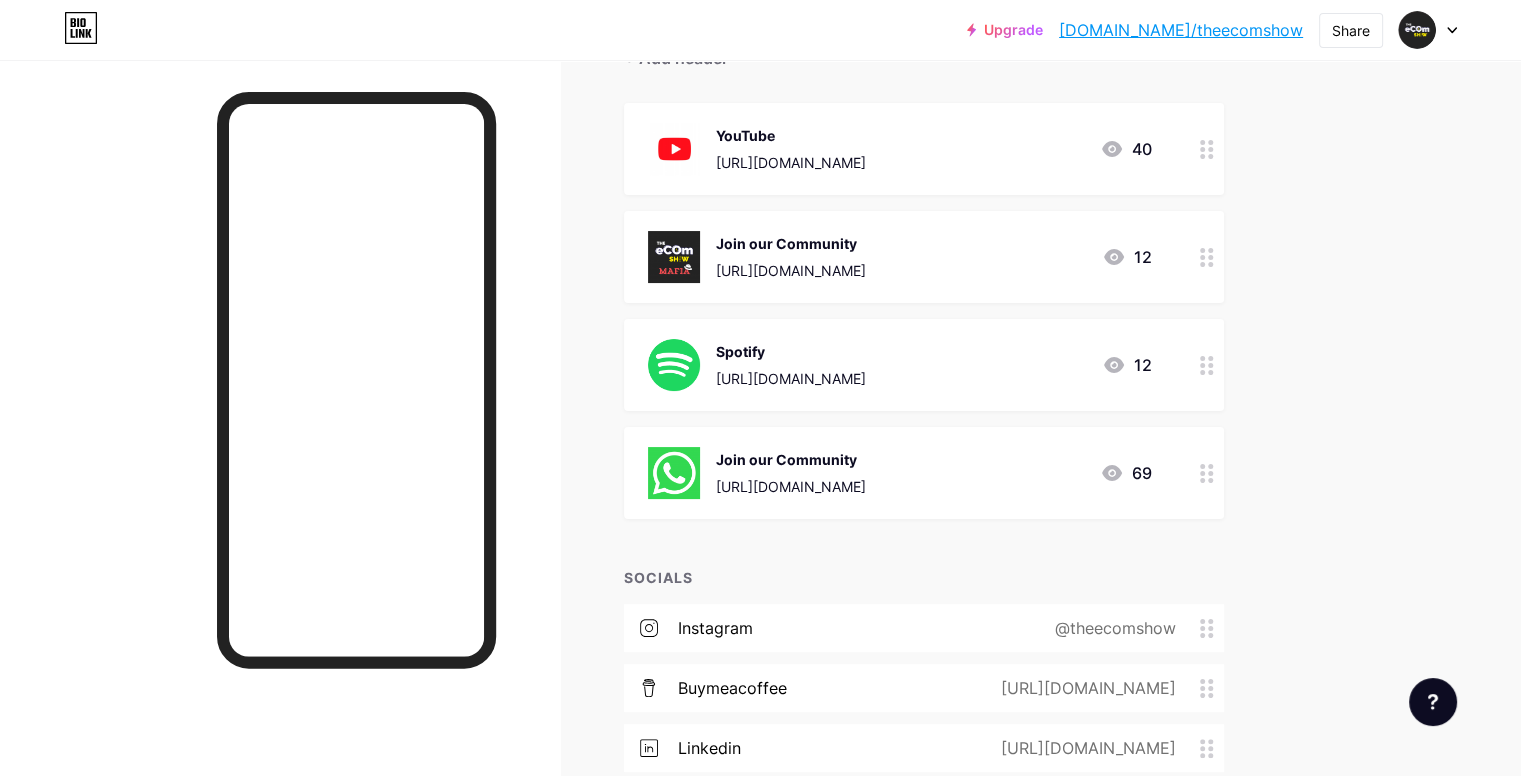 click on "[URL][DOMAIN_NAME]" at bounding box center [791, 486] 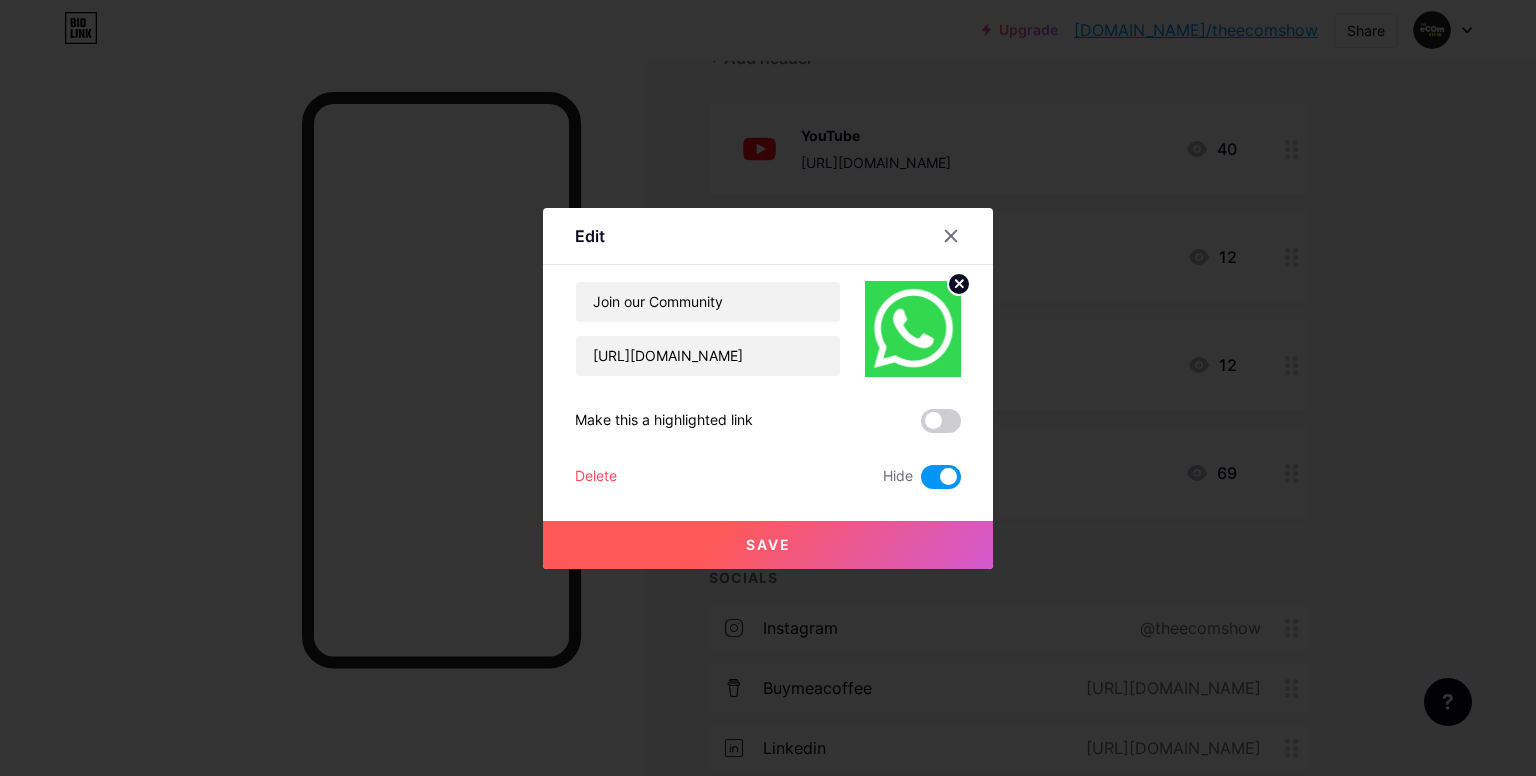 click on "Save" at bounding box center (768, 529) 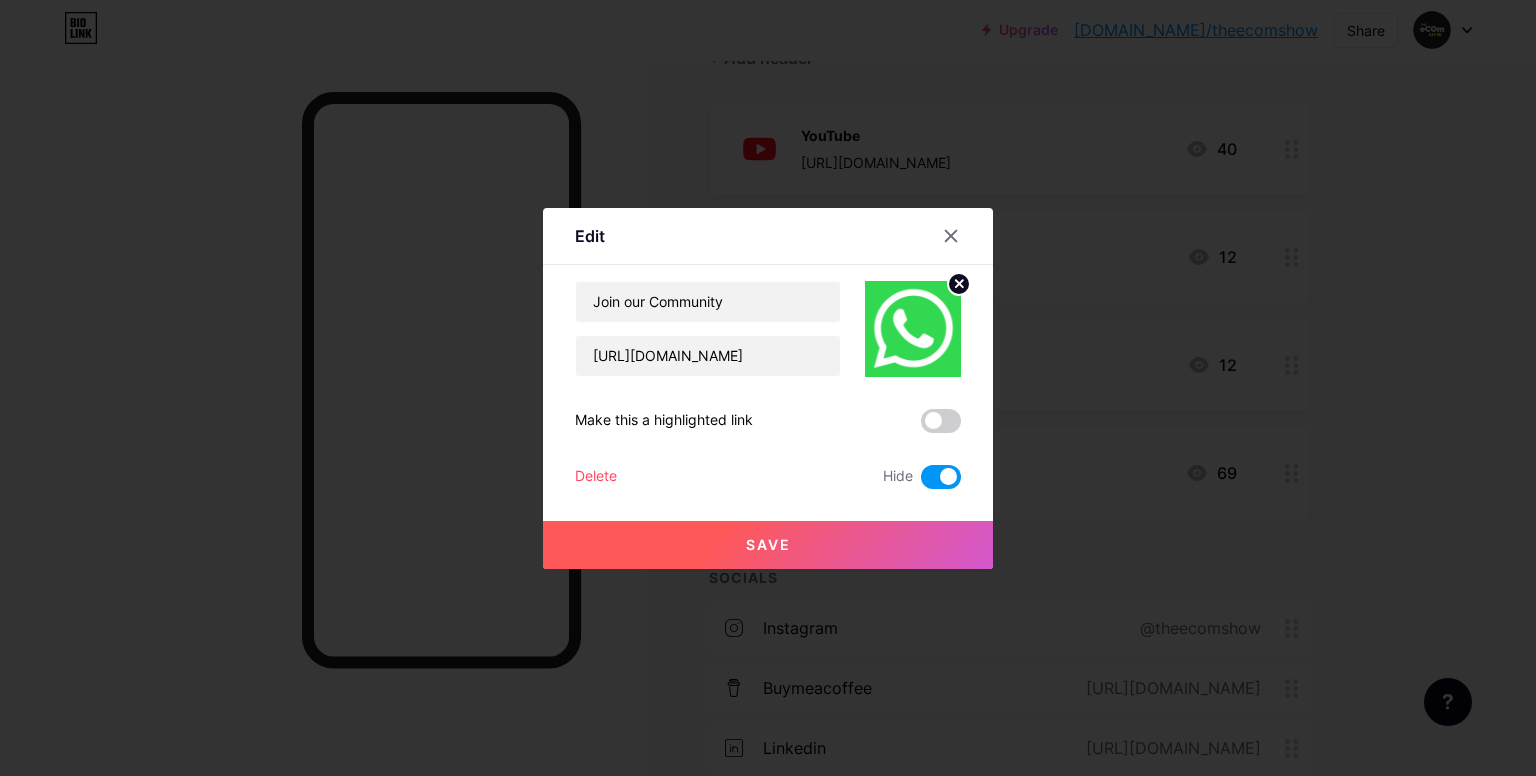 click on "Delete" at bounding box center [596, 477] 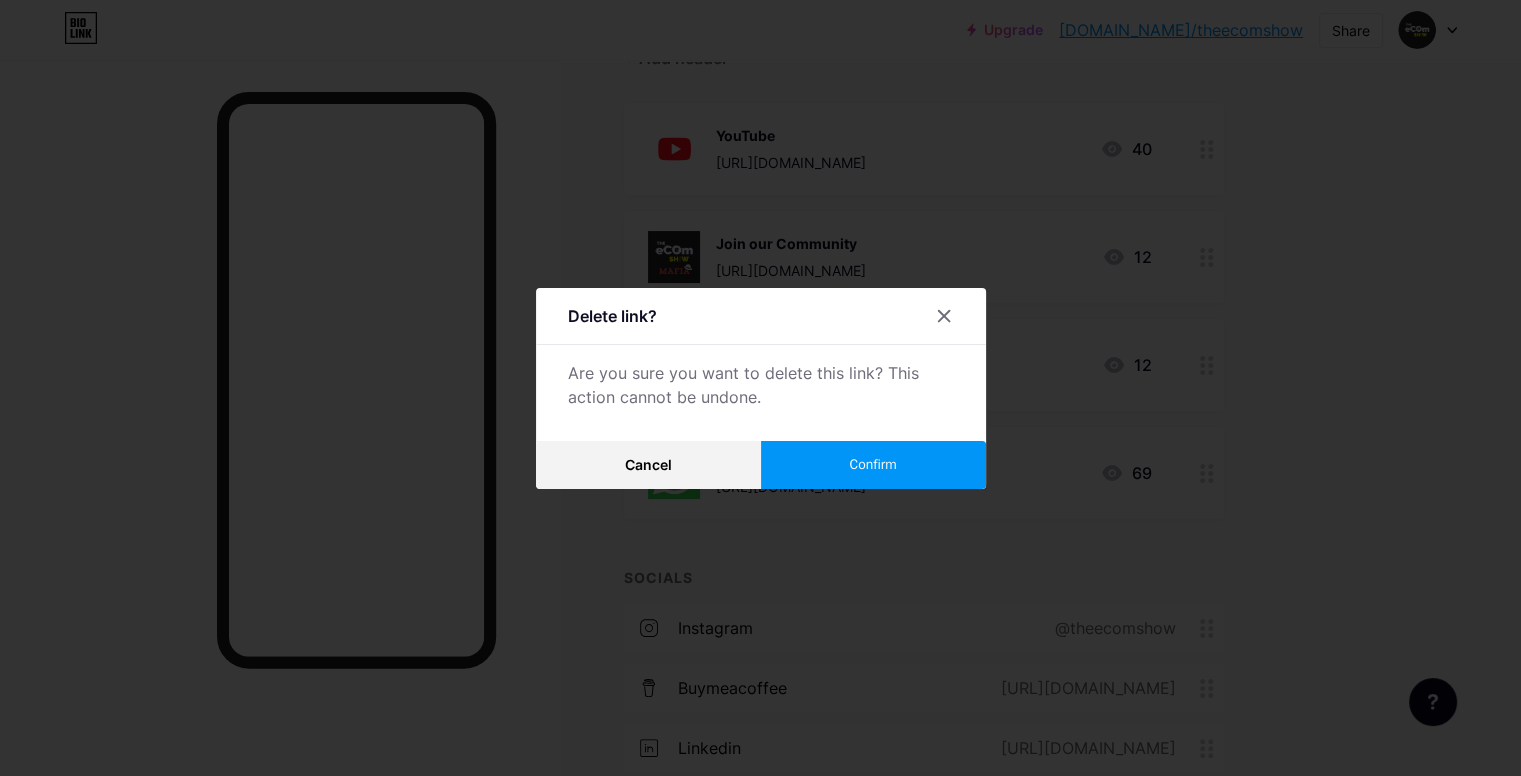 click on "Confirm" at bounding box center [873, 465] 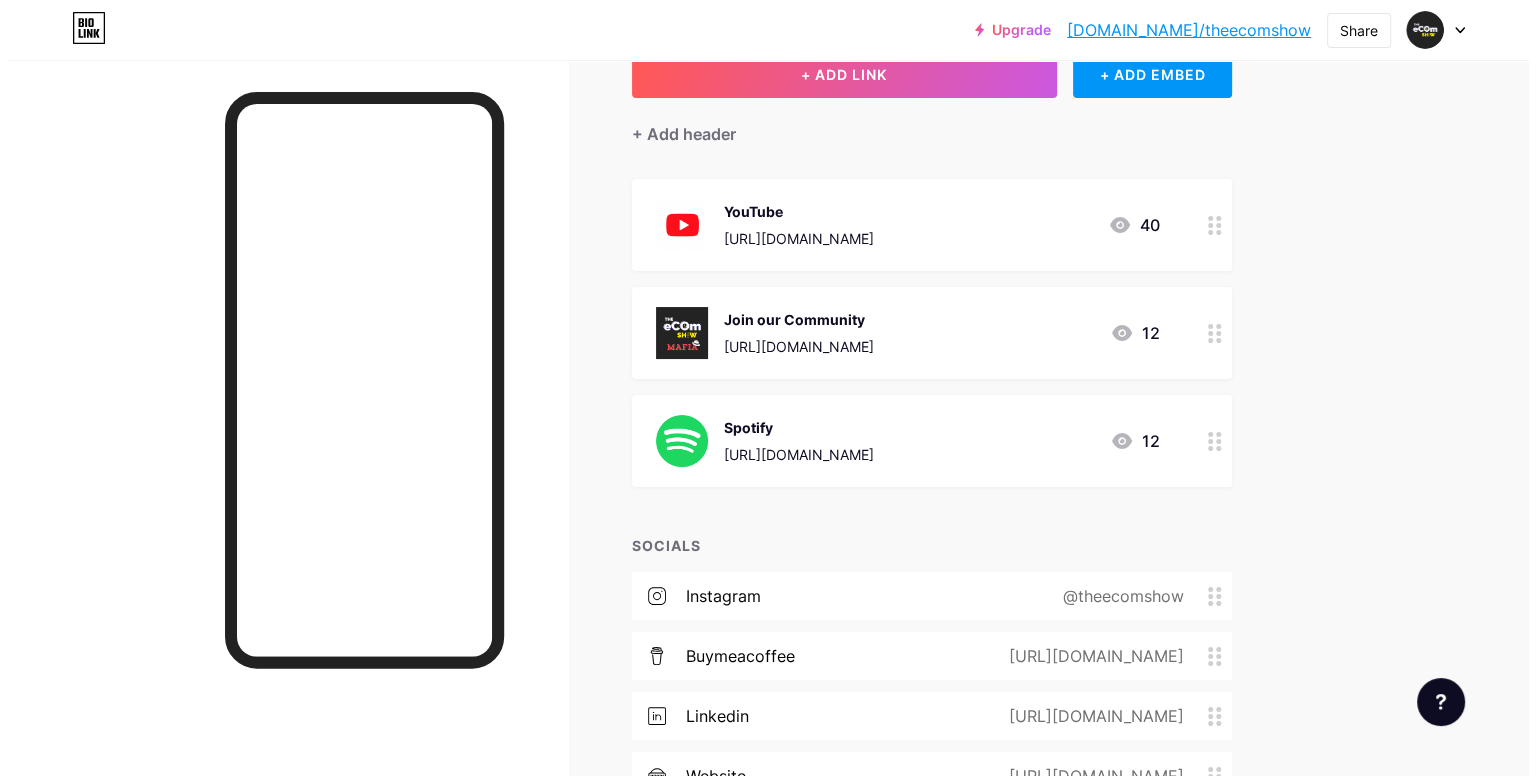 scroll, scrollTop: 136, scrollLeft: 0, axis: vertical 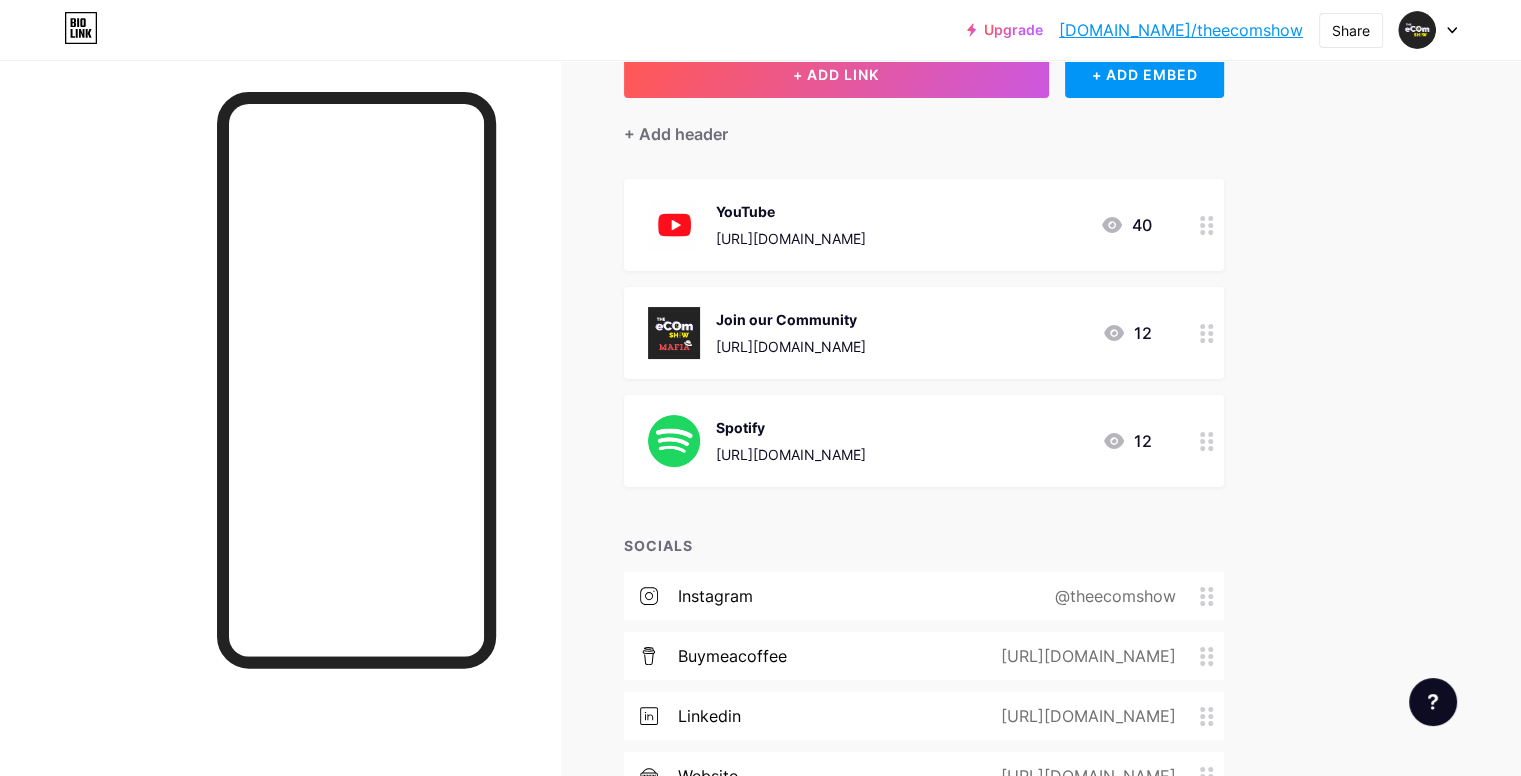 click on "[URL][DOMAIN_NAME]" at bounding box center [791, 346] 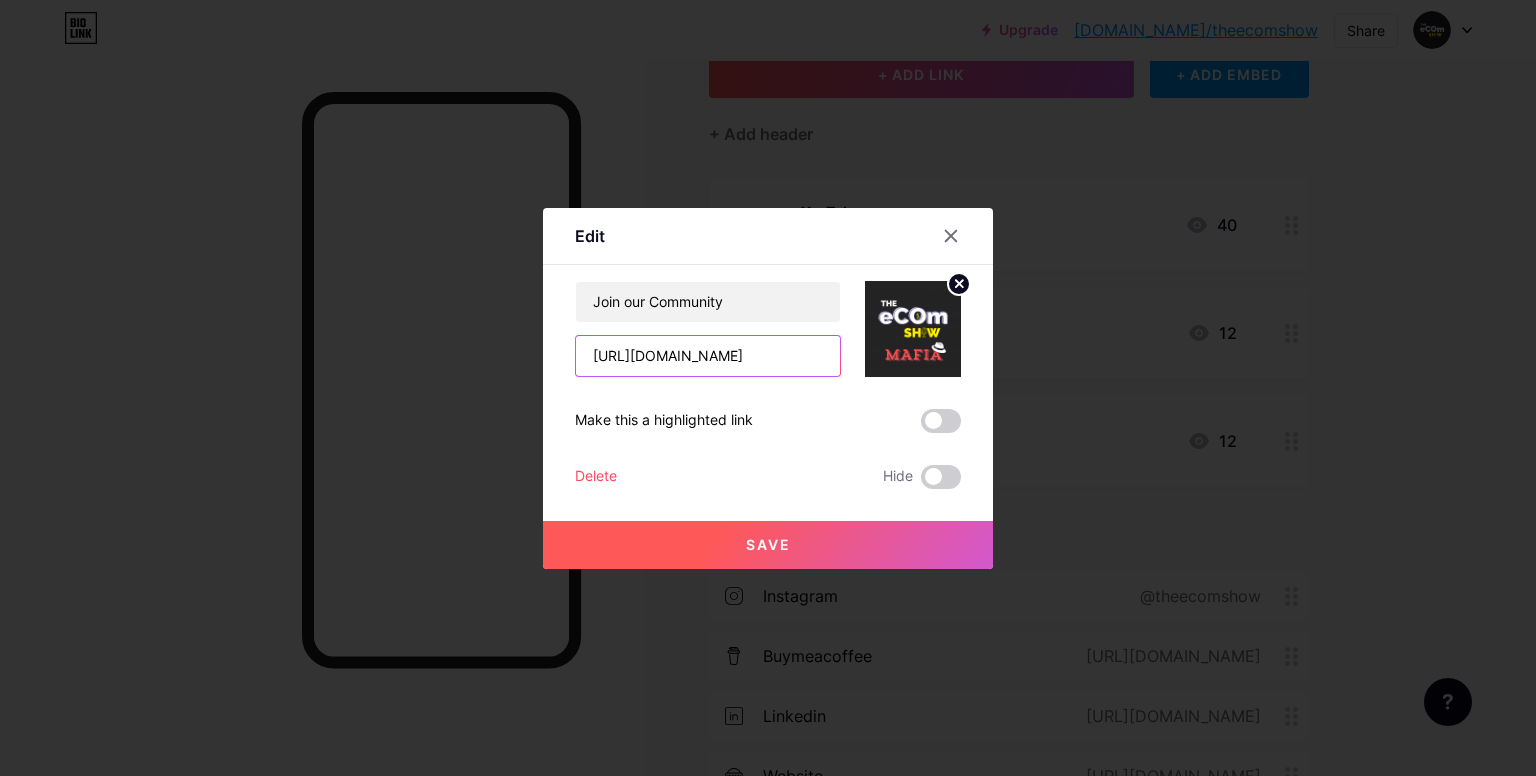 scroll, scrollTop: 0, scrollLeft: 53, axis: horizontal 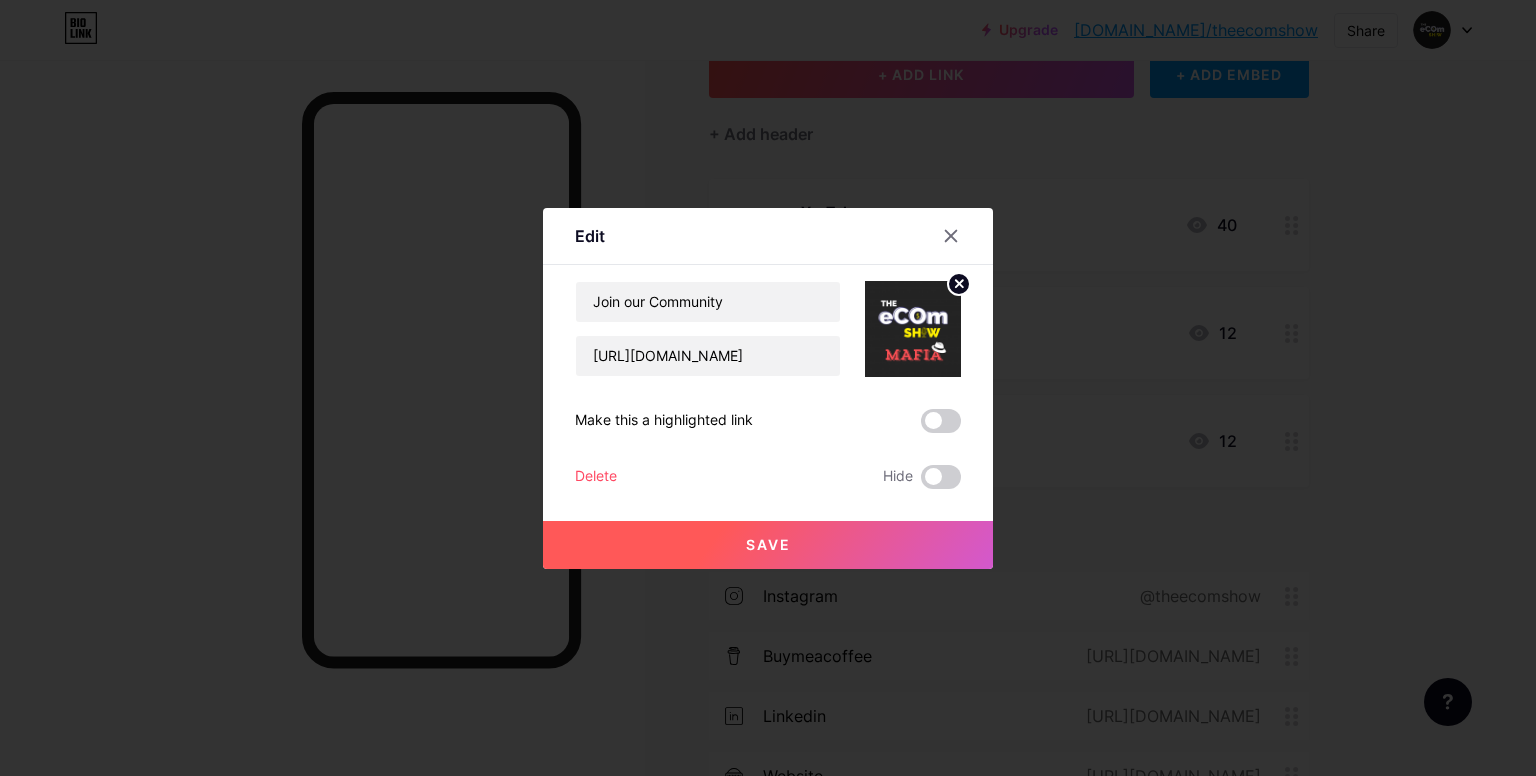 click on "Save" at bounding box center [768, 544] 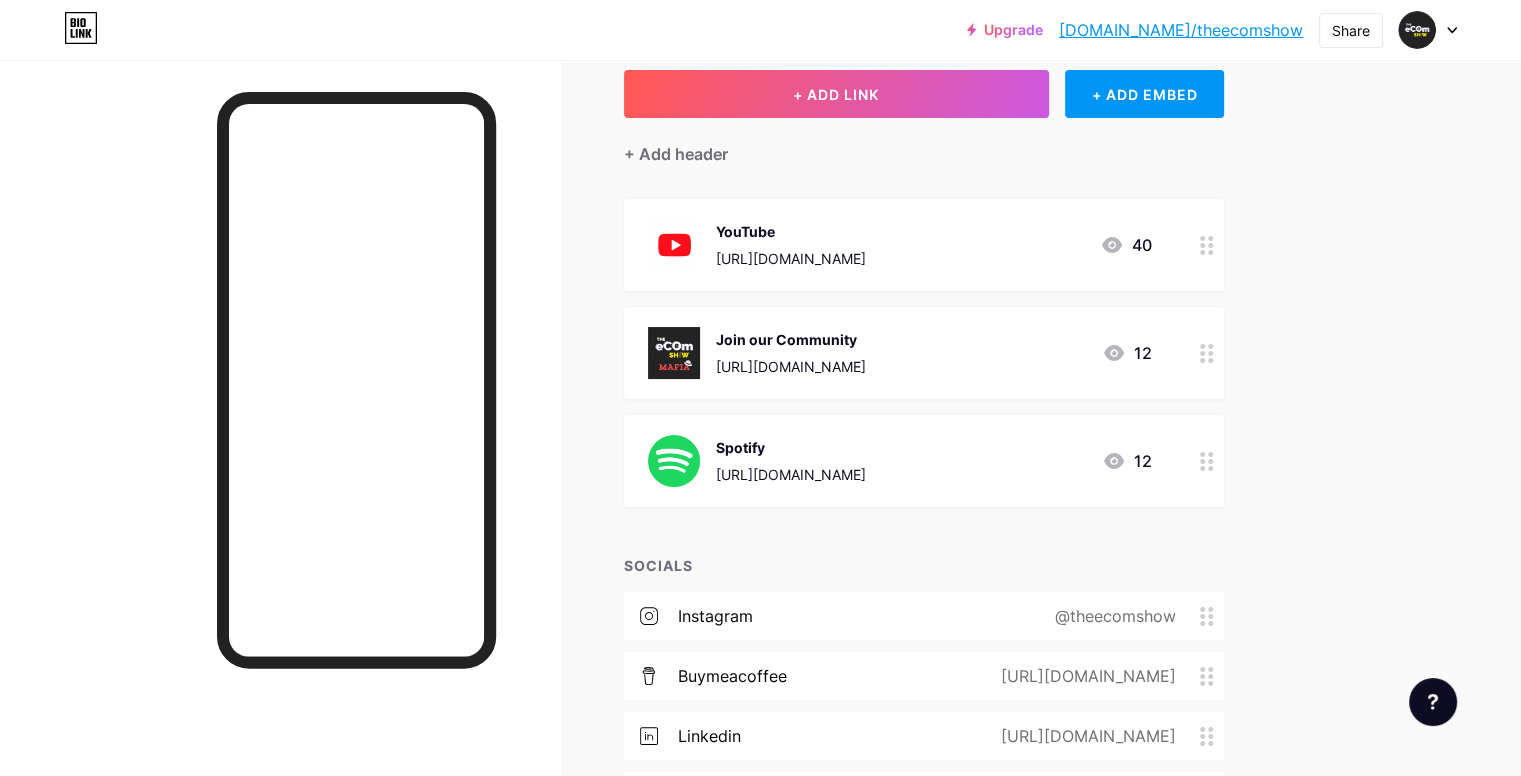 scroll, scrollTop: 0, scrollLeft: 0, axis: both 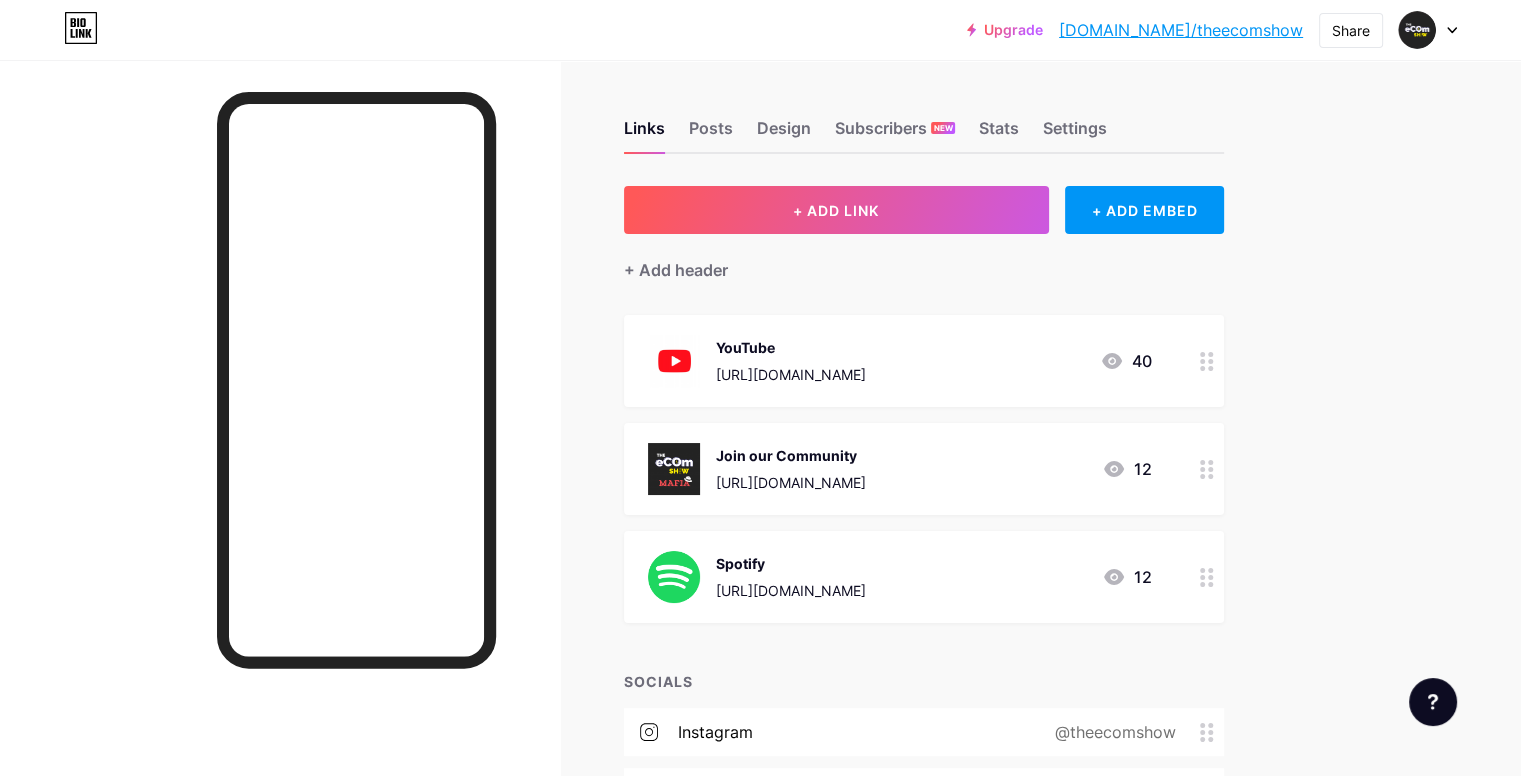 click at bounding box center [1428, 30] 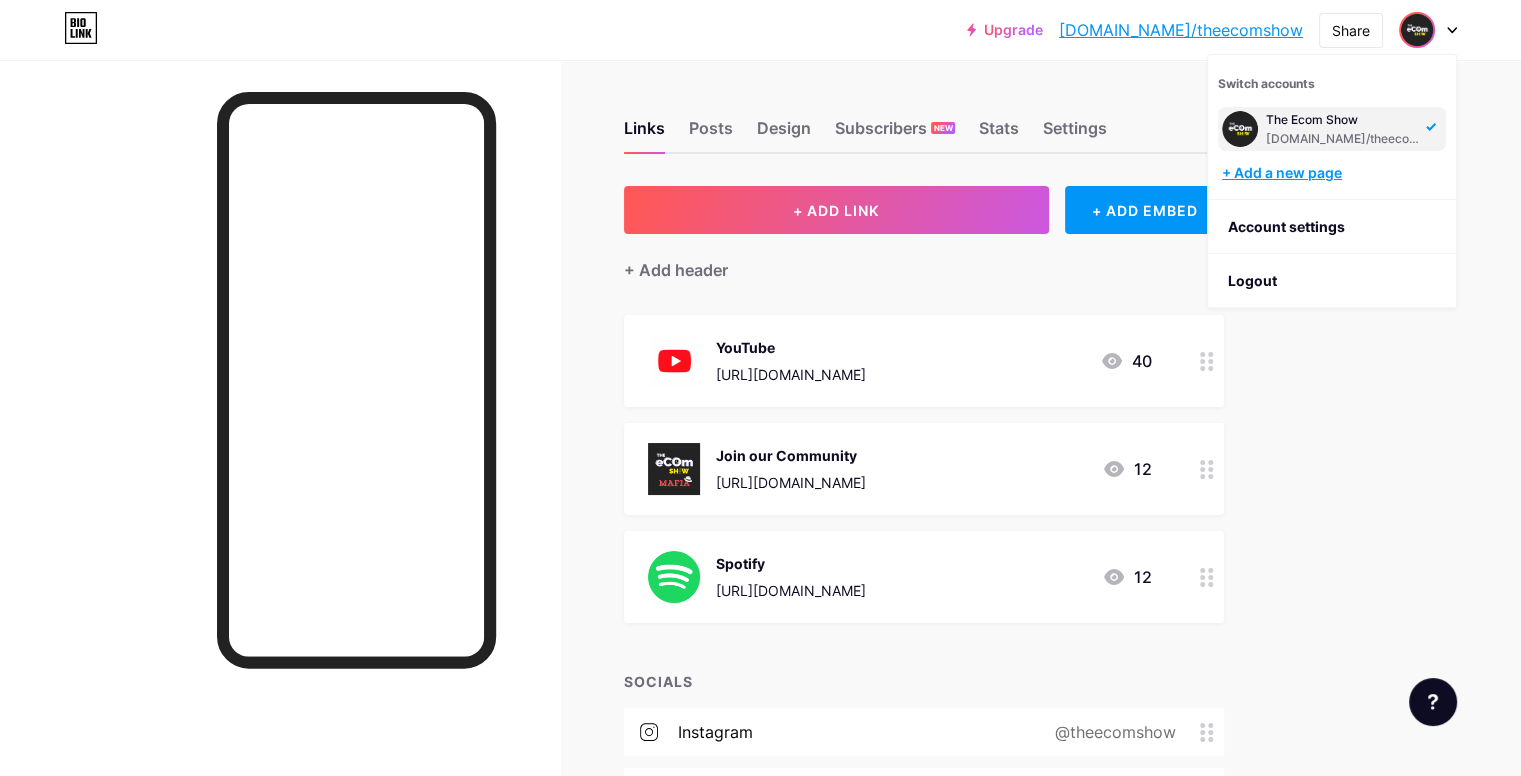click on "+ Add a new page" at bounding box center [1334, 173] 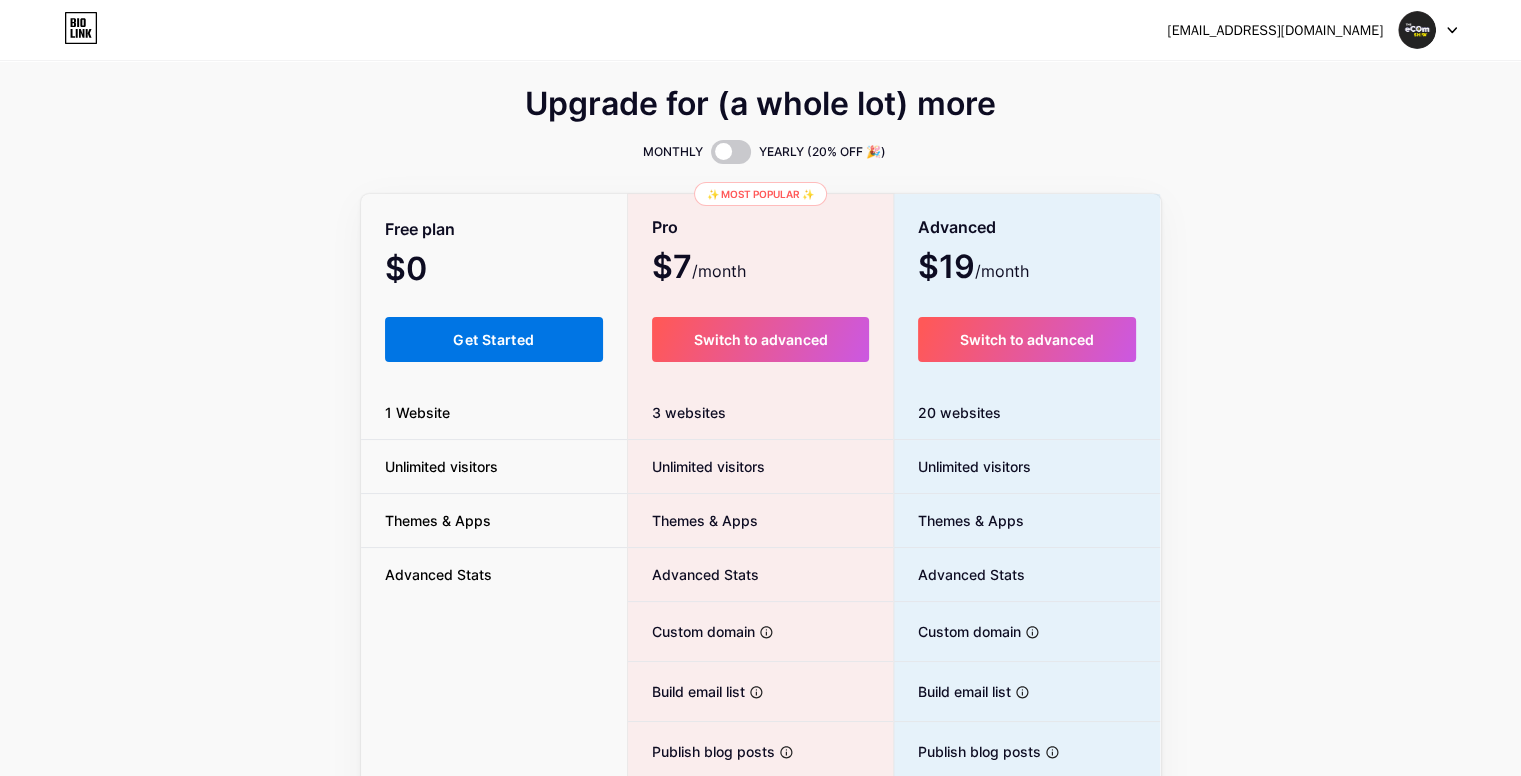 click on "Get Started" at bounding box center (494, 339) 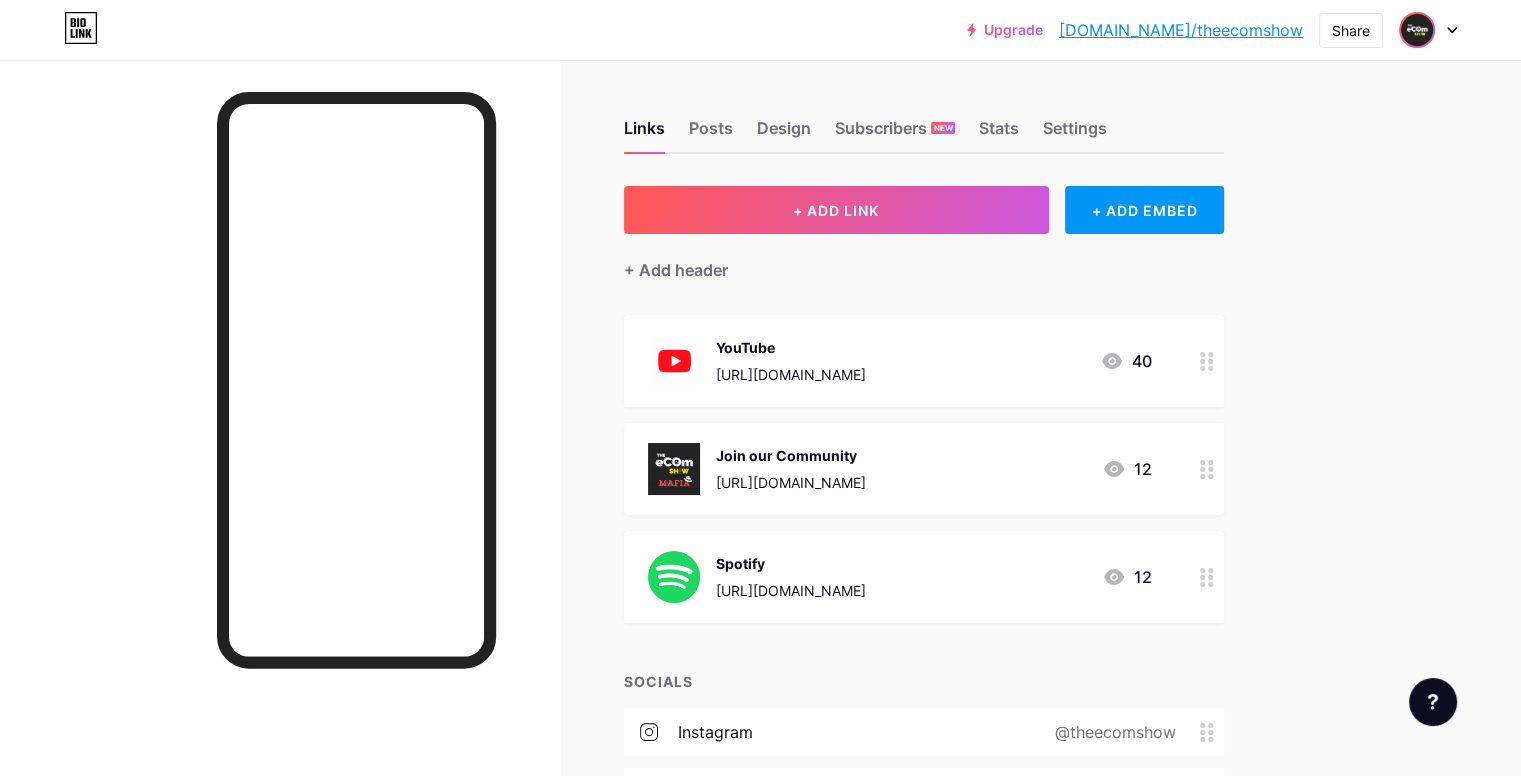 click at bounding box center [1417, 30] 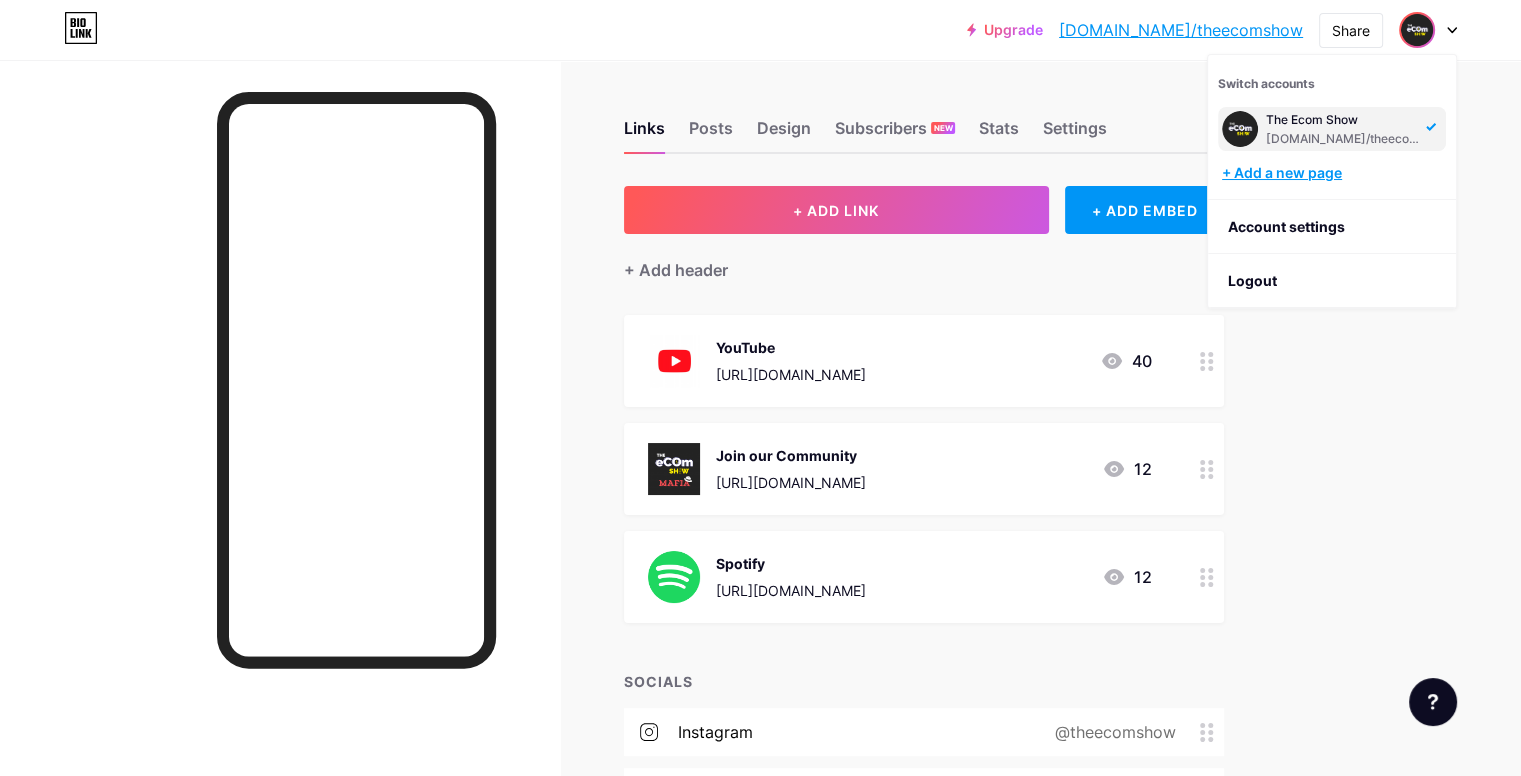 click on "+ Add a new page" at bounding box center [1334, 173] 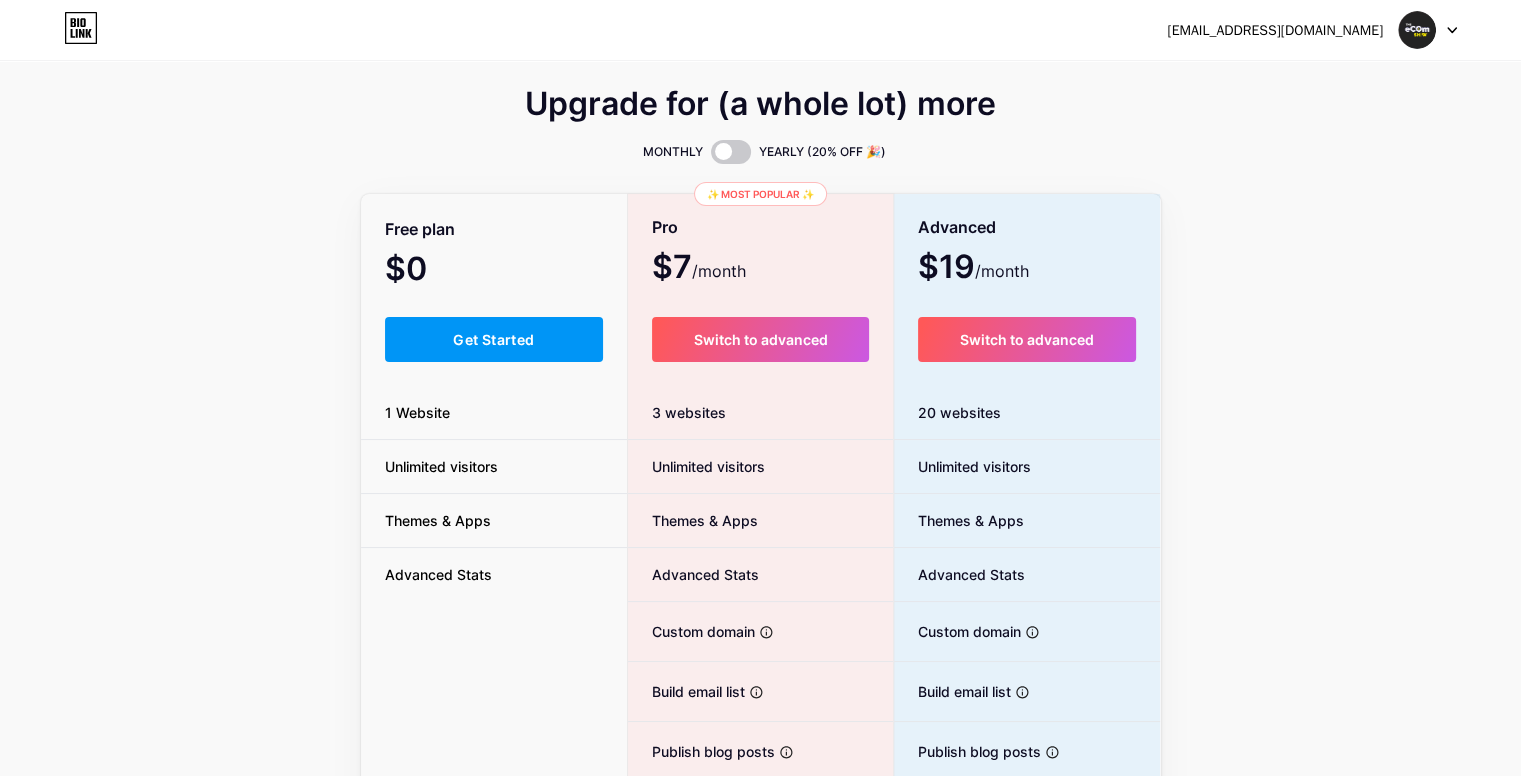scroll, scrollTop: 0, scrollLeft: 0, axis: both 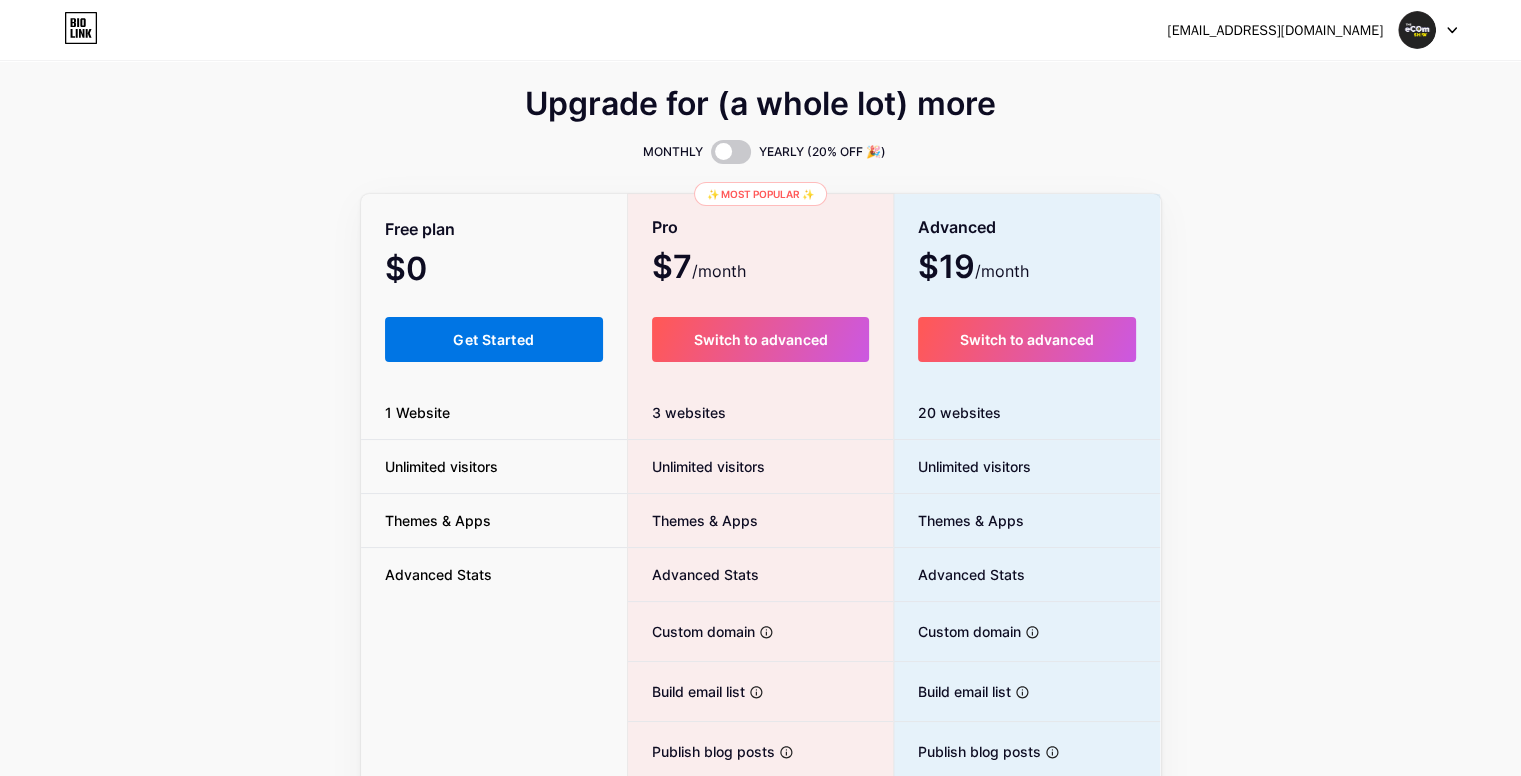 click on "Get Started" at bounding box center [493, 339] 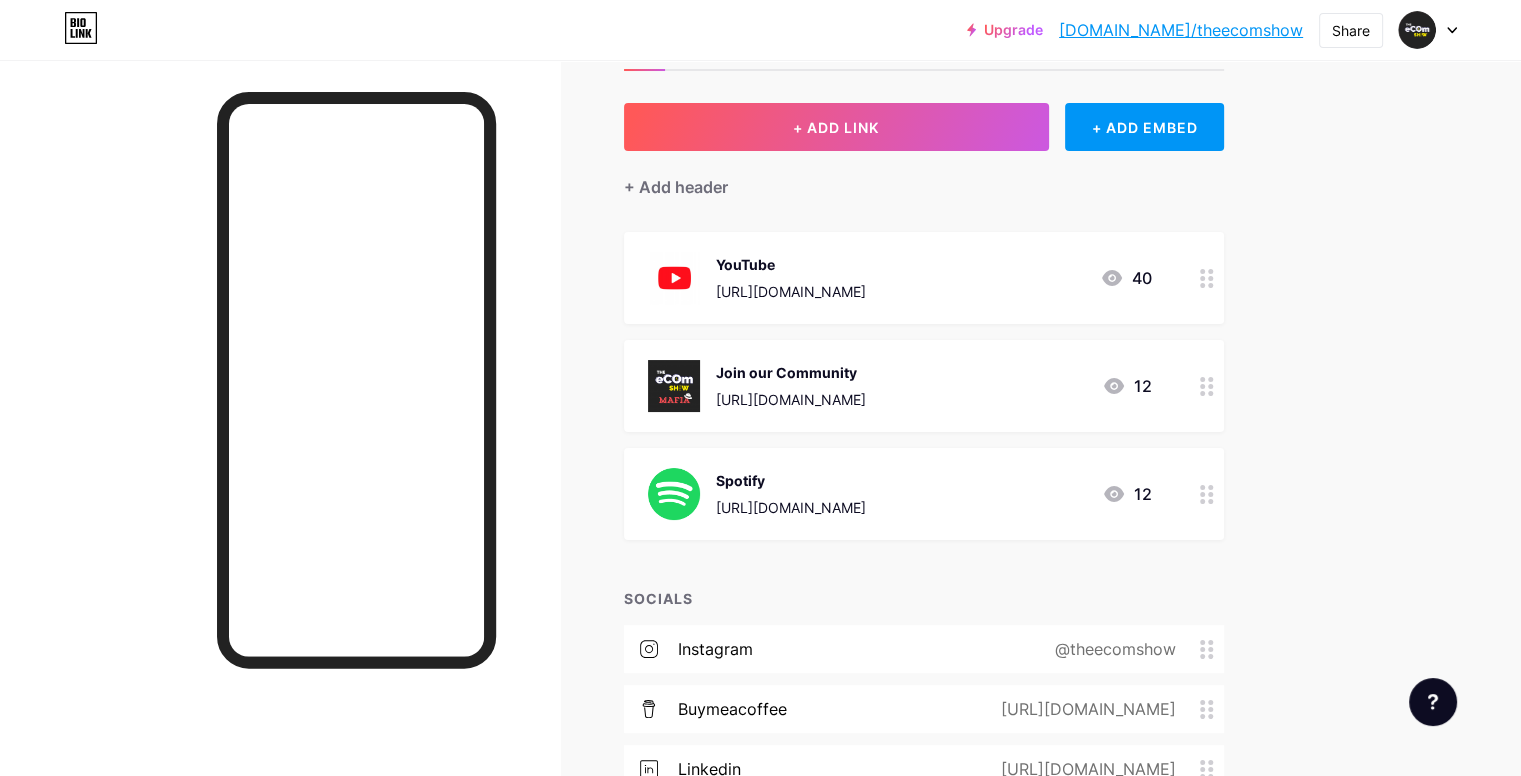 scroll, scrollTop: 318, scrollLeft: 0, axis: vertical 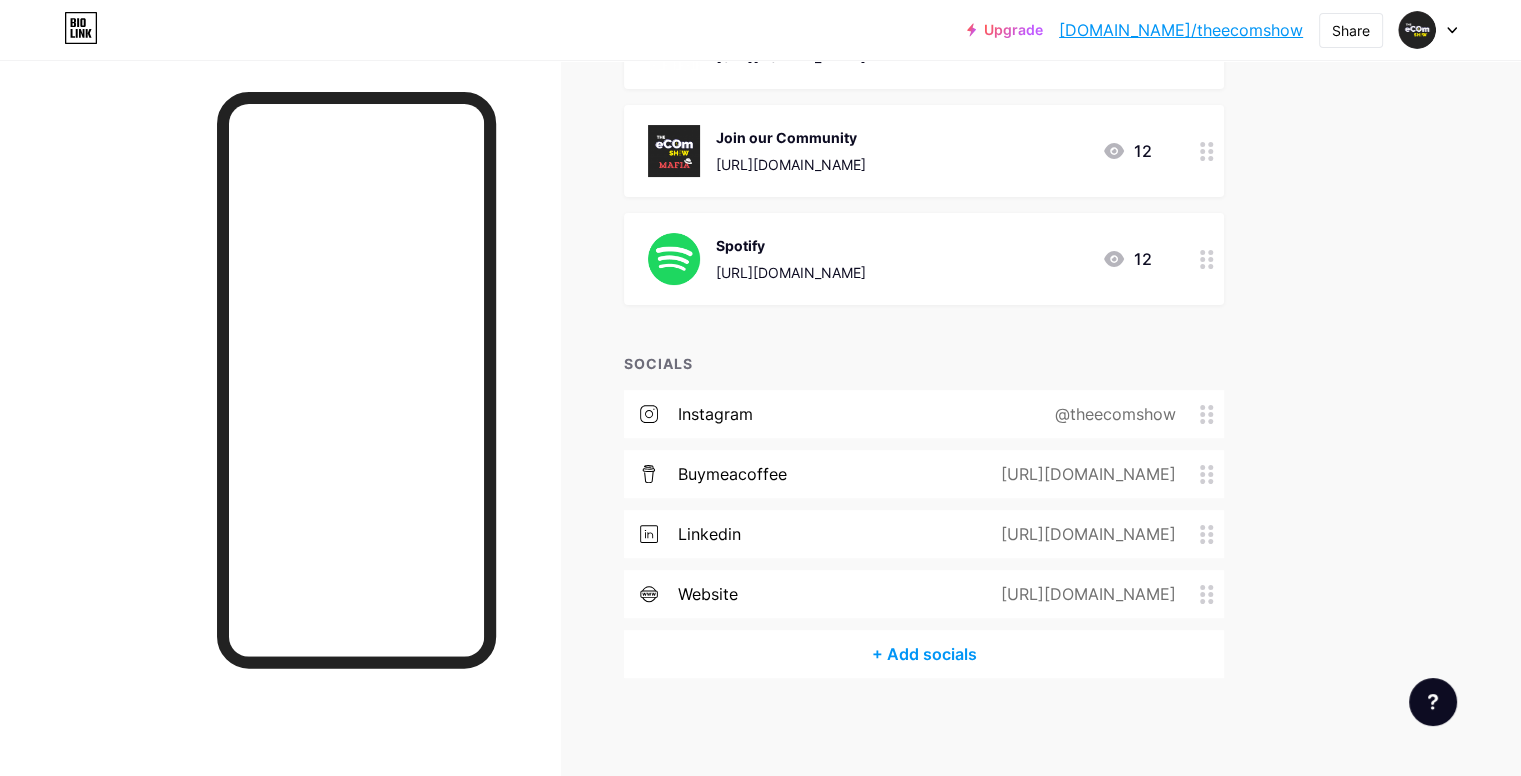 click on "+ Add socials" at bounding box center (924, 654) 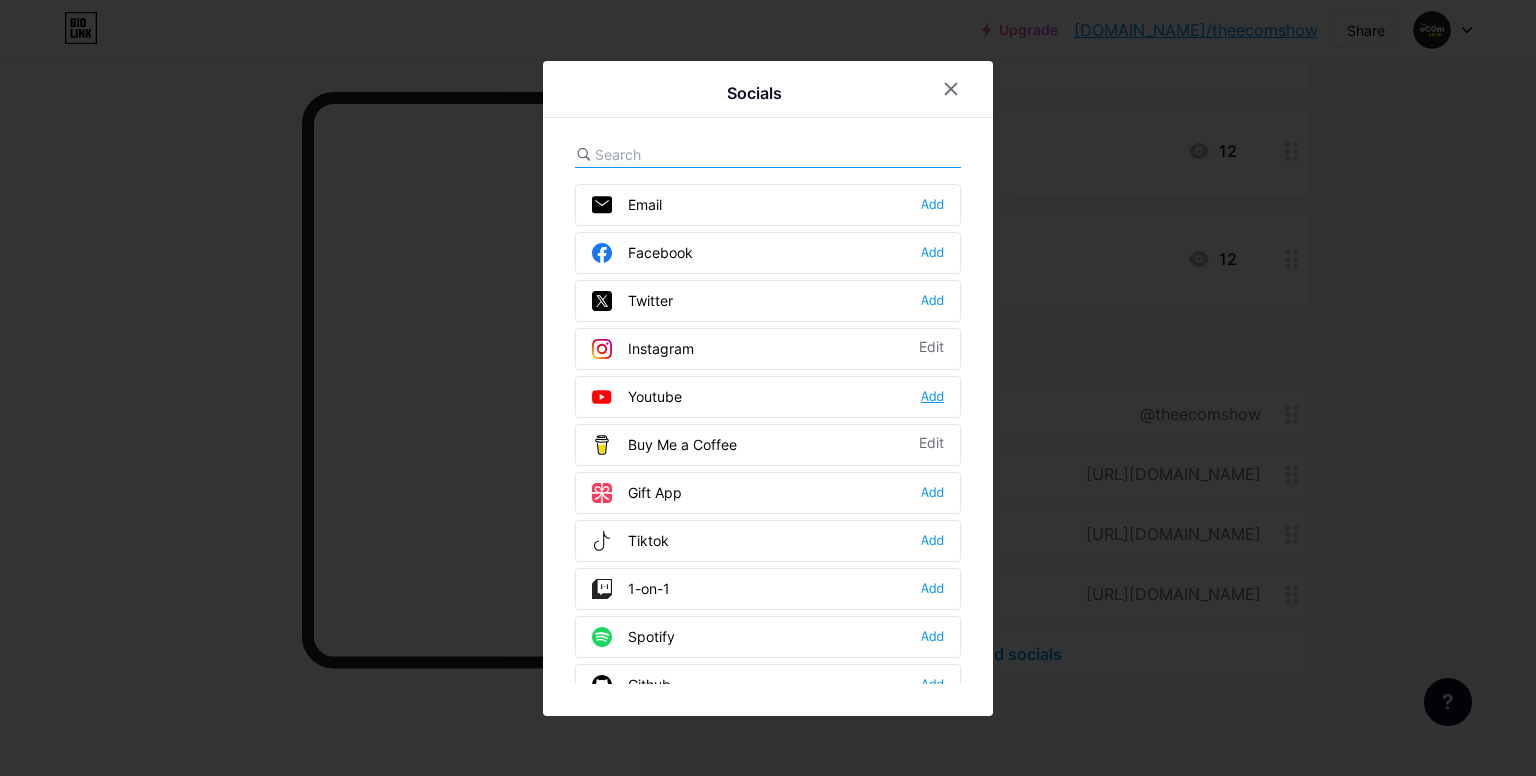 click on "Add" at bounding box center (932, 397) 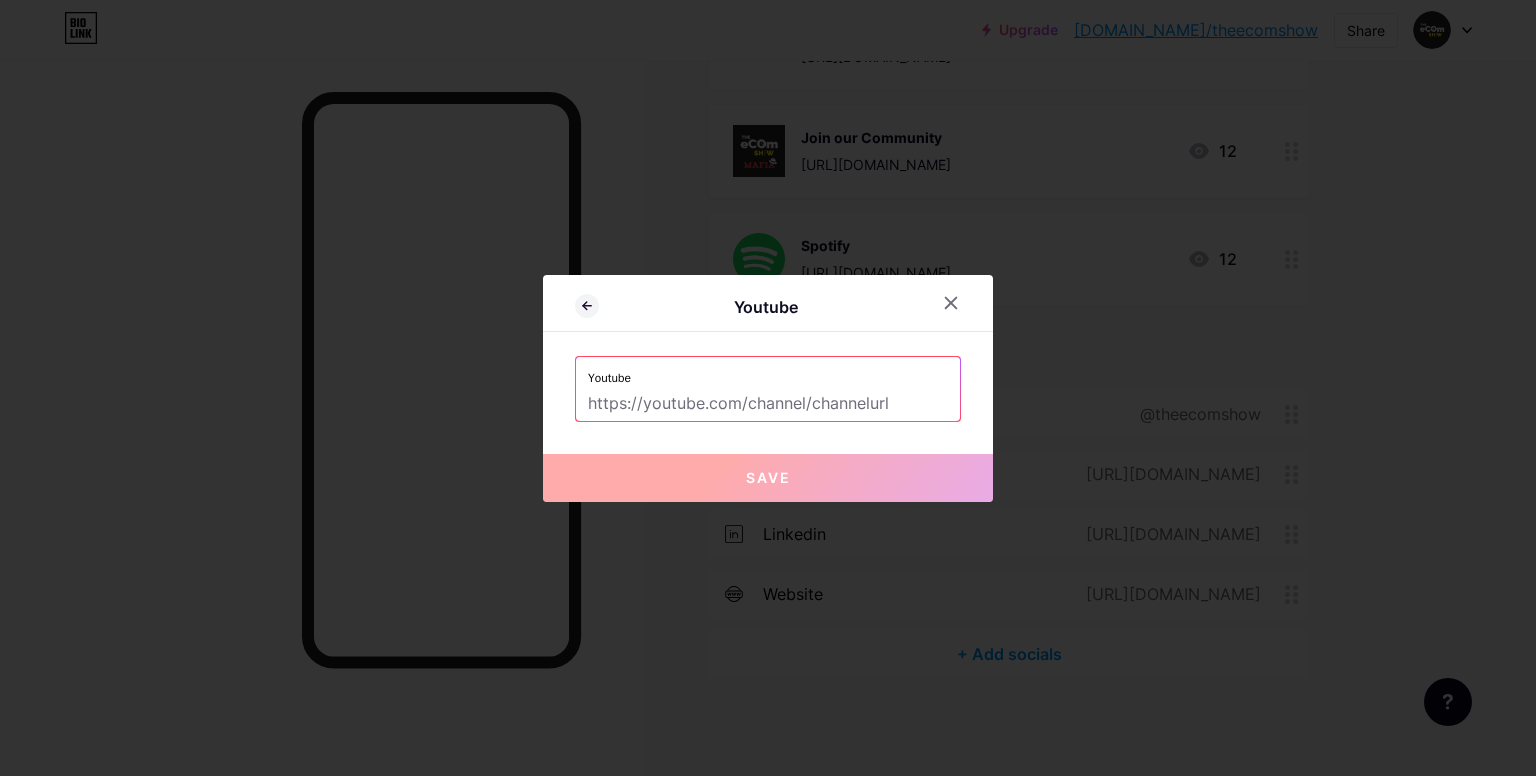 click at bounding box center (768, 404) 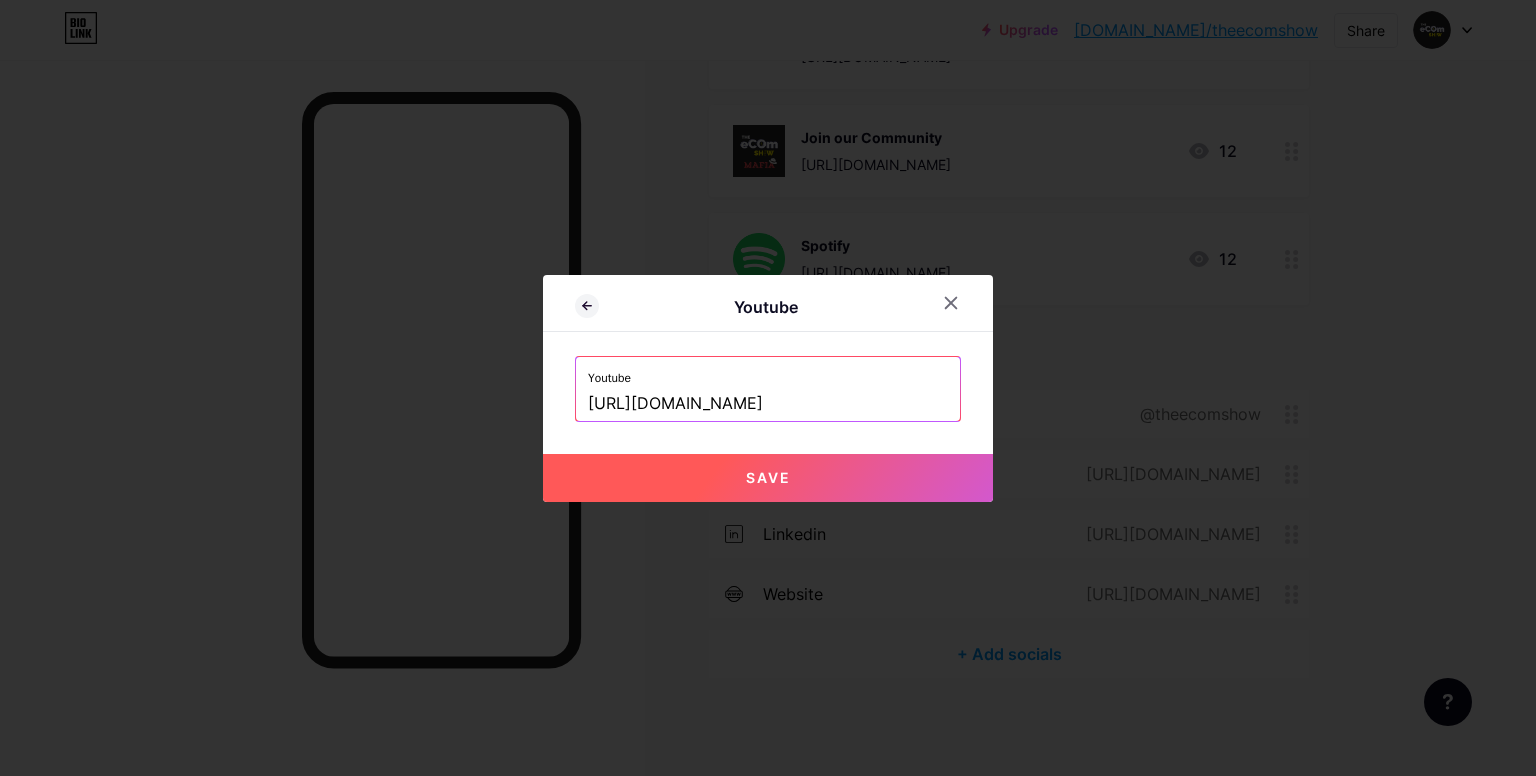 type on "[URL][DOMAIN_NAME]" 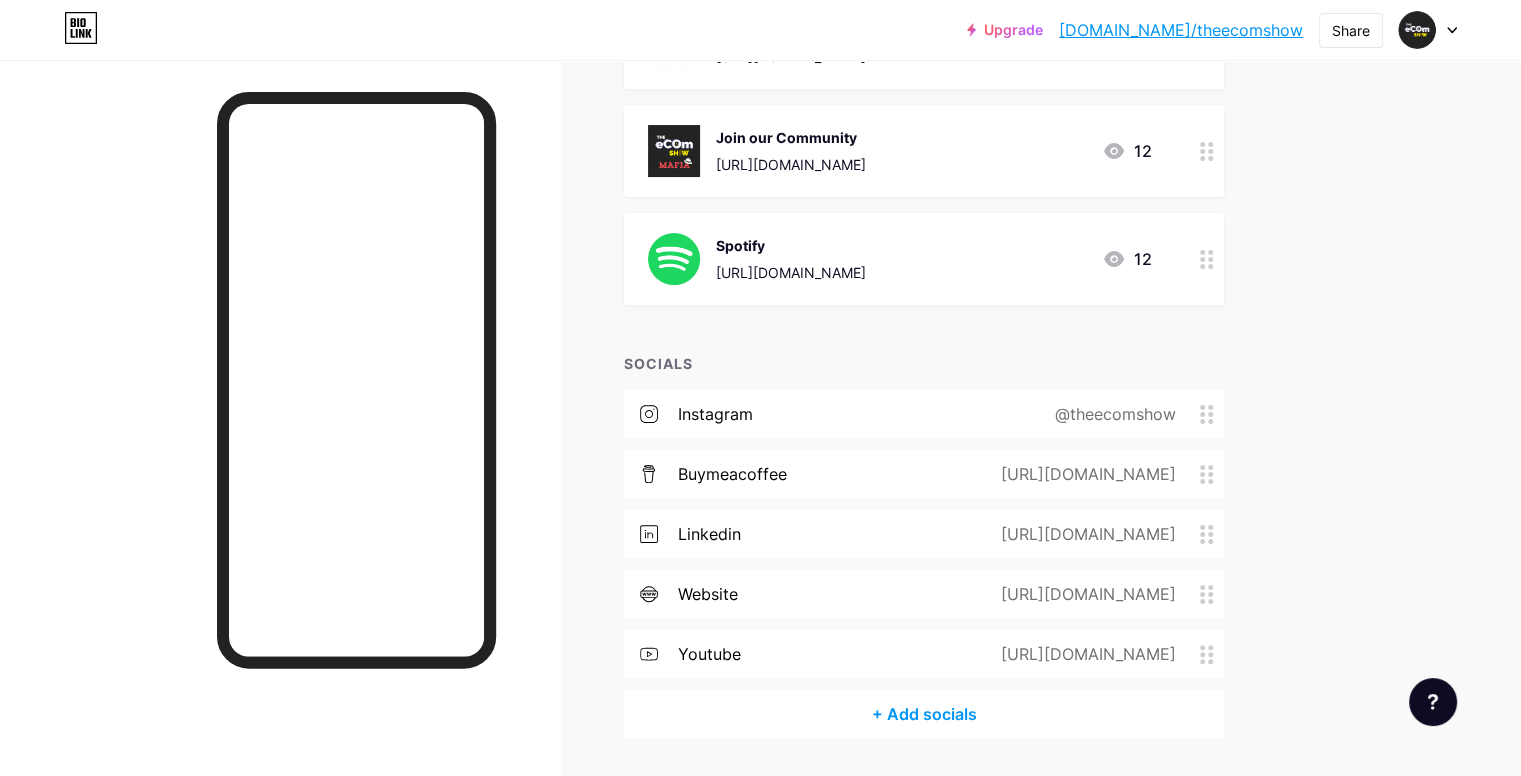 click on "[URL][DOMAIN_NAME]" at bounding box center [1084, 534] 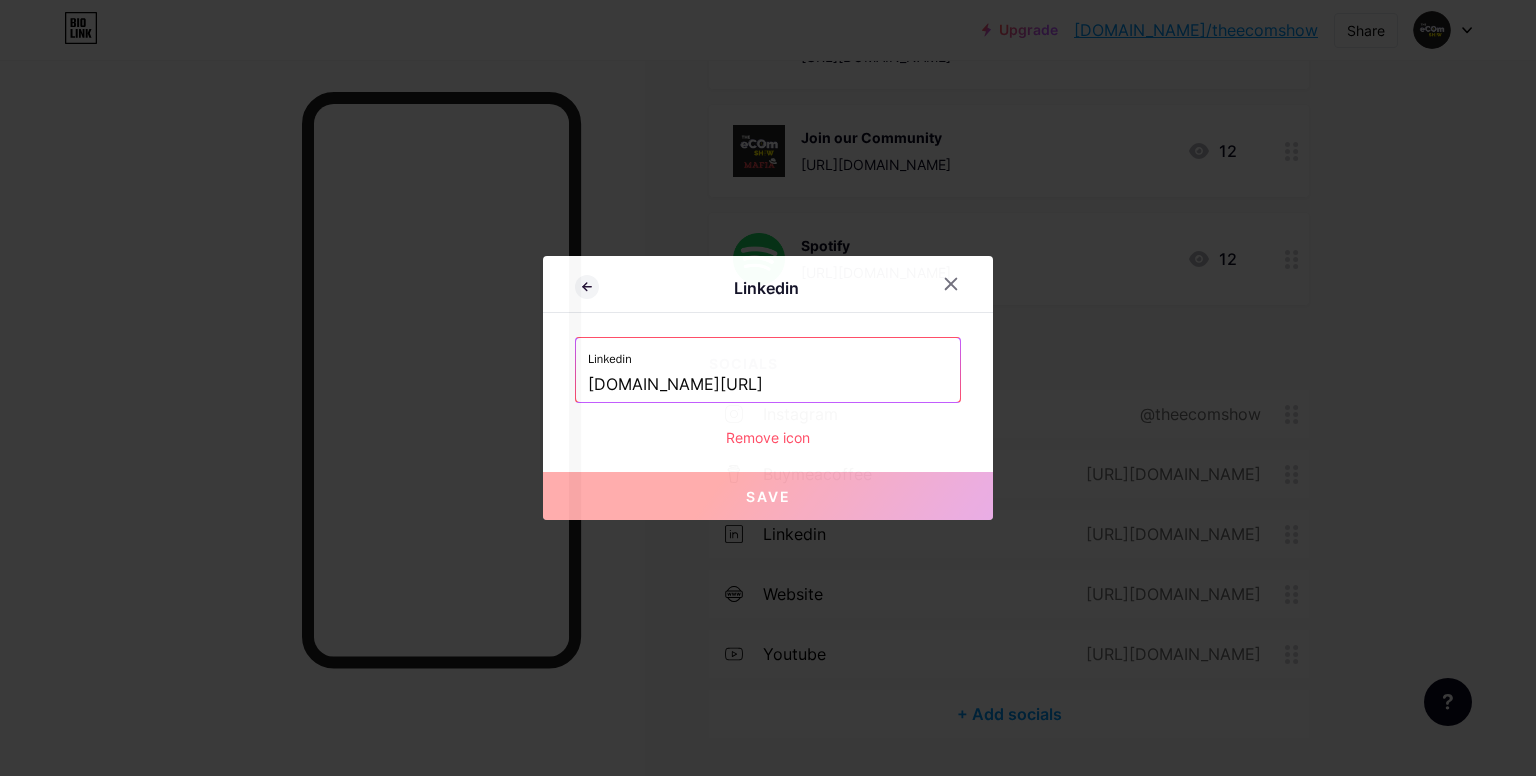 click on "Remove icon" at bounding box center (768, 437) 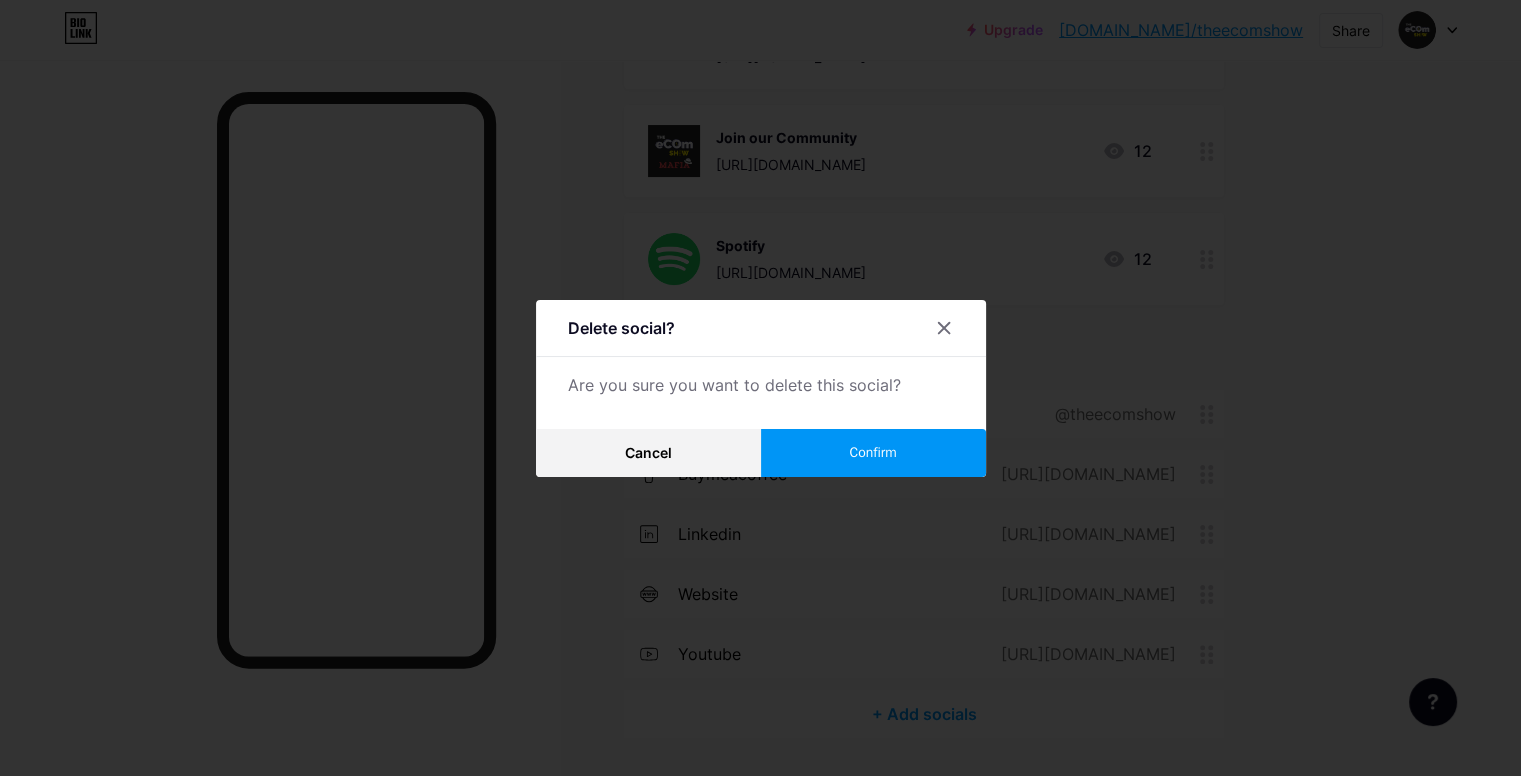 click on "Confirm" at bounding box center [873, 453] 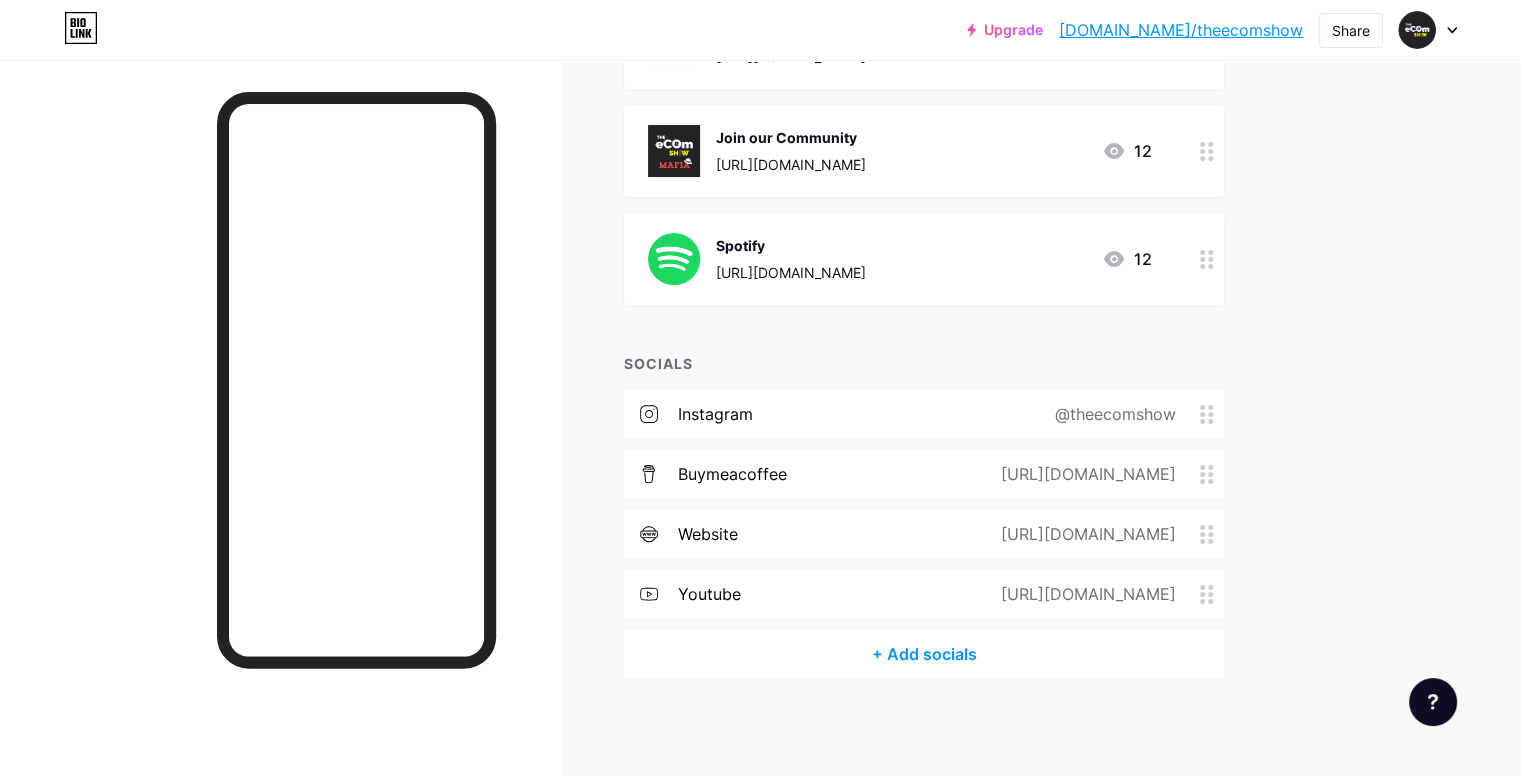 type 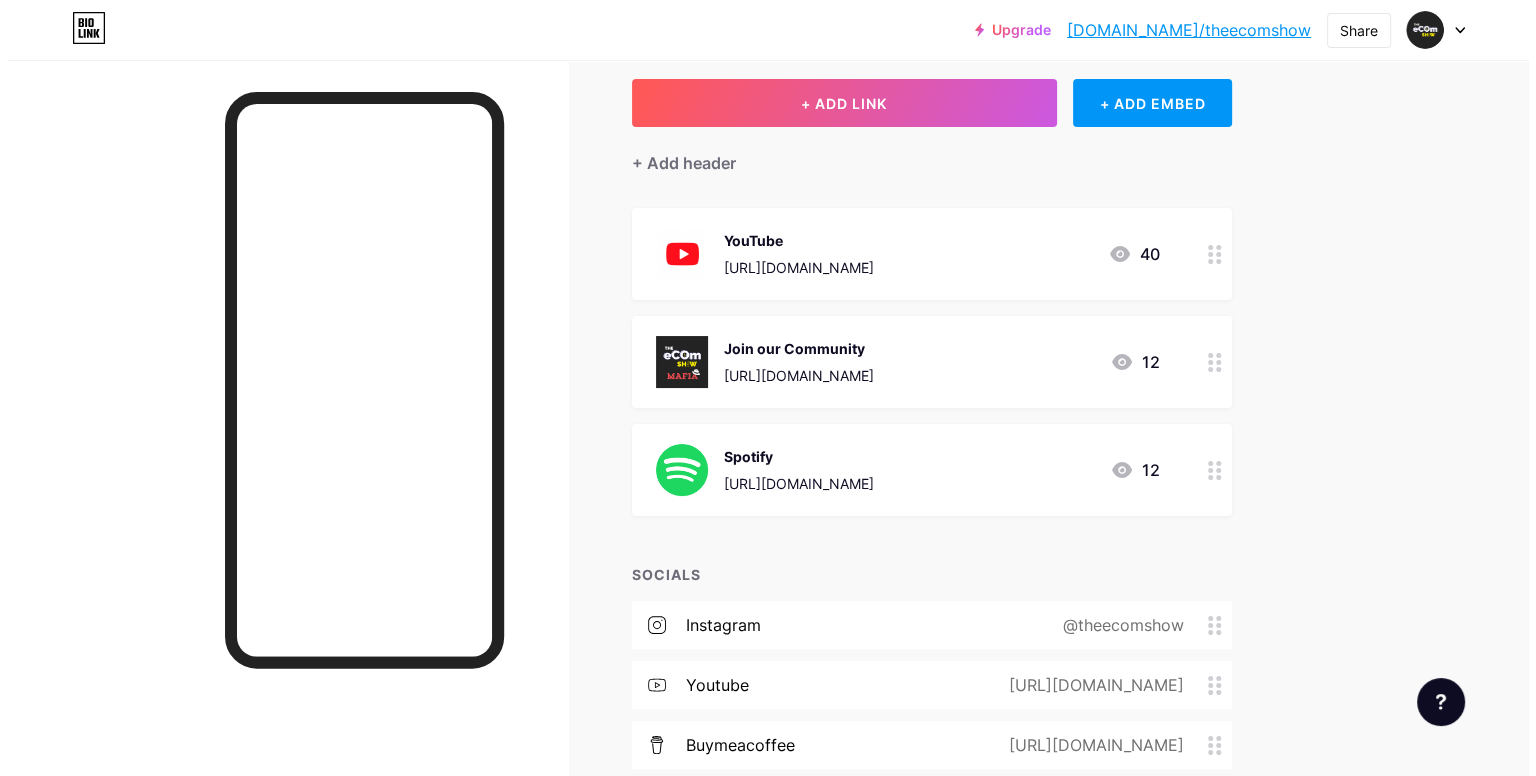 scroll, scrollTop: 318, scrollLeft: 0, axis: vertical 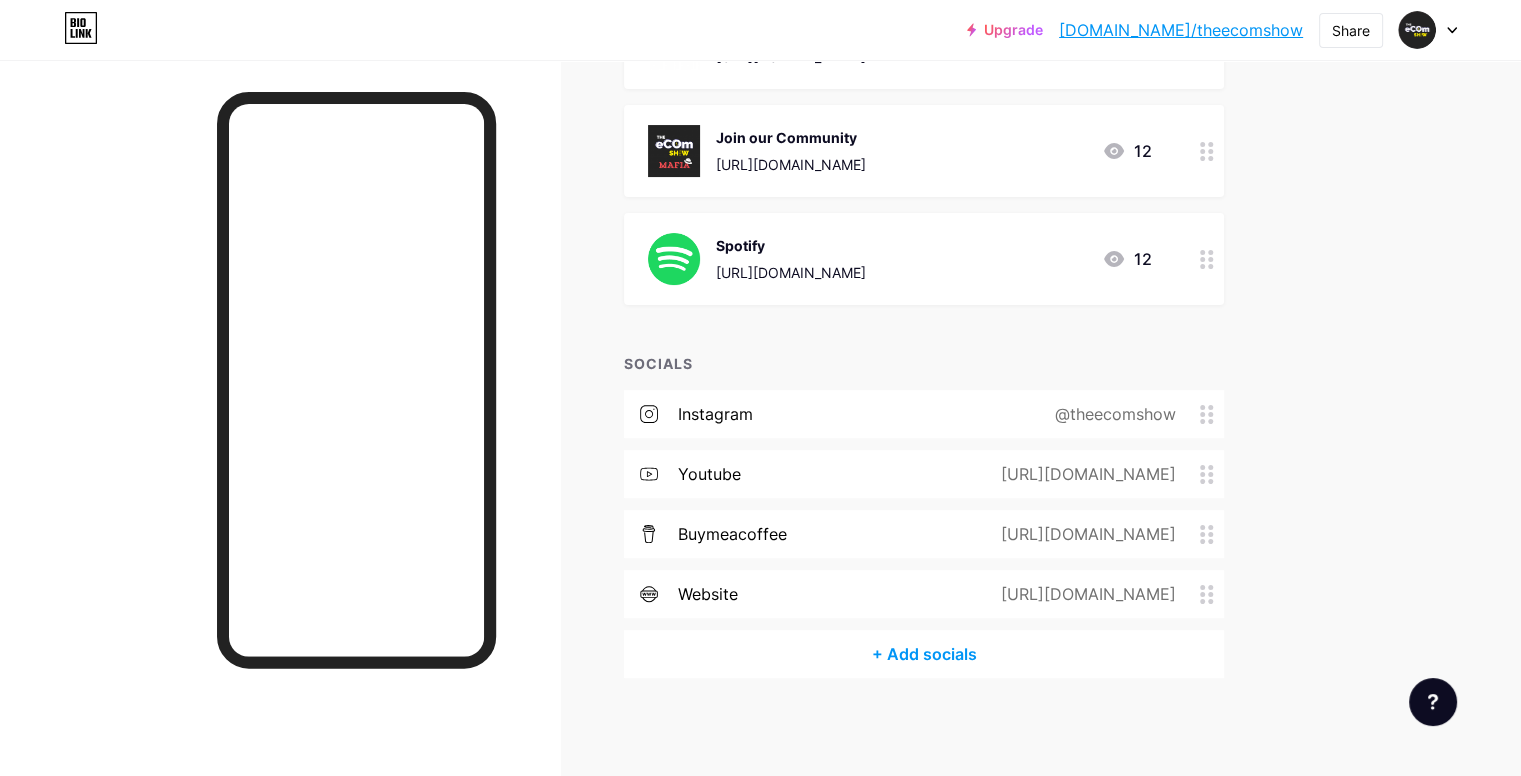 click on "+ Add socials" at bounding box center (924, 654) 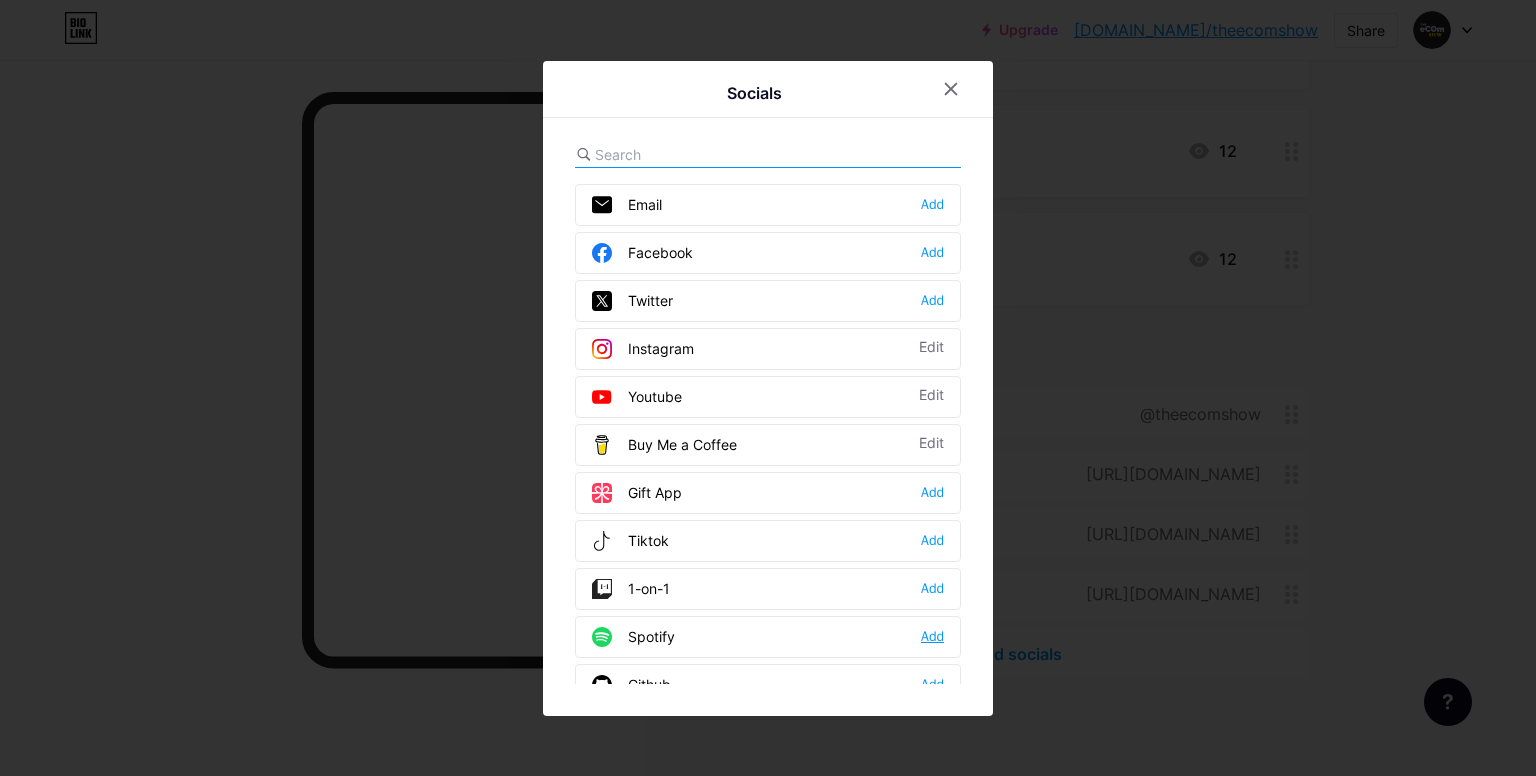 click on "Add" at bounding box center [932, 637] 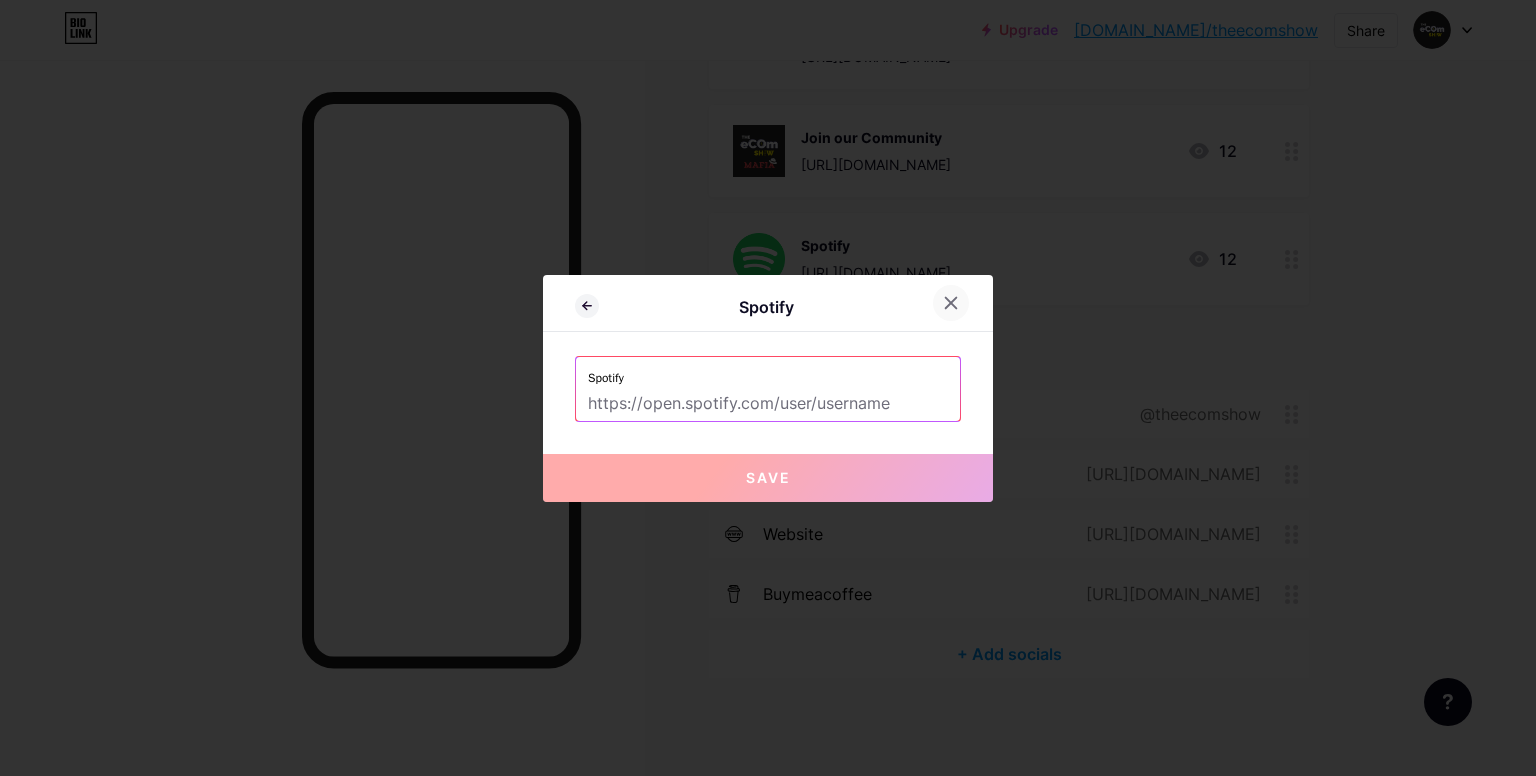 click at bounding box center [951, 303] 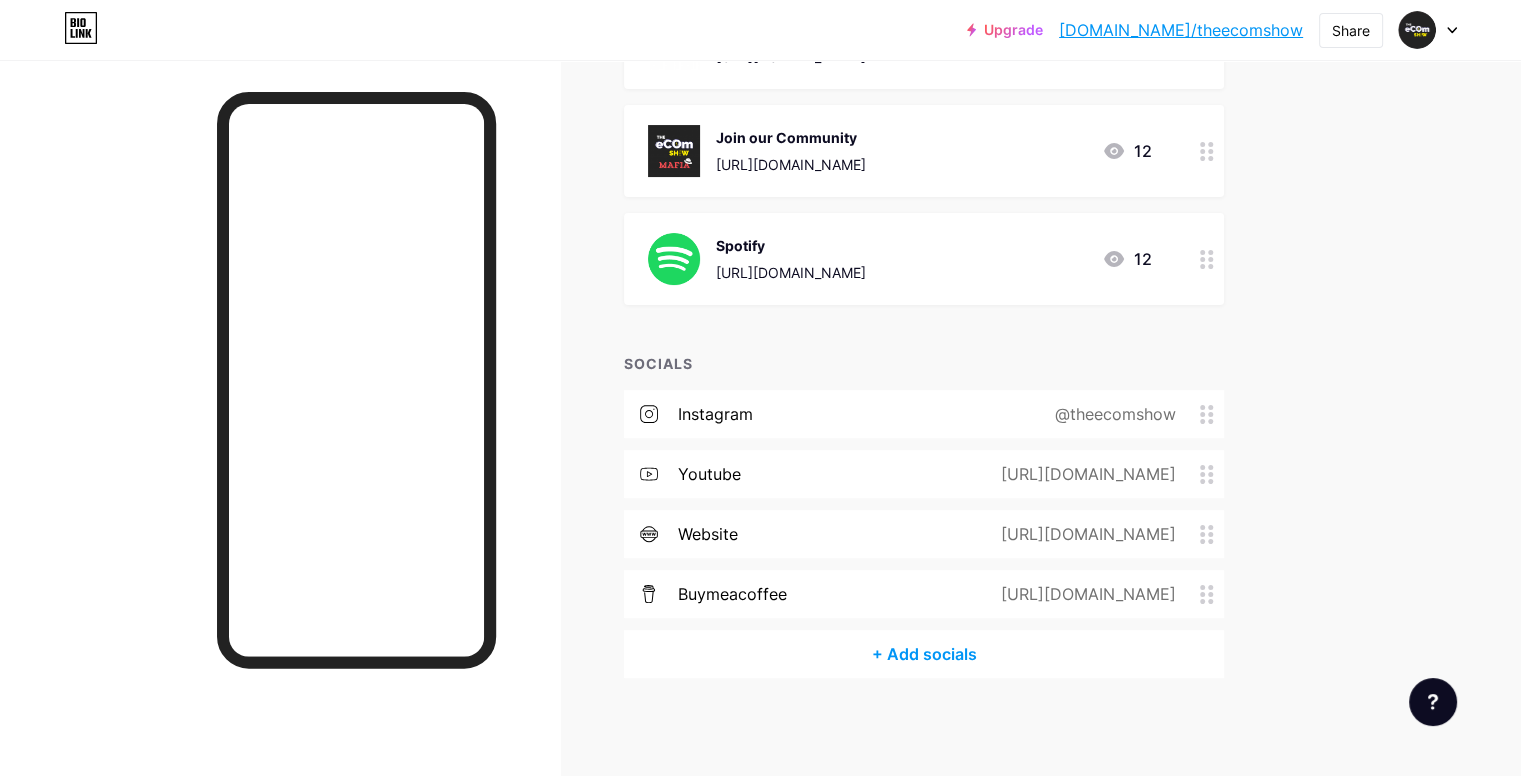 click on "Spotify" at bounding box center [791, 245] 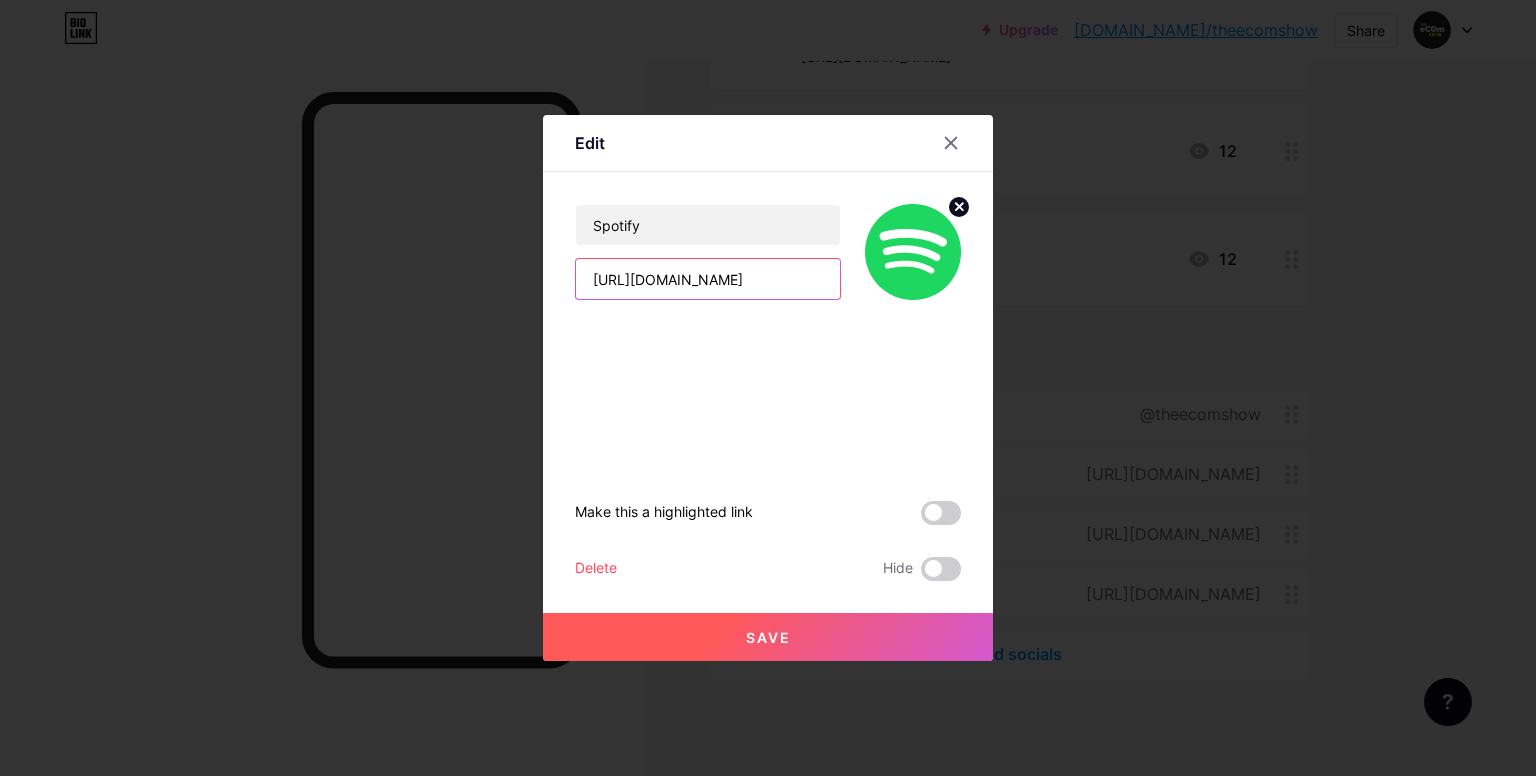 click on "[URL][DOMAIN_NAME]" at bounding box center (708, 279) 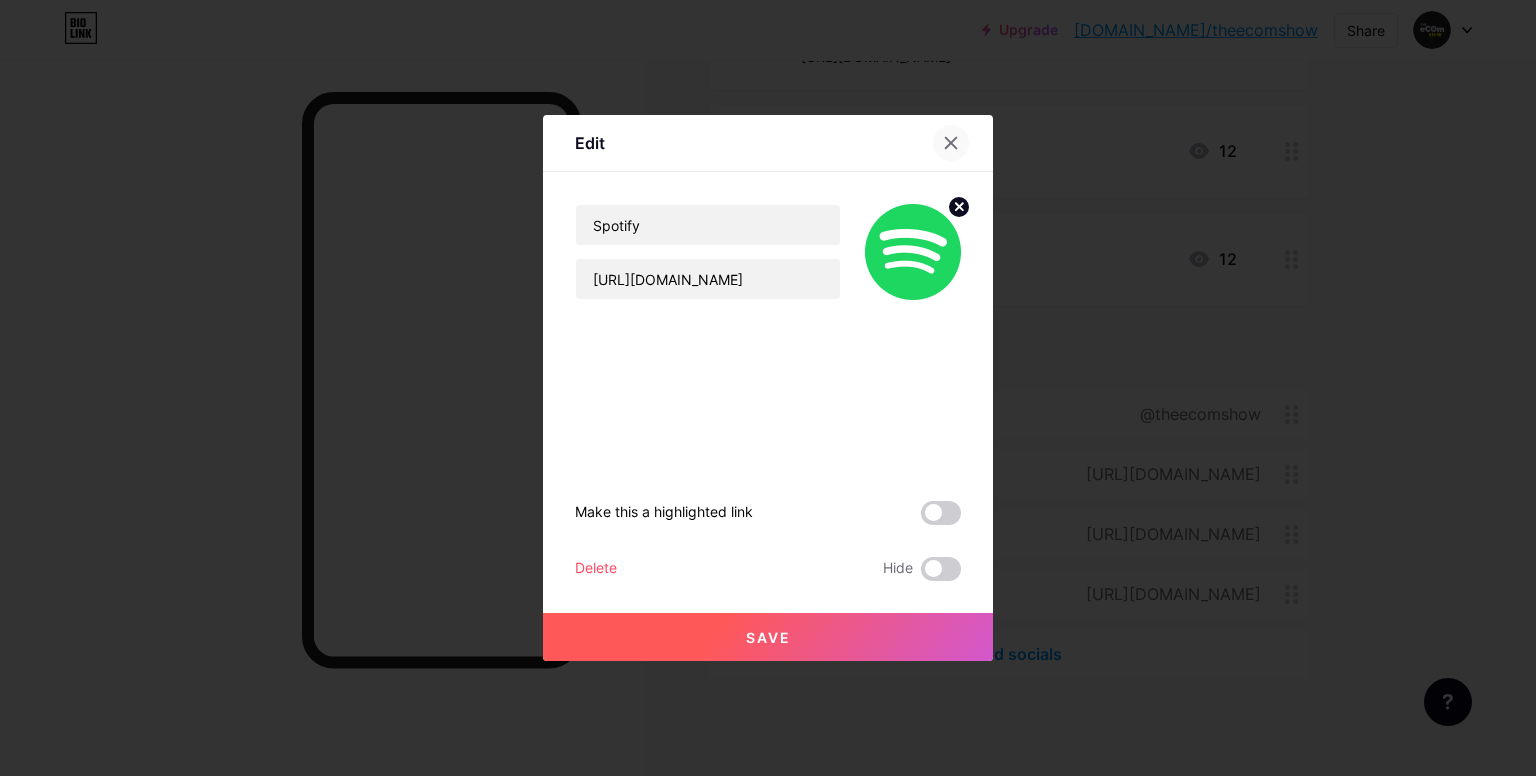 click at bounding box center (951, 143) 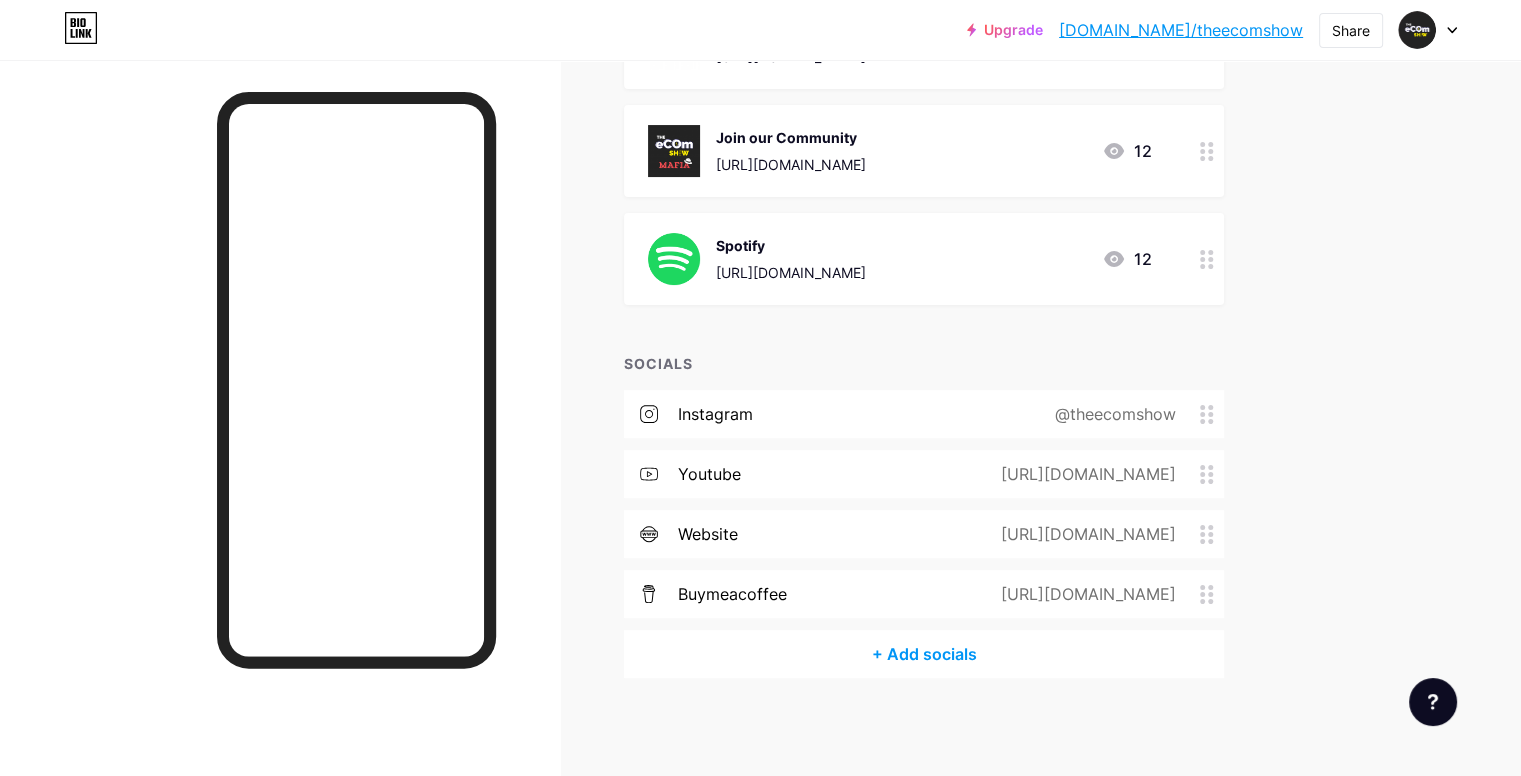 click on "+ Add socials" at bounding box center [924, 654] 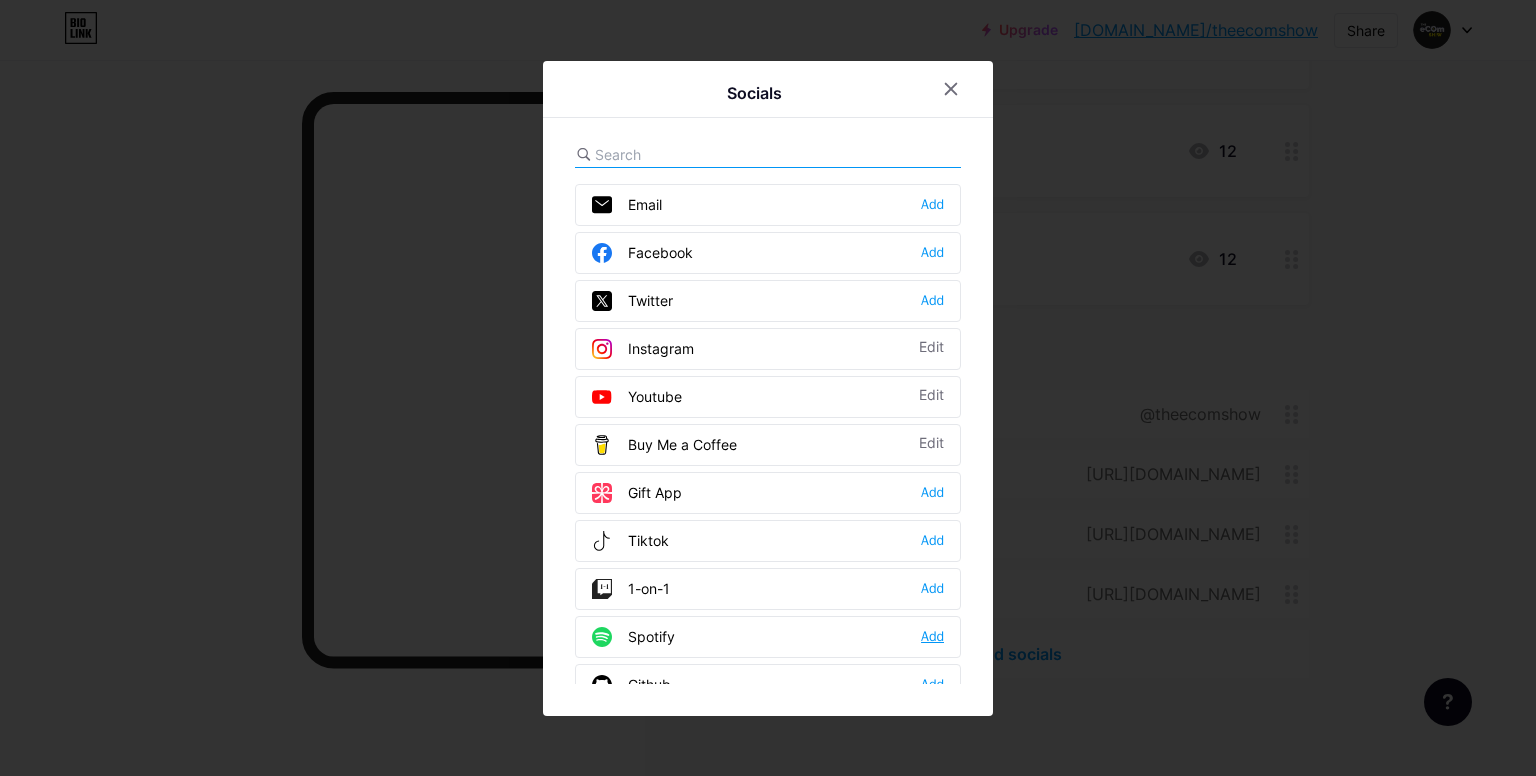 click on "Add" at bounding box center (932, 637) 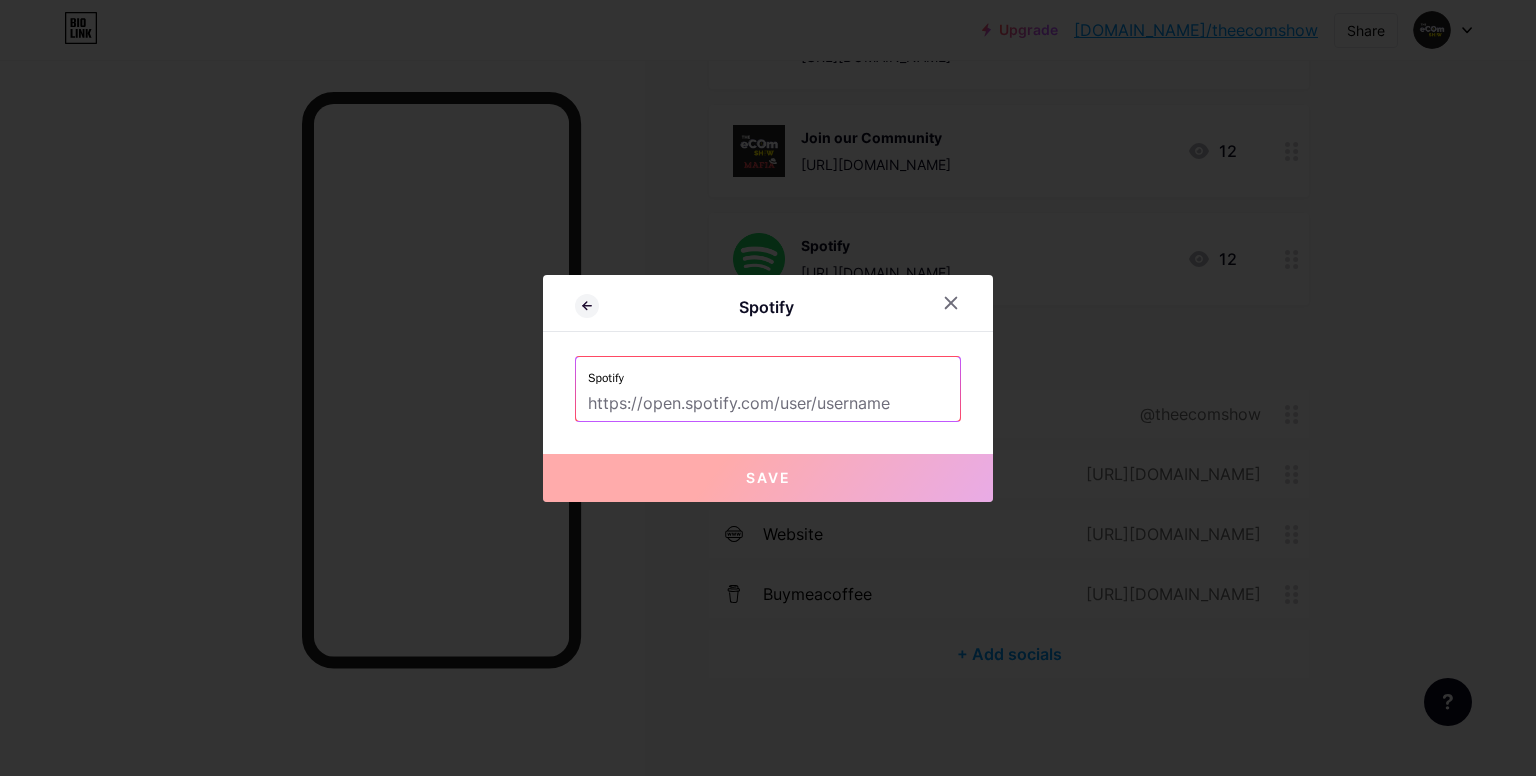 click at bounding box center (768, 404) 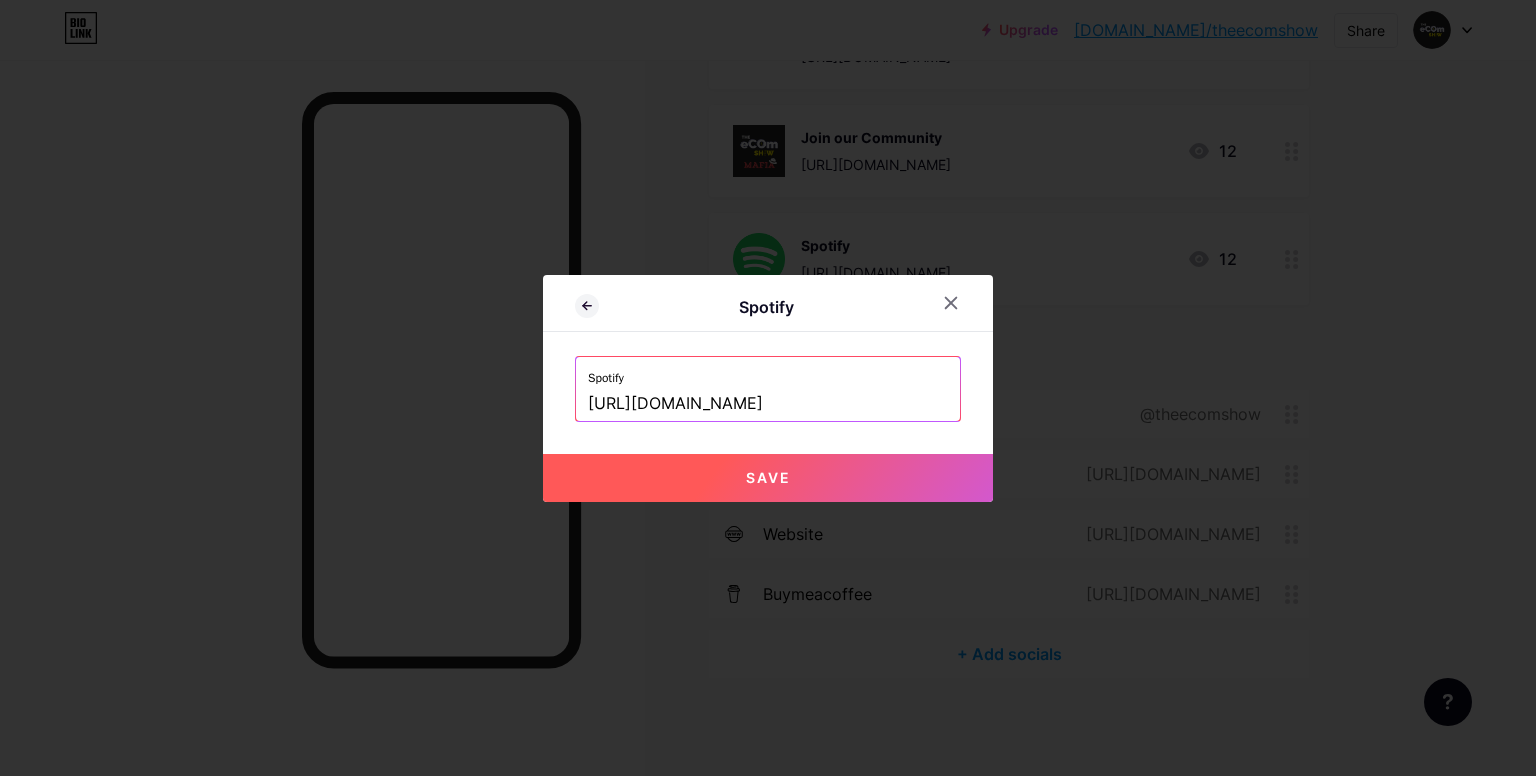 scroll, scrollTop: 0, scrollLeft: 82, axis: horizontal 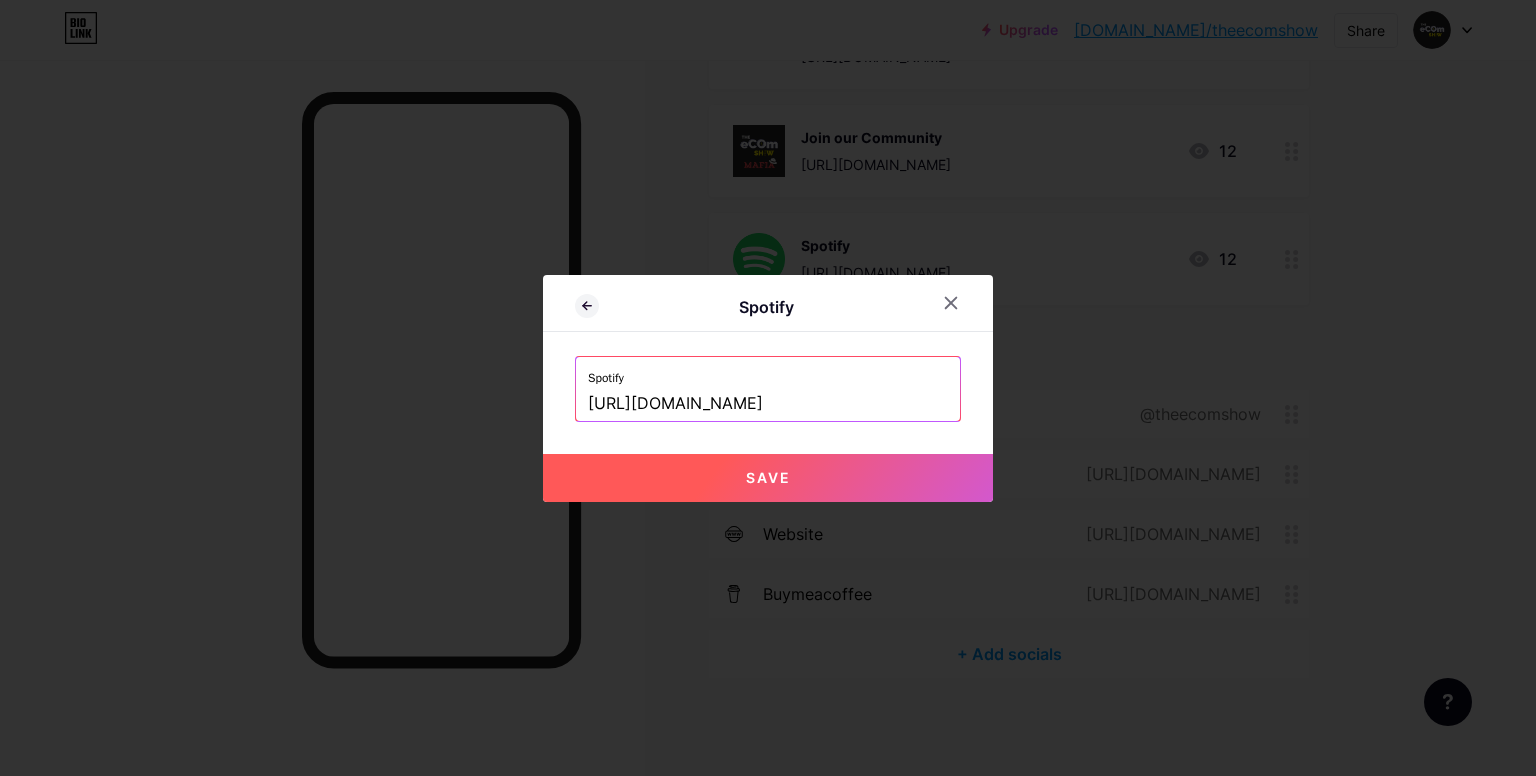 click on "Save" at bounding box center [768, 478] 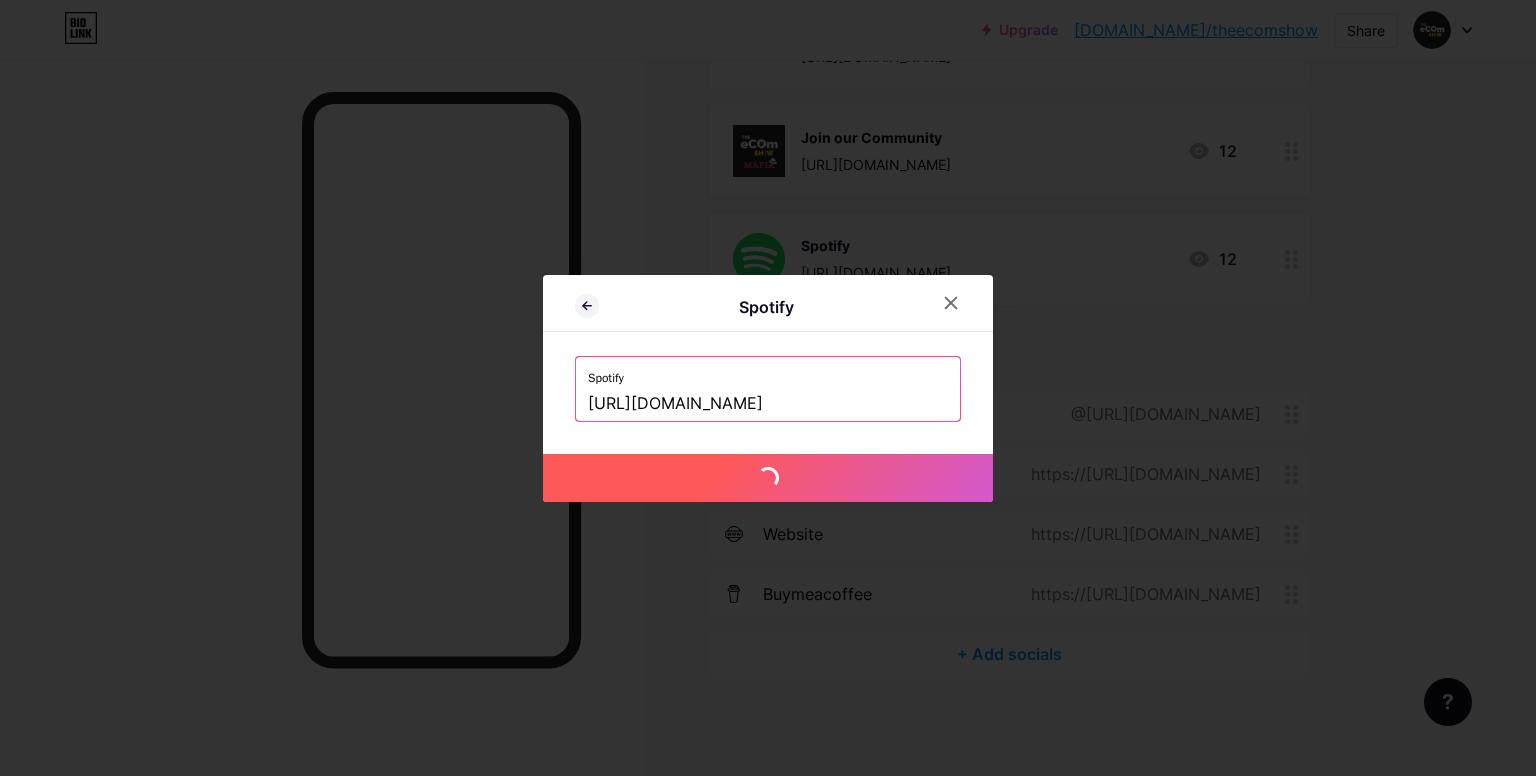 type 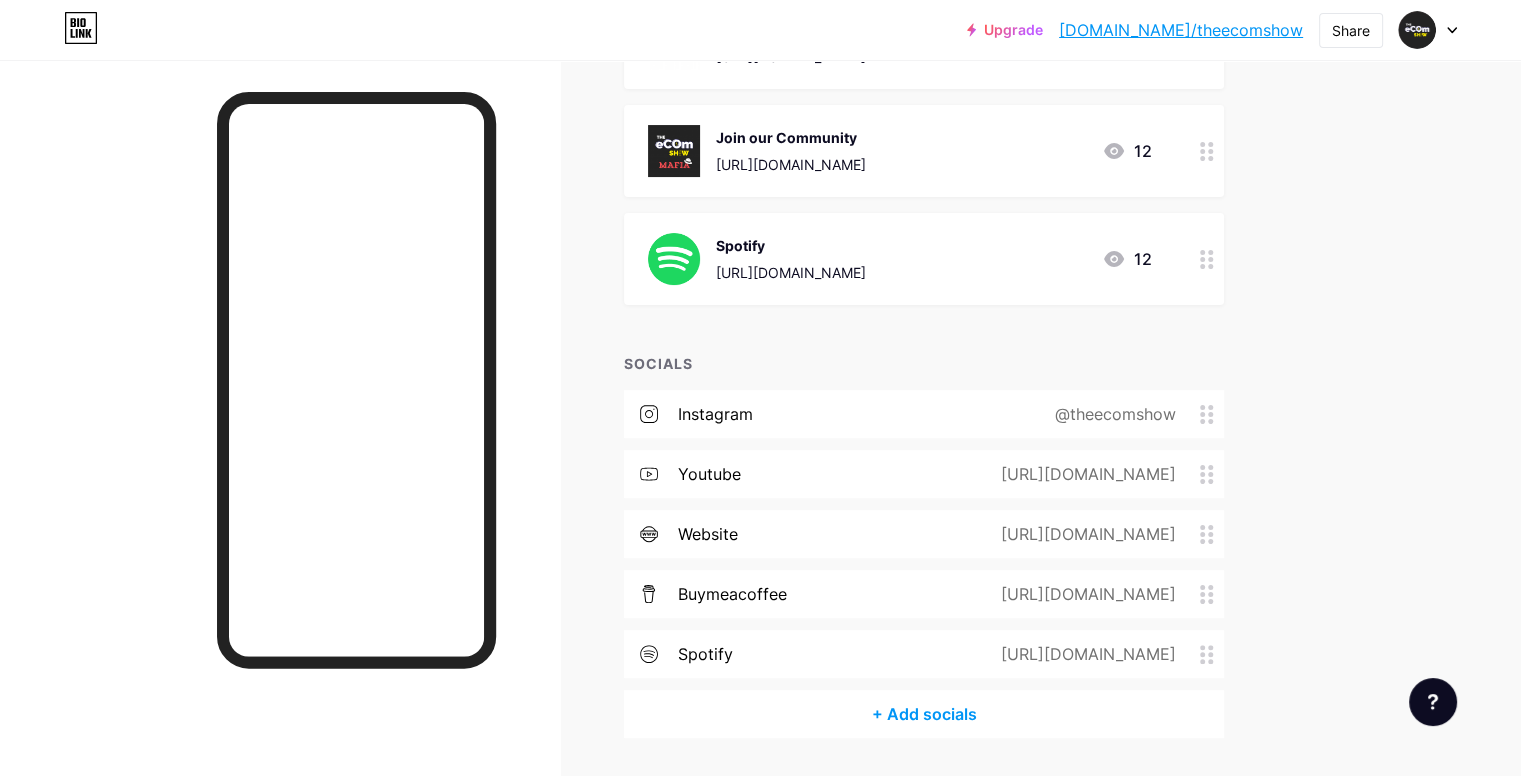 click on "[URL][DOMAIN_NAME]" at bounding box center (1084, 654) 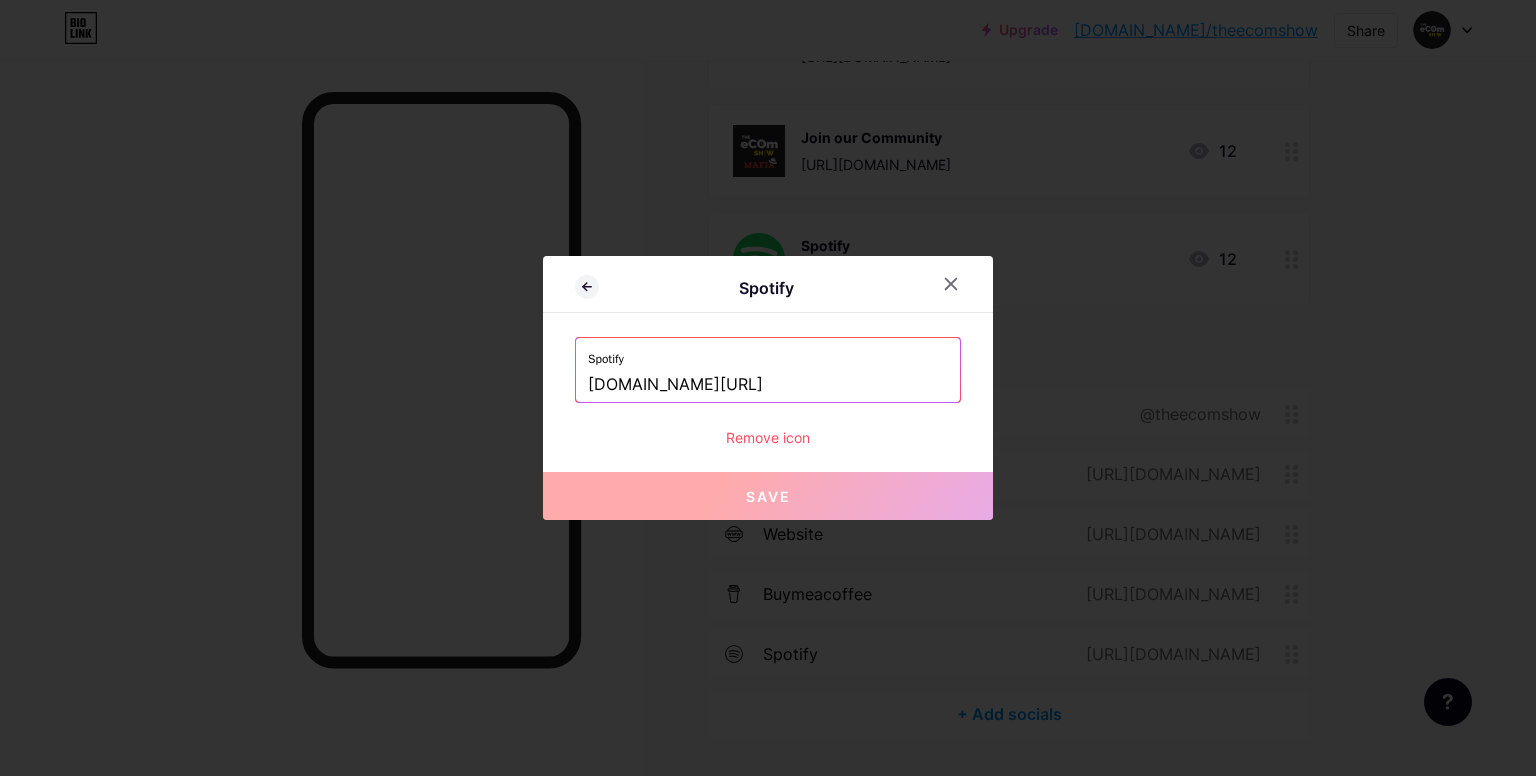click on "Remove icon" at bounding box center [768, 437] 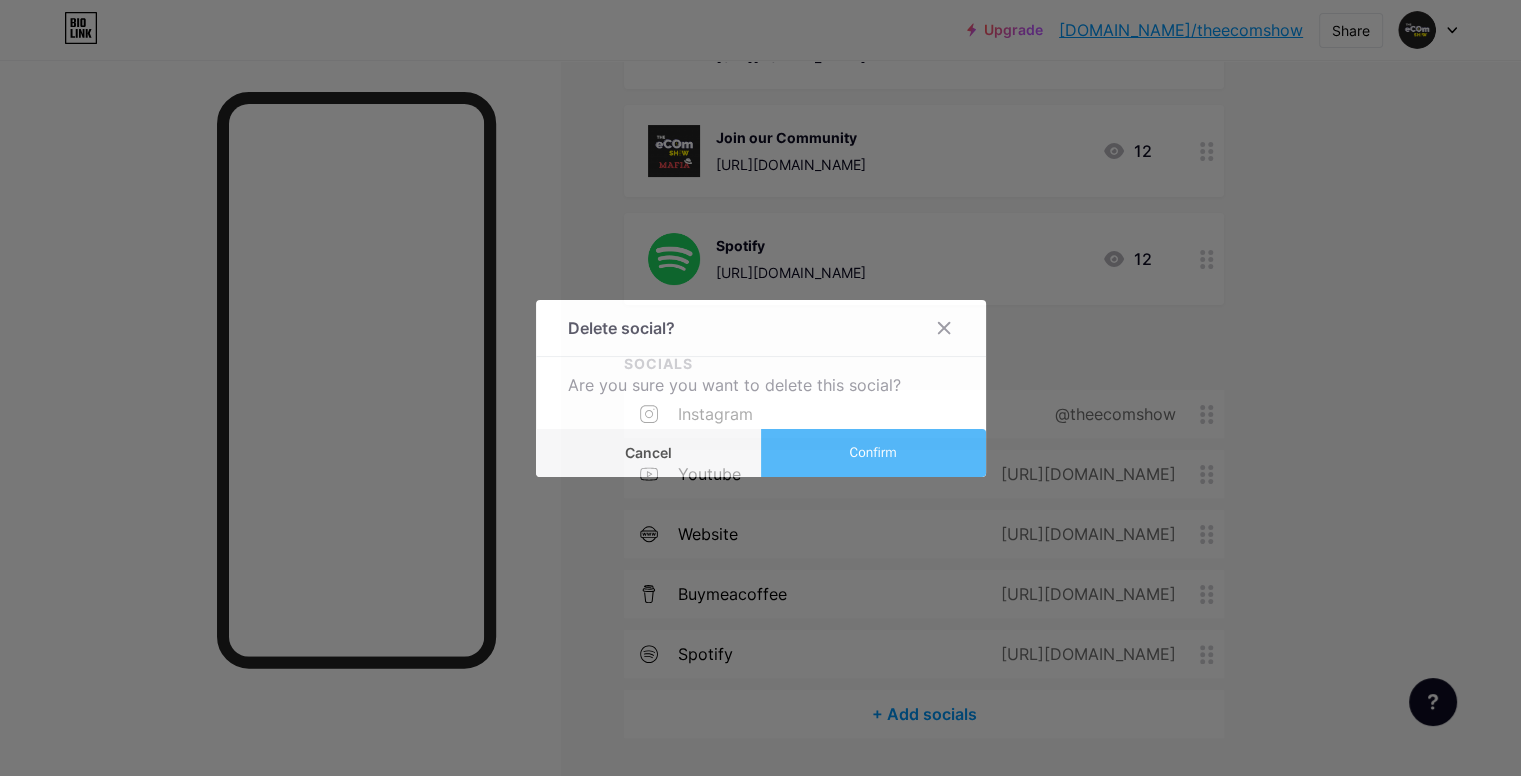 click on "Confirm" at bounding box center (873, 453) 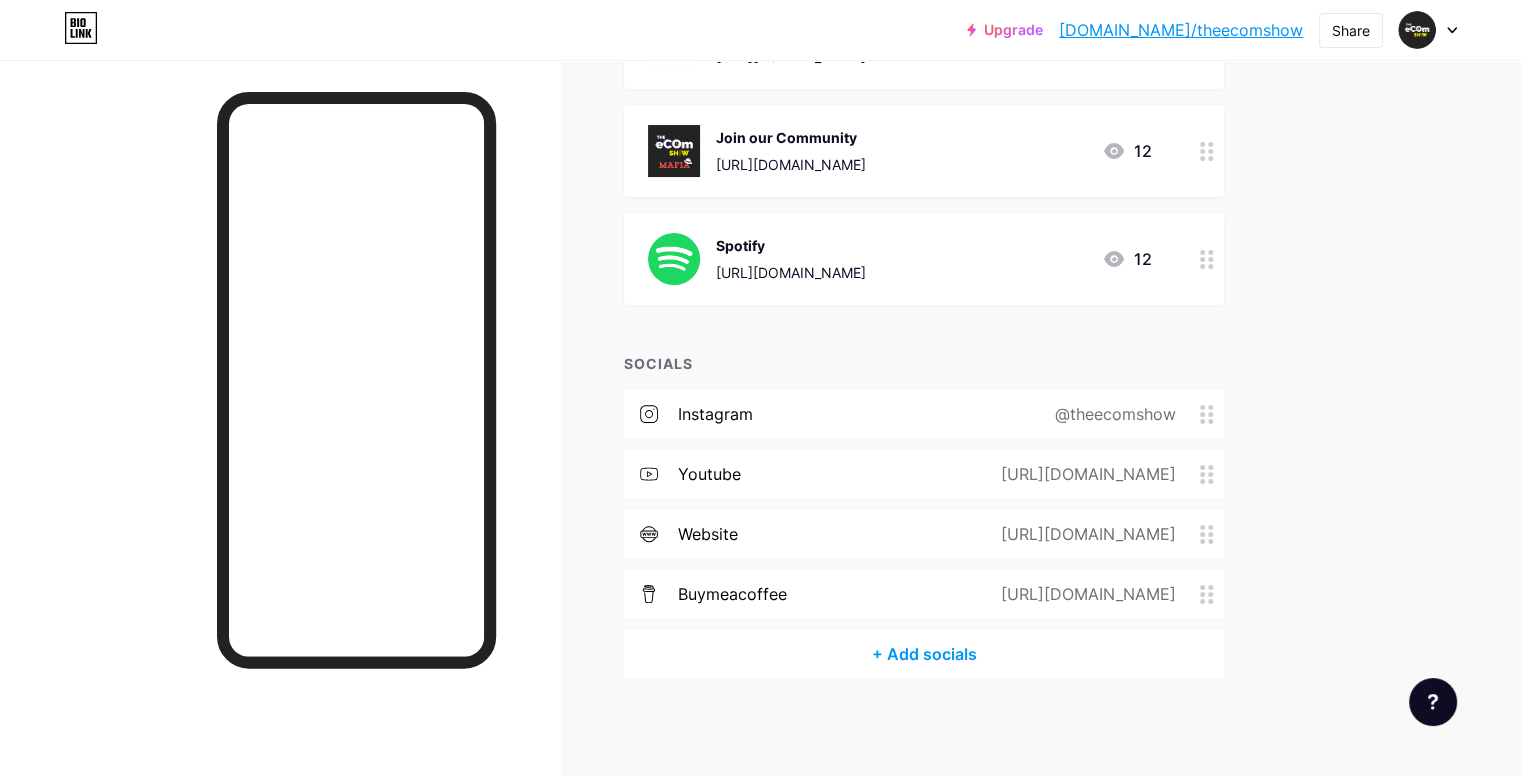 click on "+ Add socials" at bounding box center [924, 654] 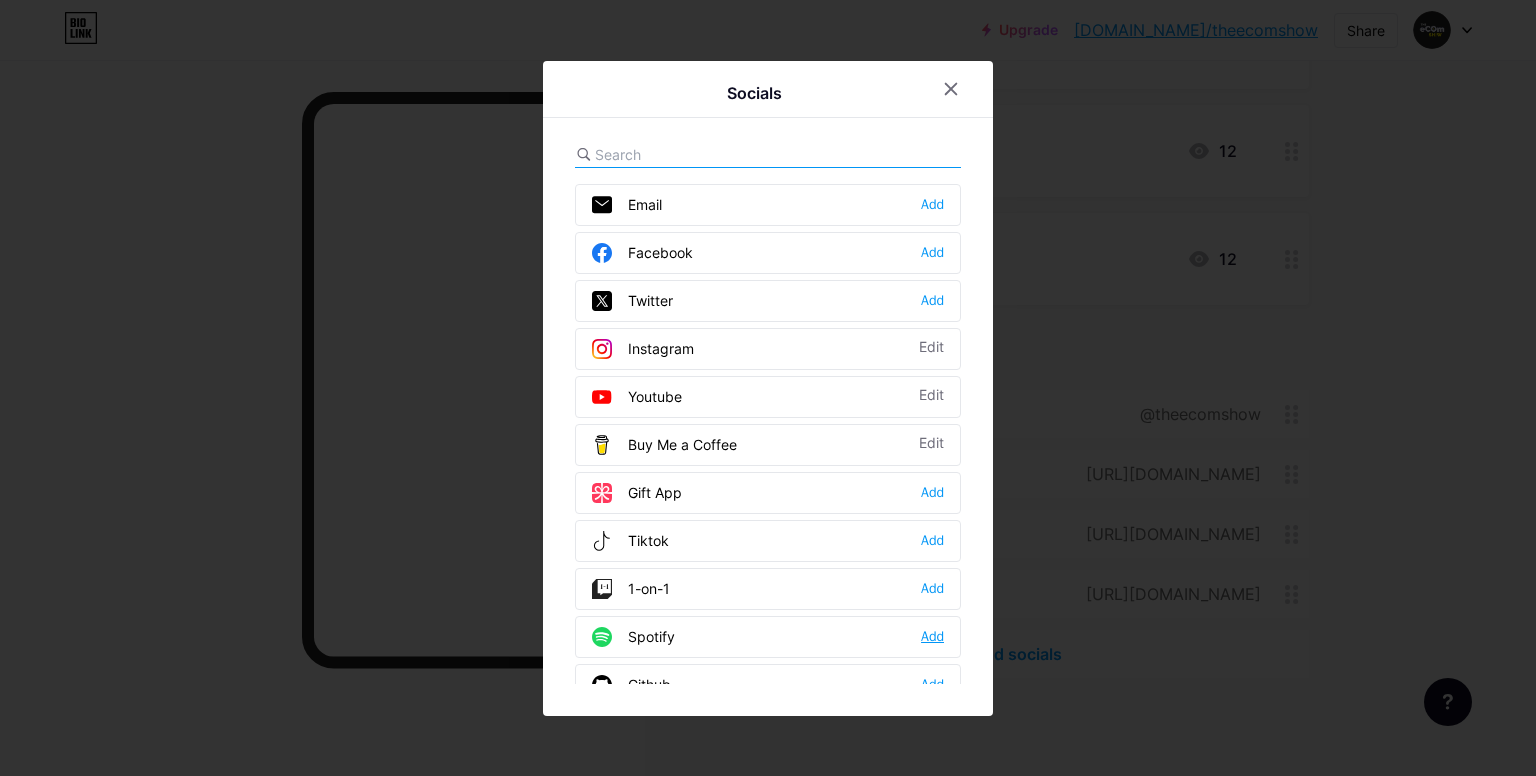 click on "Add" at bounding box center [932, 637] 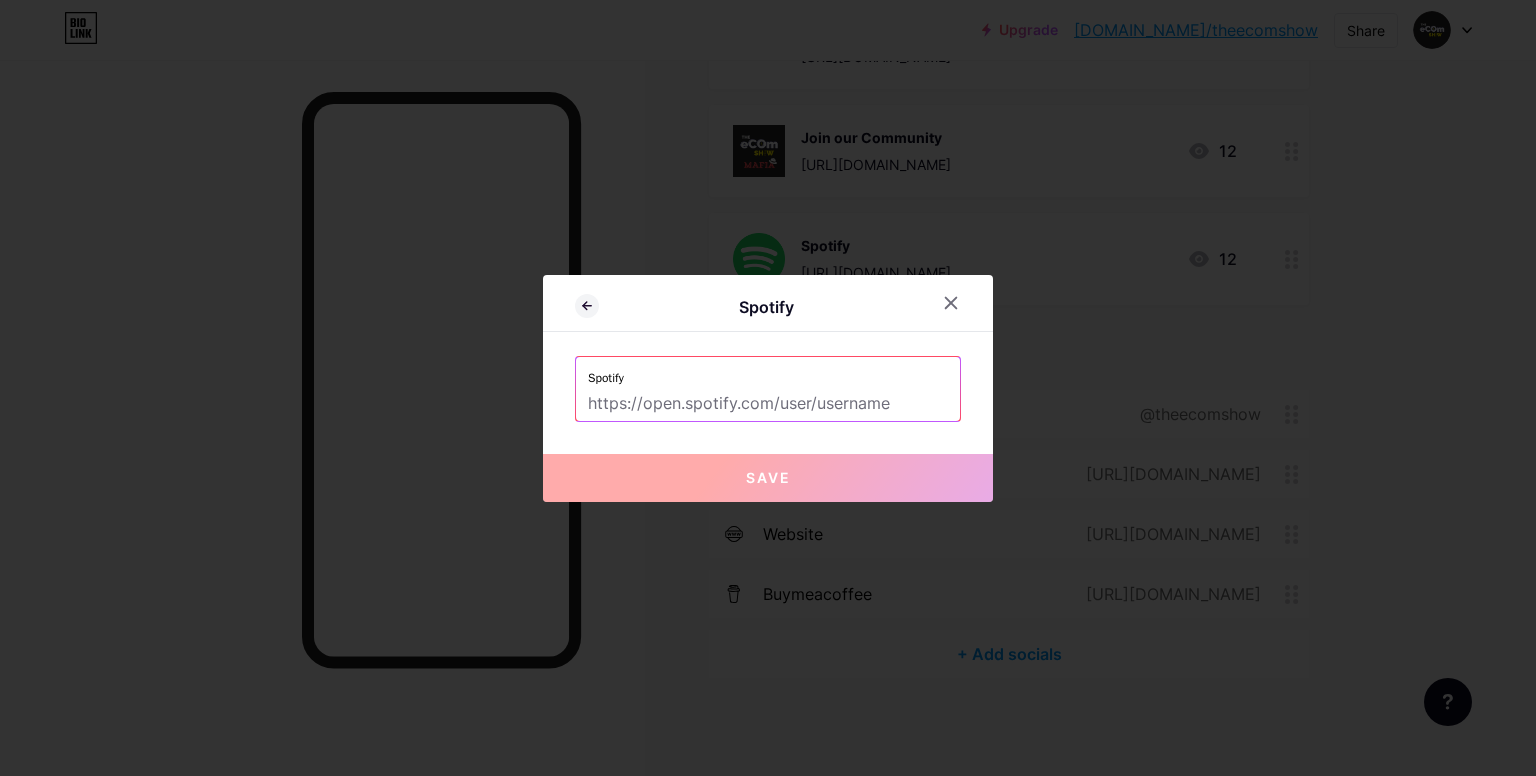 paste on "[URL][DOMAIN_NAME]" 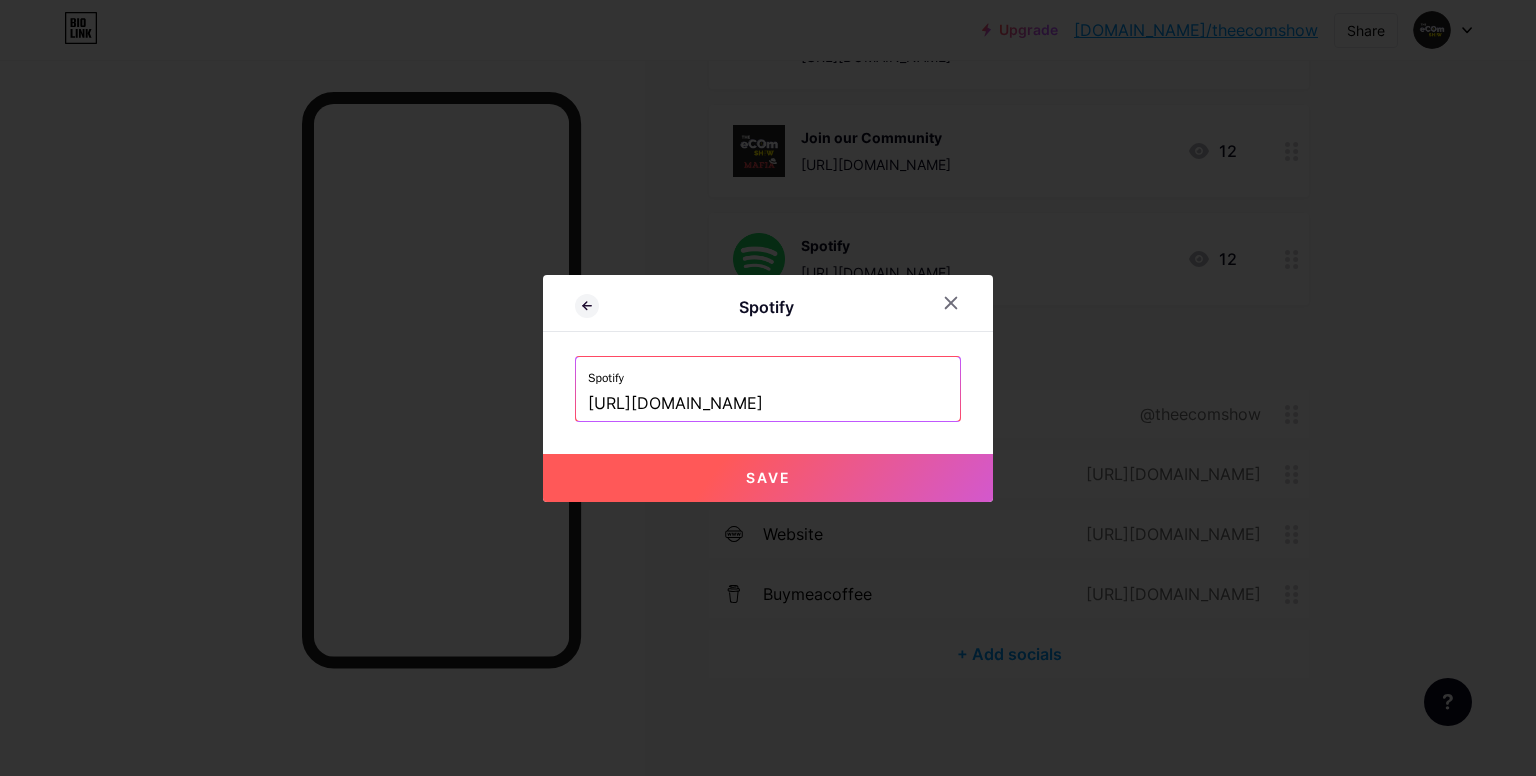 click on "[URL][DOMAIN_NAME]" at bounding box center [768, 404] 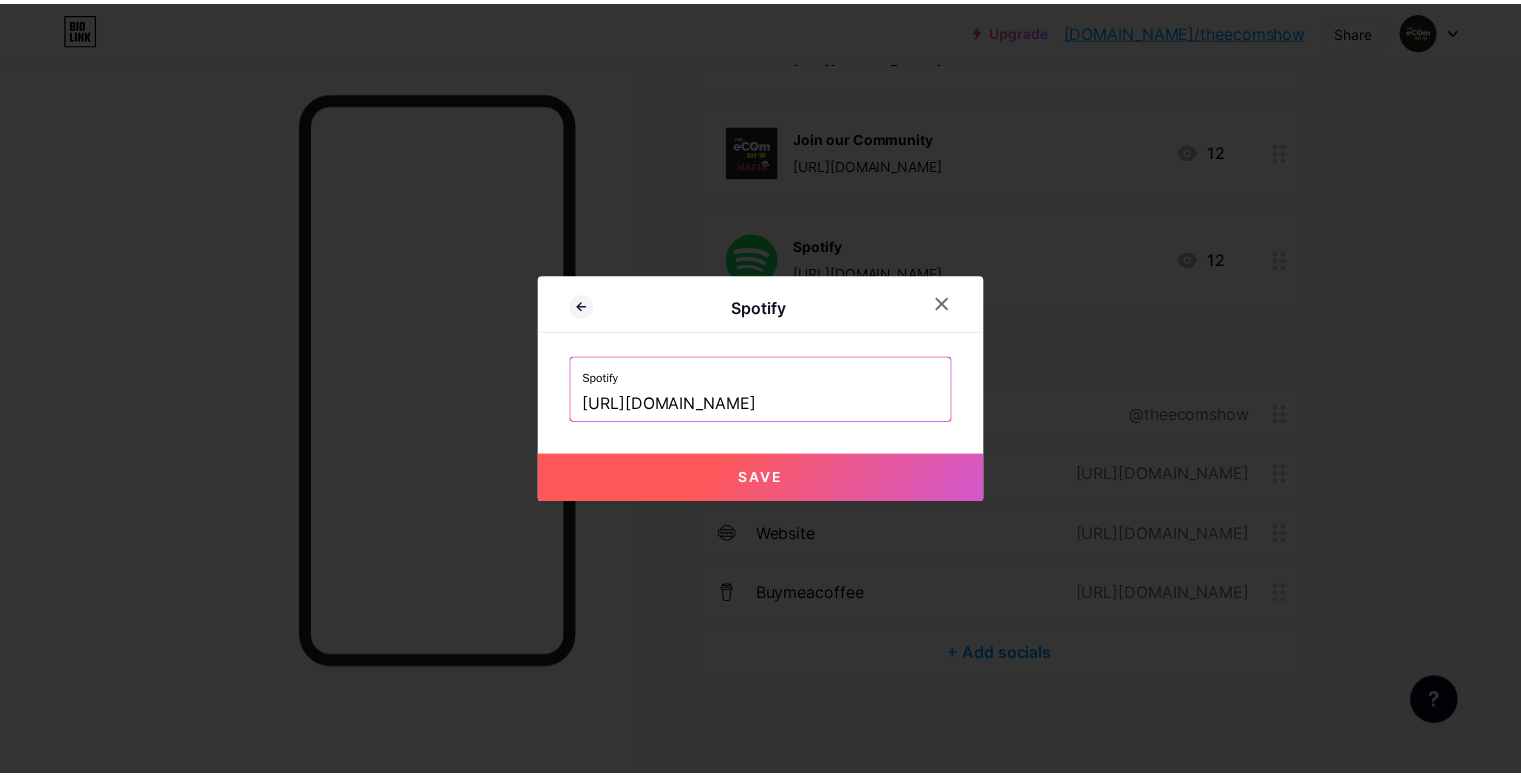 scroll, scrollTop: 0, scrollLeft: 0, axis: both 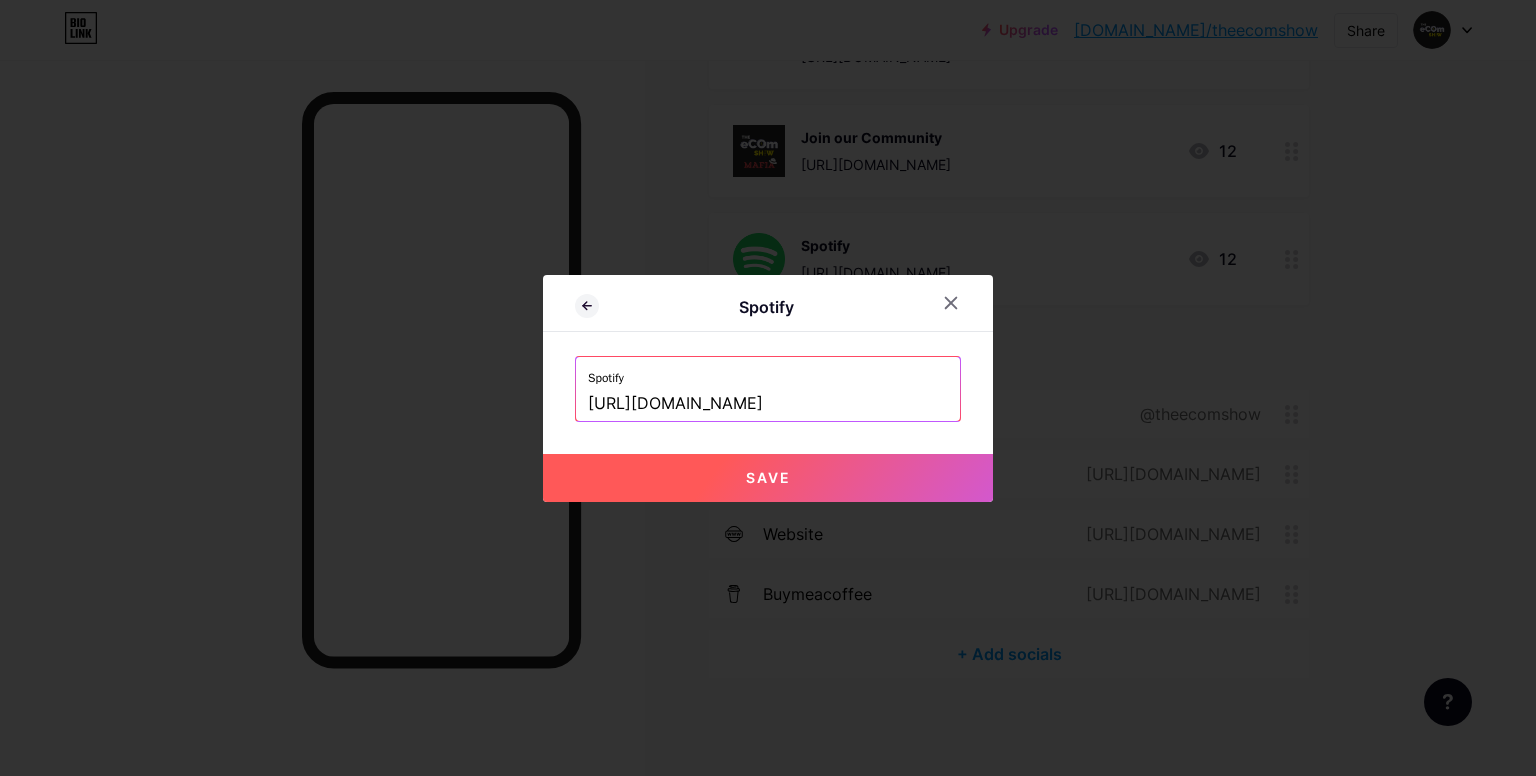 click on "Save" at bounding box center [768, 478] 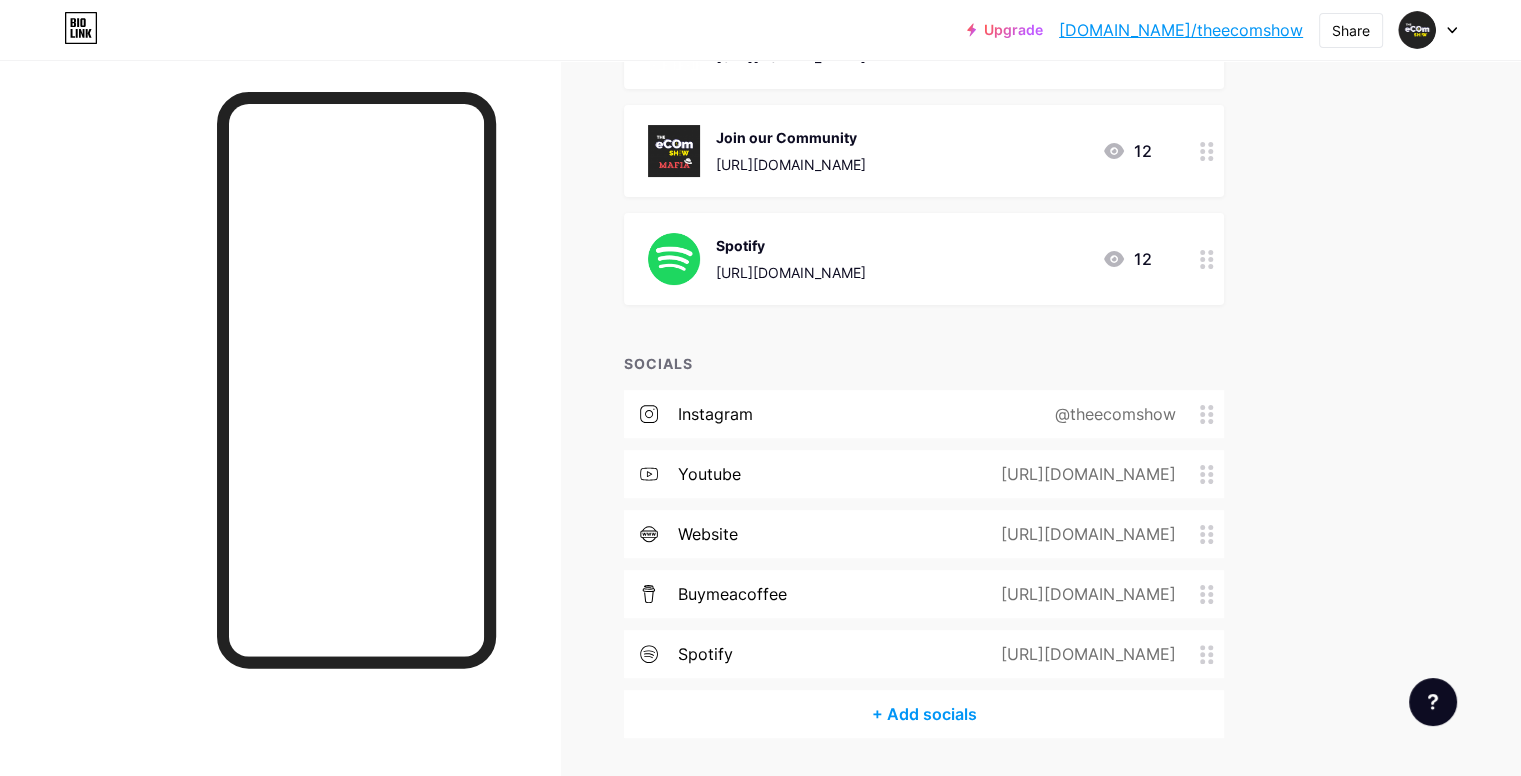 drag, startPoint x: 975, startPoint y: 245, endPoint x: 881, endPoint y: 248, distance: 94.04786 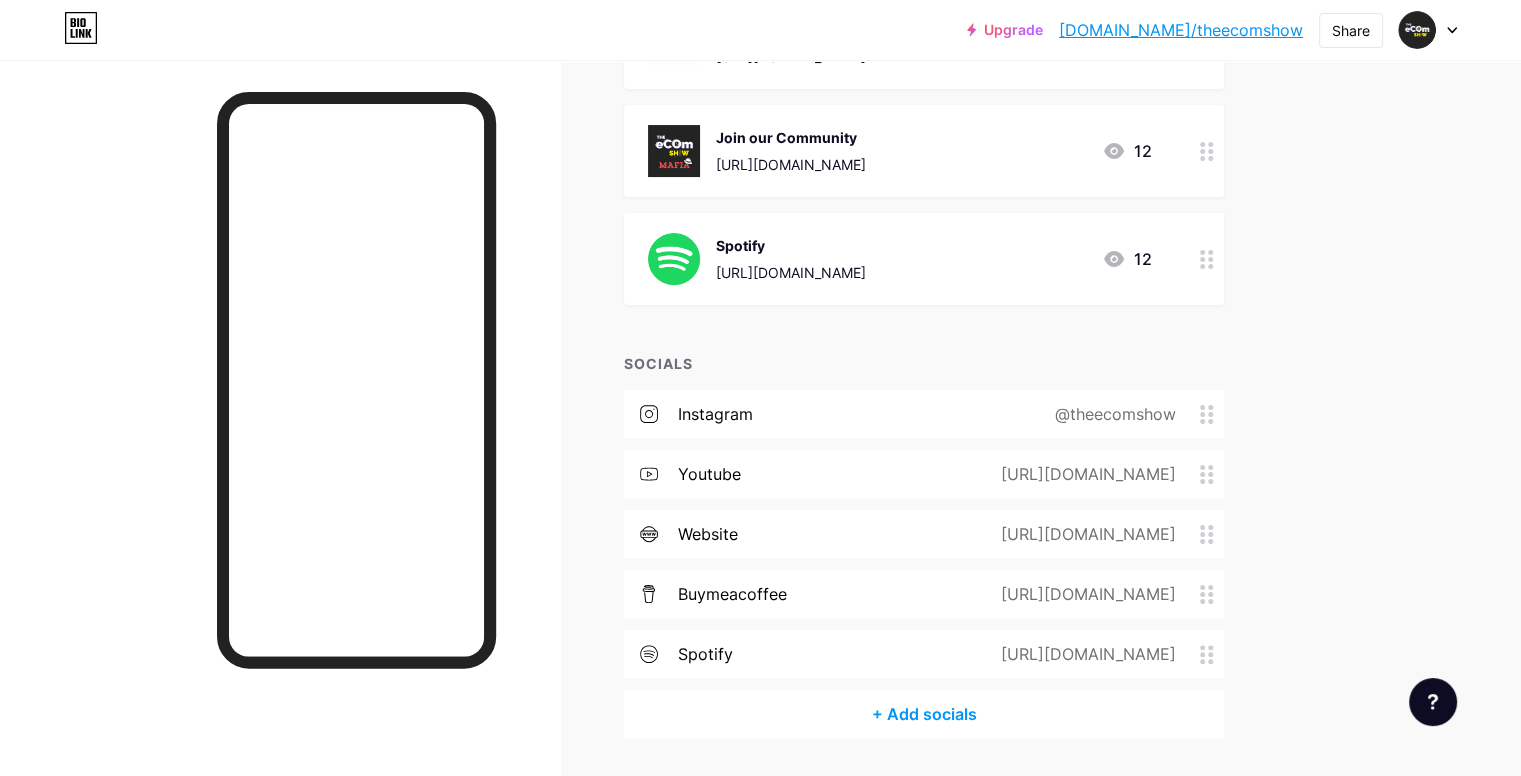 click on "Spotify" at bounding box center (791, 245) 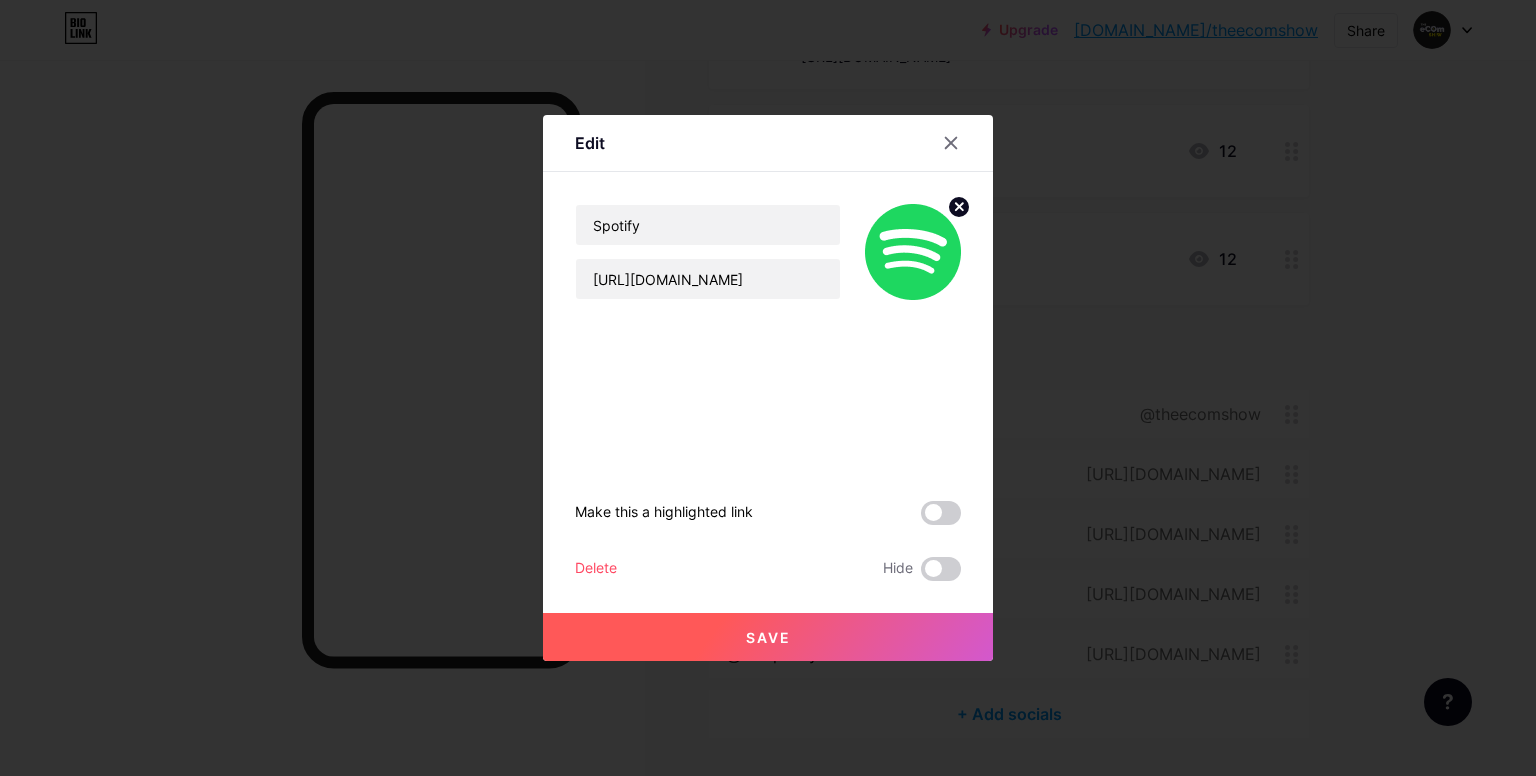 click on "Delete" at bounding box center (596, 569) 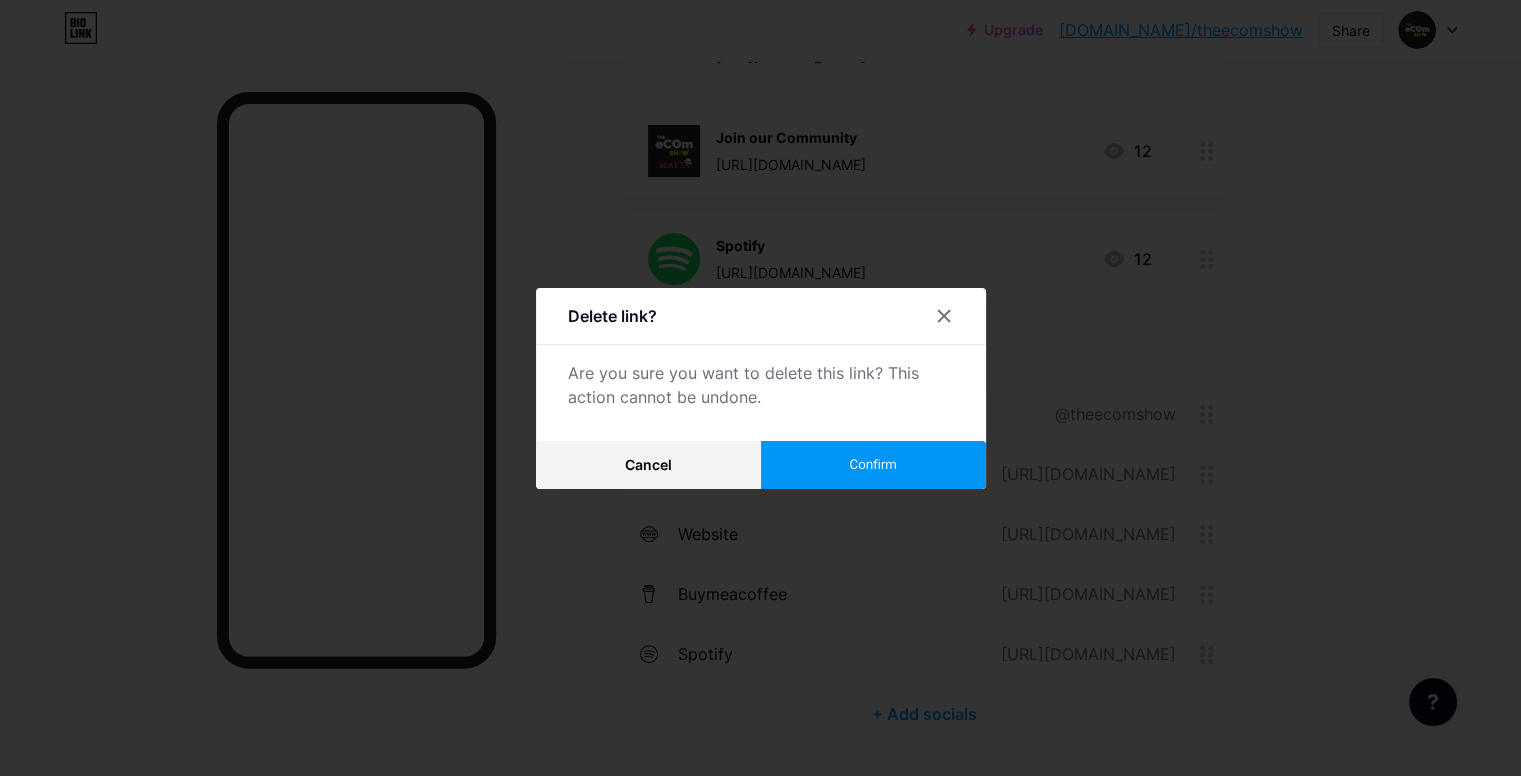 click on "Confirm" at bounding box center [873, 465] 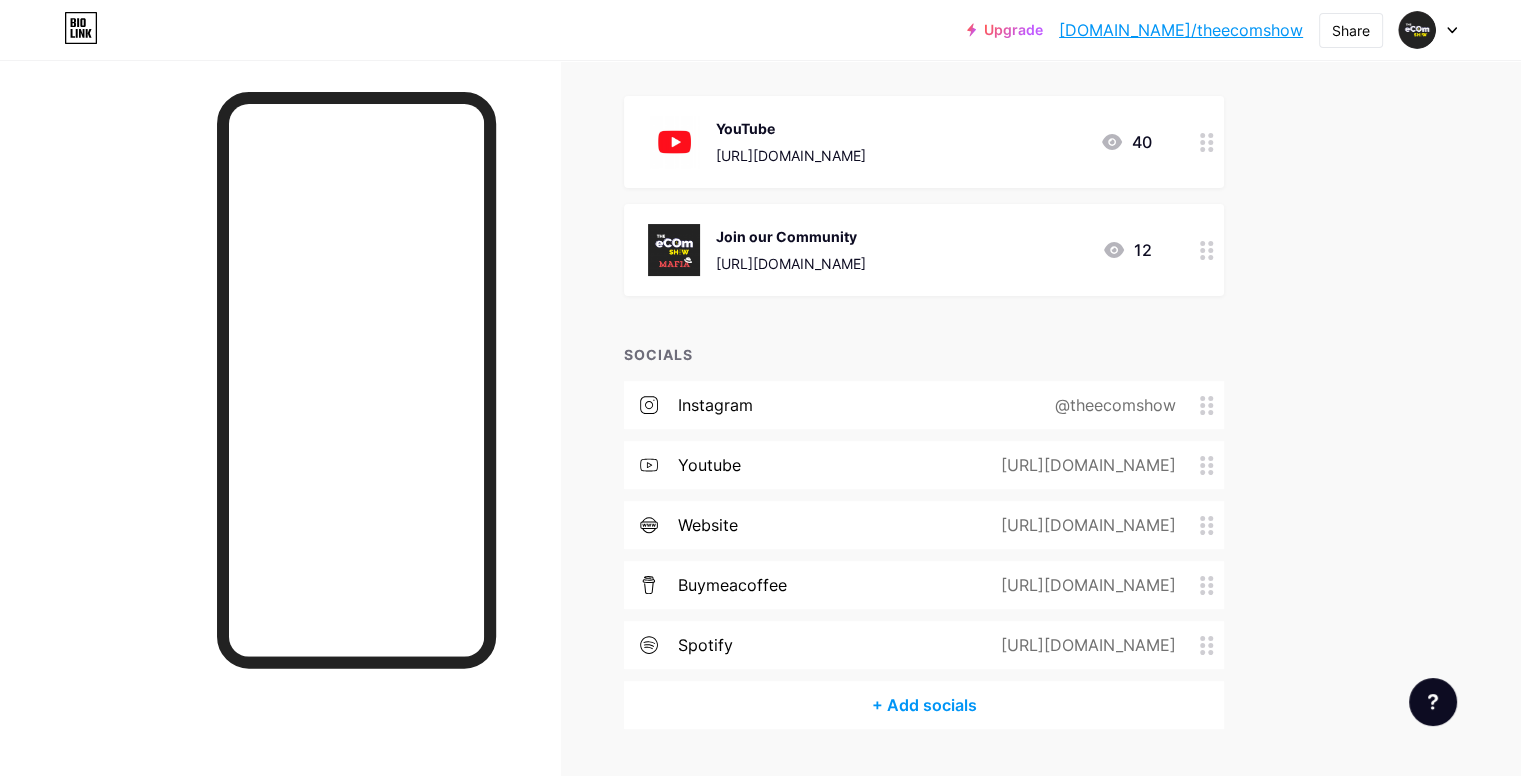 scroll, scrollTop: 218, scrollLeft: 0, axis: vertical 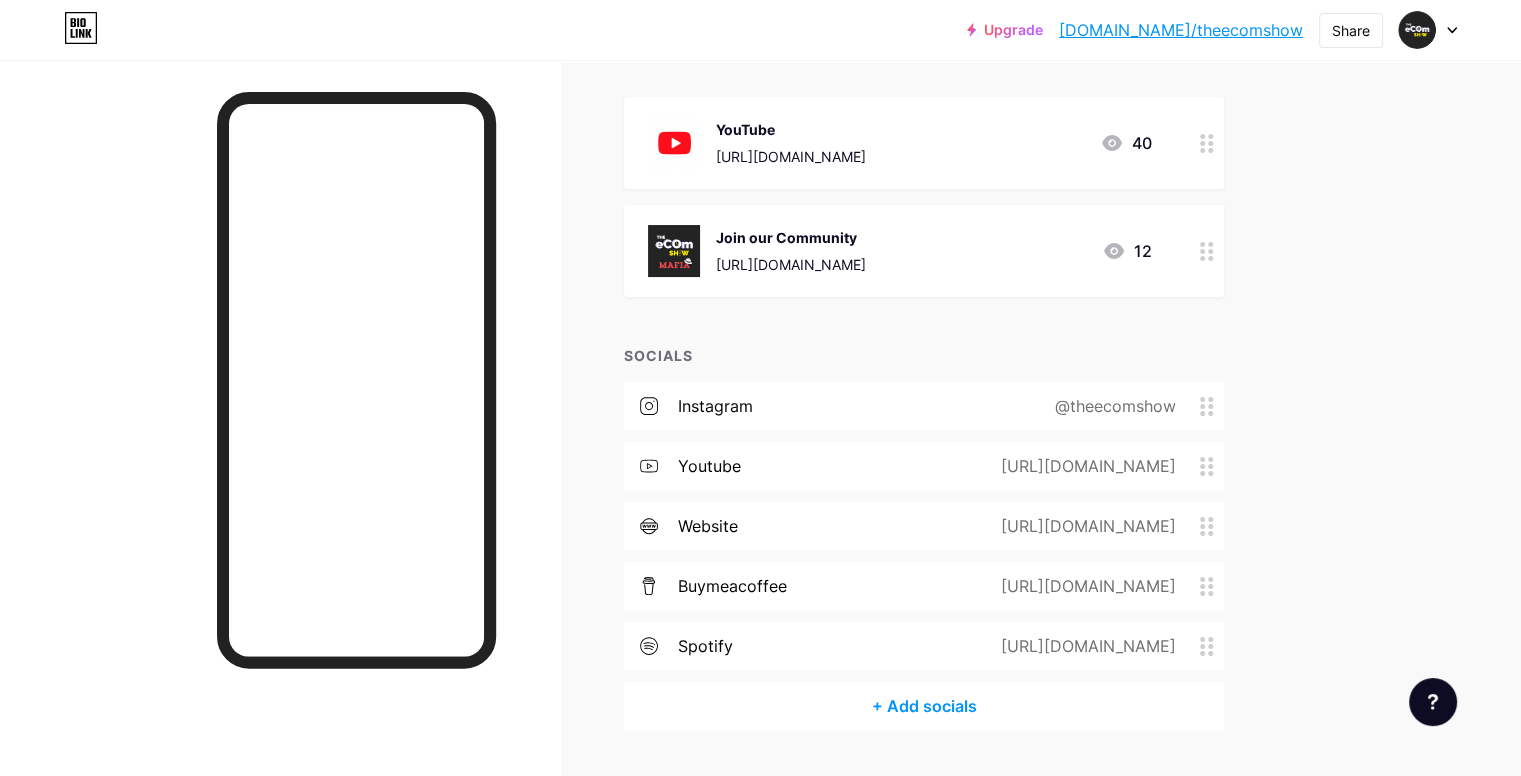 click on "[URL][DOMAIN_NAME]" at bounding box center [791, 264] 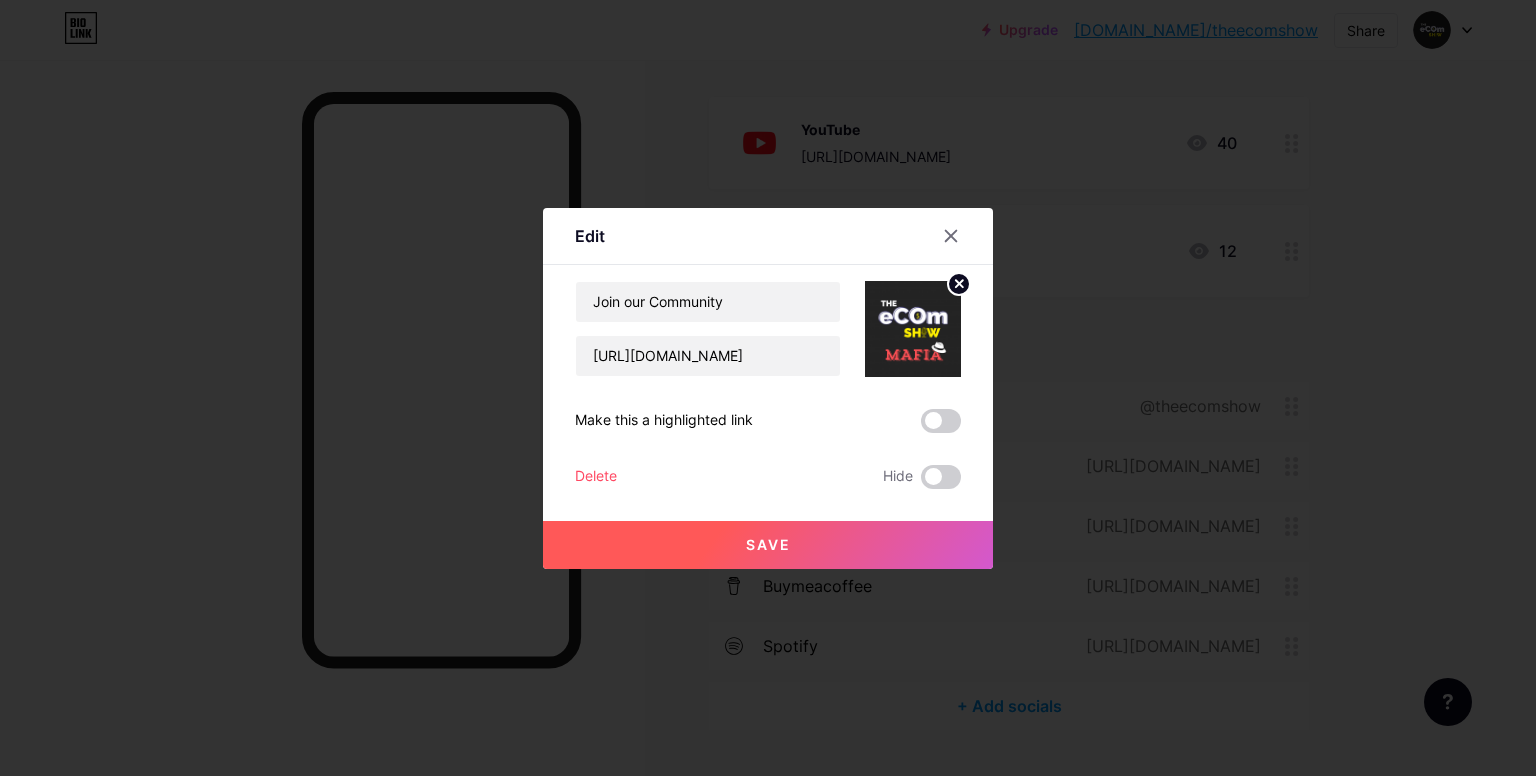 click 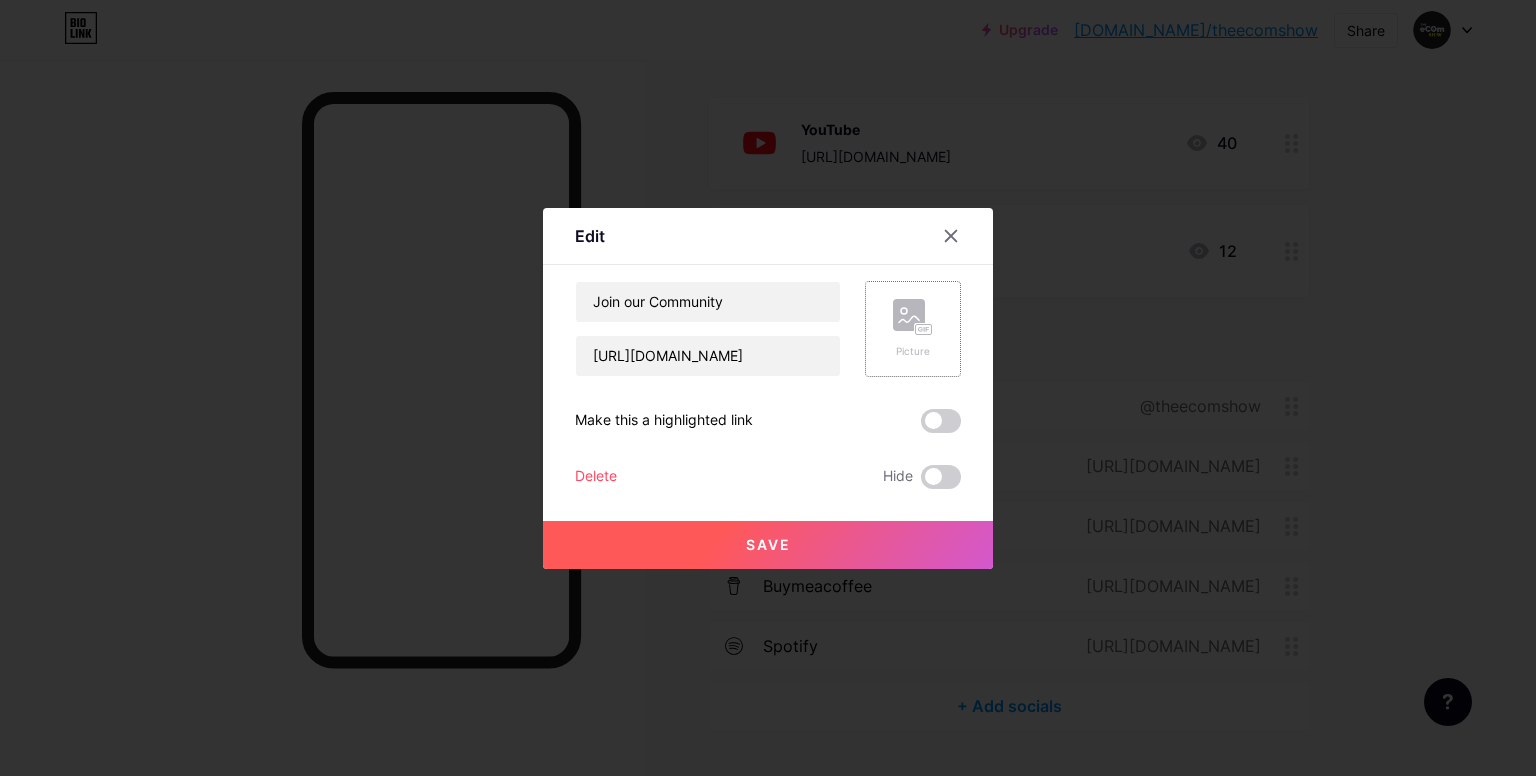 click 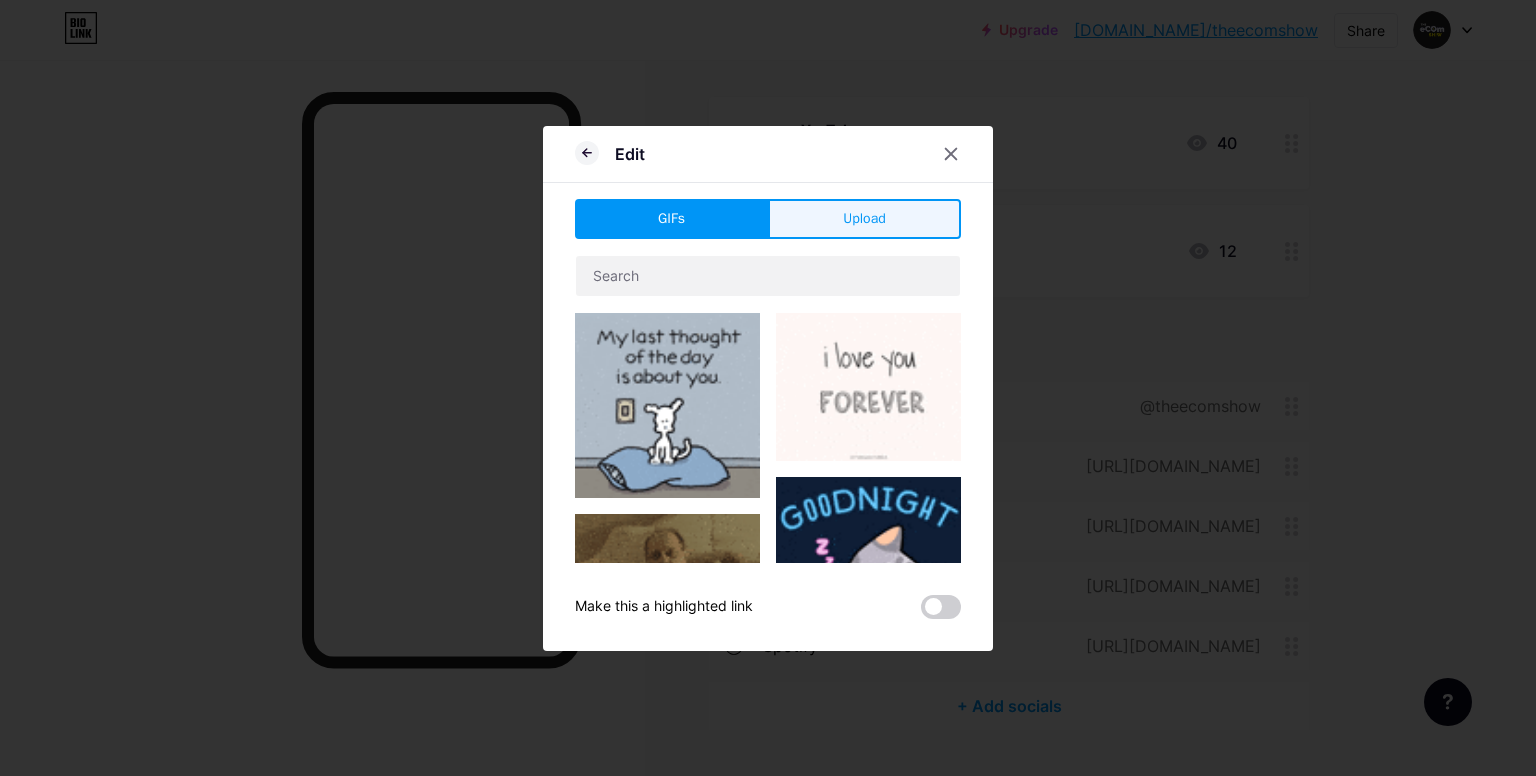 click on "Upload" at bounding box center [864, 218] 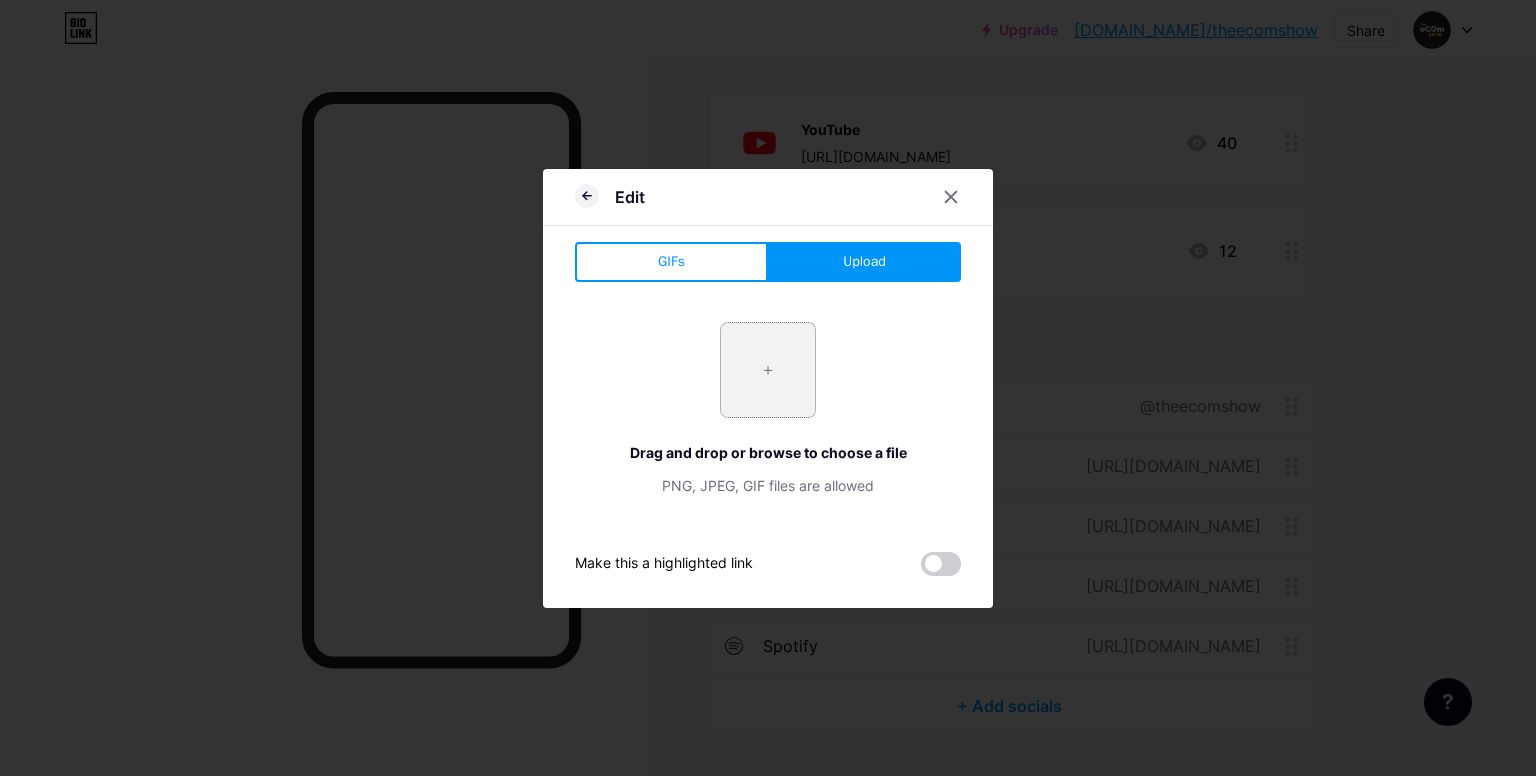 click at bounding box center (768, 370) 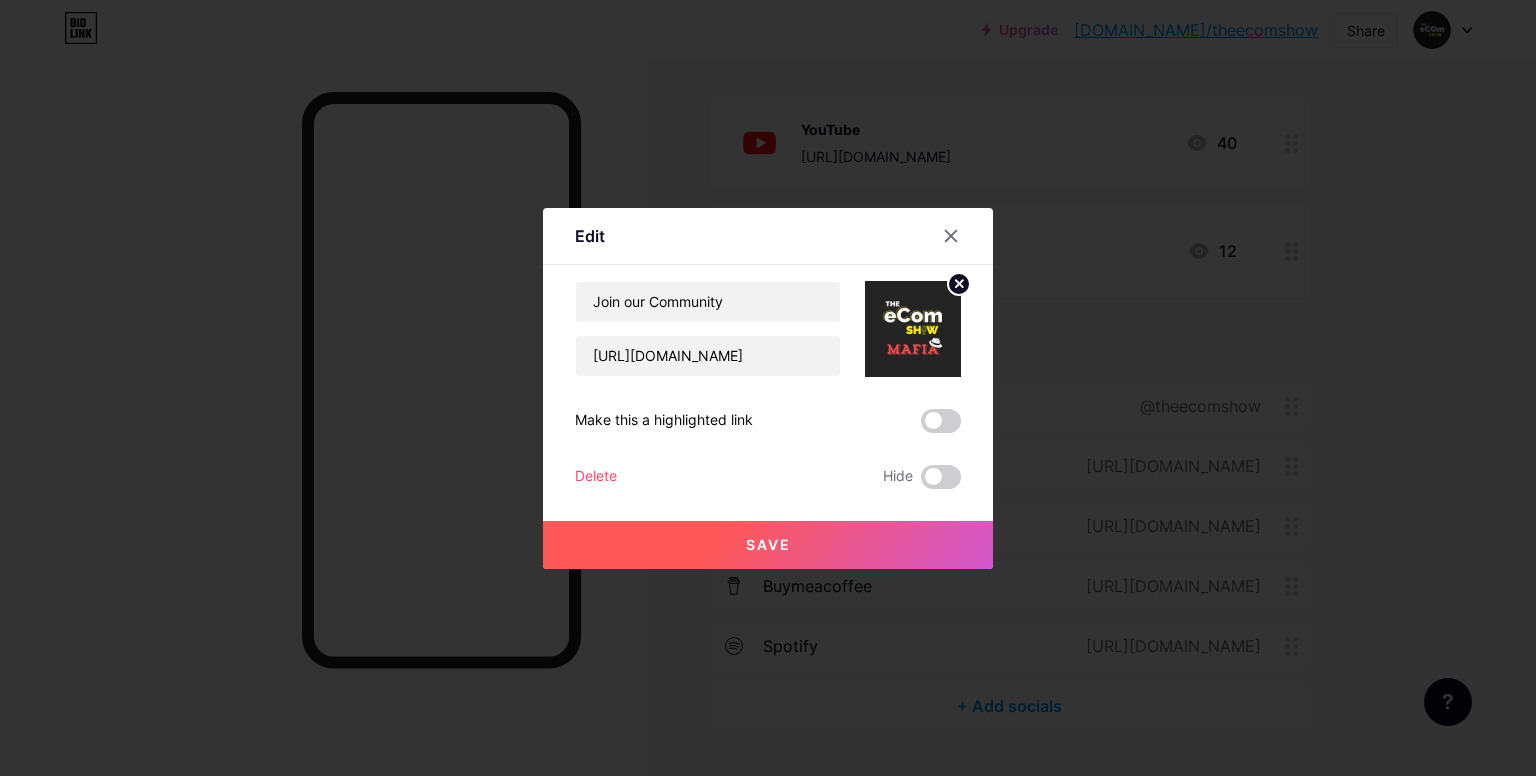 click on "Save" at bounding box center [768, 545] 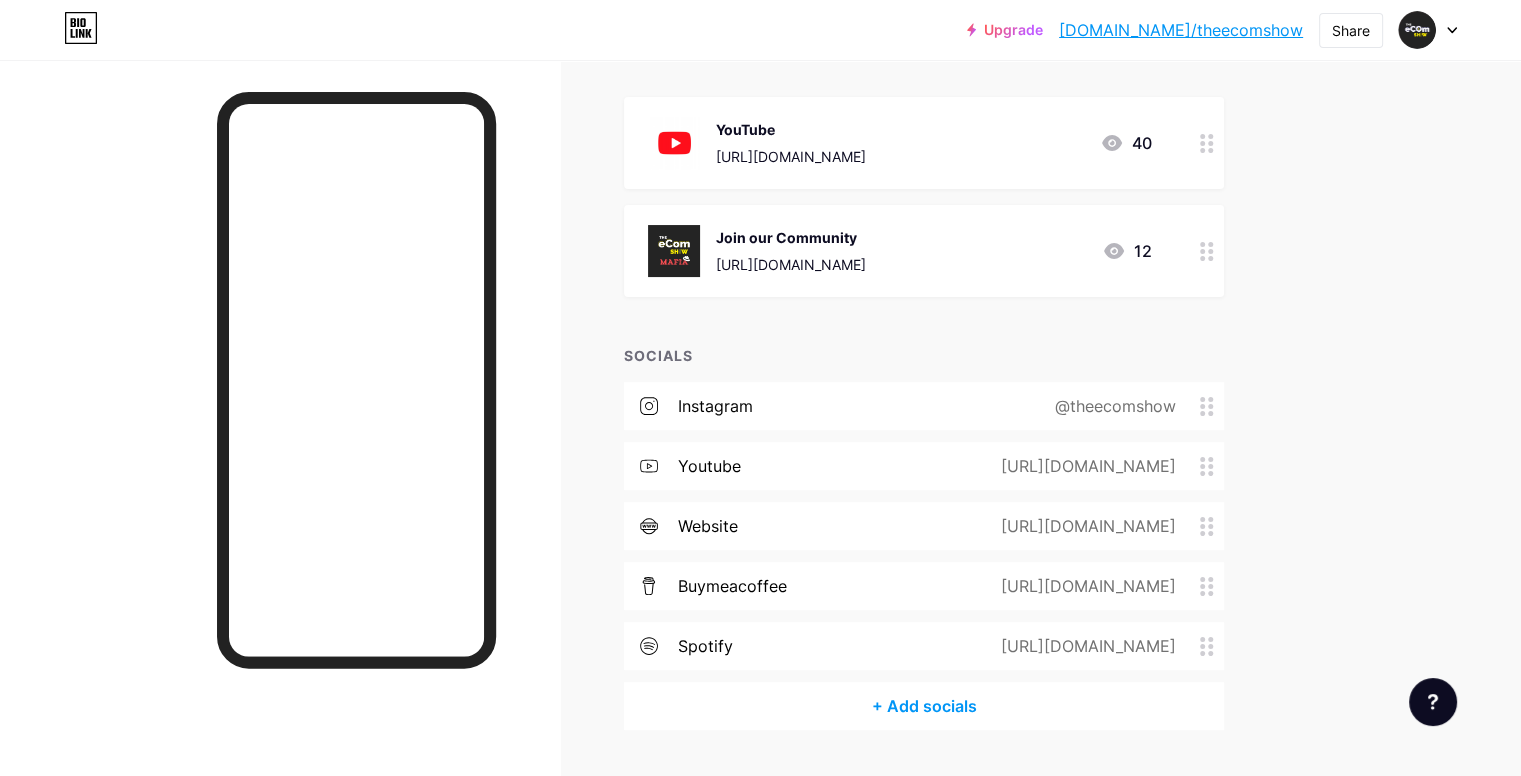 click on "Join our Community
[URL][DOMAIN_NAME]" at bounding box center [791, 251] 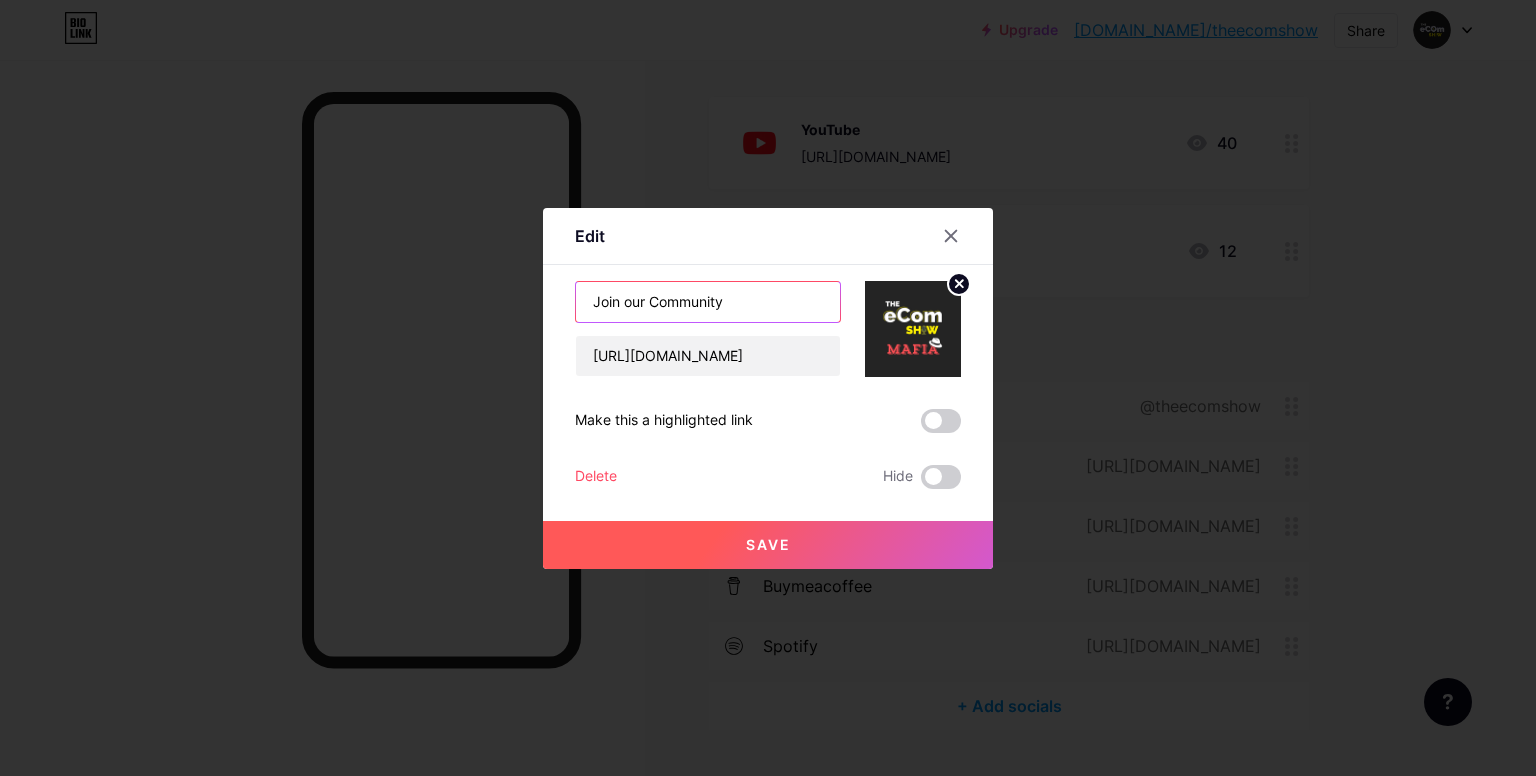 click on "Join our Community" at bounding box center [708, 302] 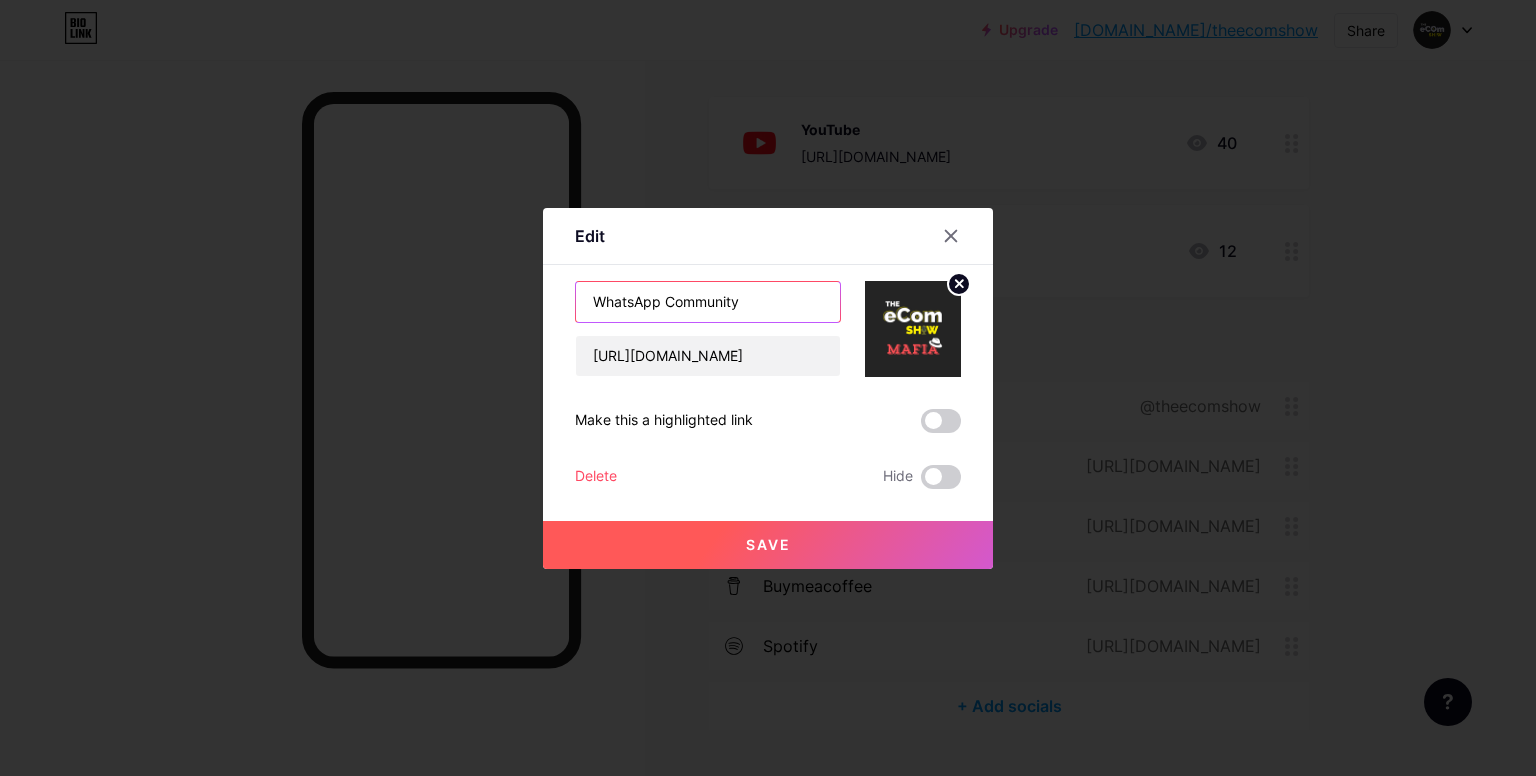 type on "WhatsApp Community" 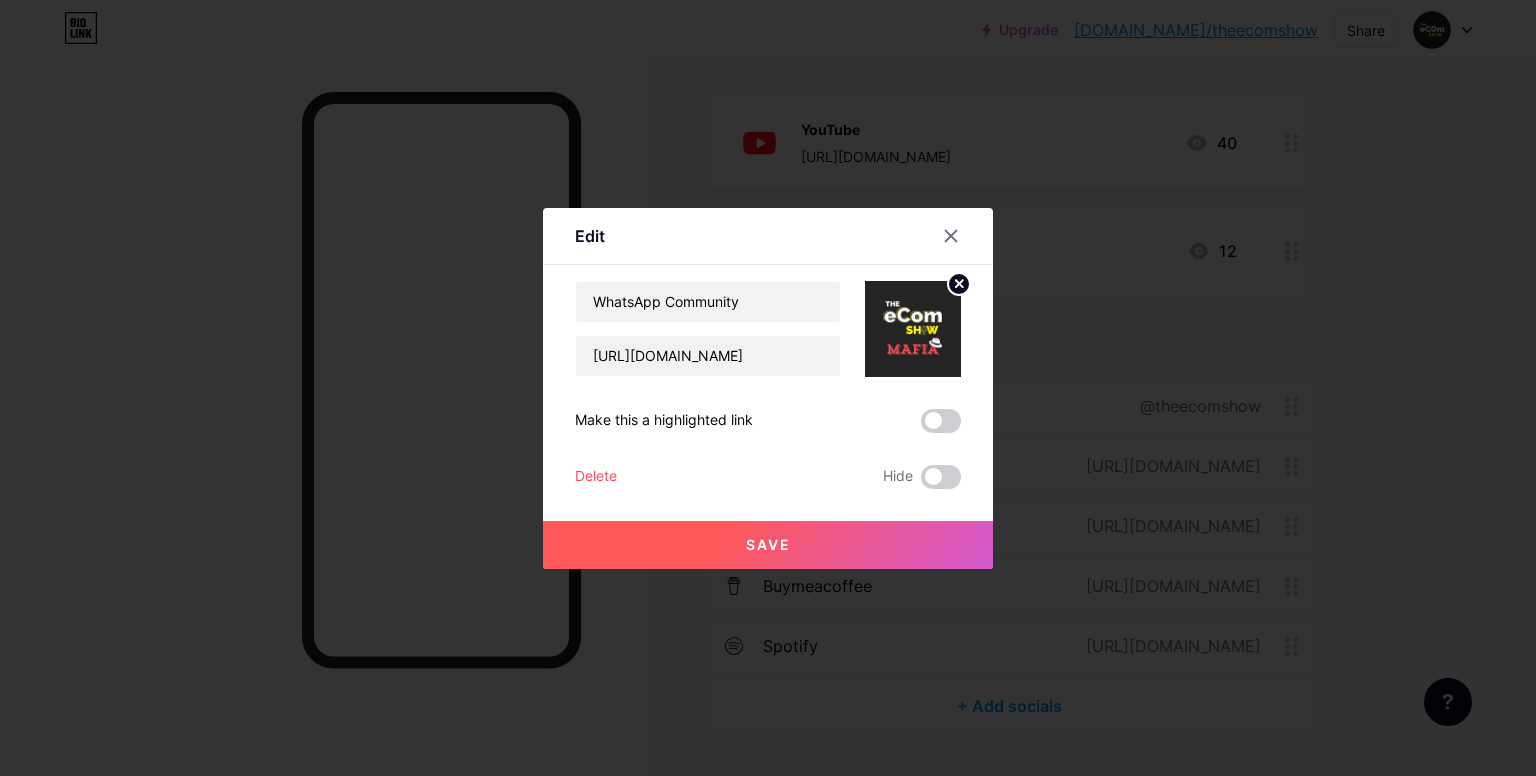 click on "Save" at bounding box center [768, 545] 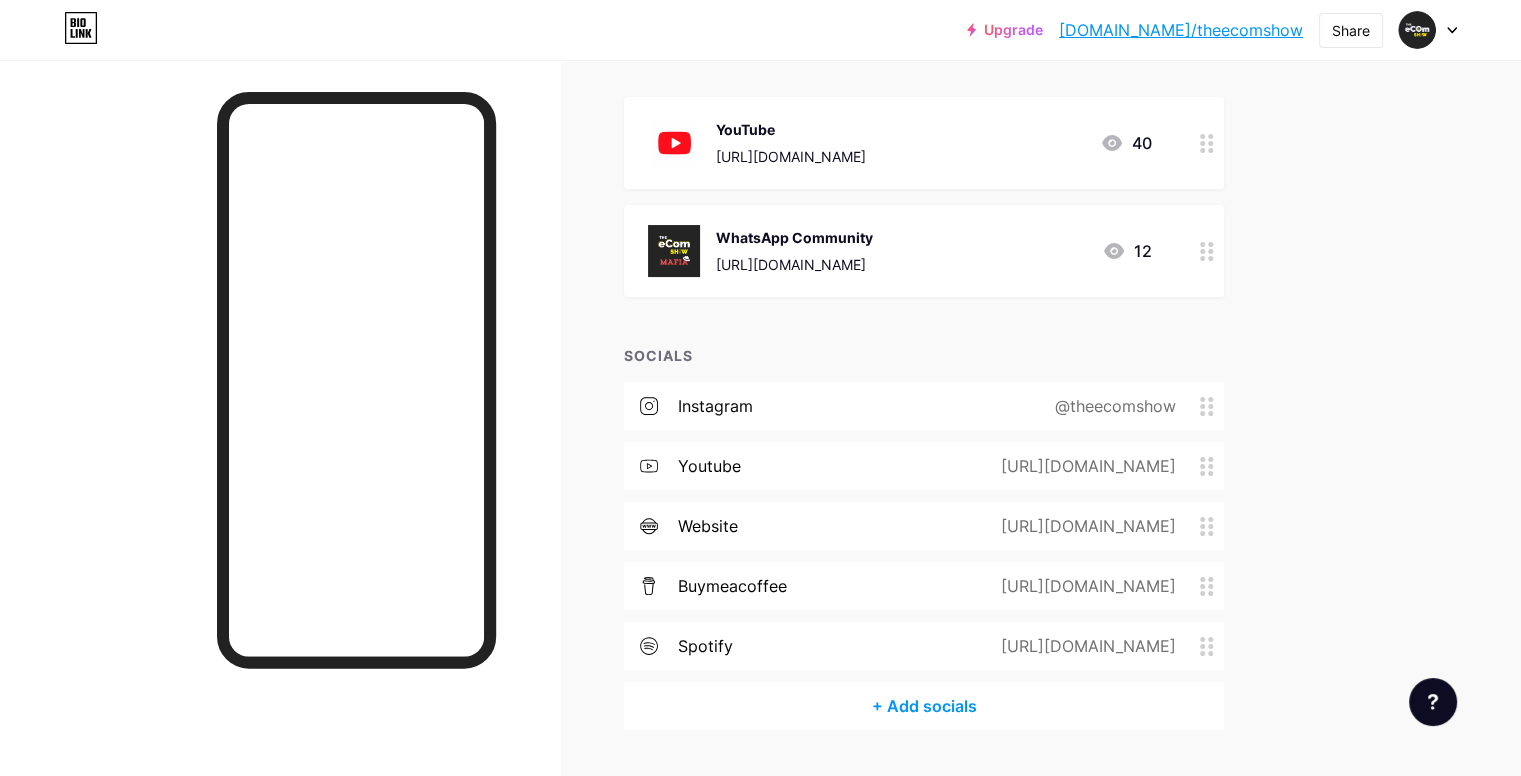 scroll, scrollTop: 0, scrollLeft: 0, axis: both 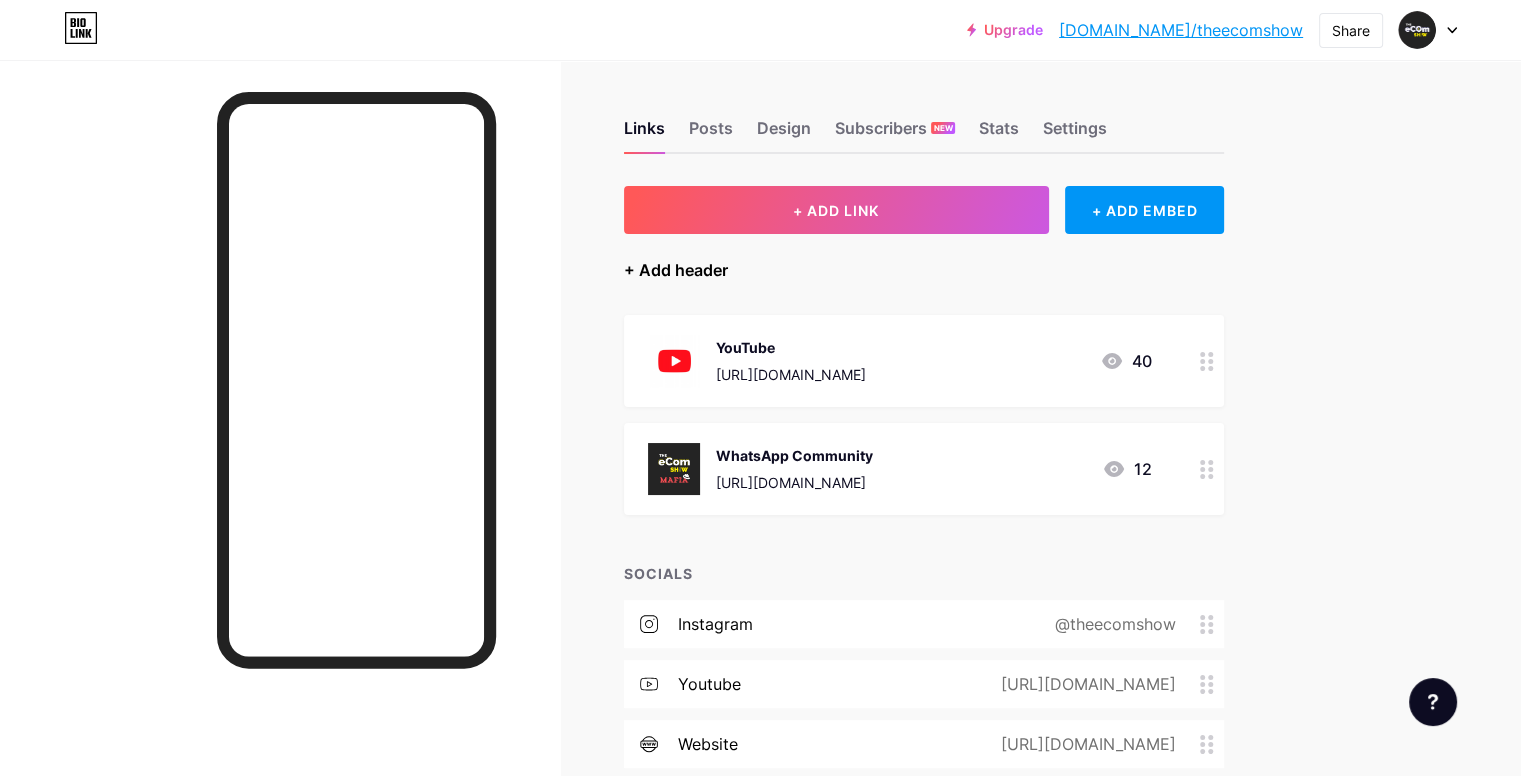 click on "+ Add header" at bounding box center [676, 270] 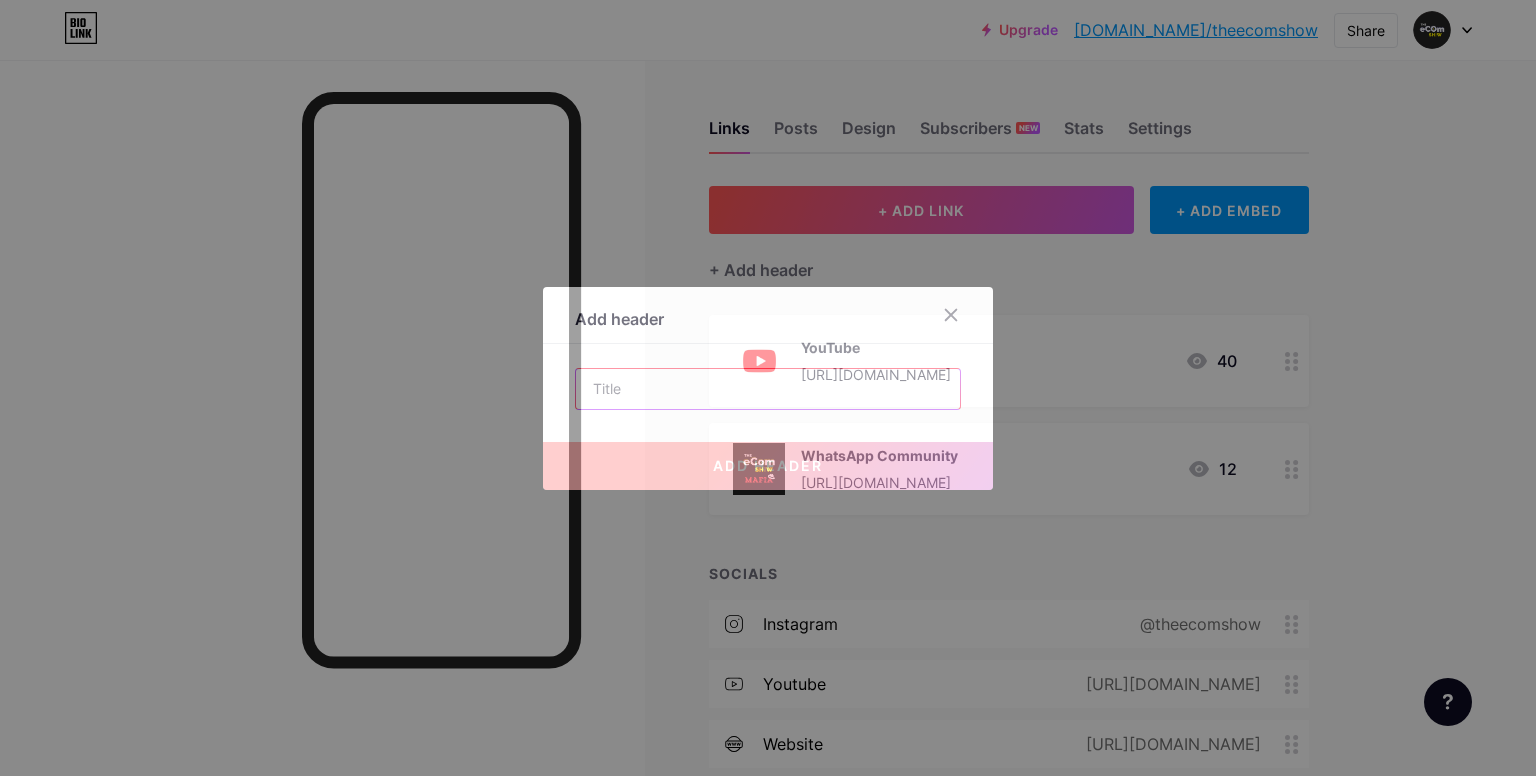 click at bounding box center [768, 389] 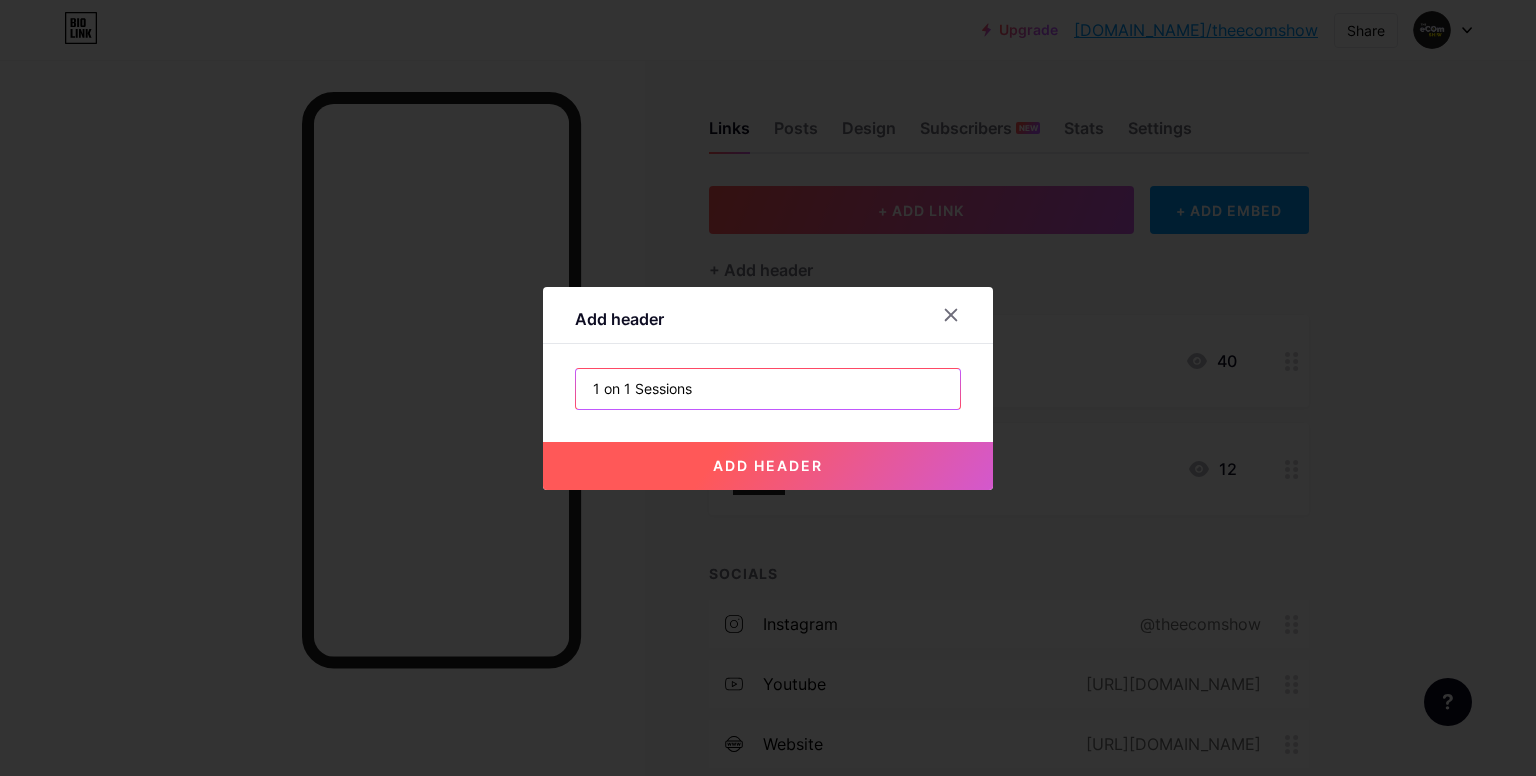 type on "1 on 1 Sessions" 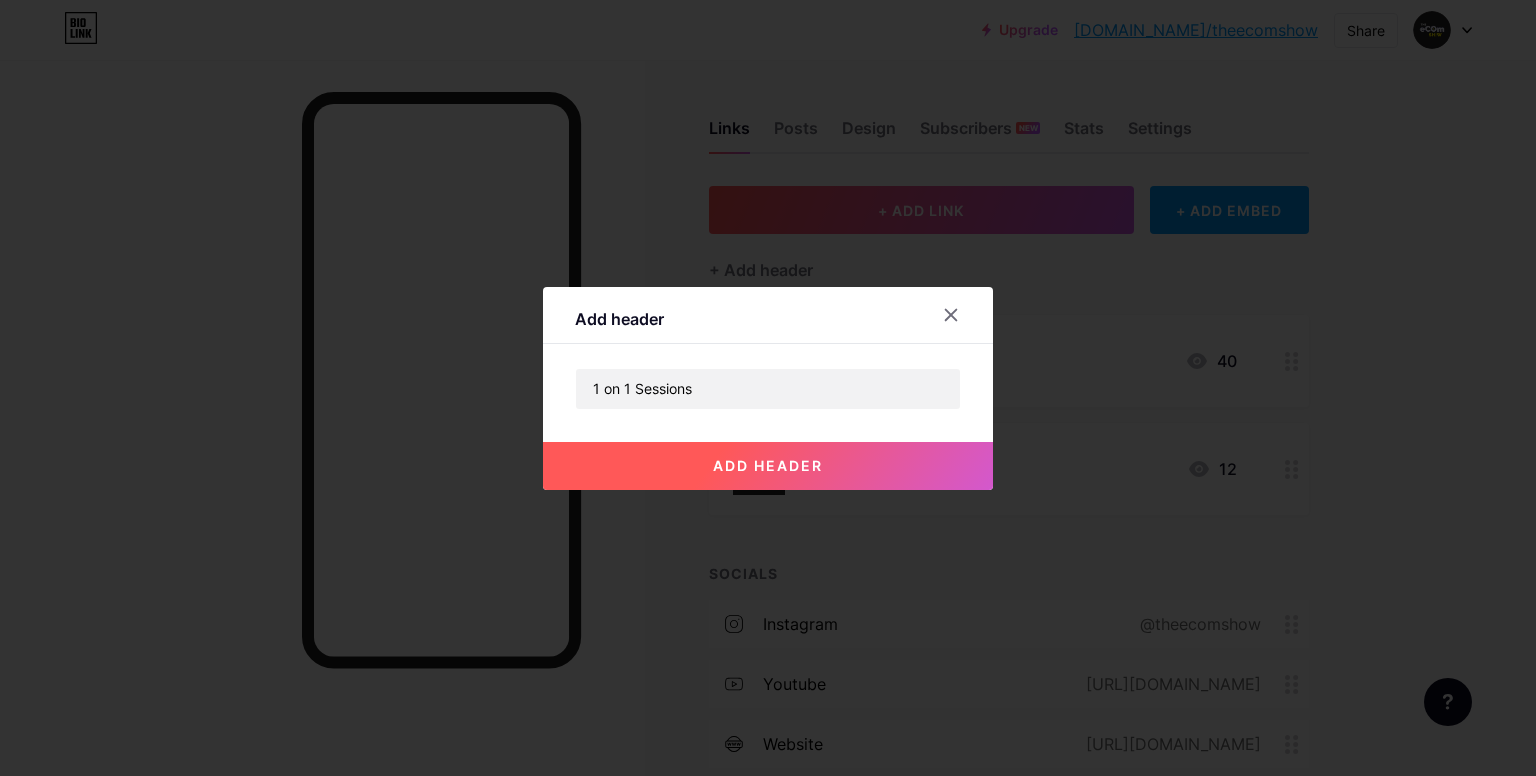 click on "add header" at bounding box center (768, 465) 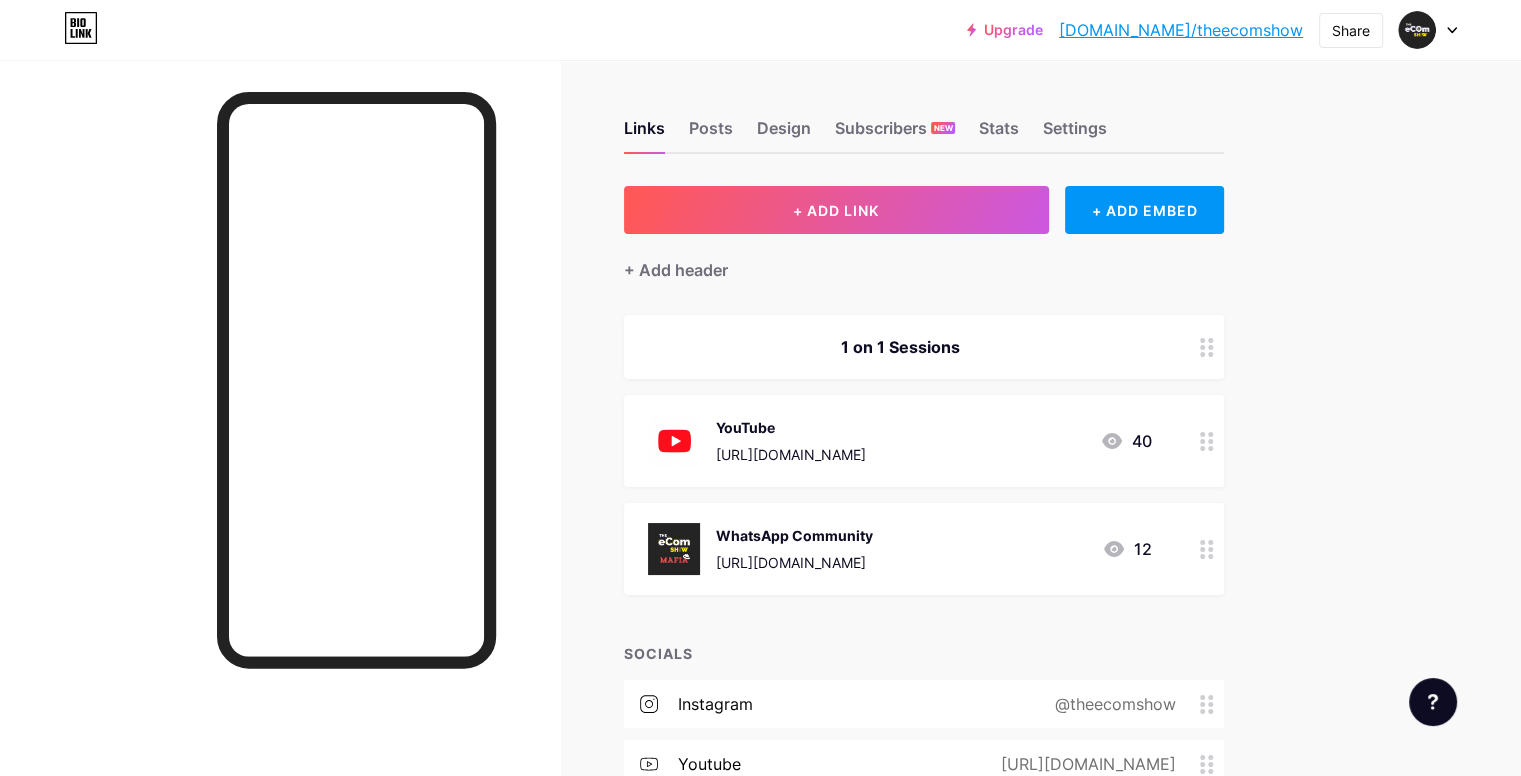 type 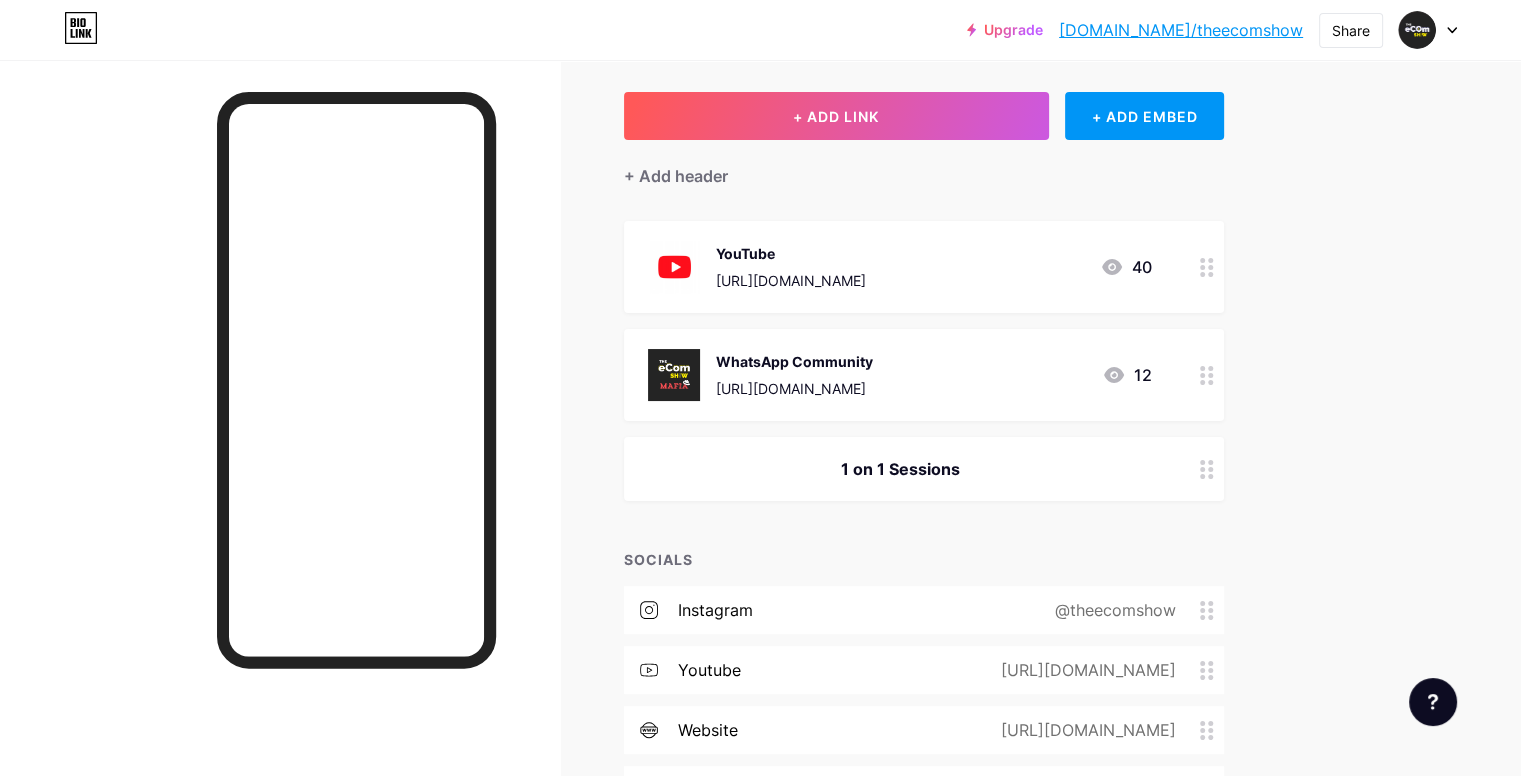 scroll, scrollTop: 92, scrollLeft: 0, axis: vertical 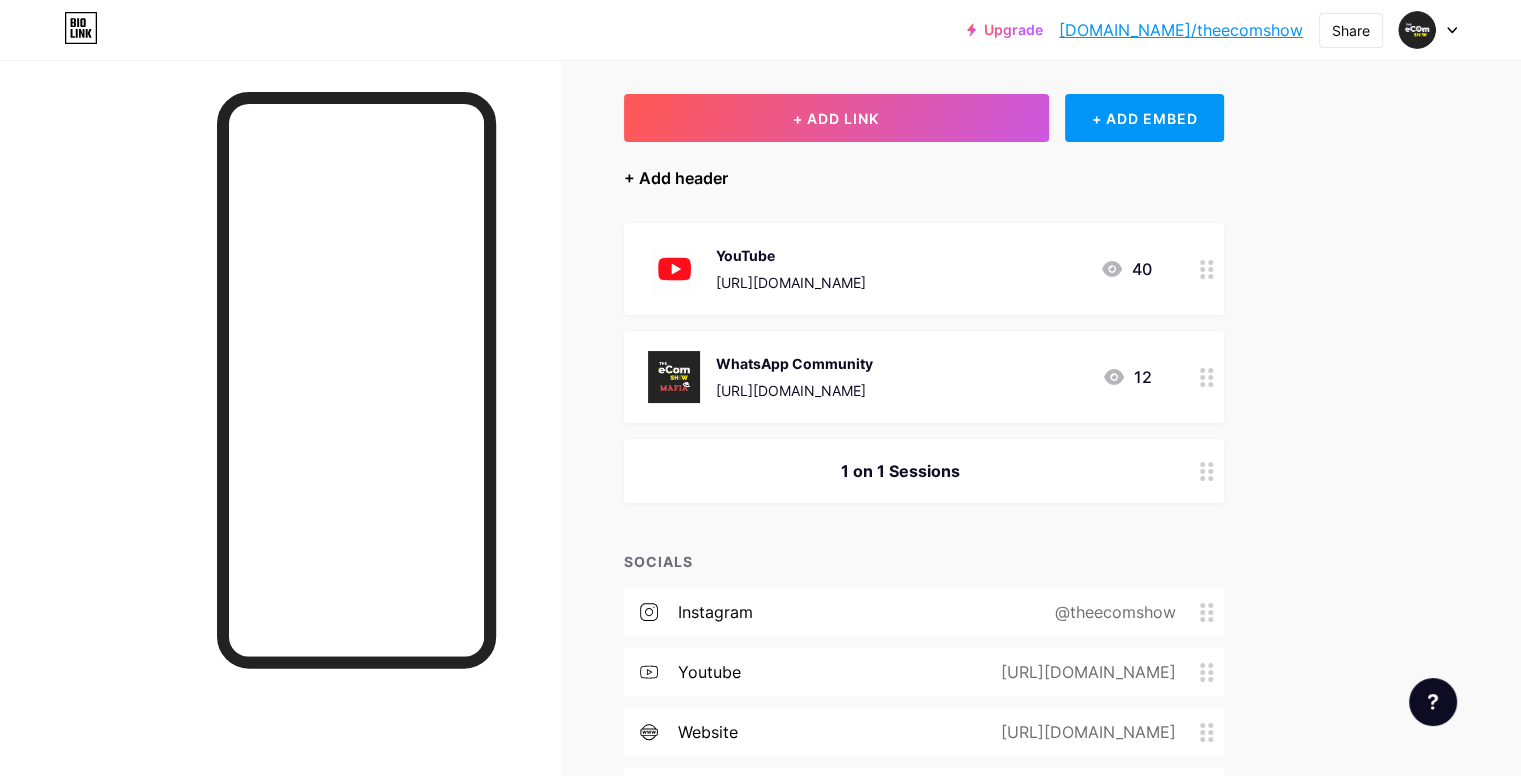 click on "+ Add header" at bounding box center [676, 178] 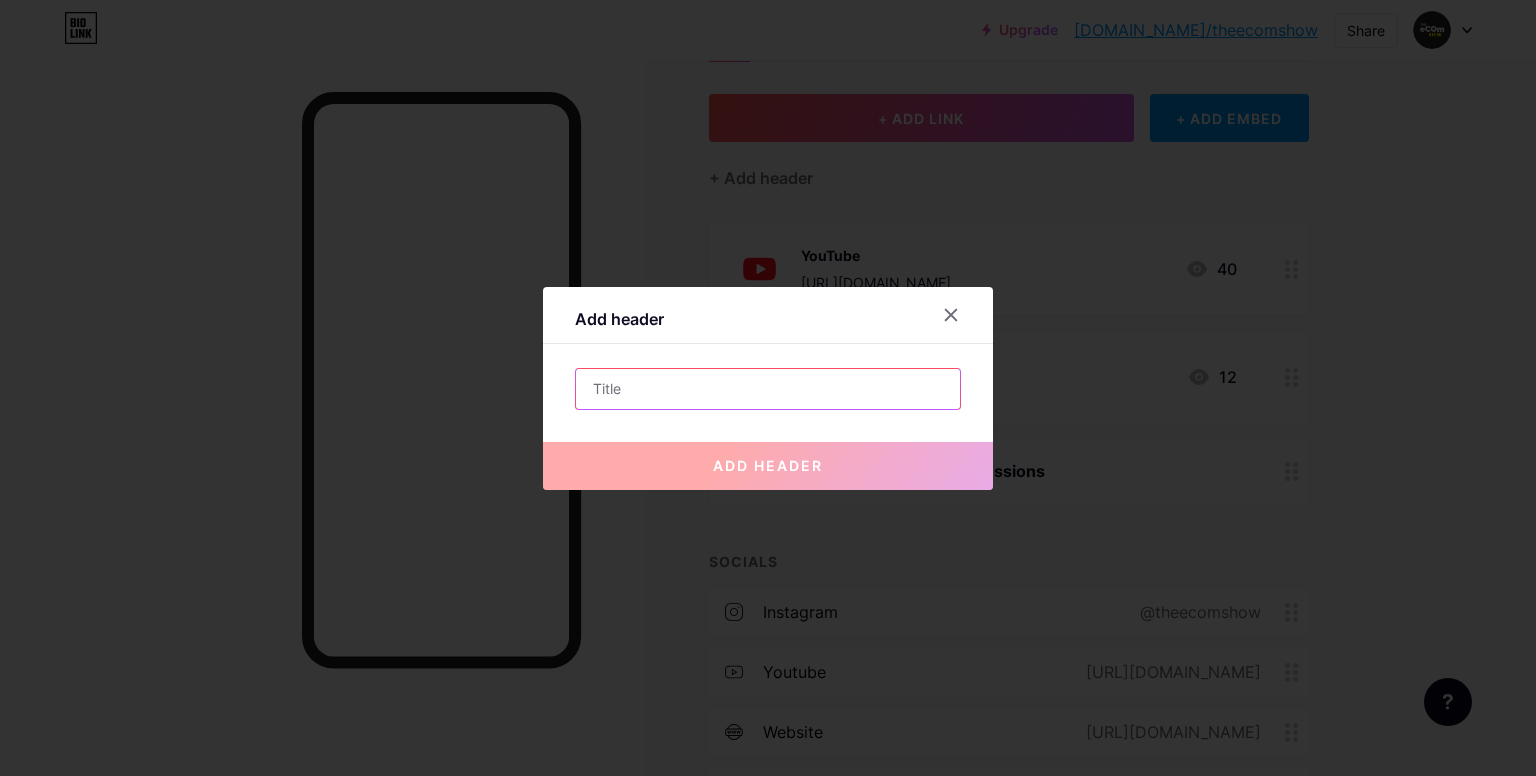 click at bounding box center [768, 389] 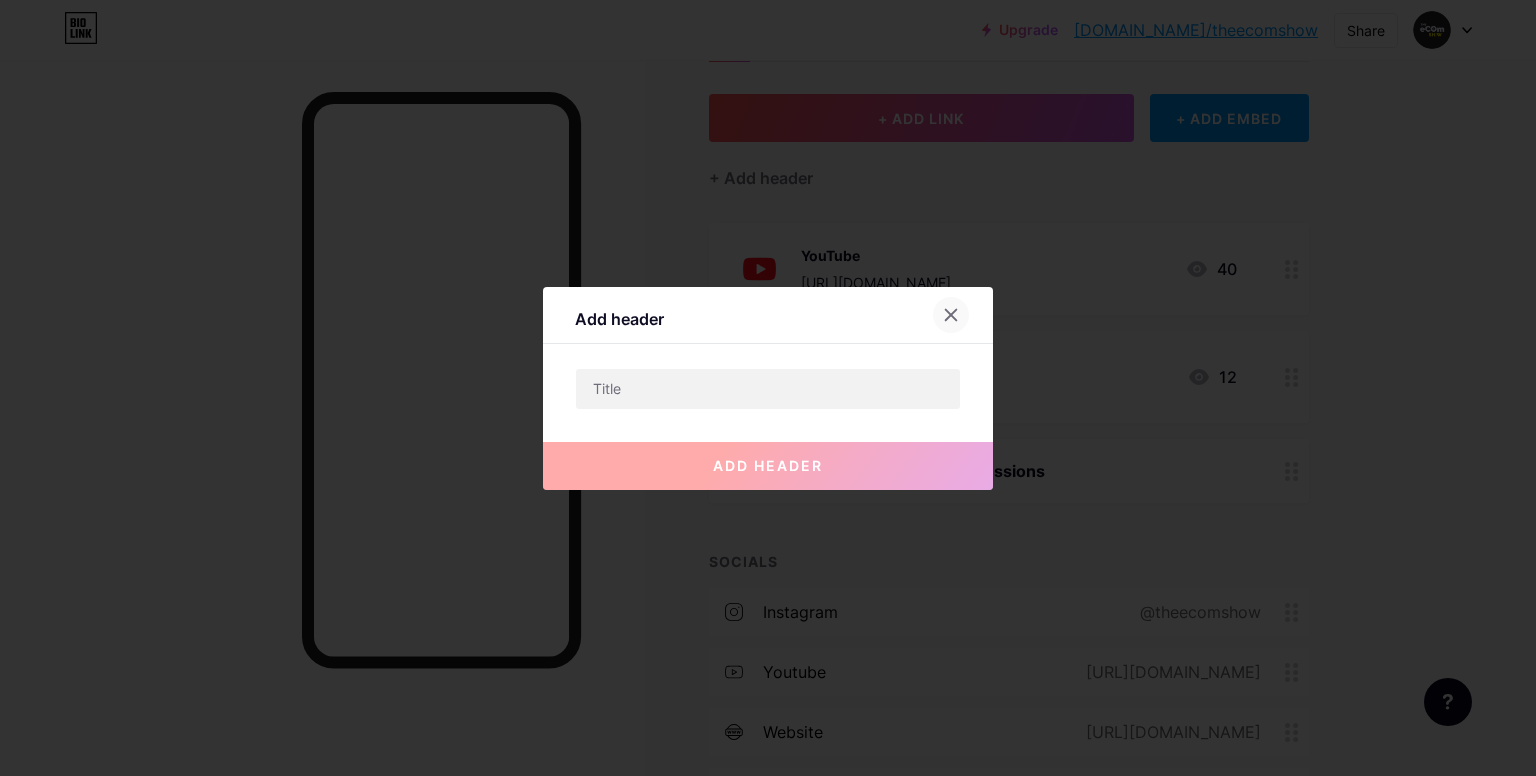 click at bounding box center [951, 315] 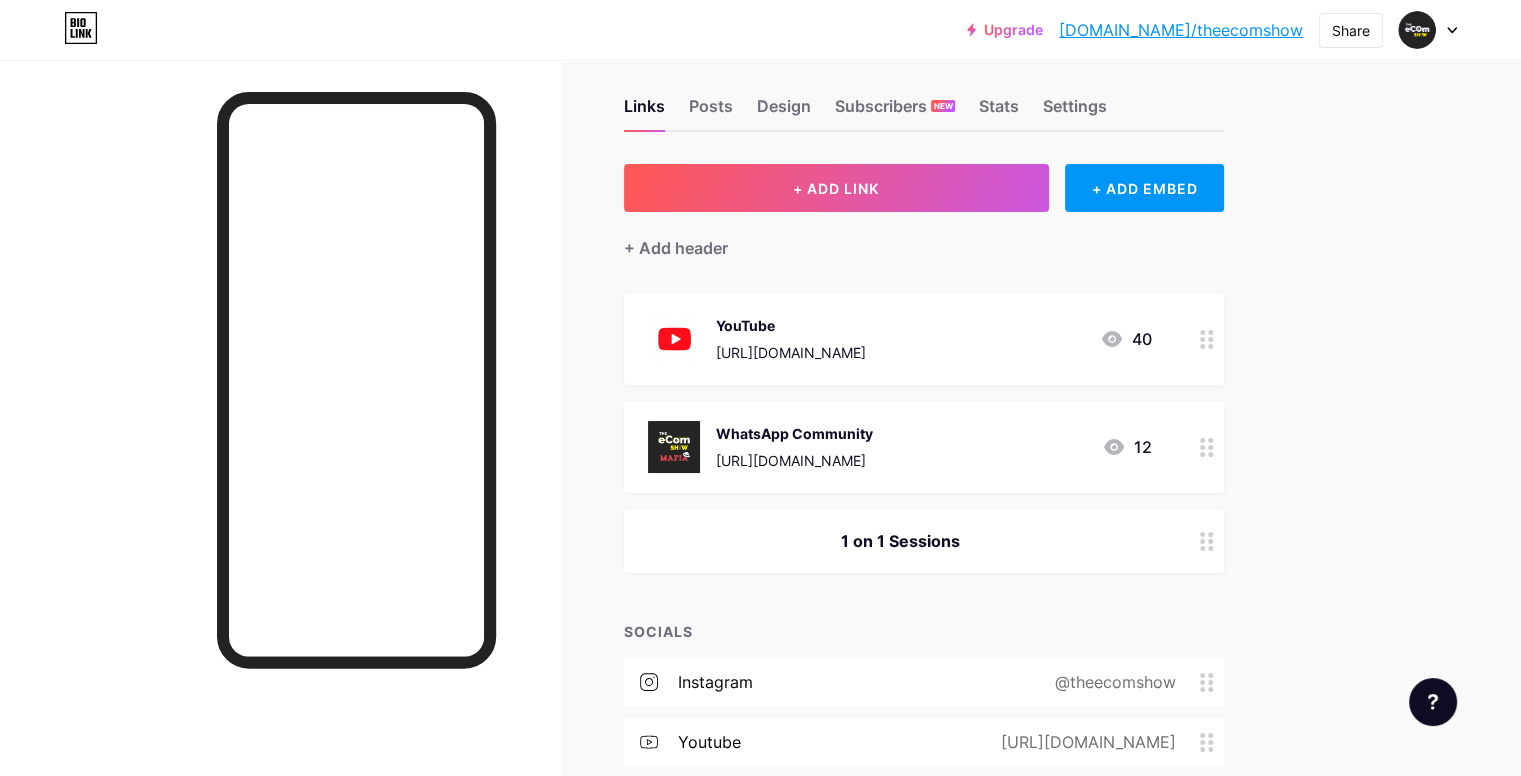 scroll, scrollTop: 0, scrollLeft: 0, axis: both 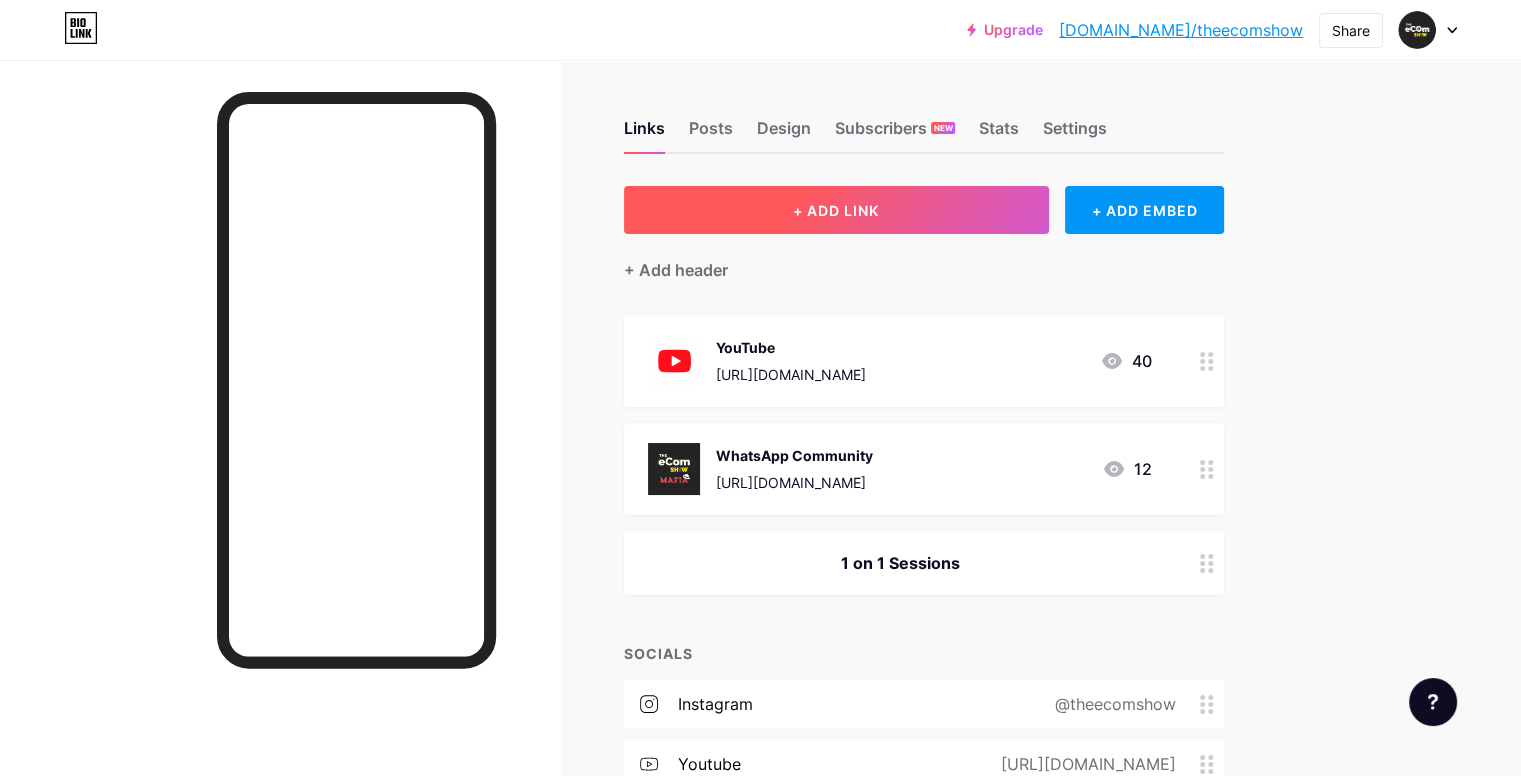 click on "+ ADD LINK" at bounding box center (836, 210) 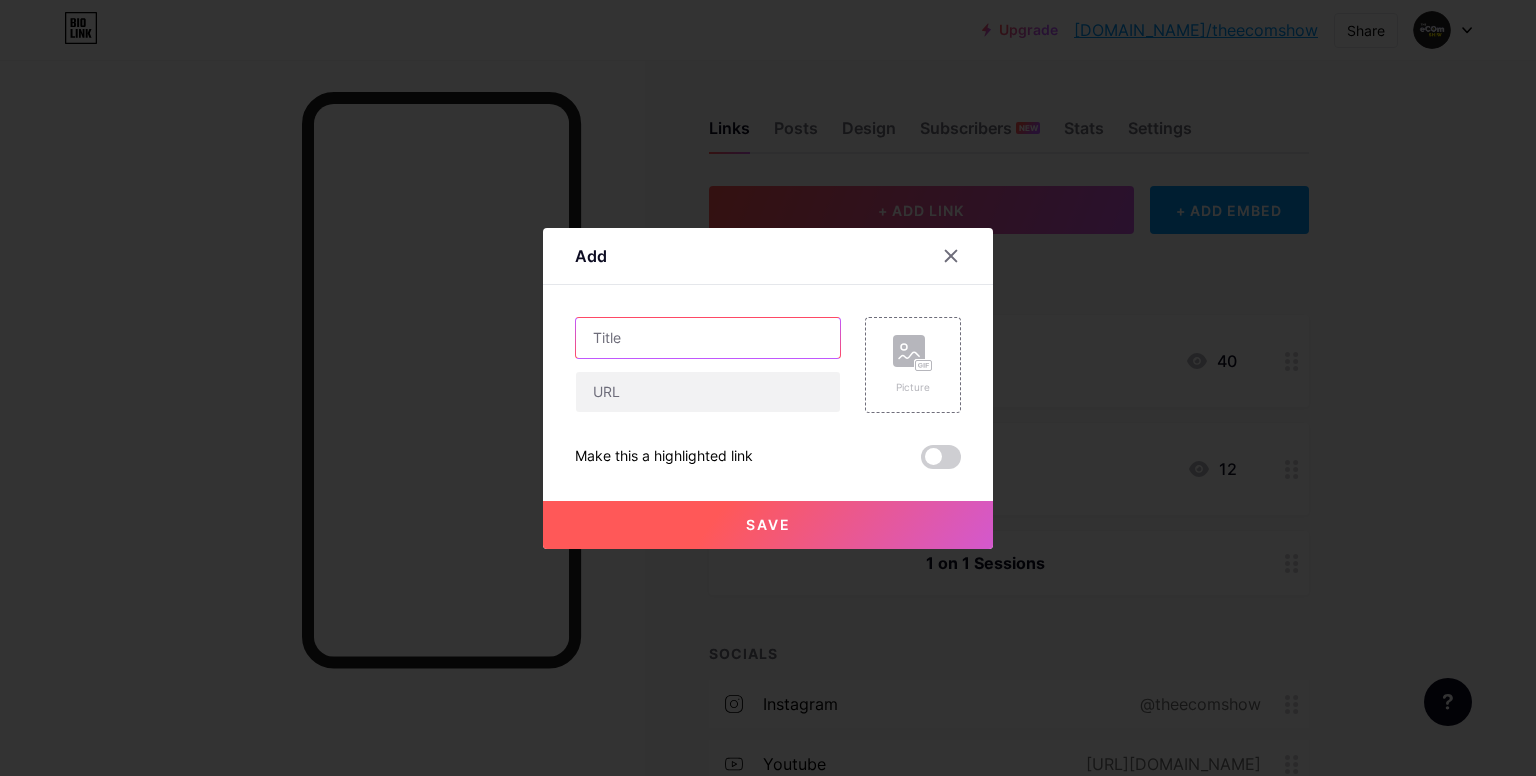 click at bounding box center (708, 338) 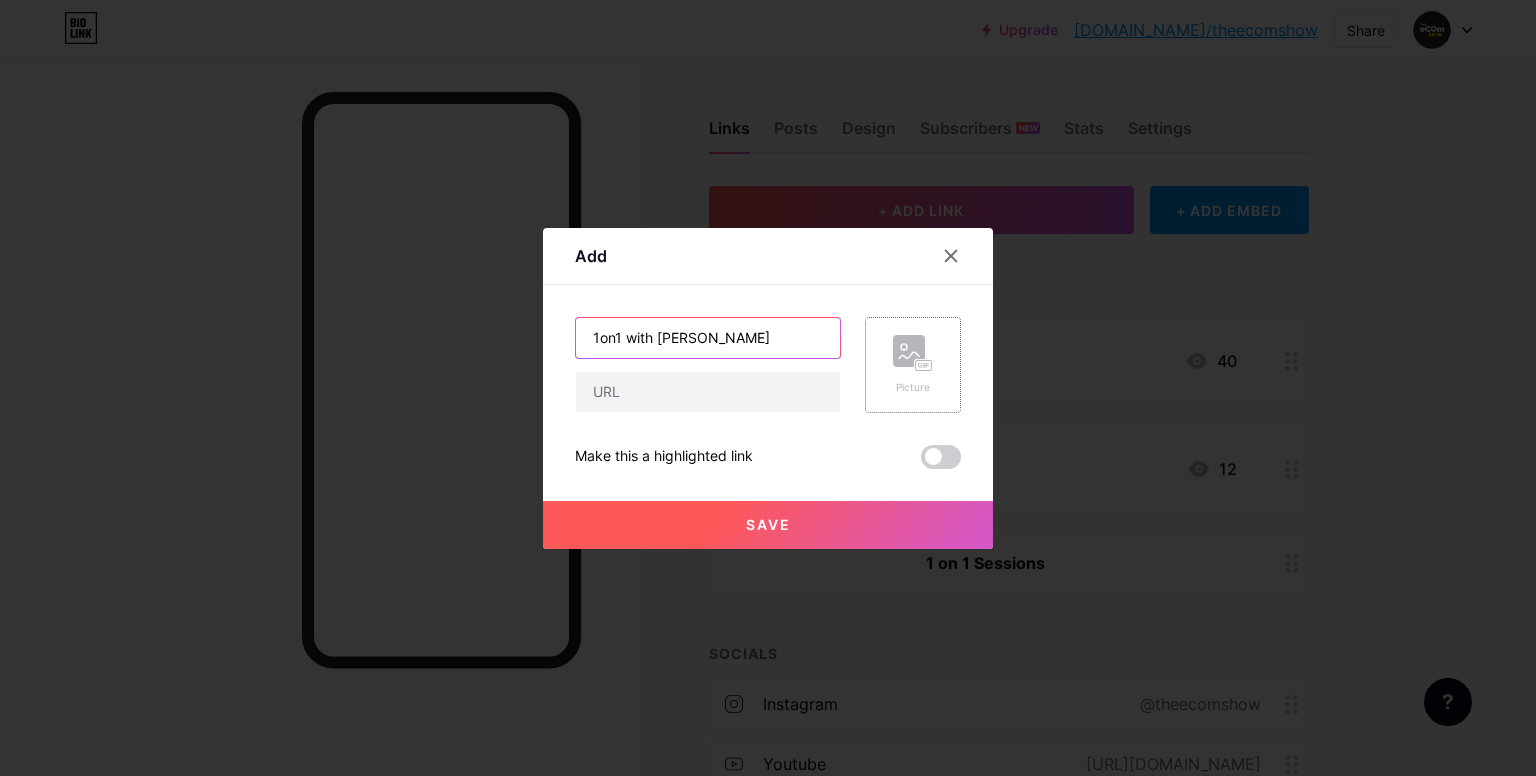 type on "1on1 with [PERSON_NAME]" 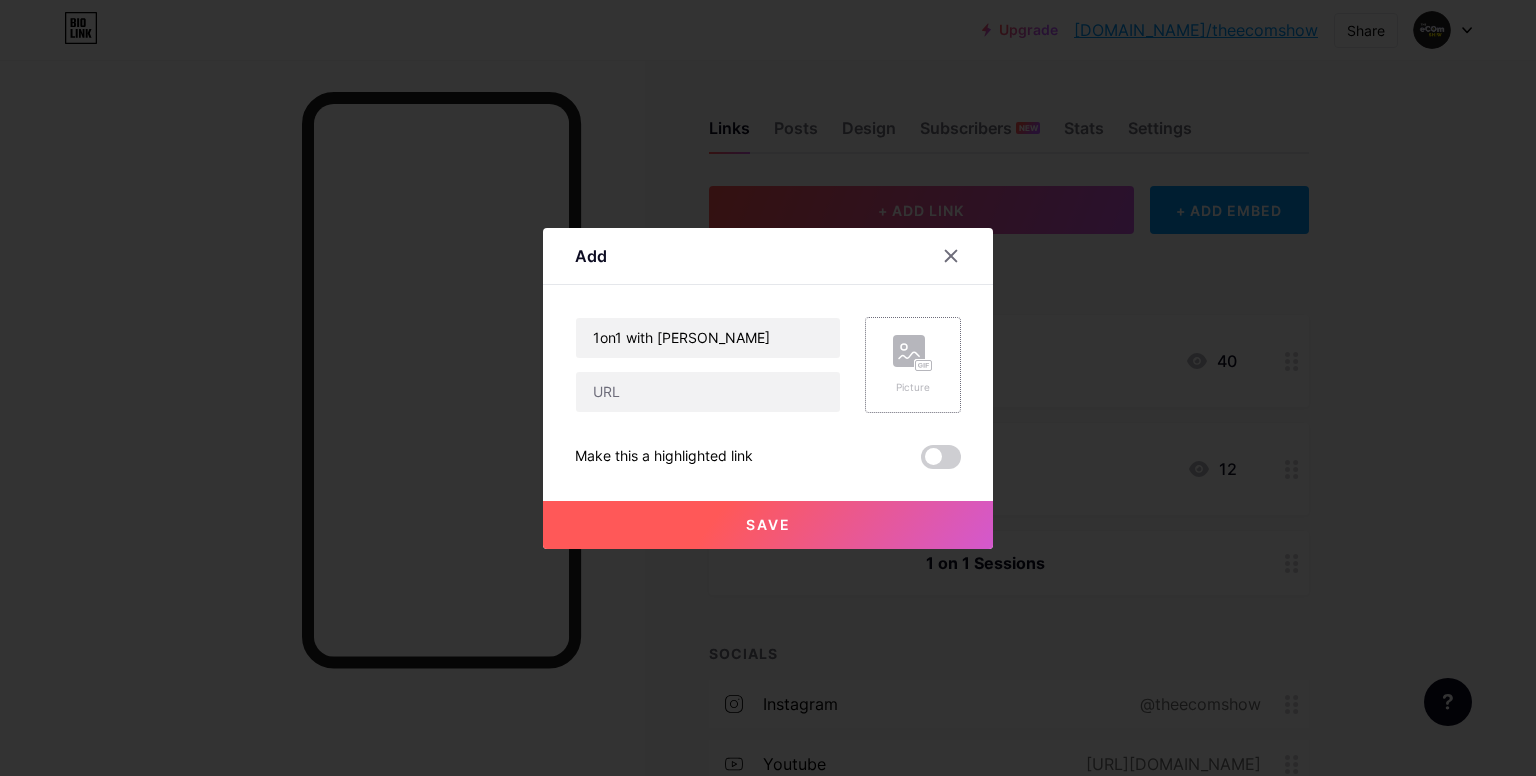 click on "Picture" at bounding box center (913, 365) 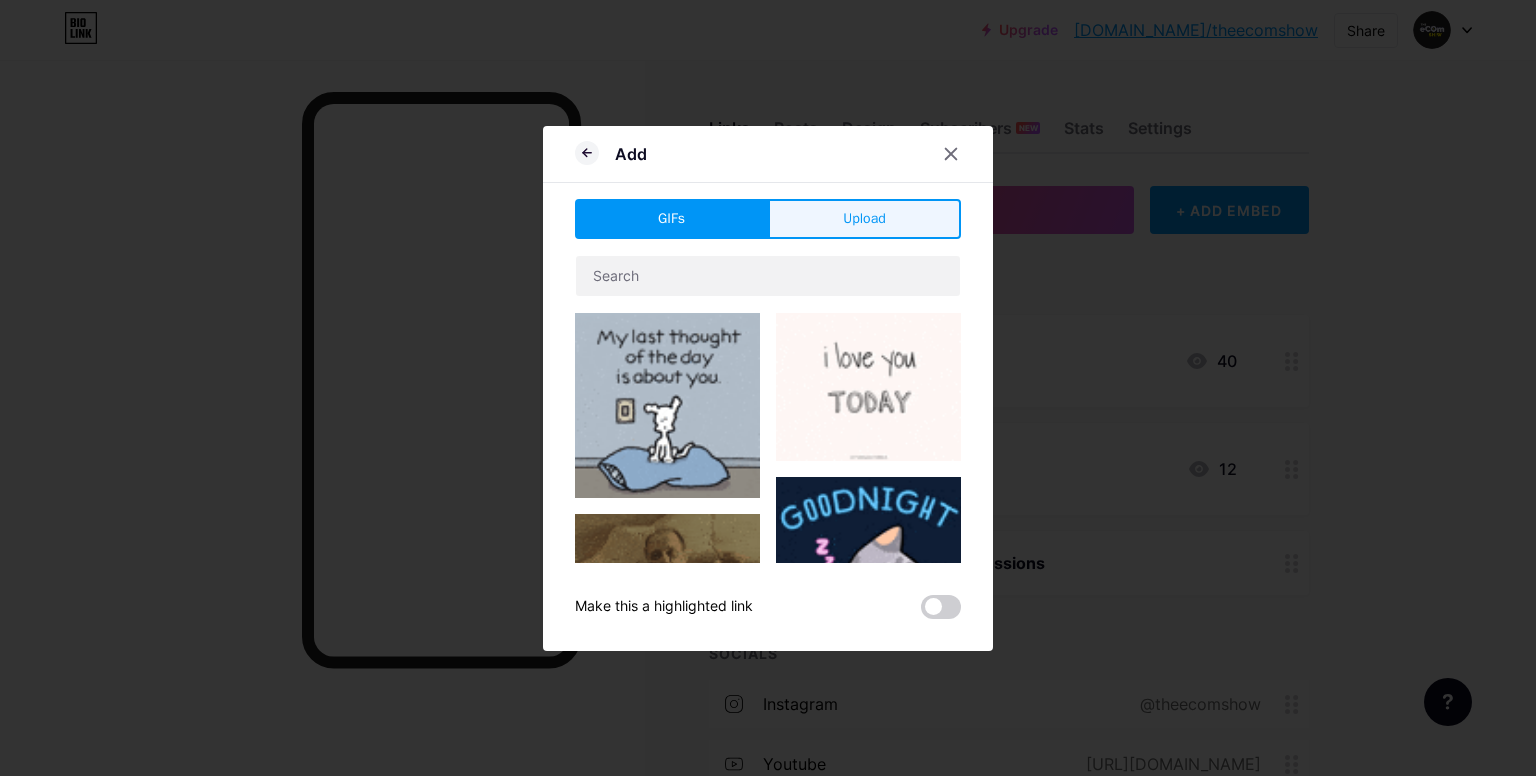 click on "Upload" at bounding box center (864, 218) 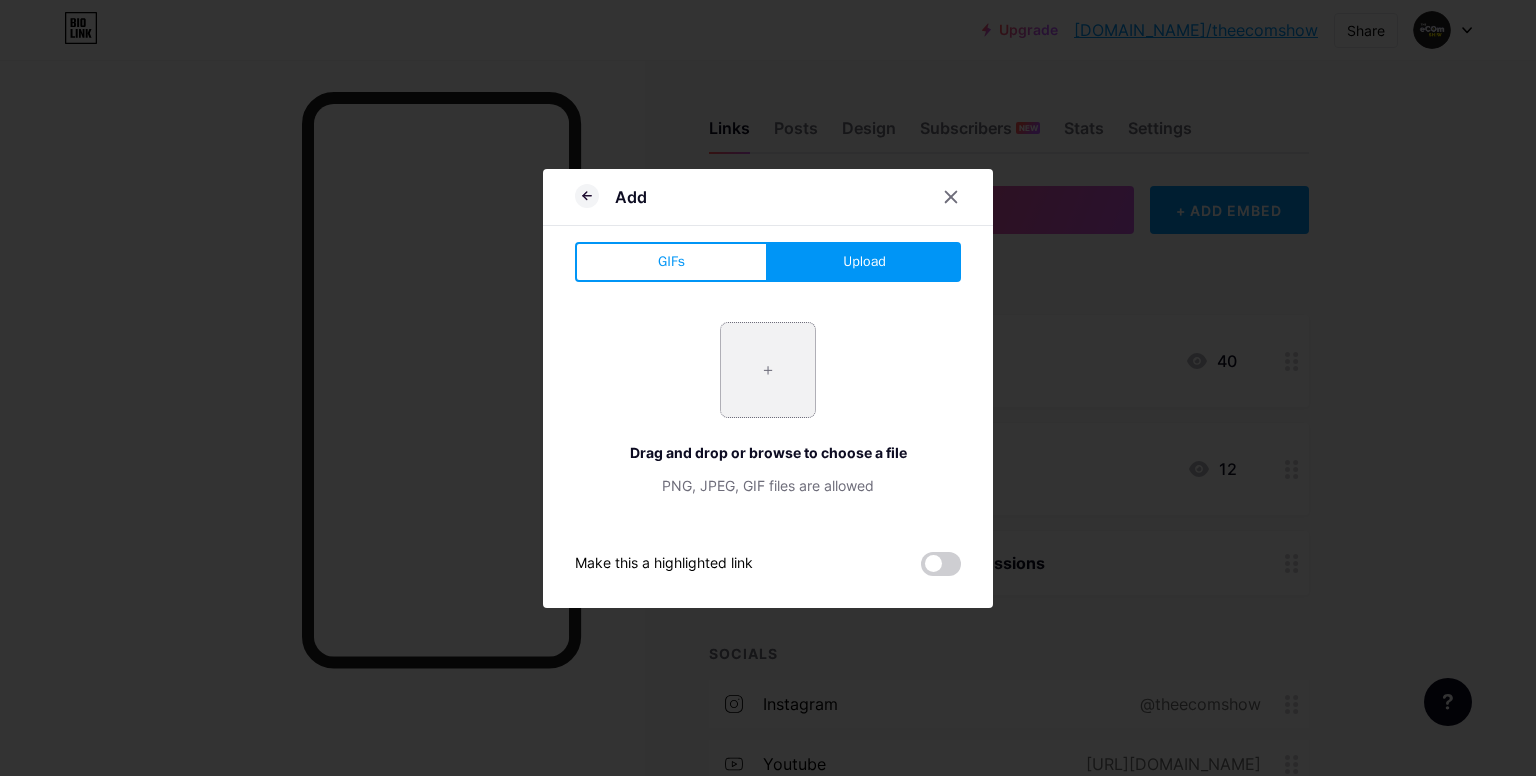 click at bounding box center (768, 370) 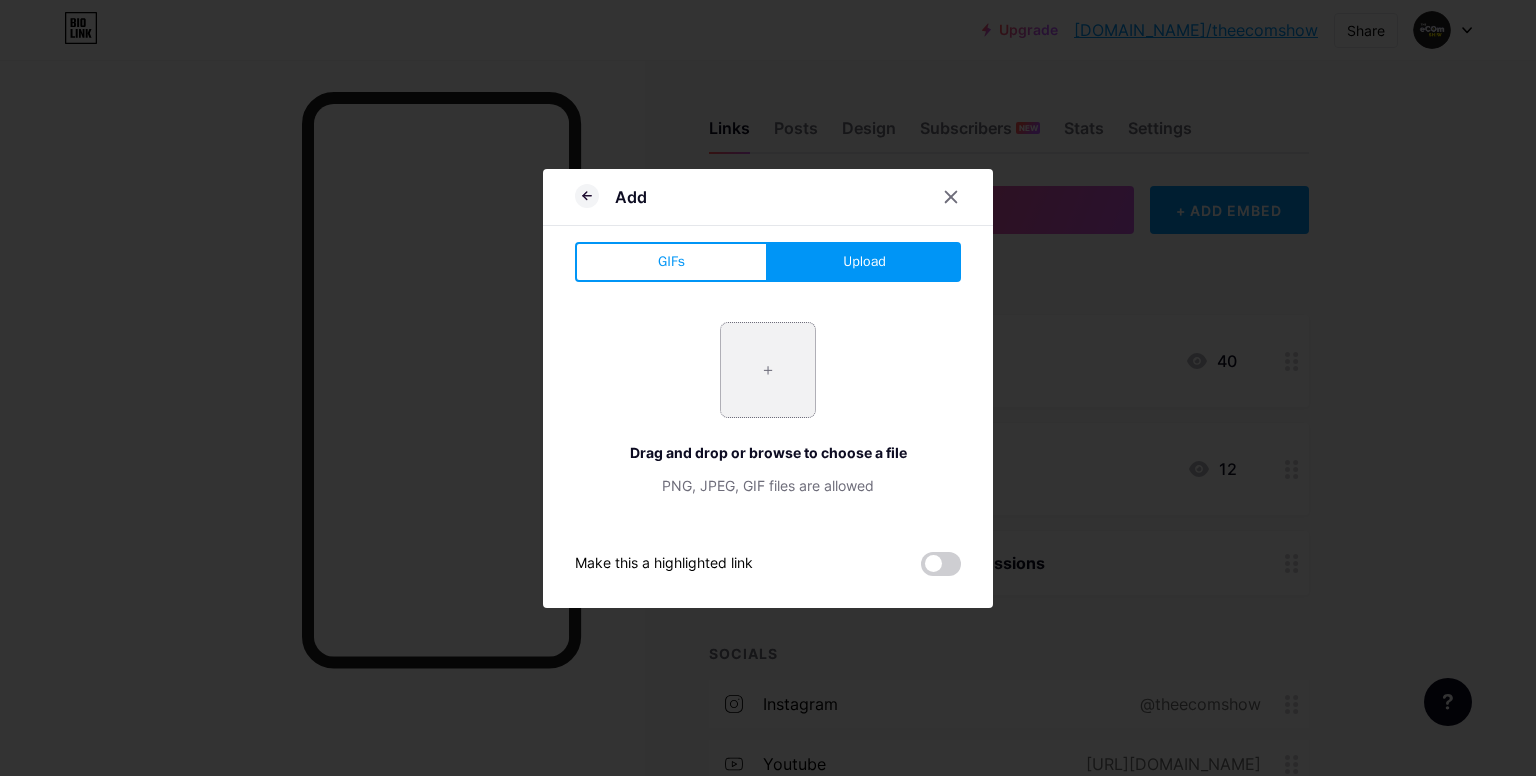type on "C:\fakepath\Shan-Portrait2.png" 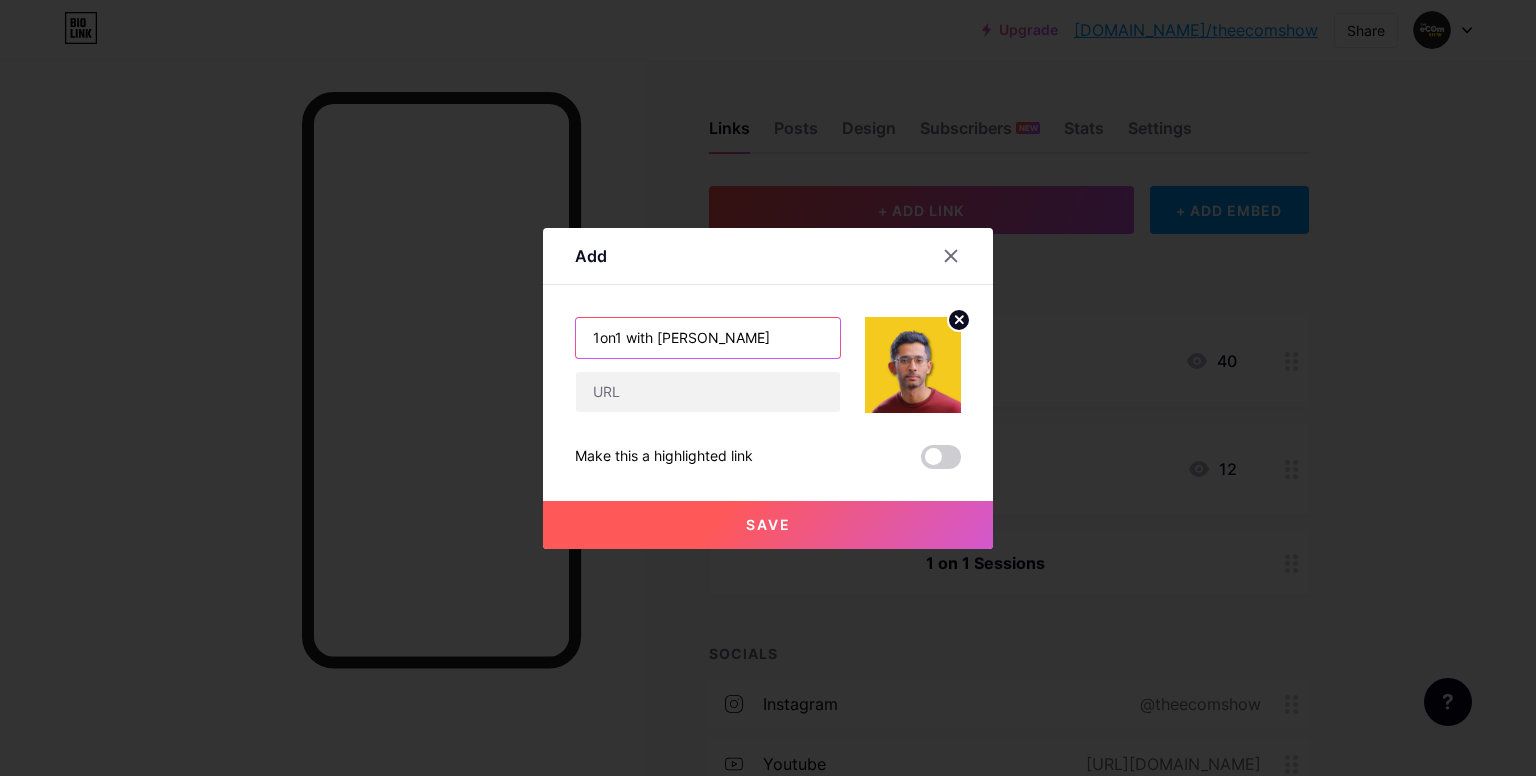 click on "1on1 with [PERSON_NAME]" at bounding box center (708, 338) 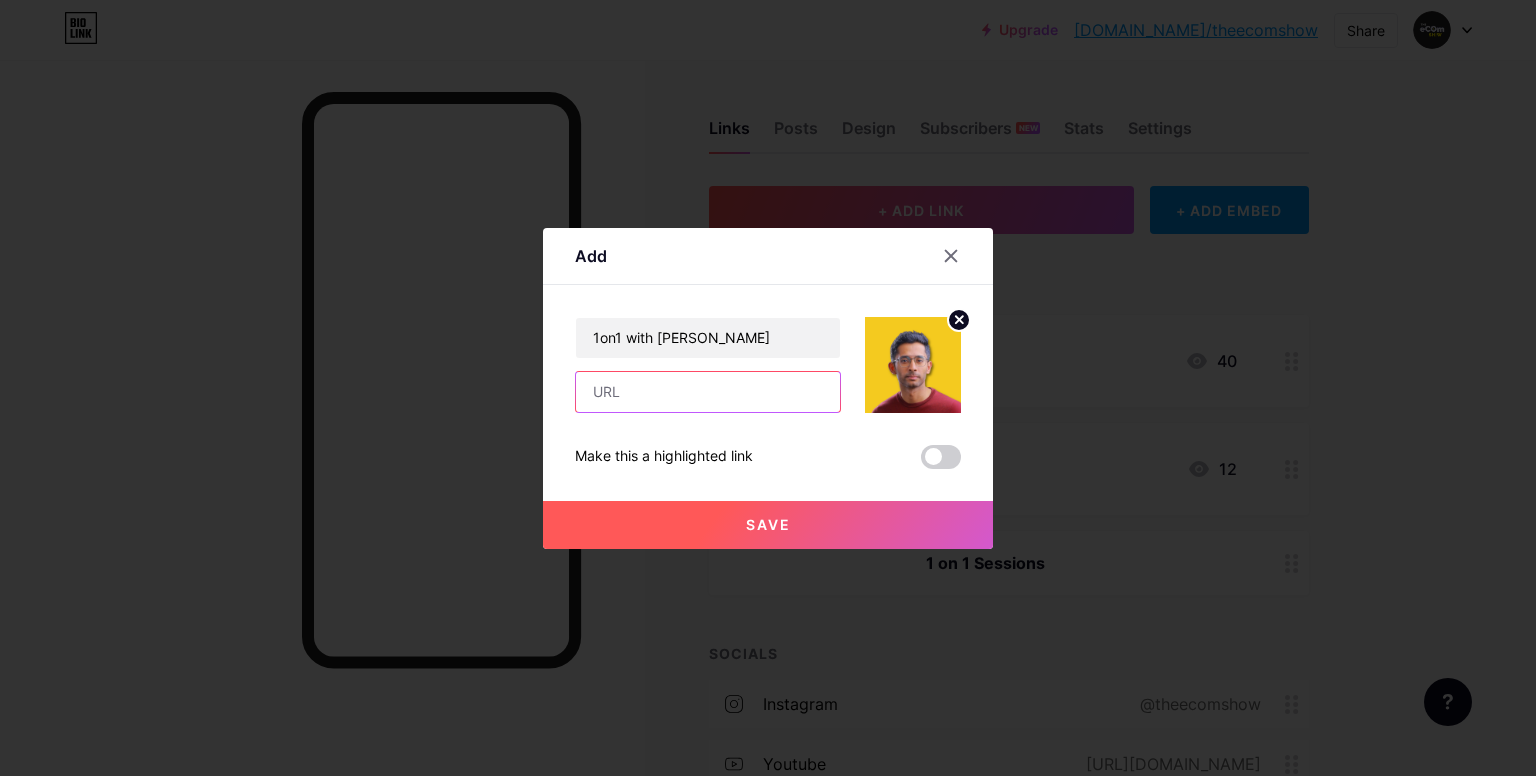 click at bounding box center [708, 392] 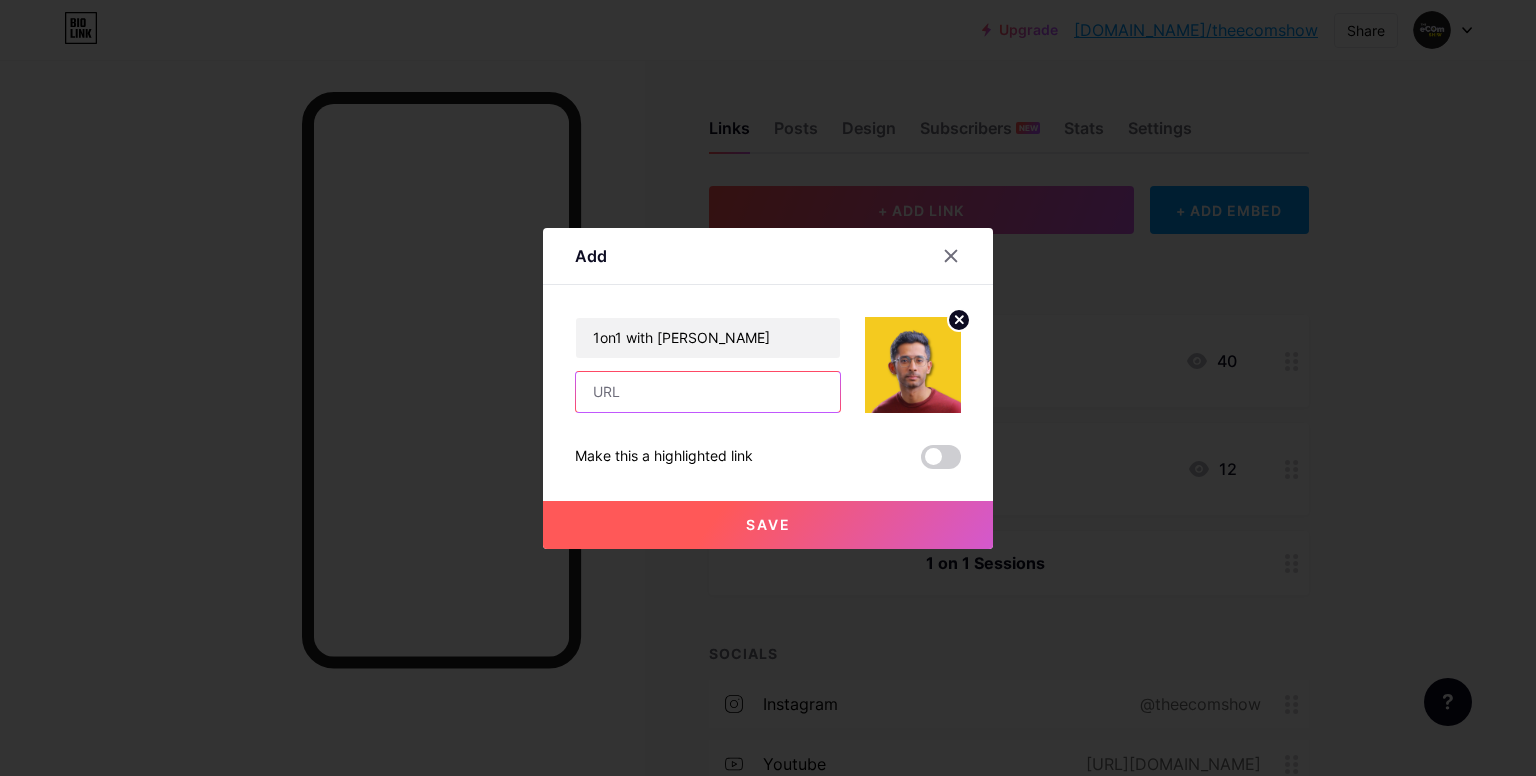paste on "[URL][DOMAIN_NAME]" 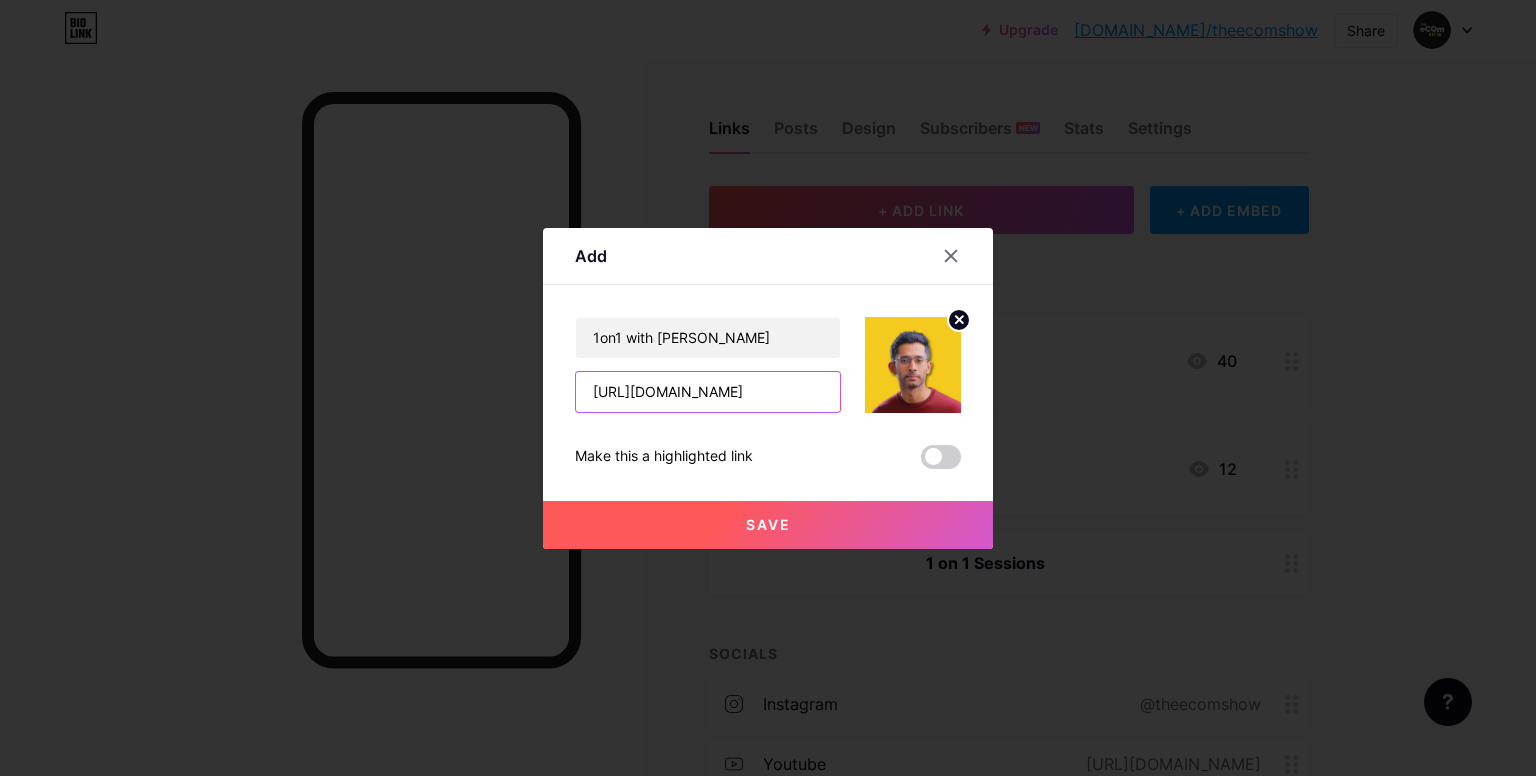 type on "[URL][DOMAIN_NAME]" 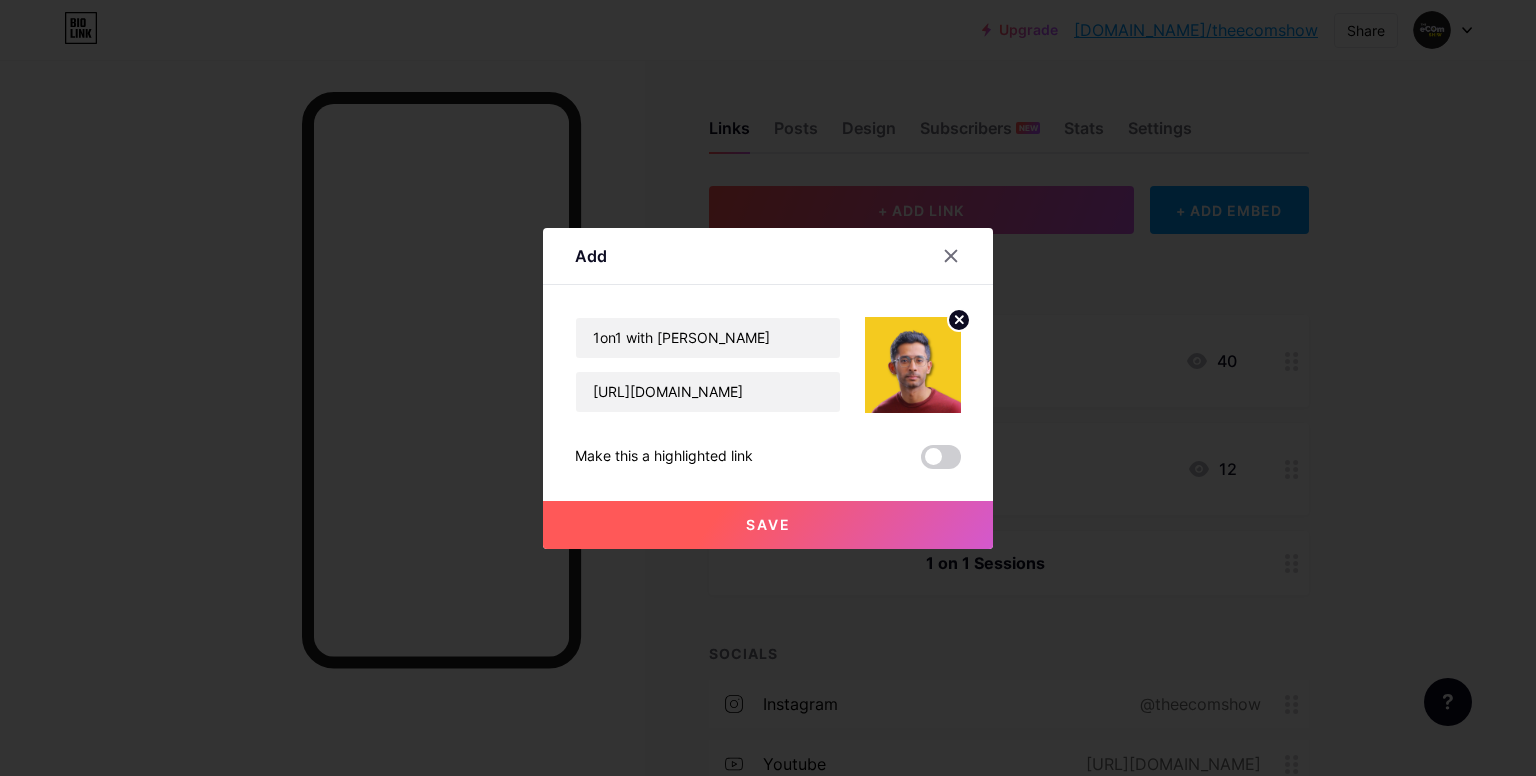 click on "Save" at bounding box center [768, 525] 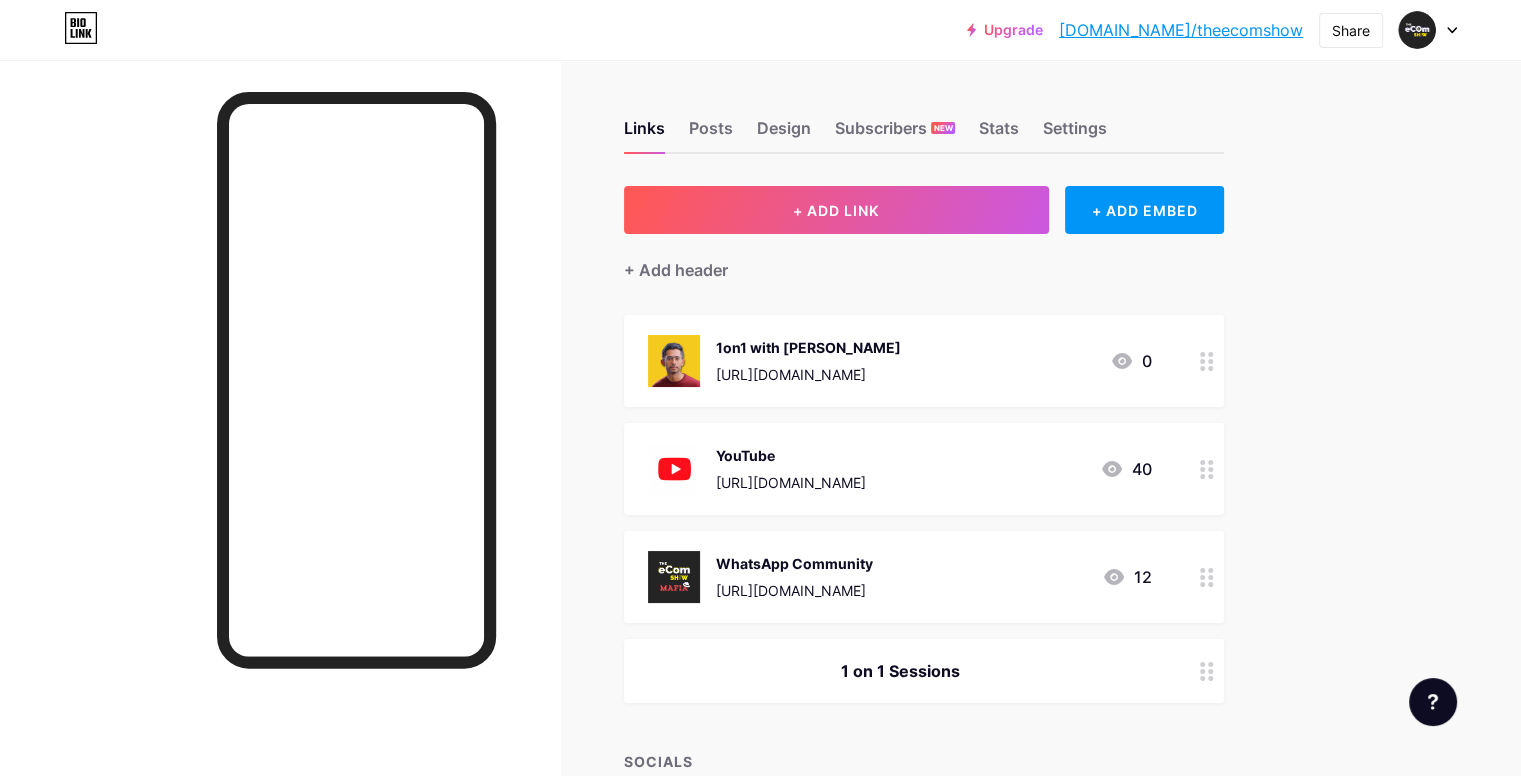 drag, startPoint x: 1272, startPoint y: 341, endPoint x: 1285, endPoint y: 361, distance: 23.853722 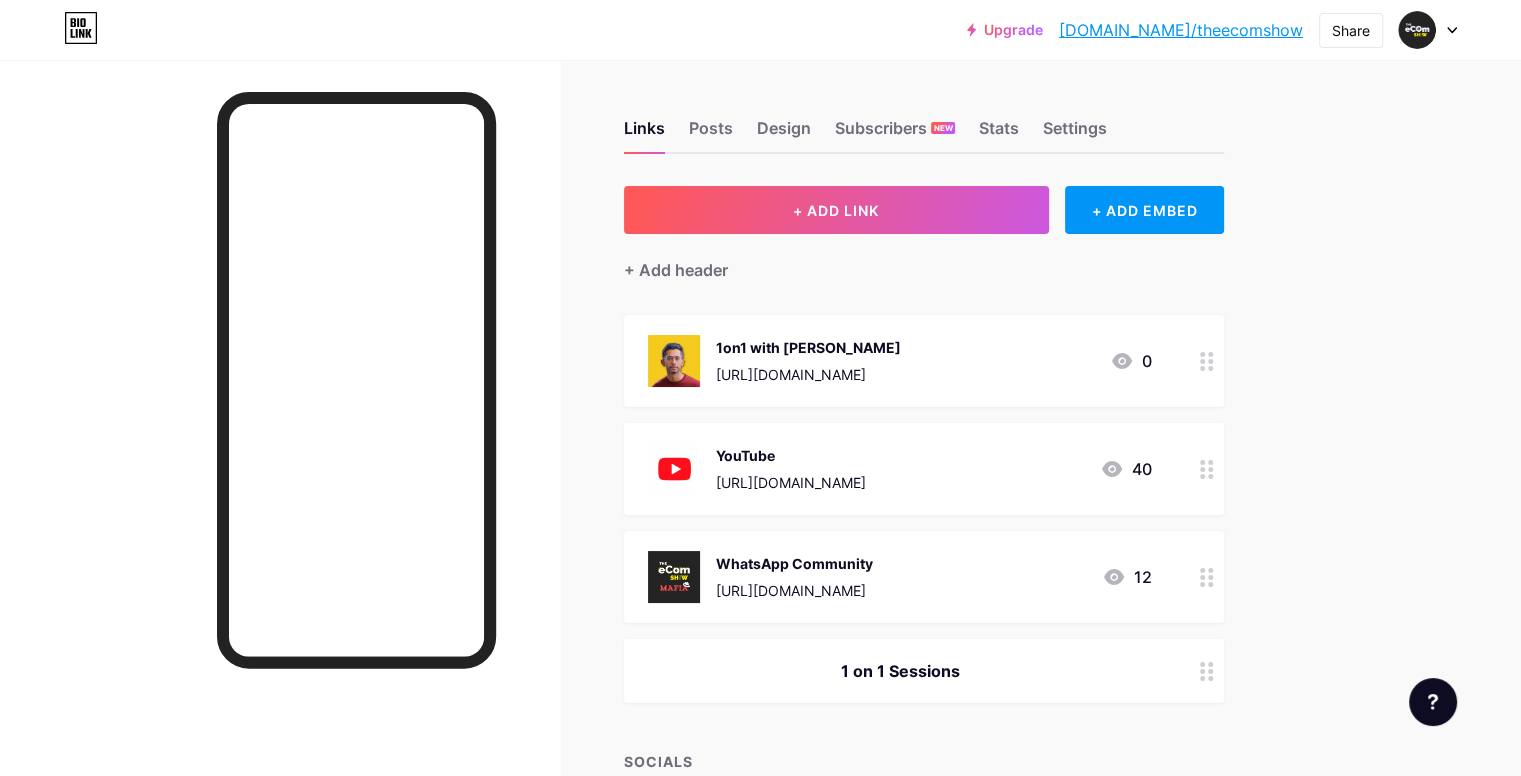 click on "1on1 with [PERSON_NAME]
[URL][DOMAIN_NAME]
0" at bounding box center (924, 361) 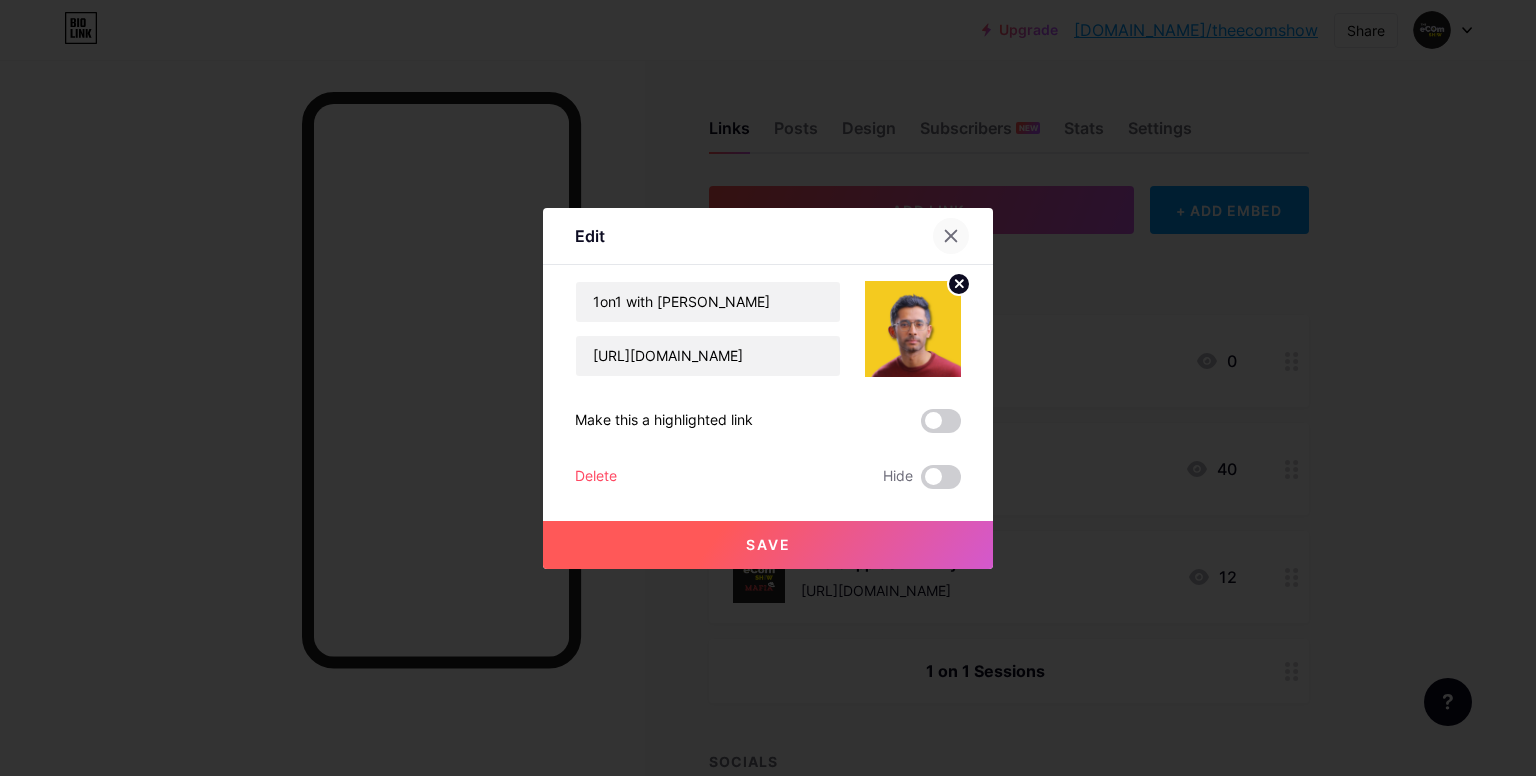 click 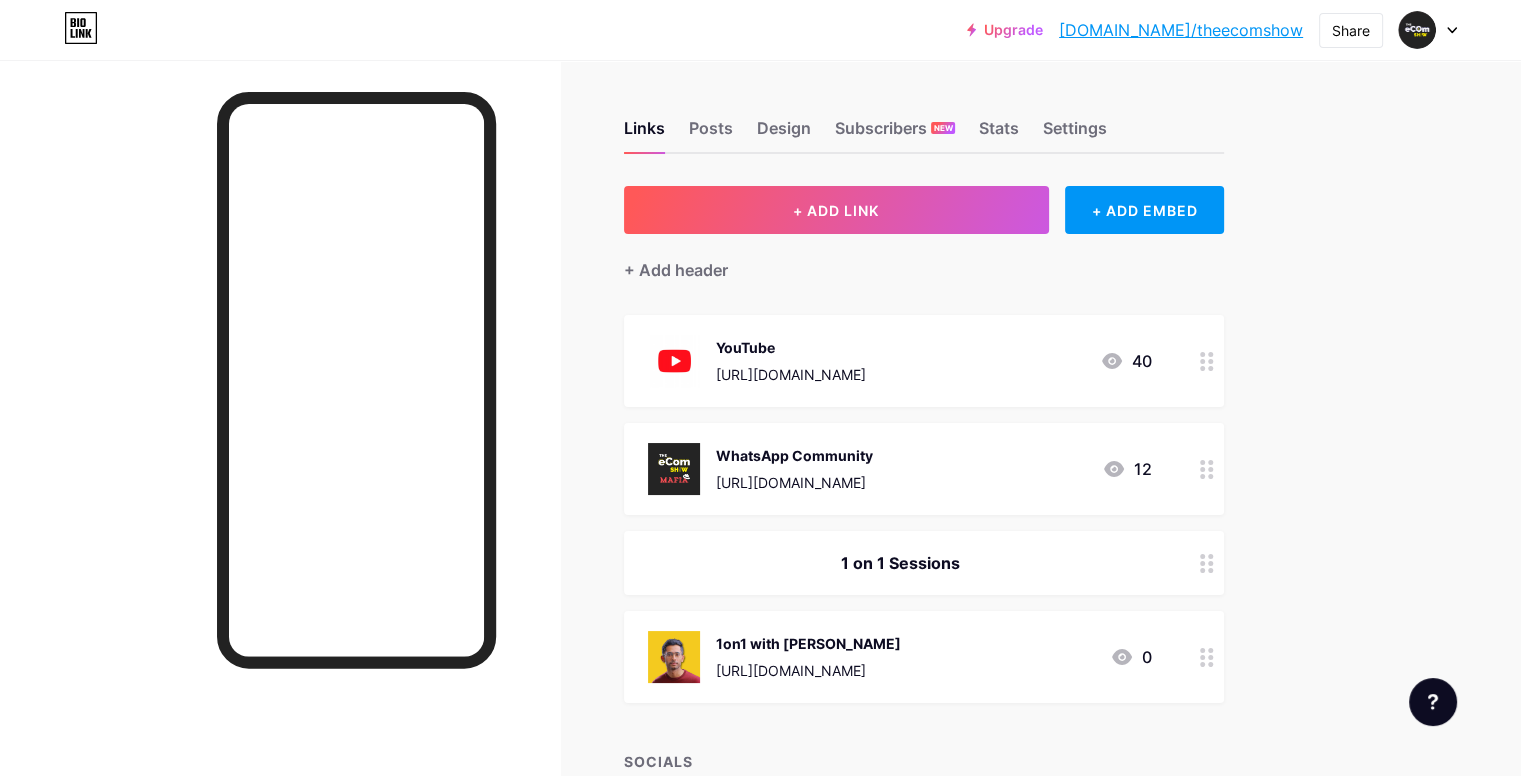 click on "YouTube
[URL][DOMAIN_NAME]
40" at bounding box center (900, 361) 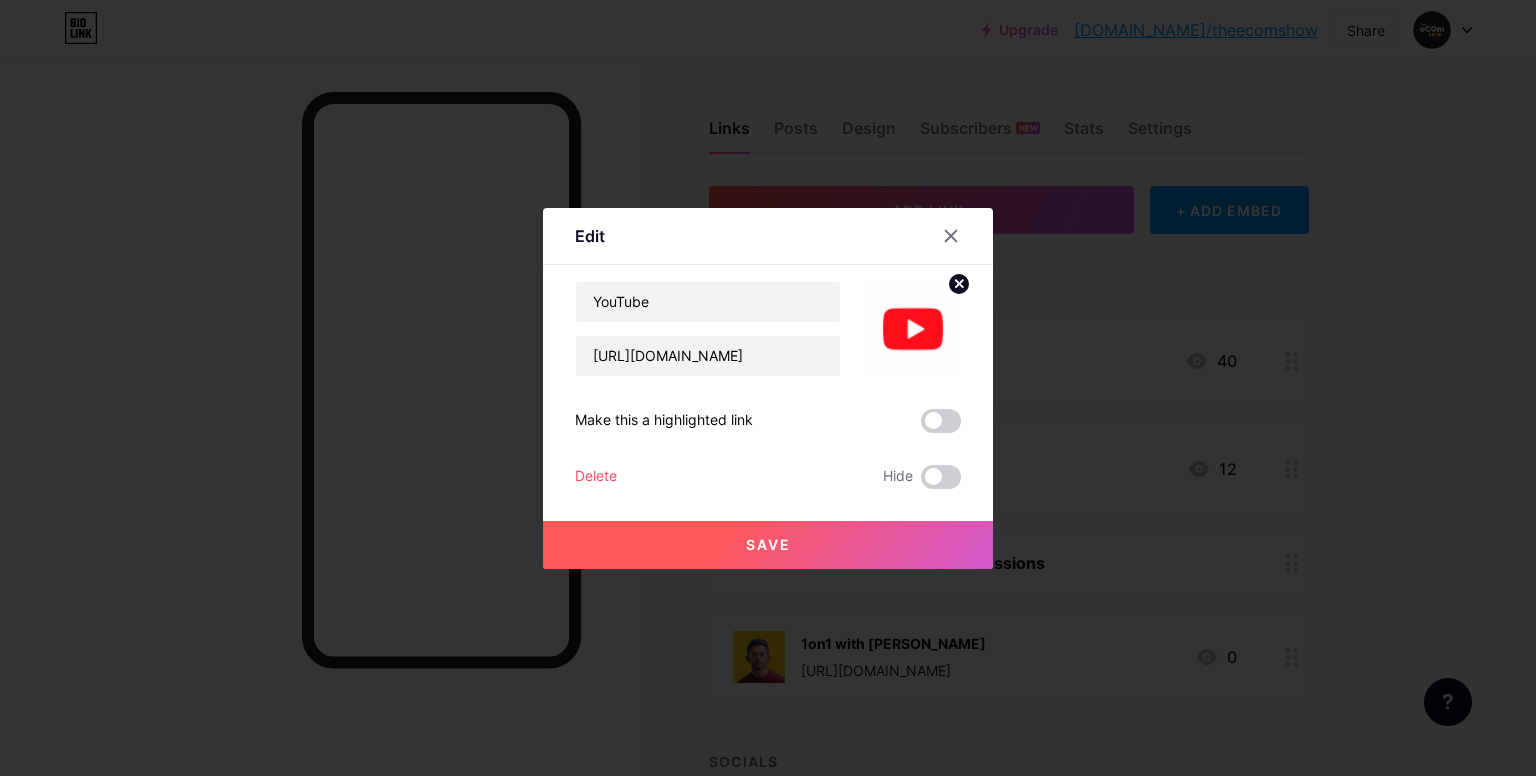 click on "Delete" at bounding box center [596, 477] 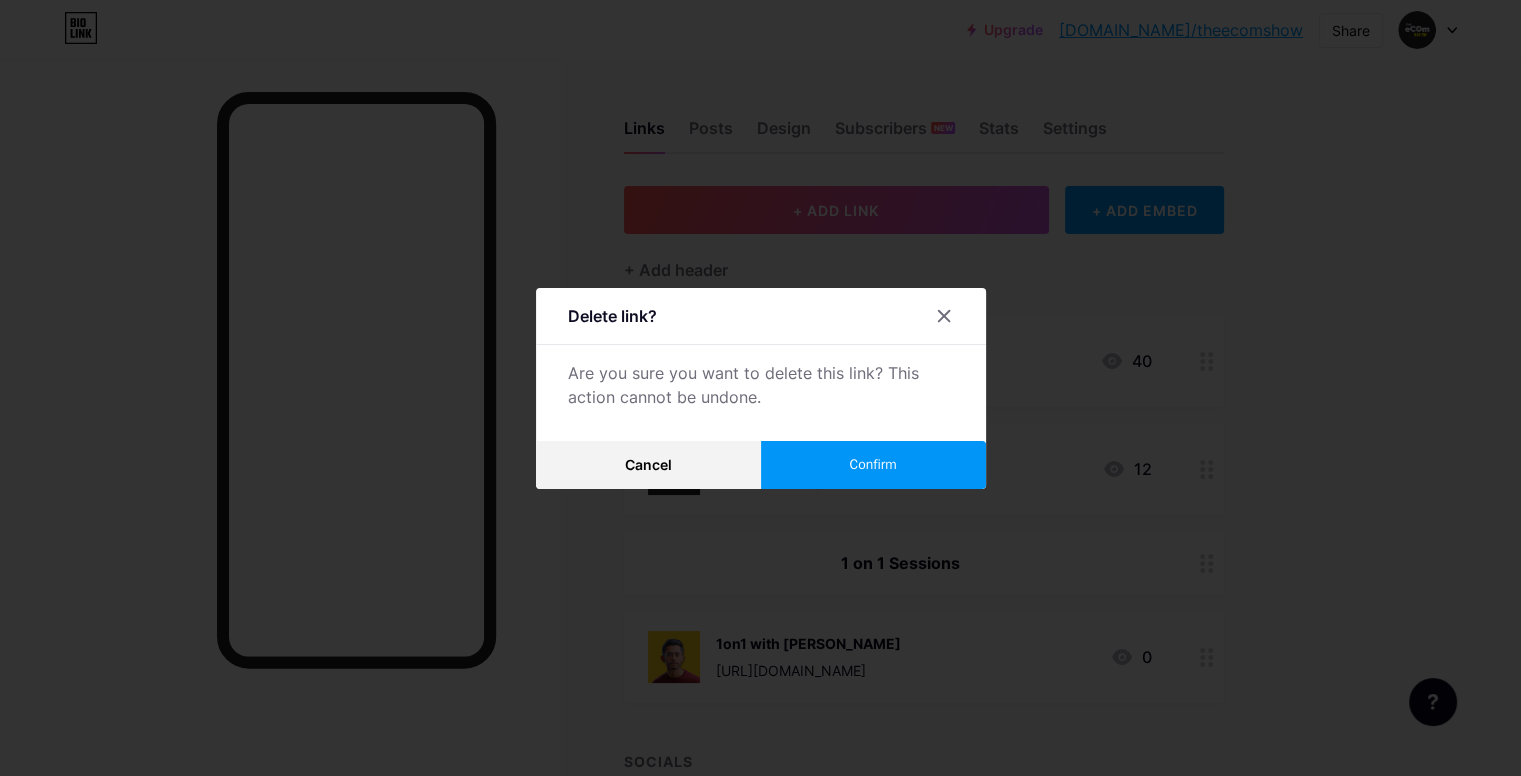 click on "Confirm" at bounding box center (873, 465) 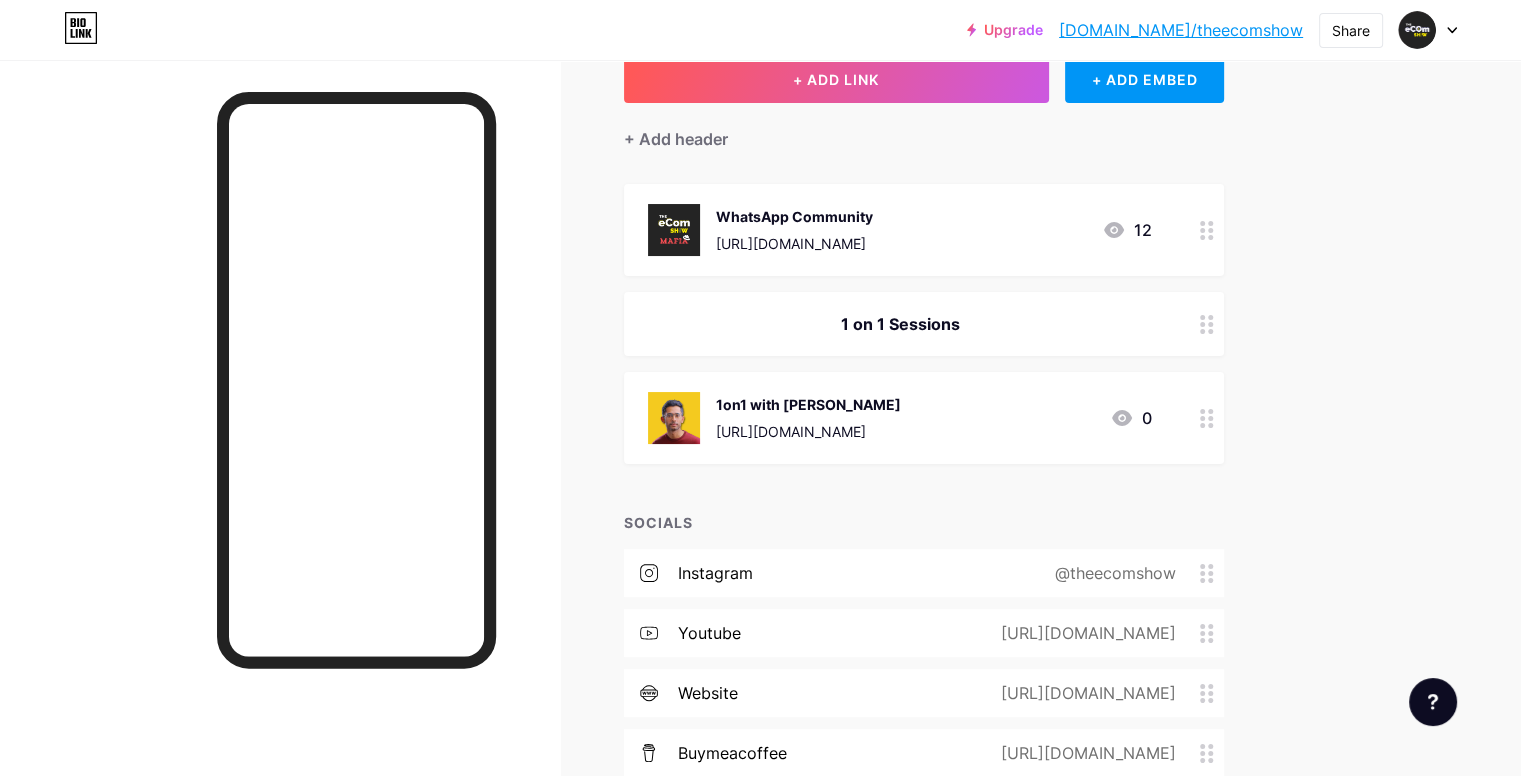 scroll, scrollTop: 132, scrollLeft: 0, axis: vertical 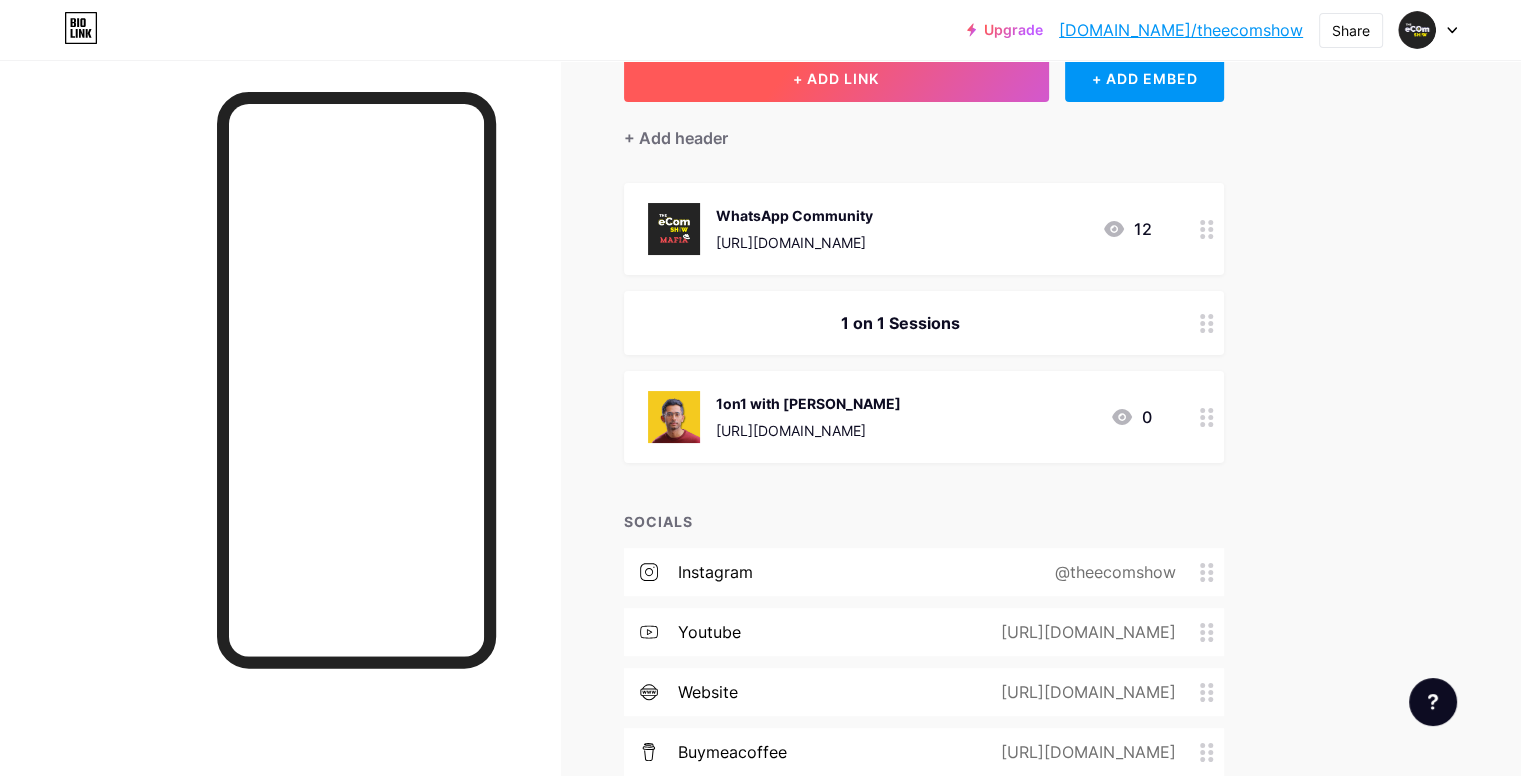 click on "+ ADD LINK" at bounding box center [836, 78] 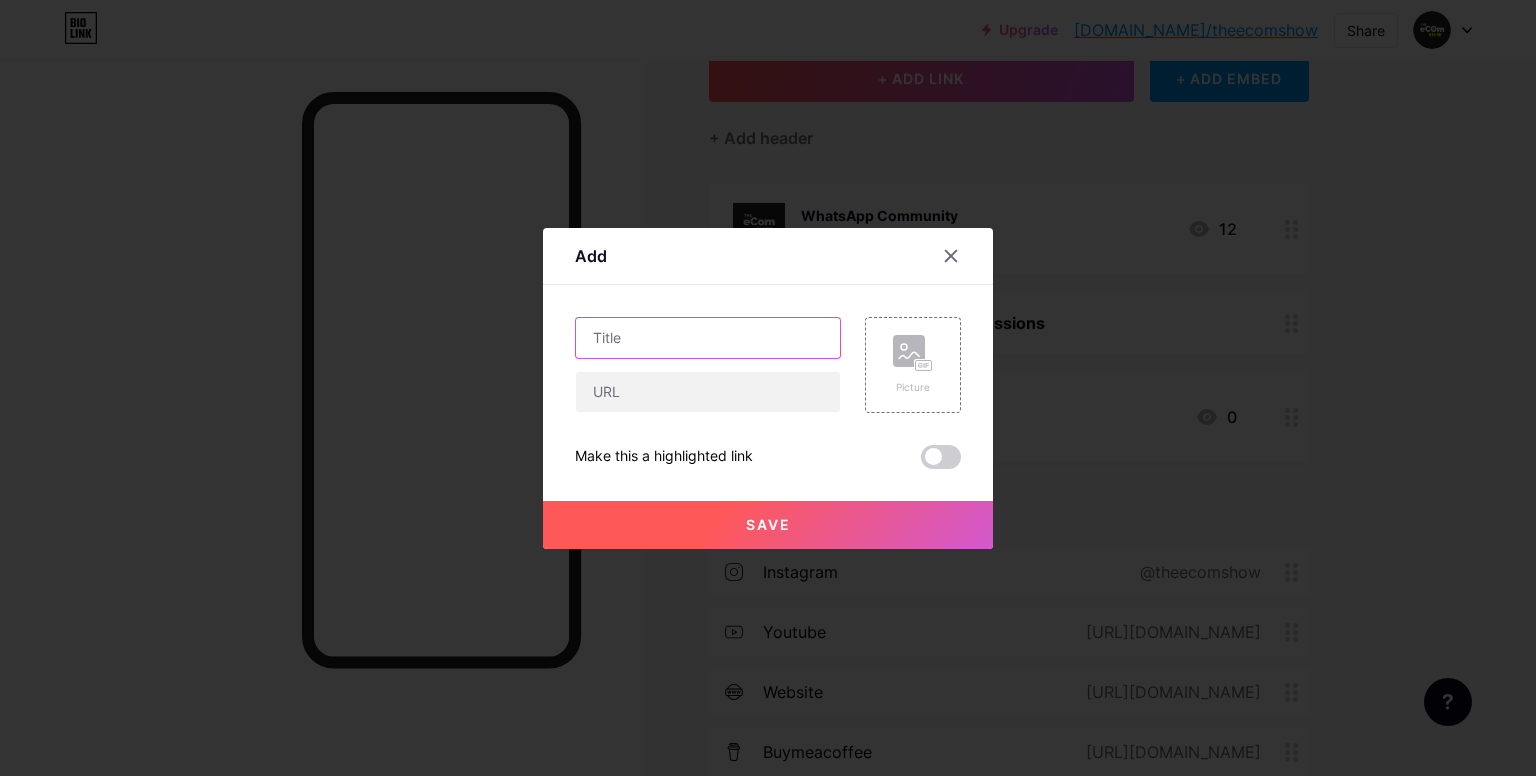 click at bounding box center (708, 338) 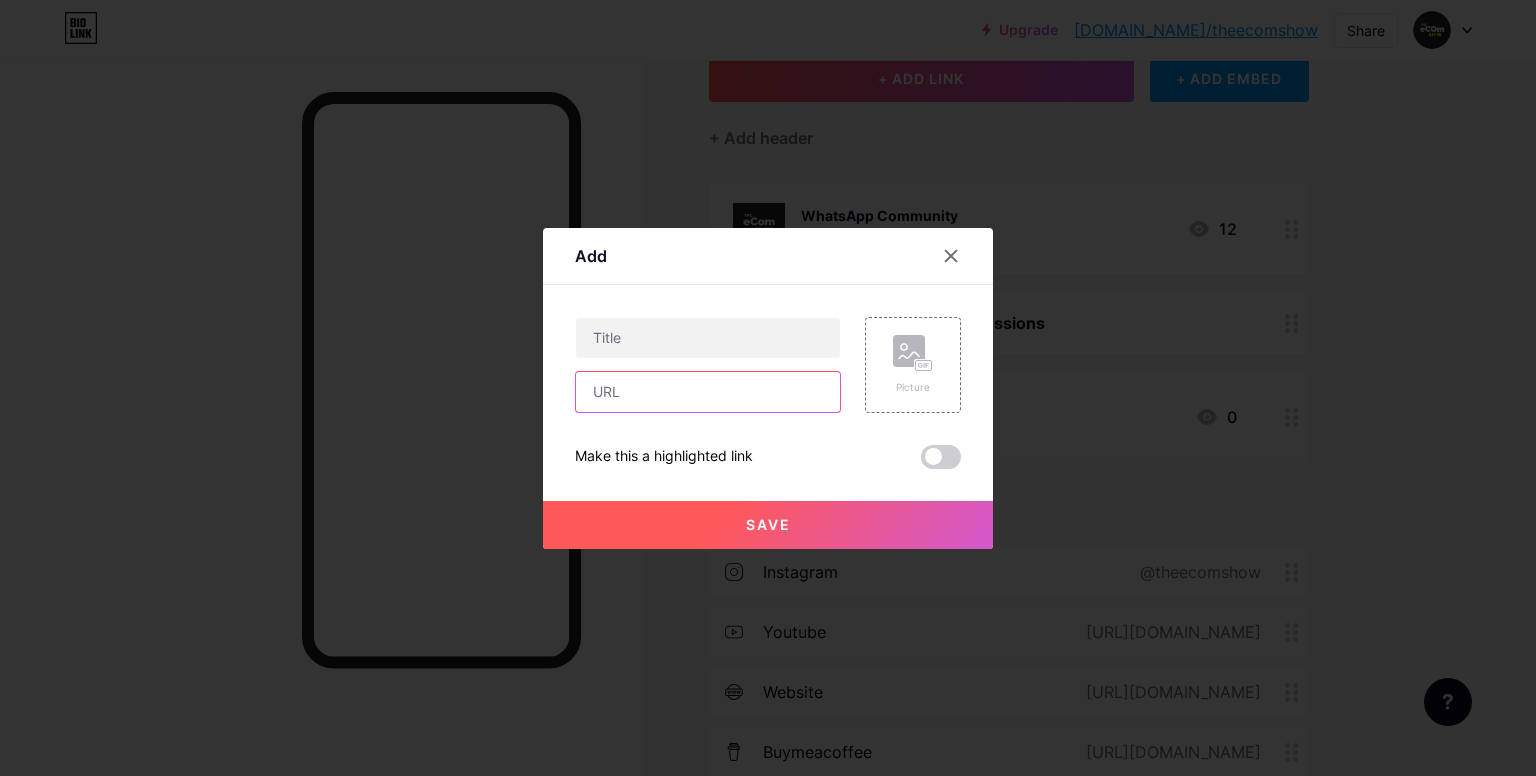 paste on "[URL][DOMAIN_NAME]" 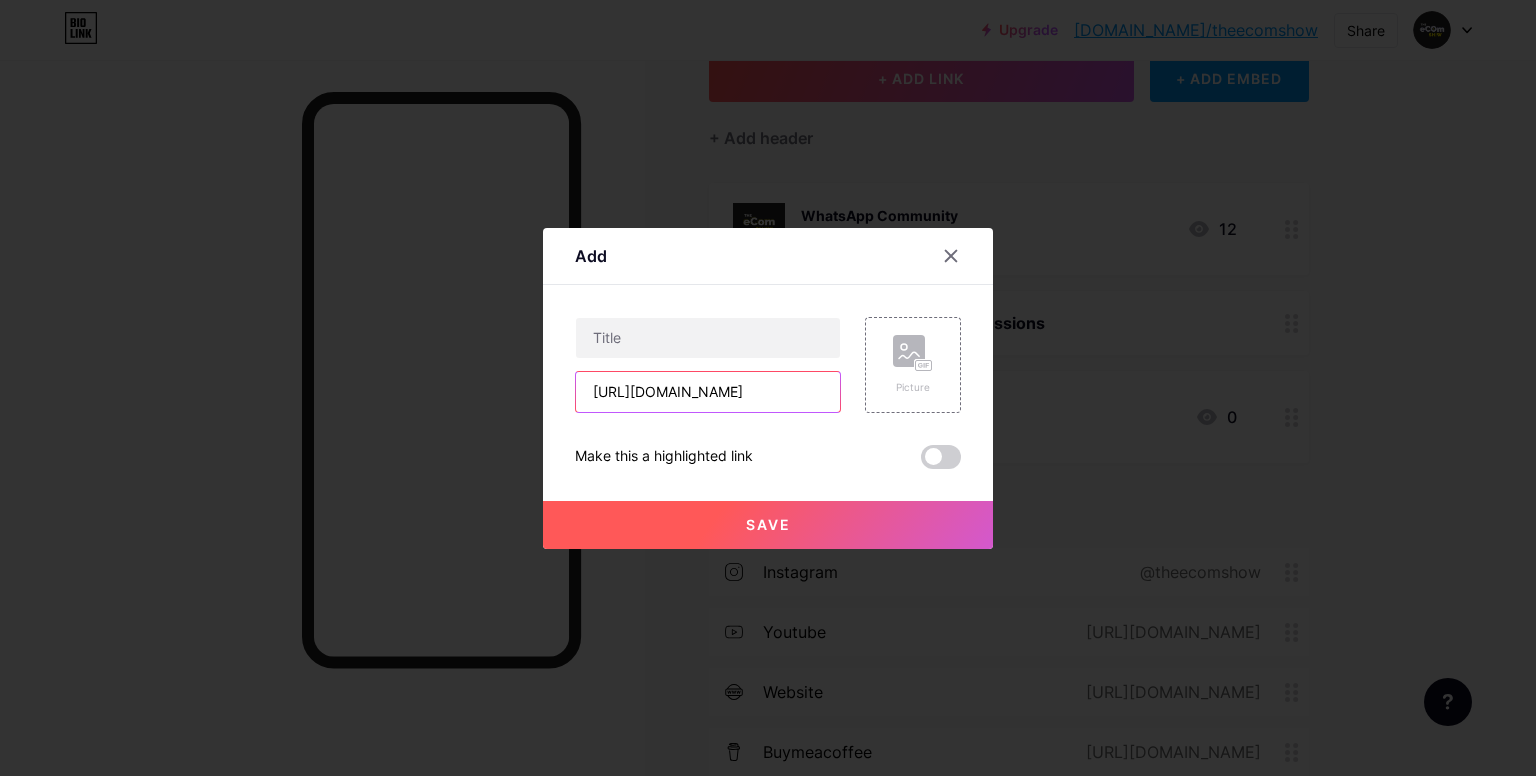 click on "[URL][DOMAIN_NAME]" at bounding box center (708, 392) 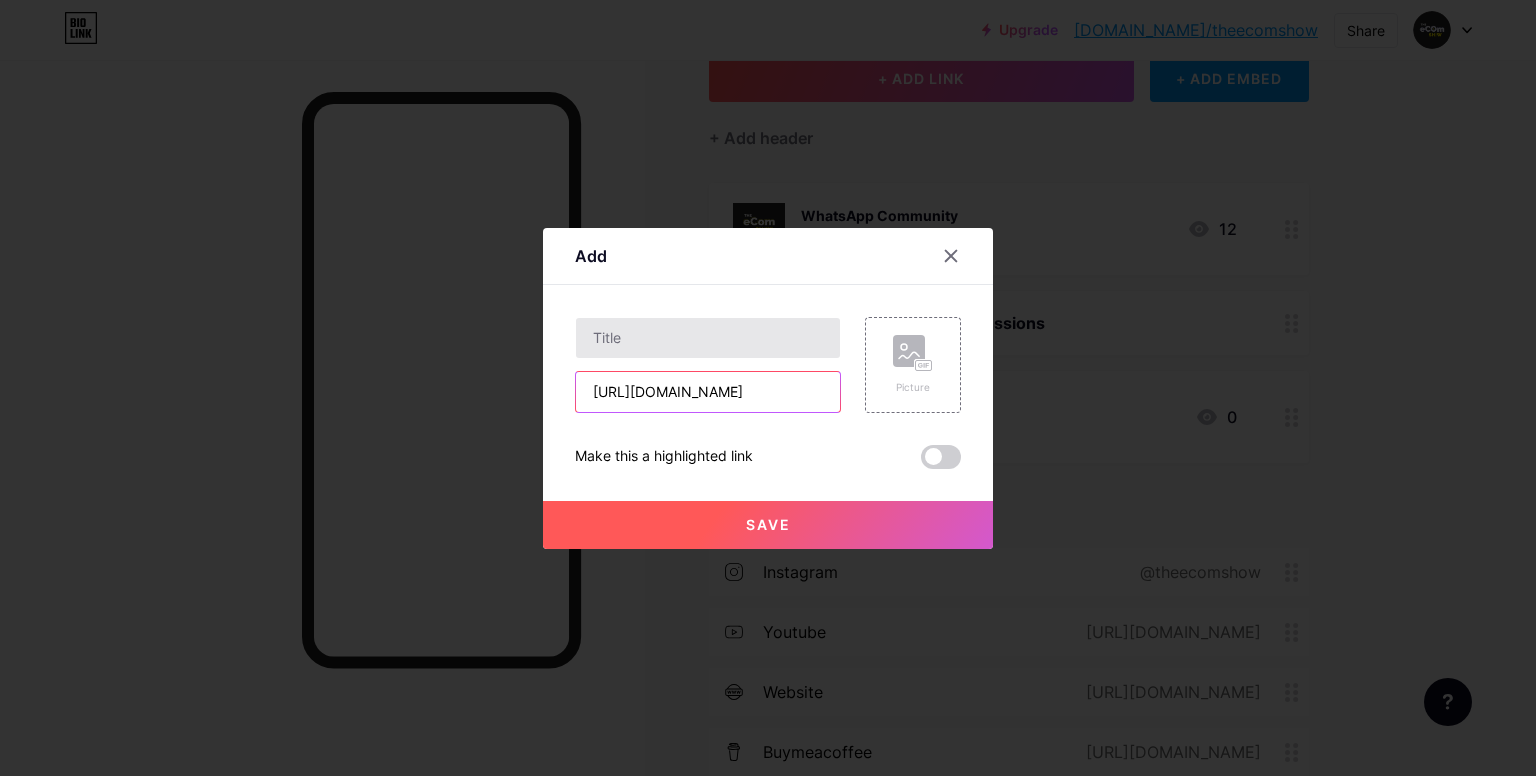 type on "[URL][DOMAIN_NAME]" 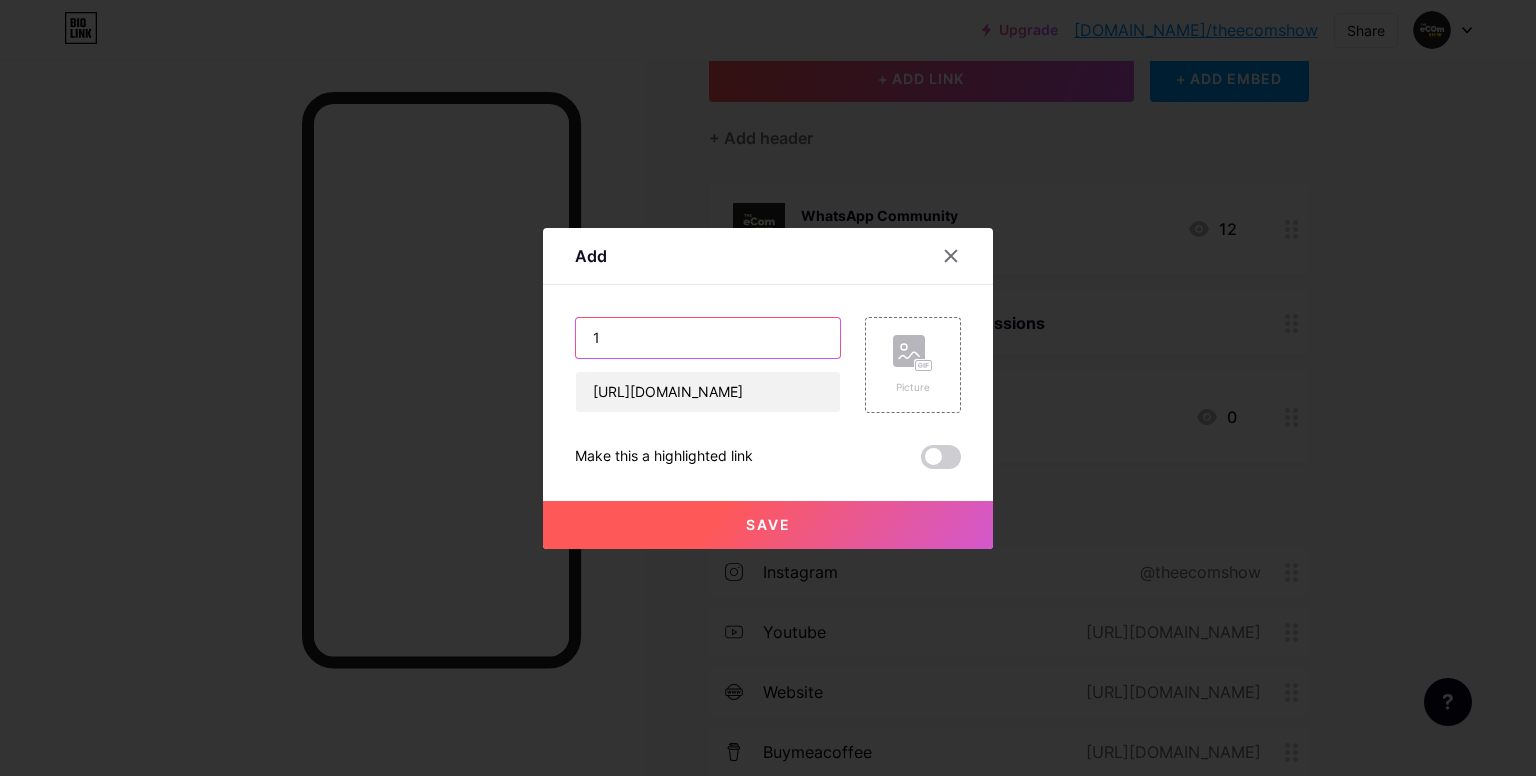 click on "1" at bounding box center [708, 338] 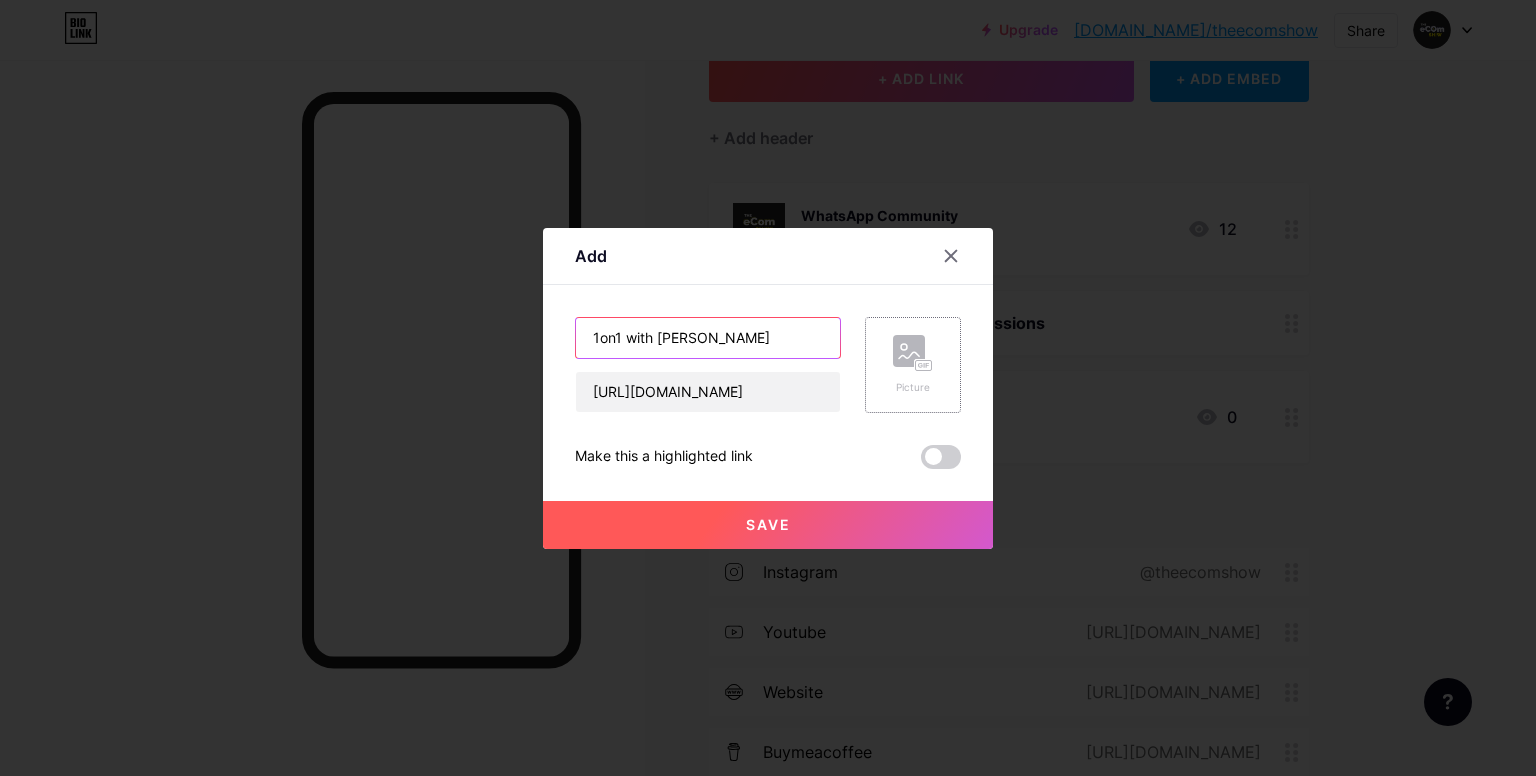 type on "1on1 with [PERSON_NAME]" 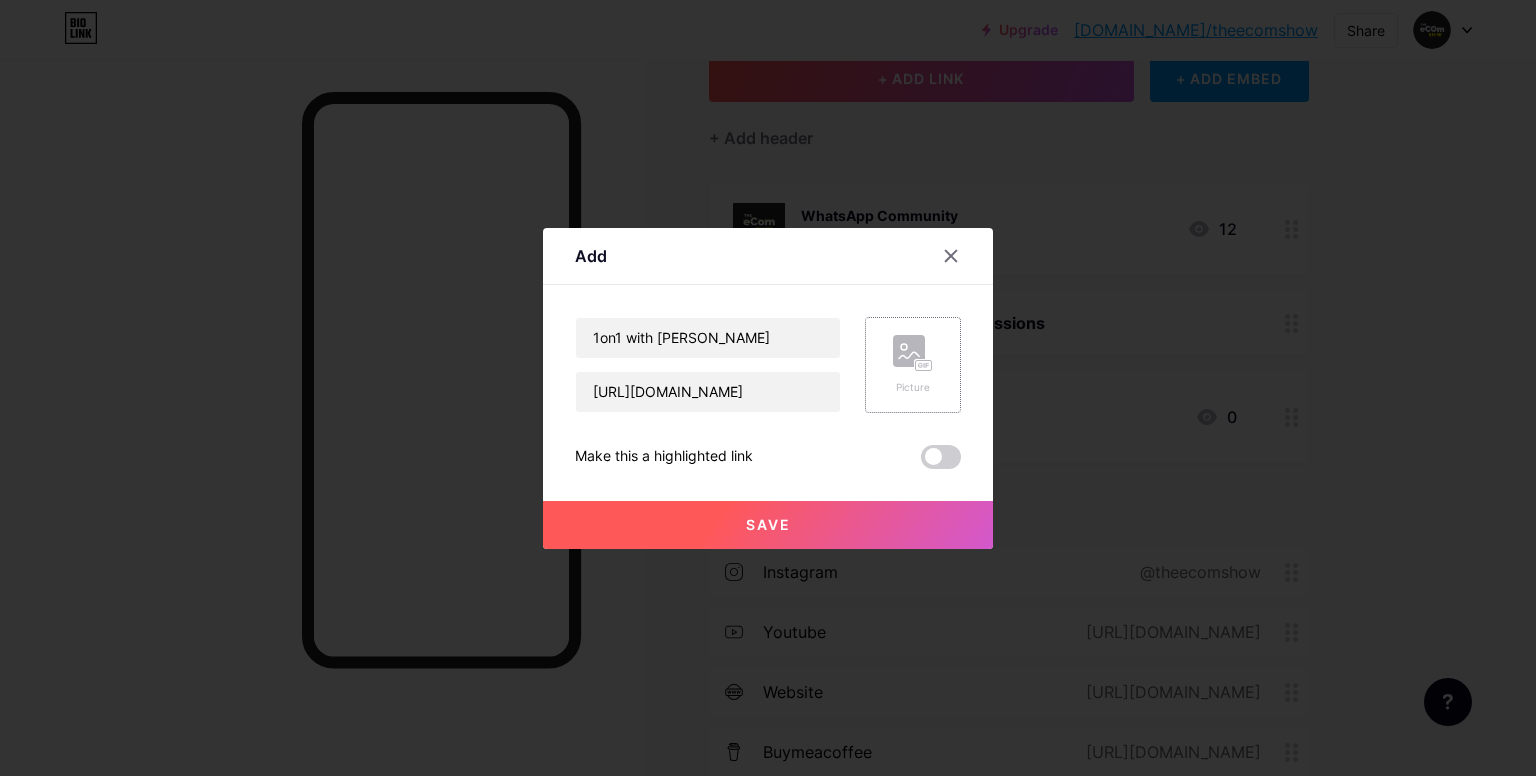 click on "Picture" at bounding box center [913, 387] 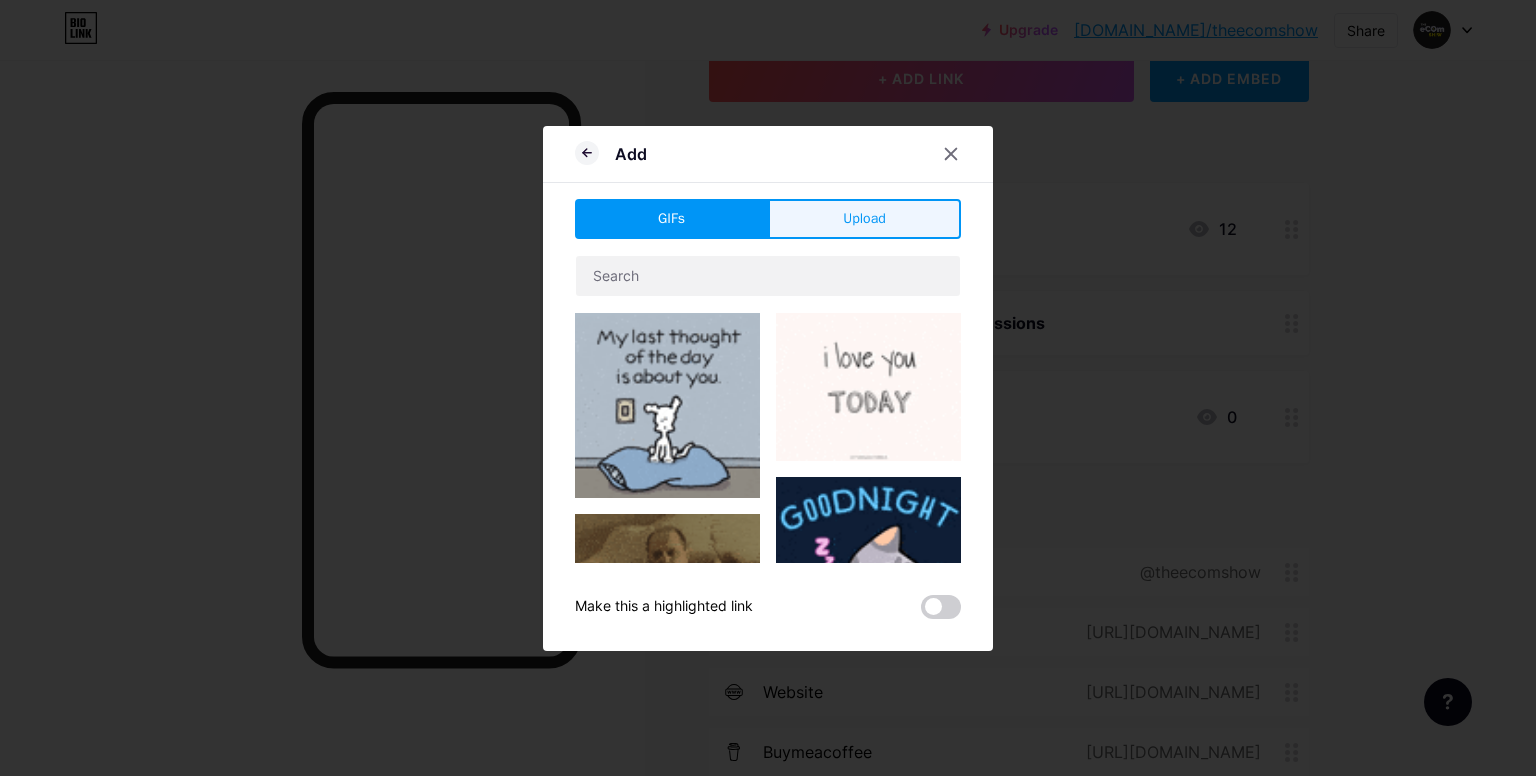 click on "Upload" at bounding box center (864, 219) 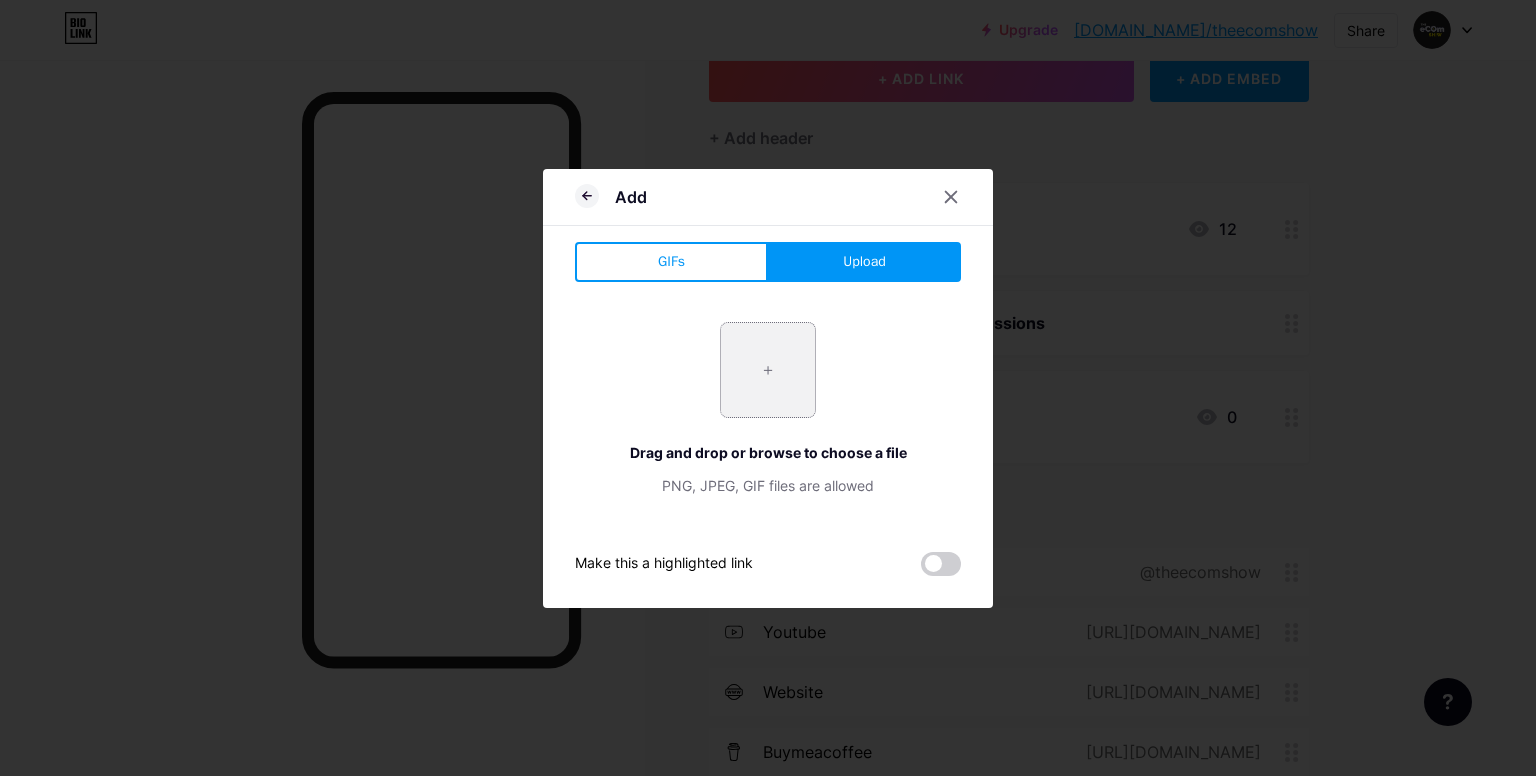 click at bounding box center [768, 370] 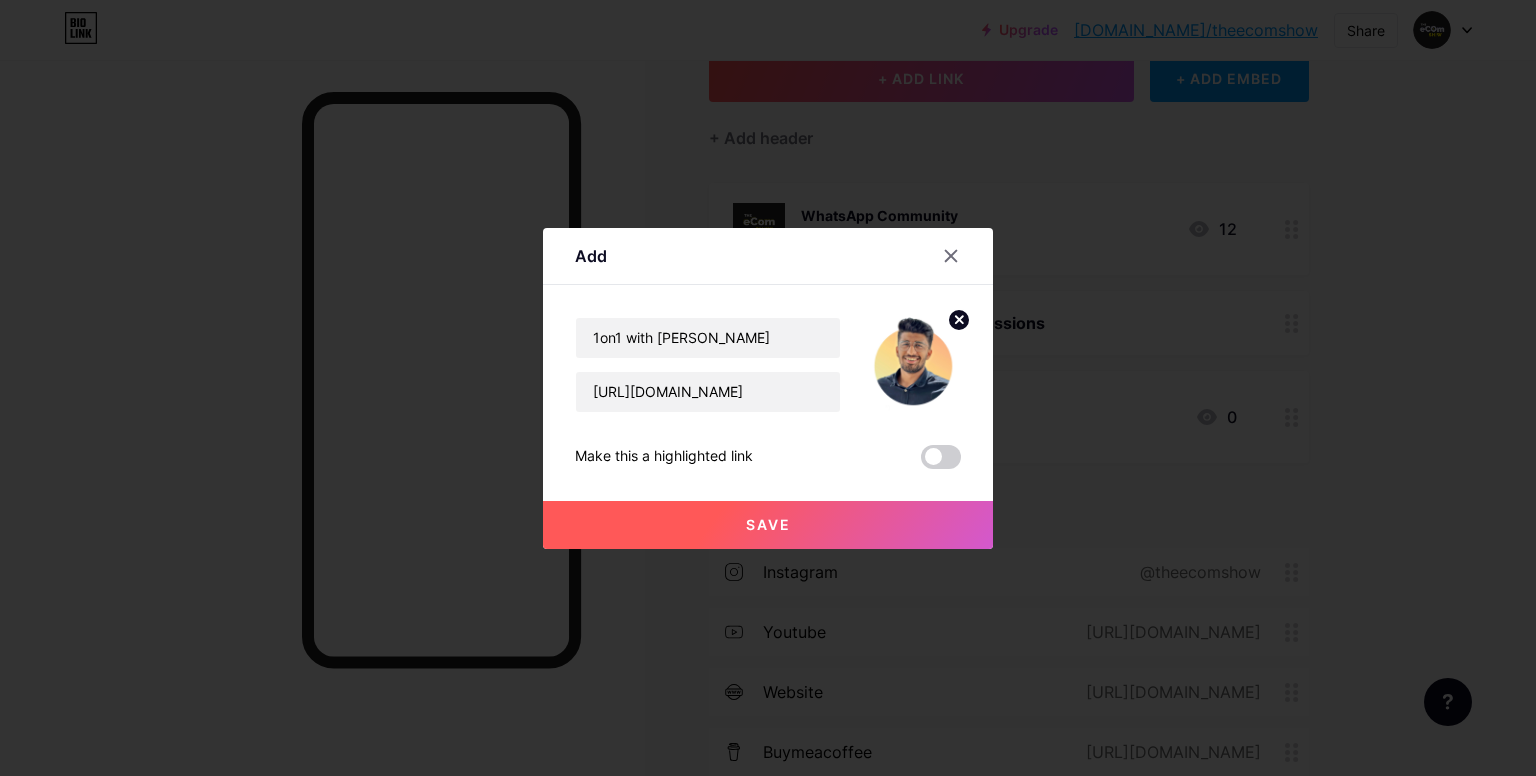 click on "Save" at bounding box center [768, 524] 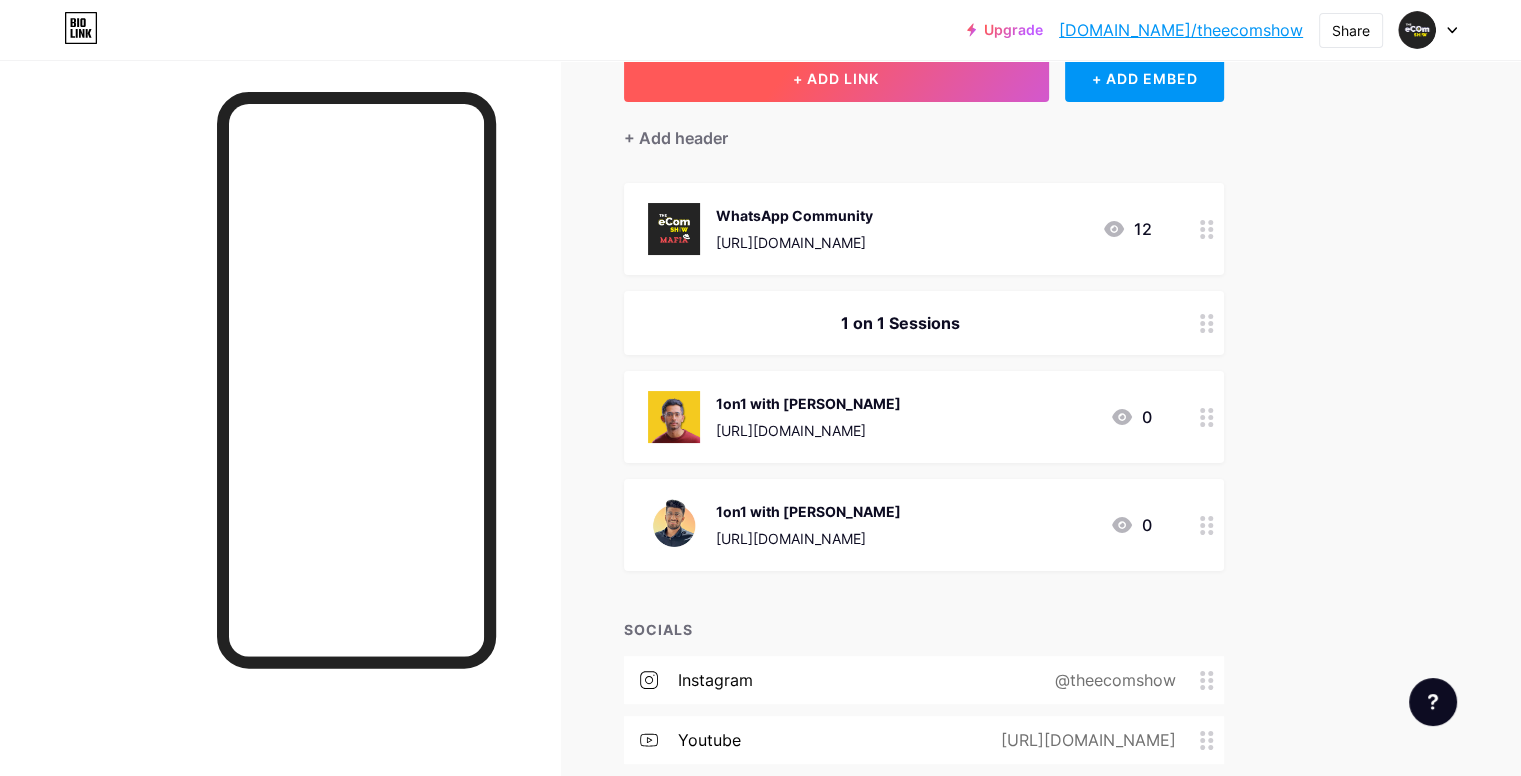 click on "+ ADD LINK" at bounding box center [836, 78] 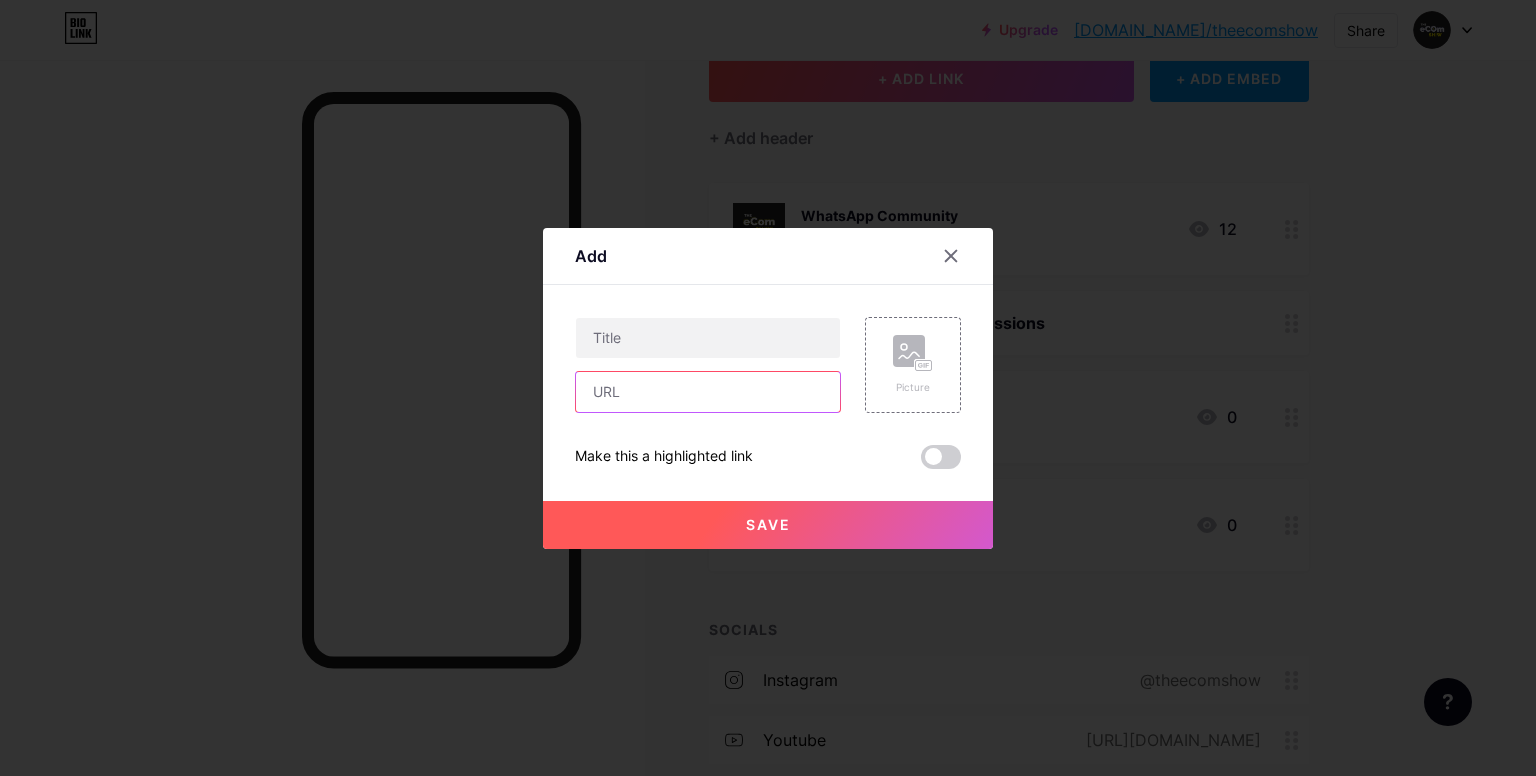 paste on "[URL][DOMAIN_NAME]" 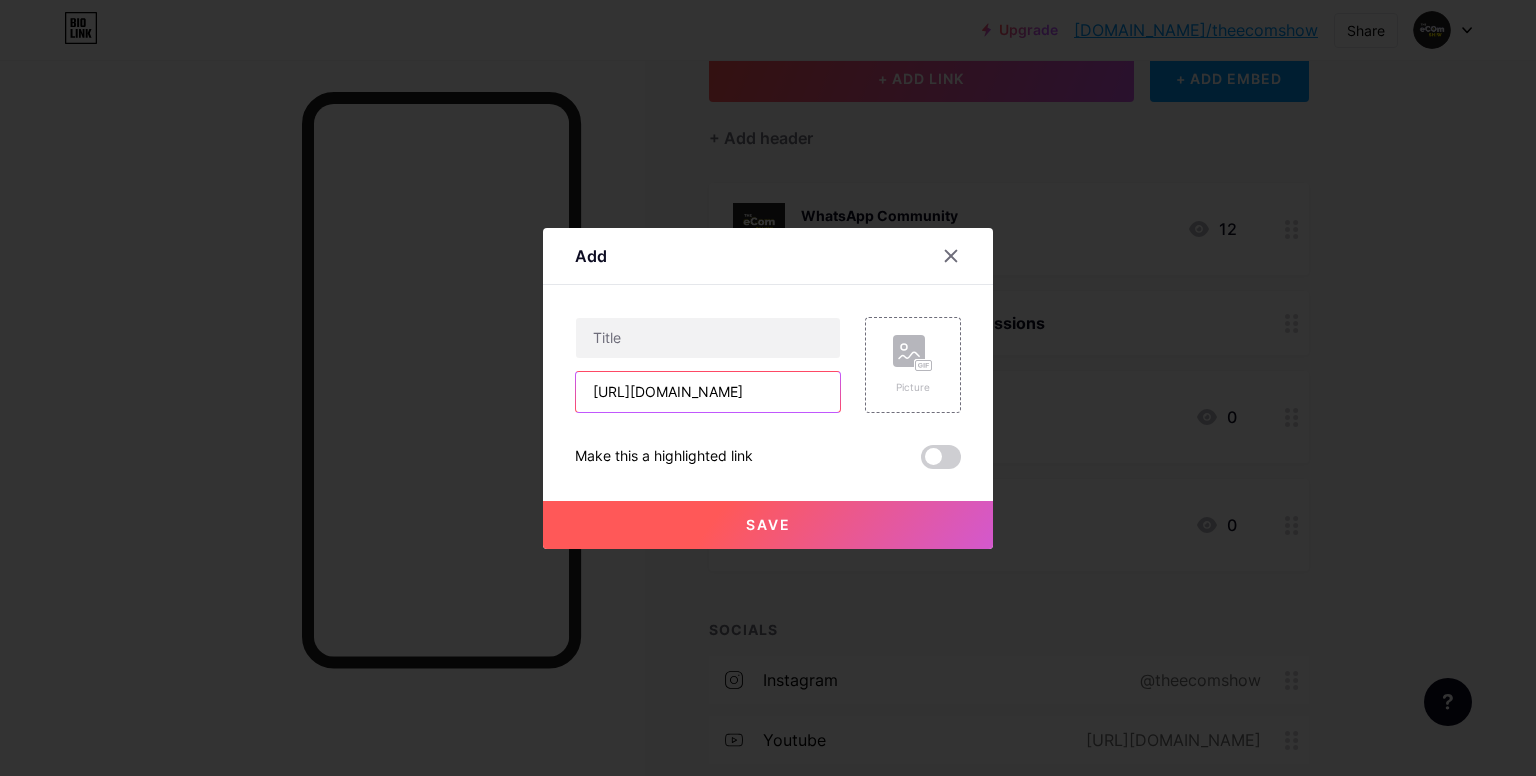 click on "[URL][DOMAIN_NAME]" at bounding box center [708, 392] 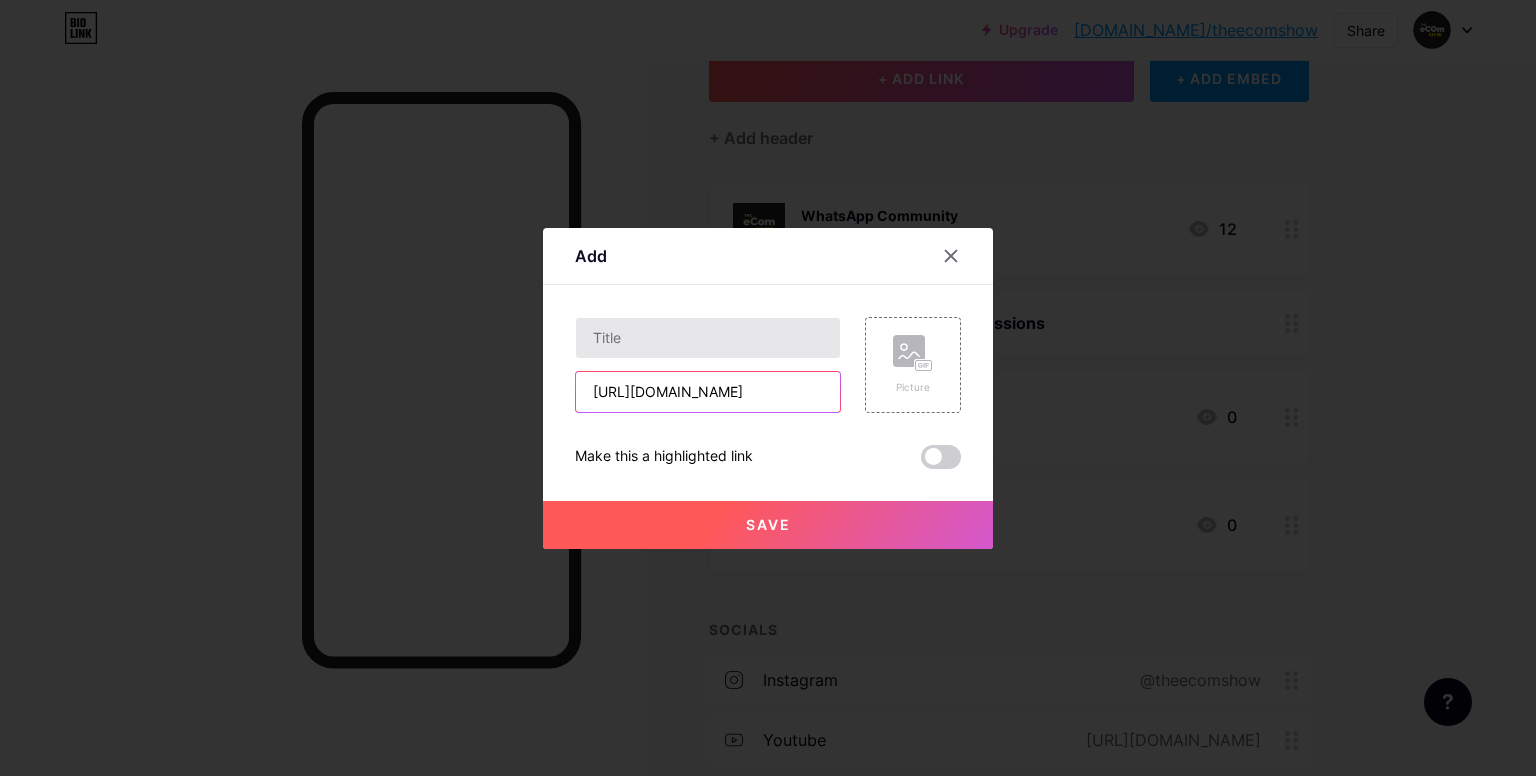 type on "[URL][DOMAIN_NAME]" 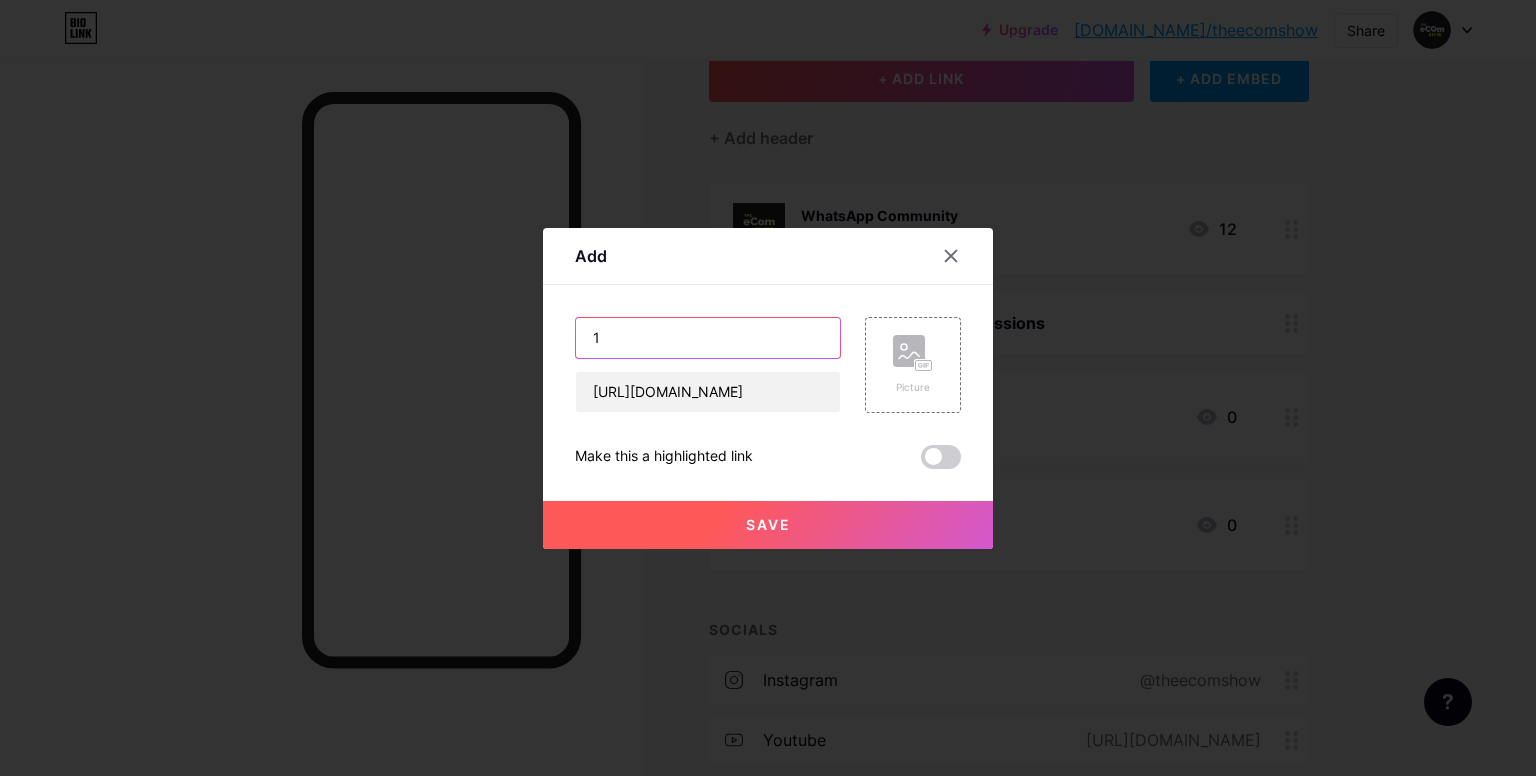 click on "1" at bounding box center [708, 338] 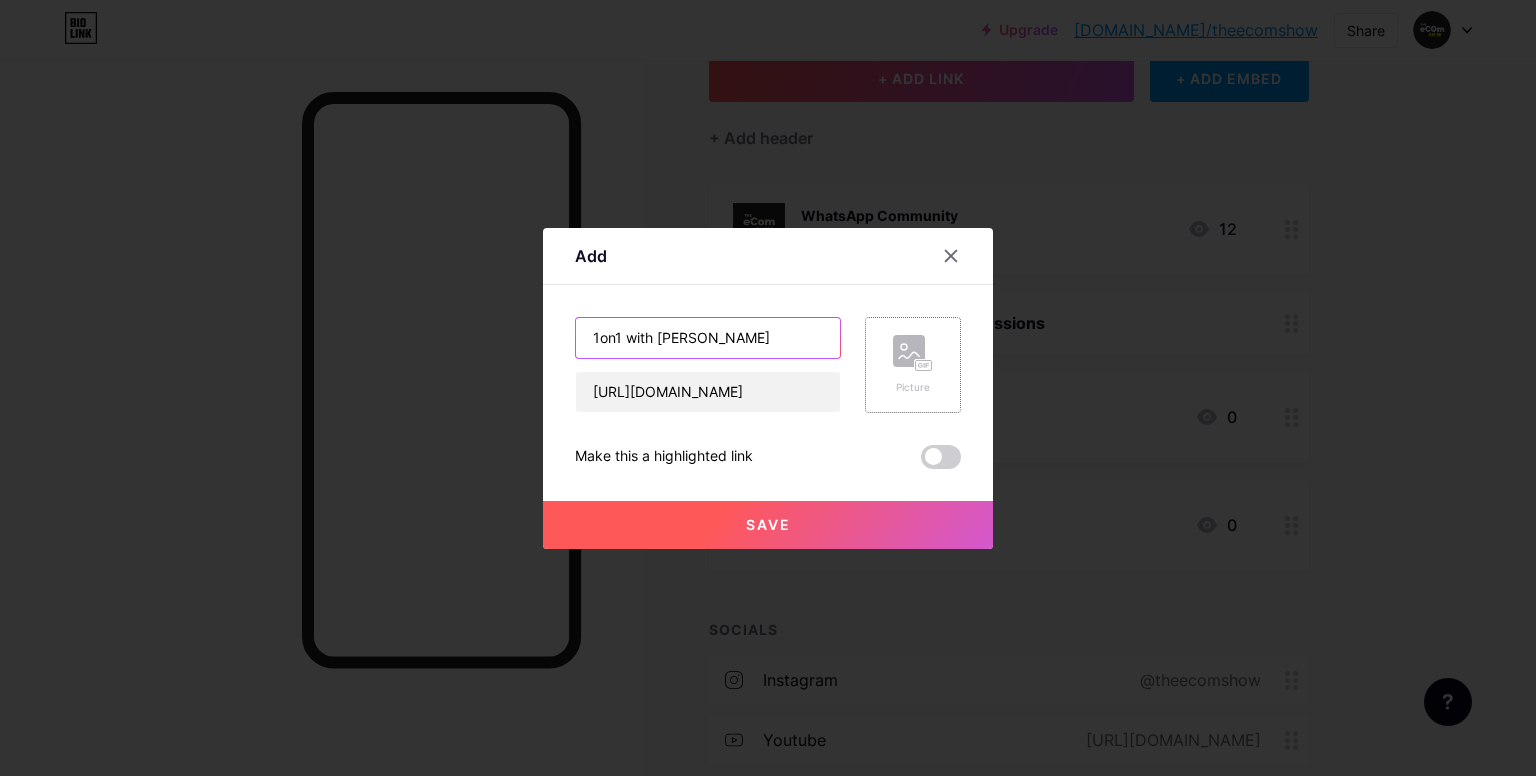 type on "1on1 with [PERSON_NAME]" 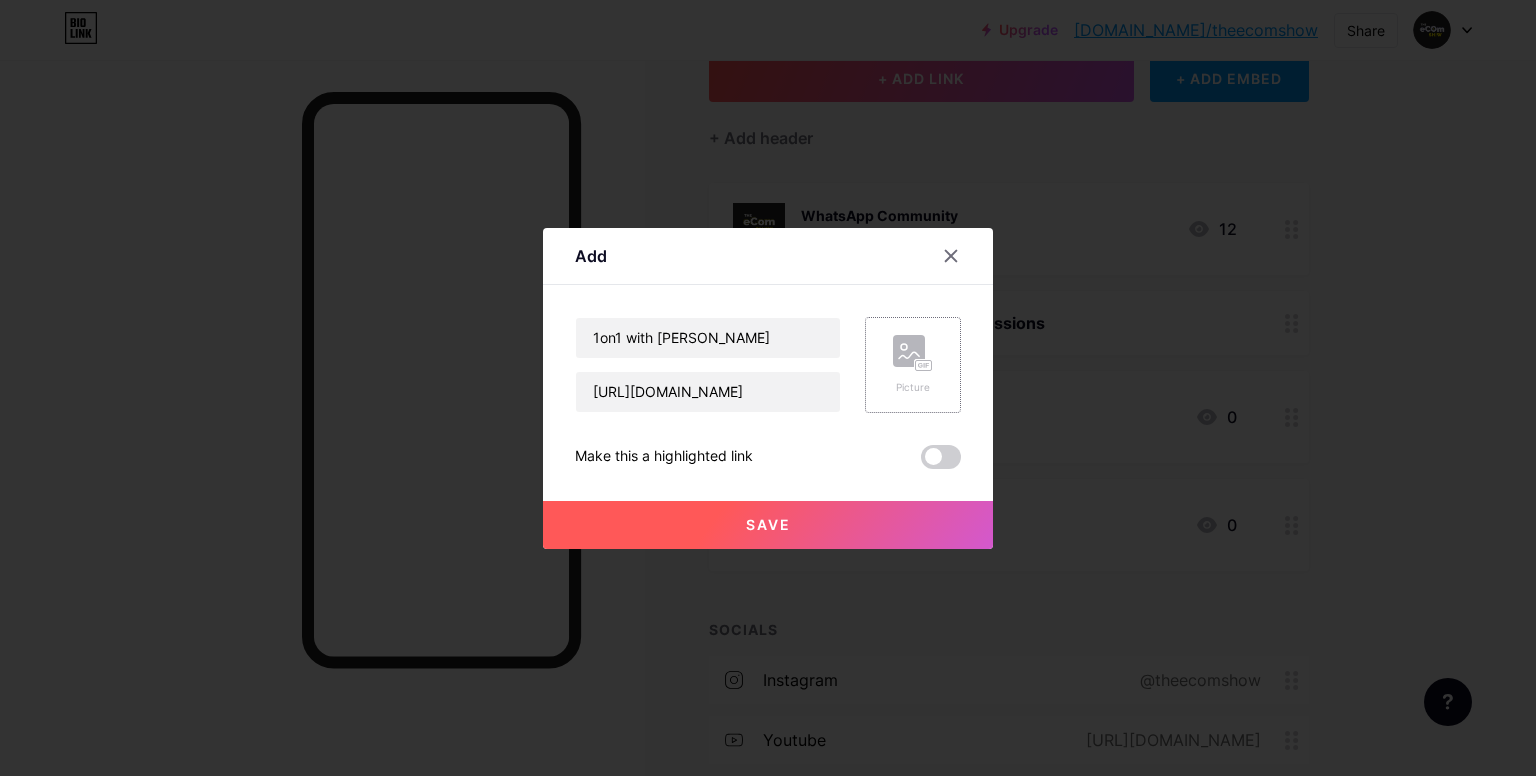 click on "Picture" at bounding box center [913, 365] 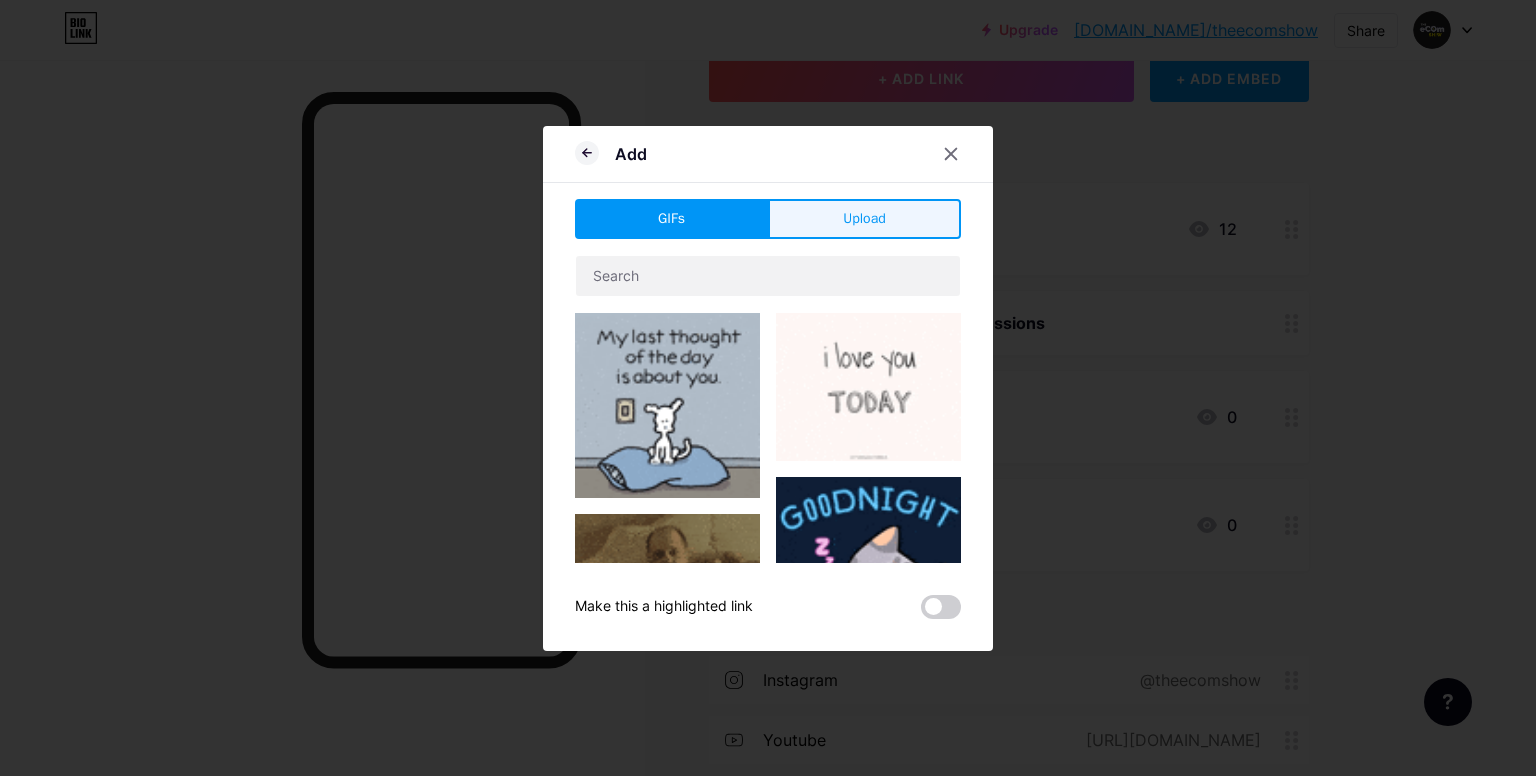 click on "Upload" at bounding box center (864, 218) 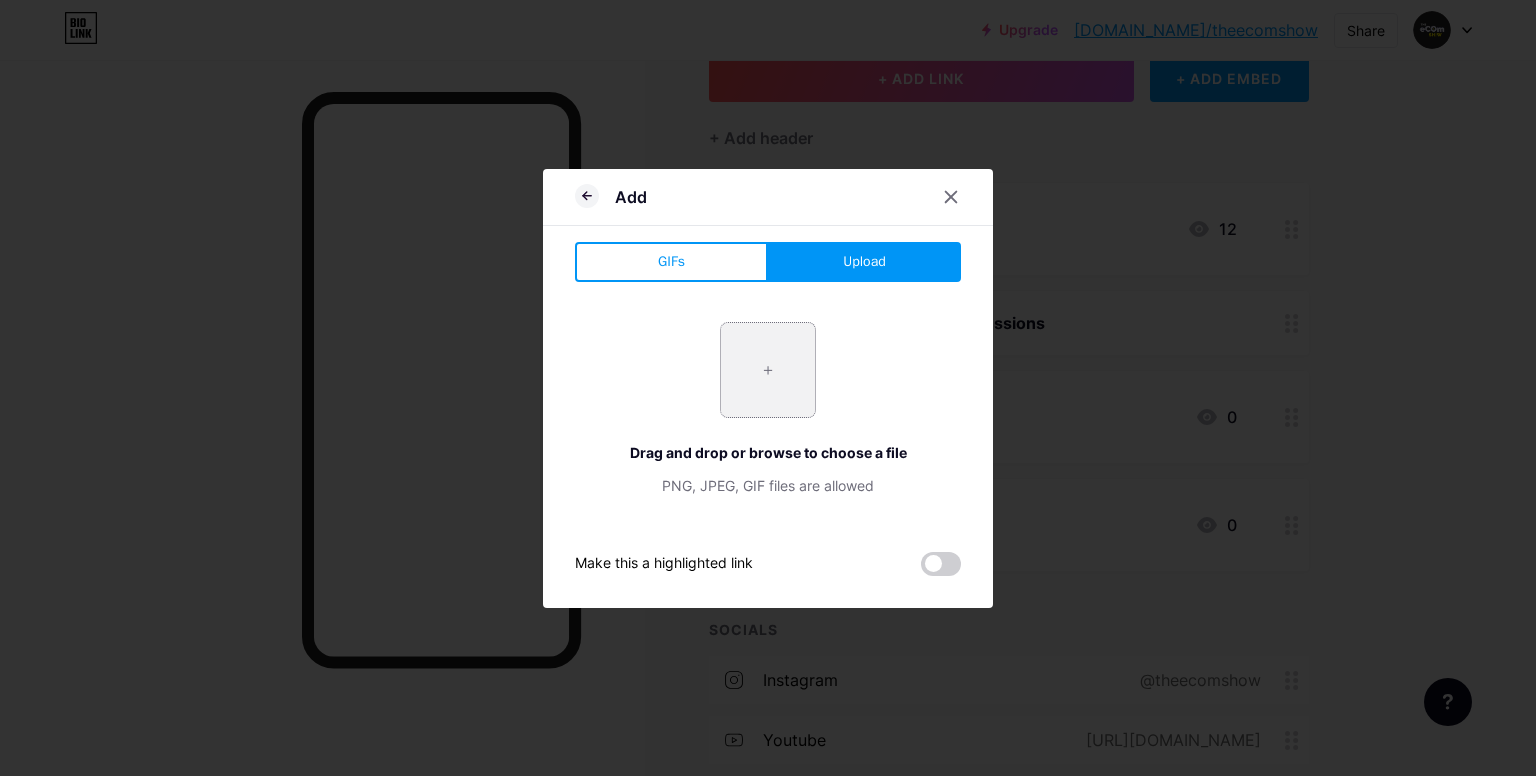 click at bounding box center [768, 370] 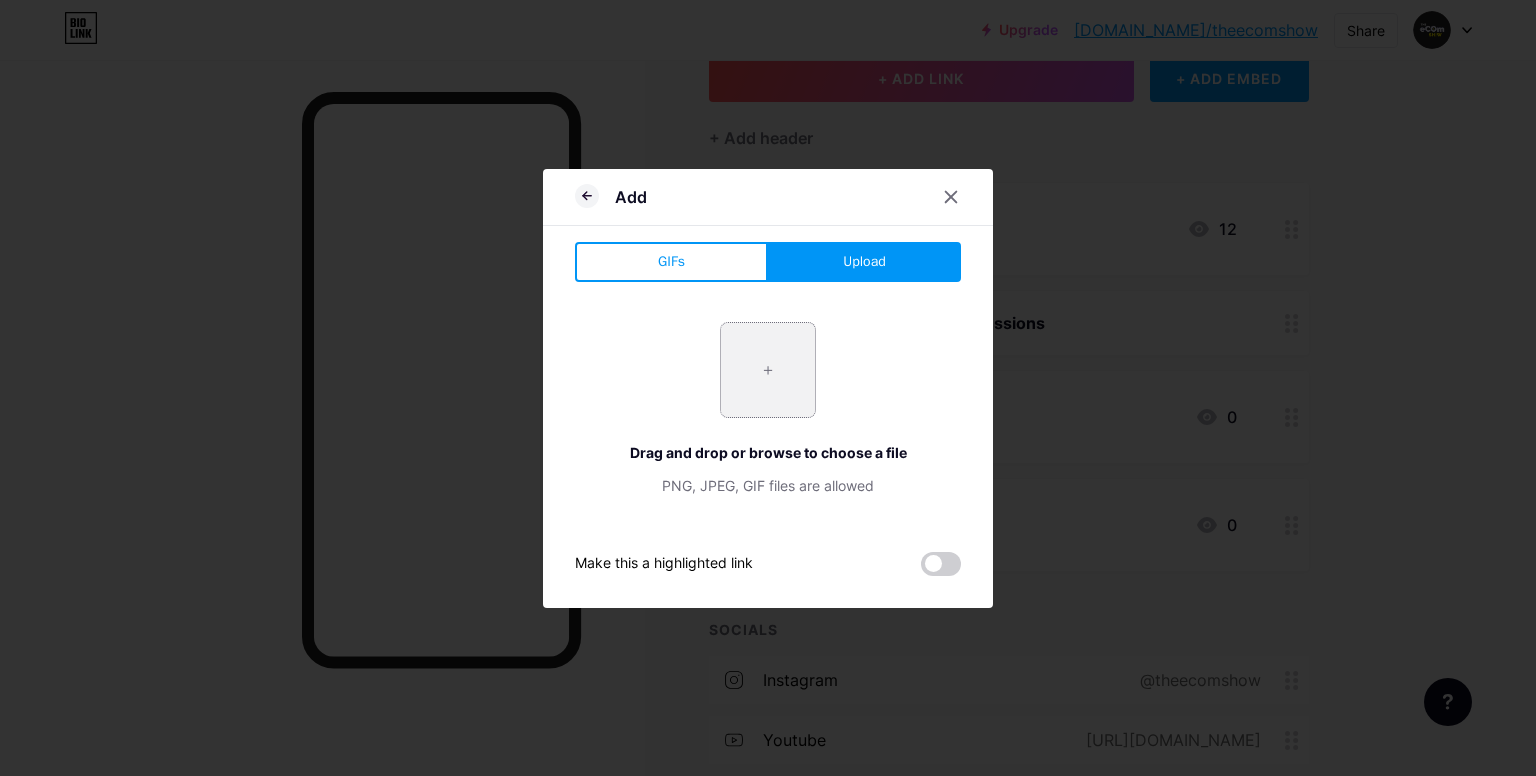 type on "C:\fakepath\[PERSON_NAME].jpeg" 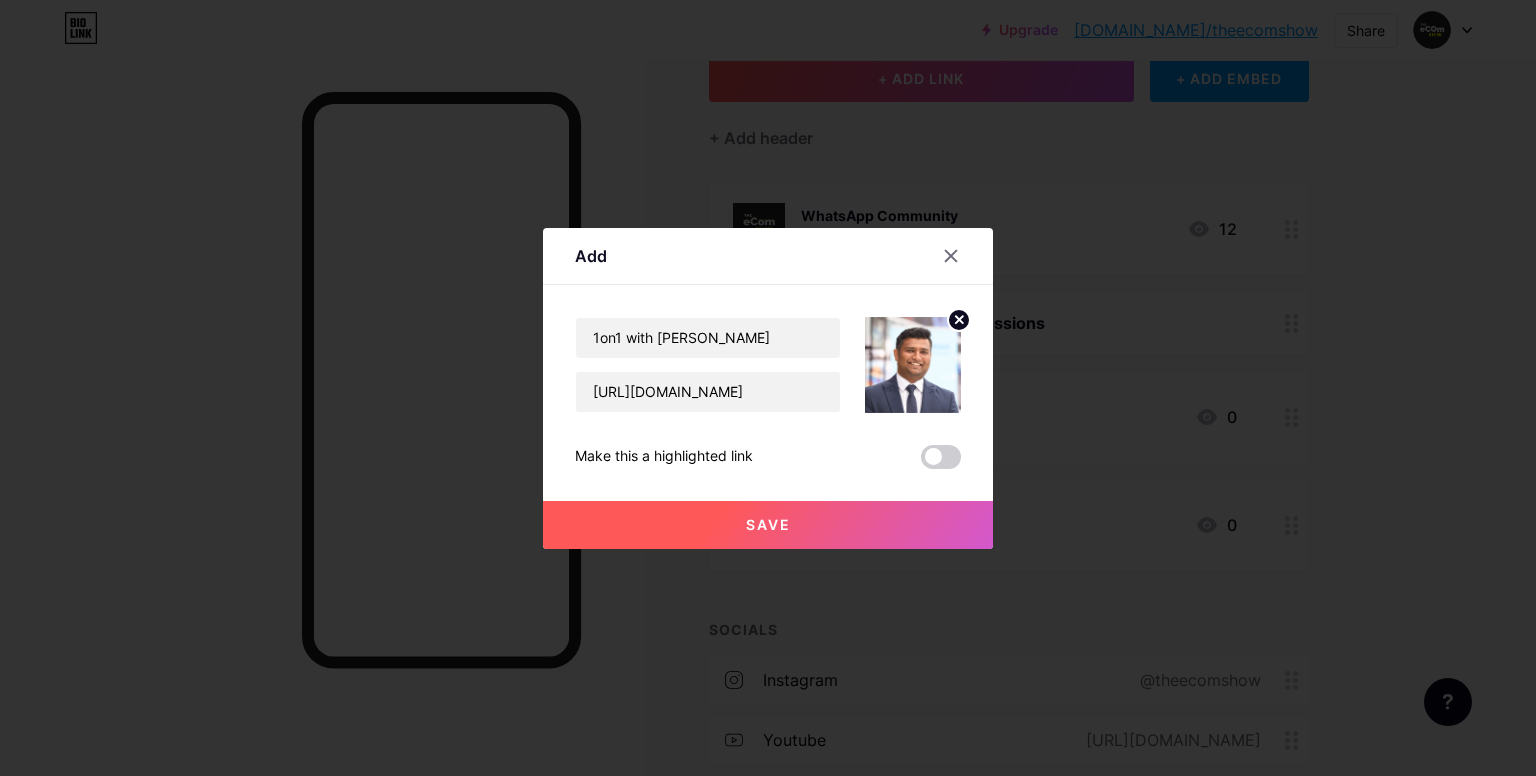 click on "Save" at bounding box center [768, 525] 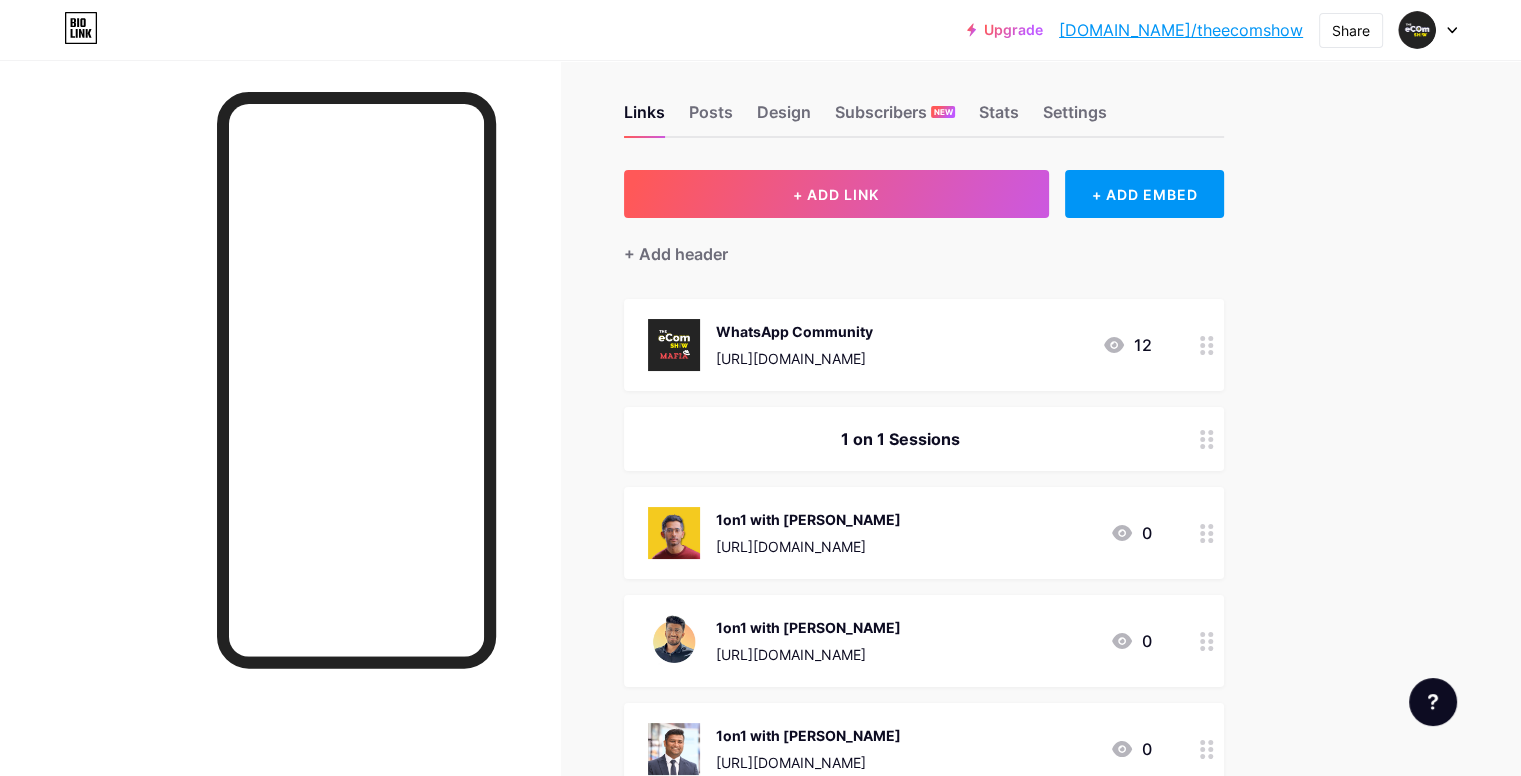 scroll, scrollTop: 0, scrollLeft: 0, axis: both 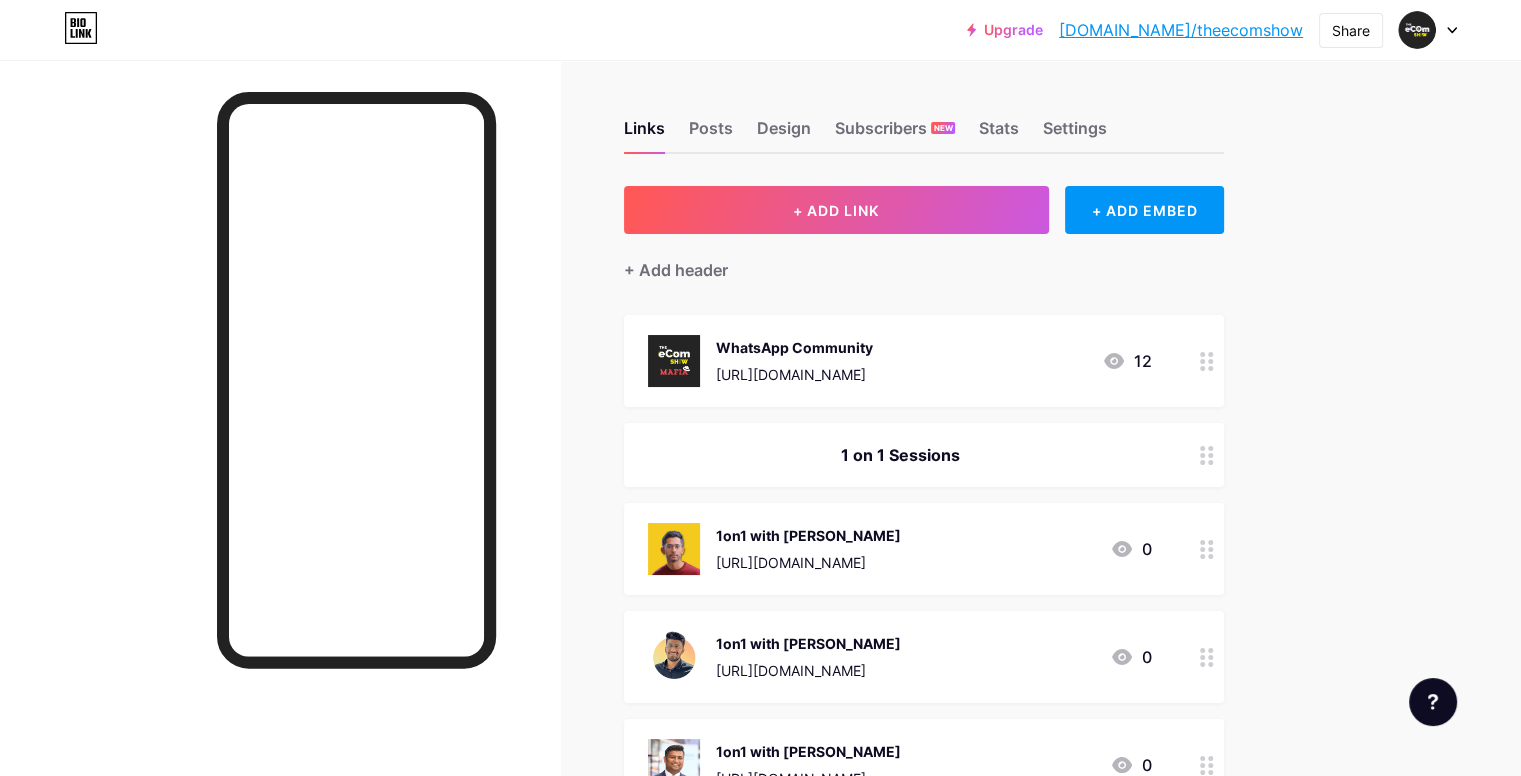 click on "1 on 1 Sessions" at bounding box center (900, 455) 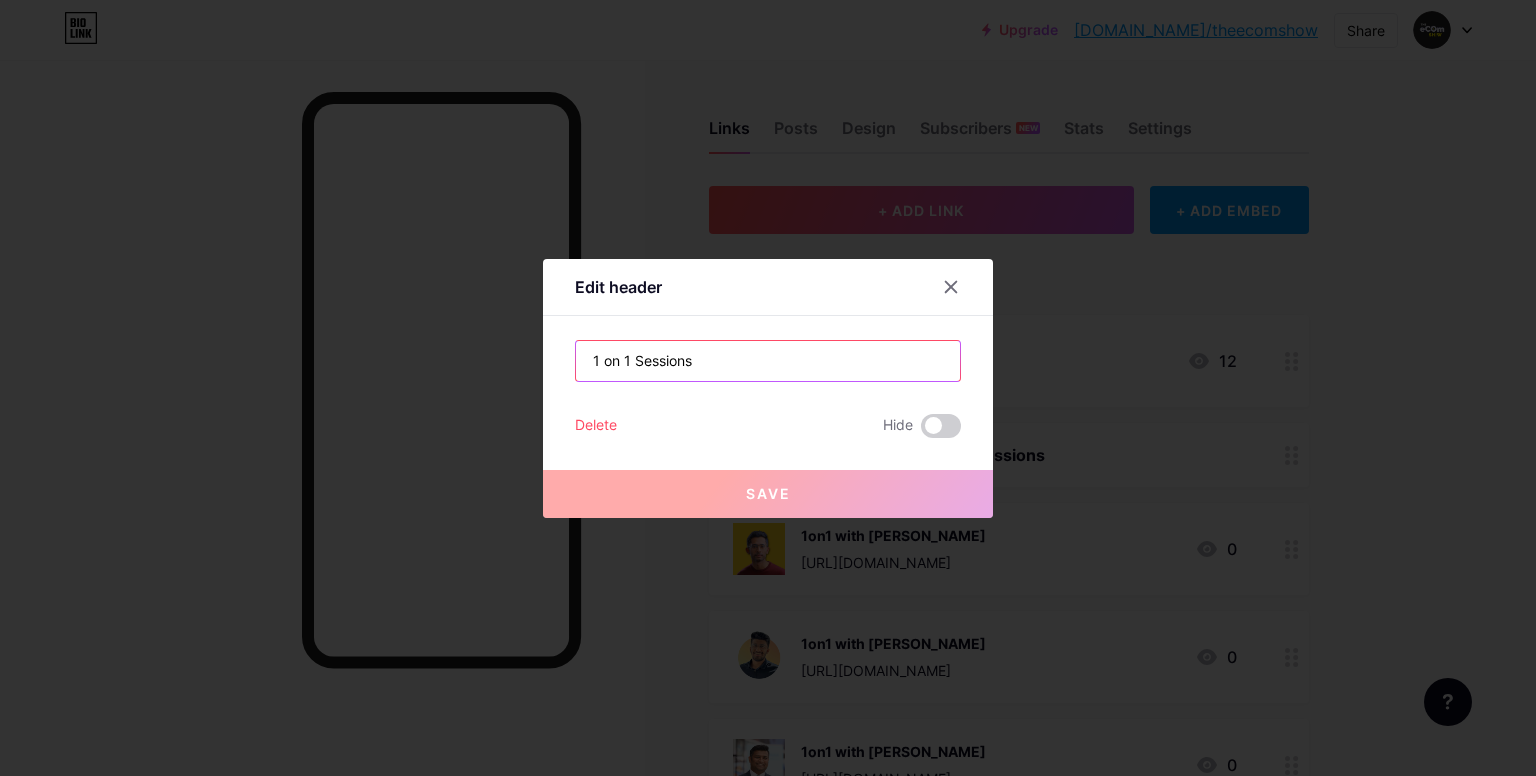 click on "1 on 1 Sessions" at bounding box center (768, 361) 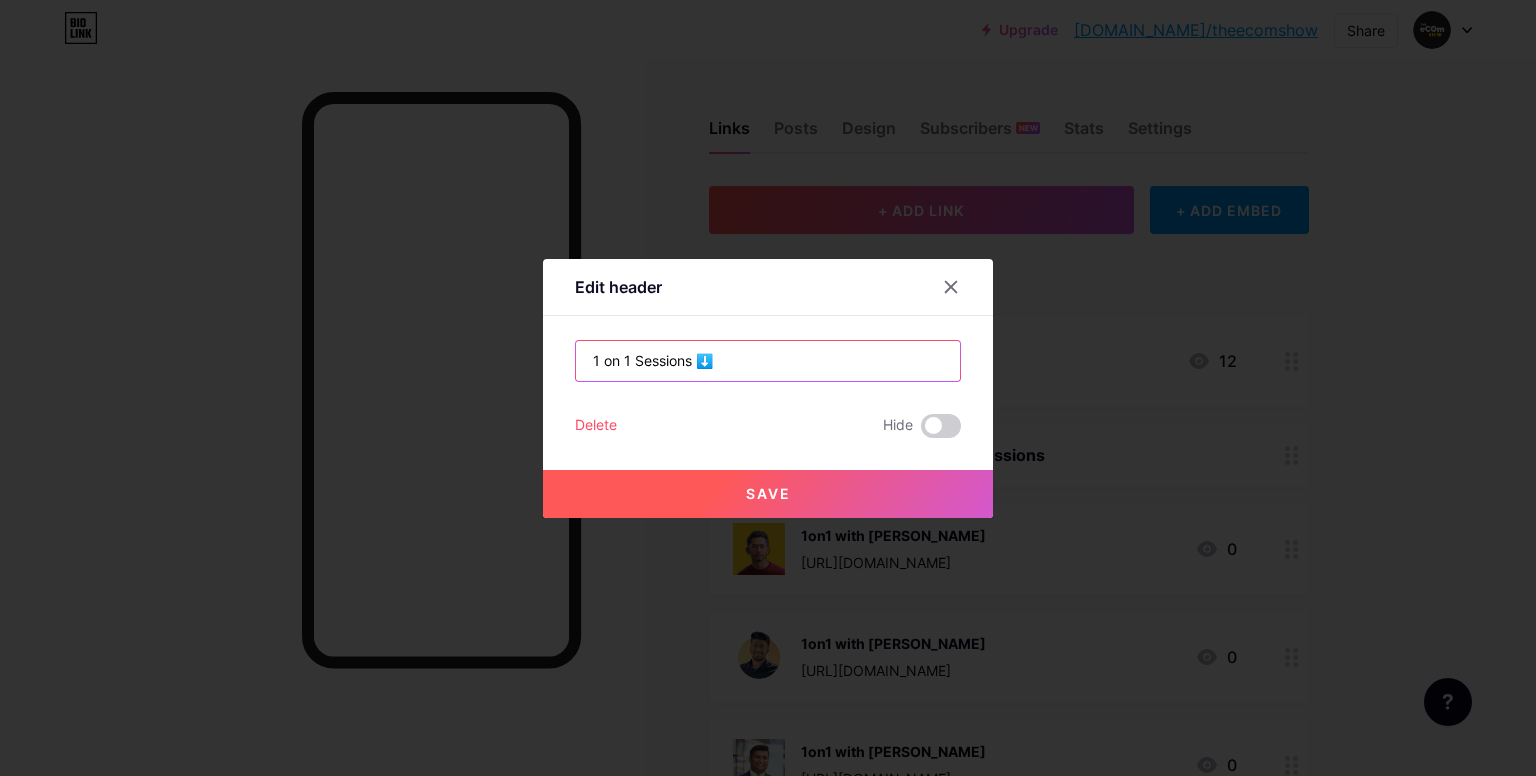 click on "1 on 1 Sessions ⬇️" at bounding box center (768, 361) 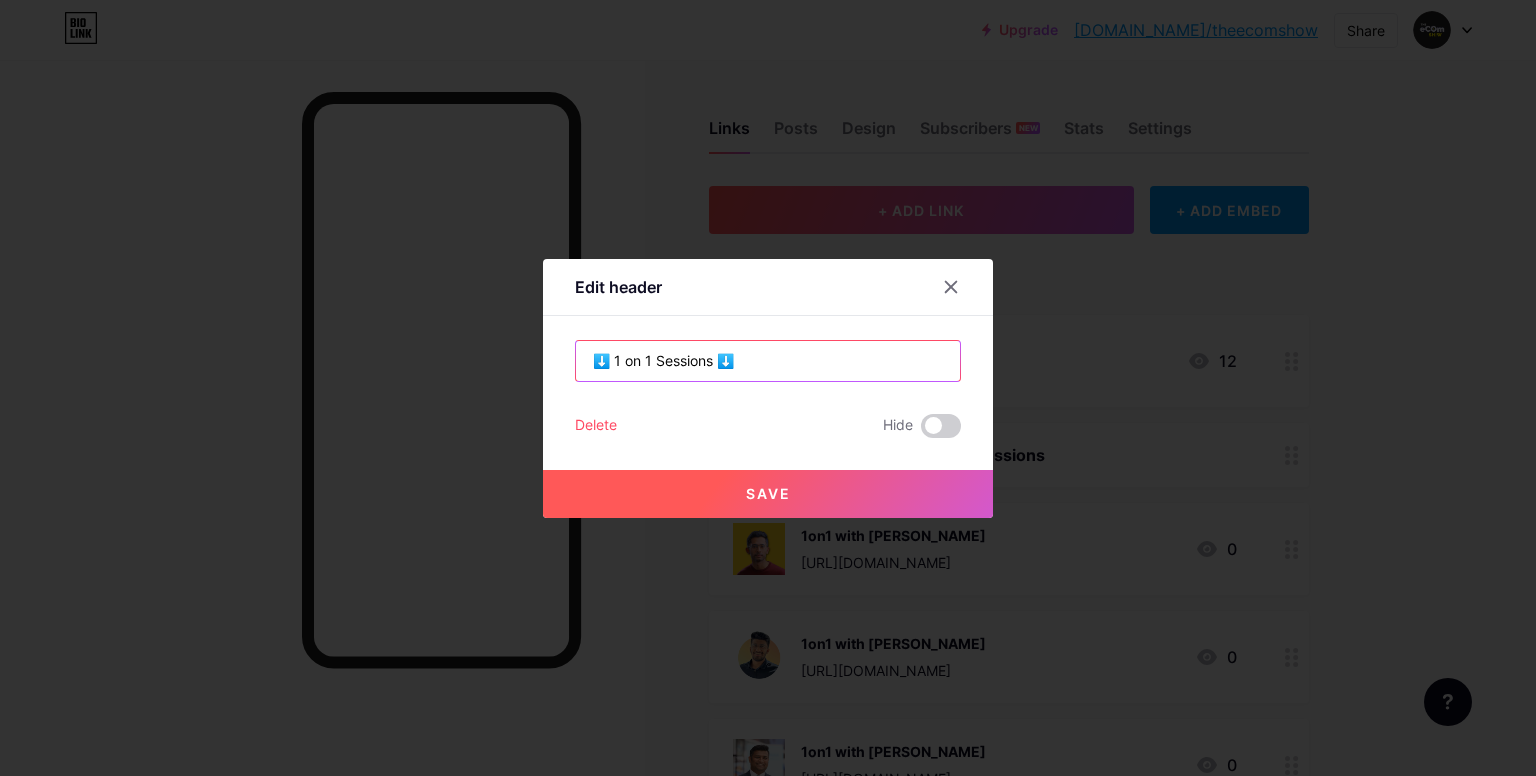 type on "⬇️ 1 on 1 Sessions ⬇️" 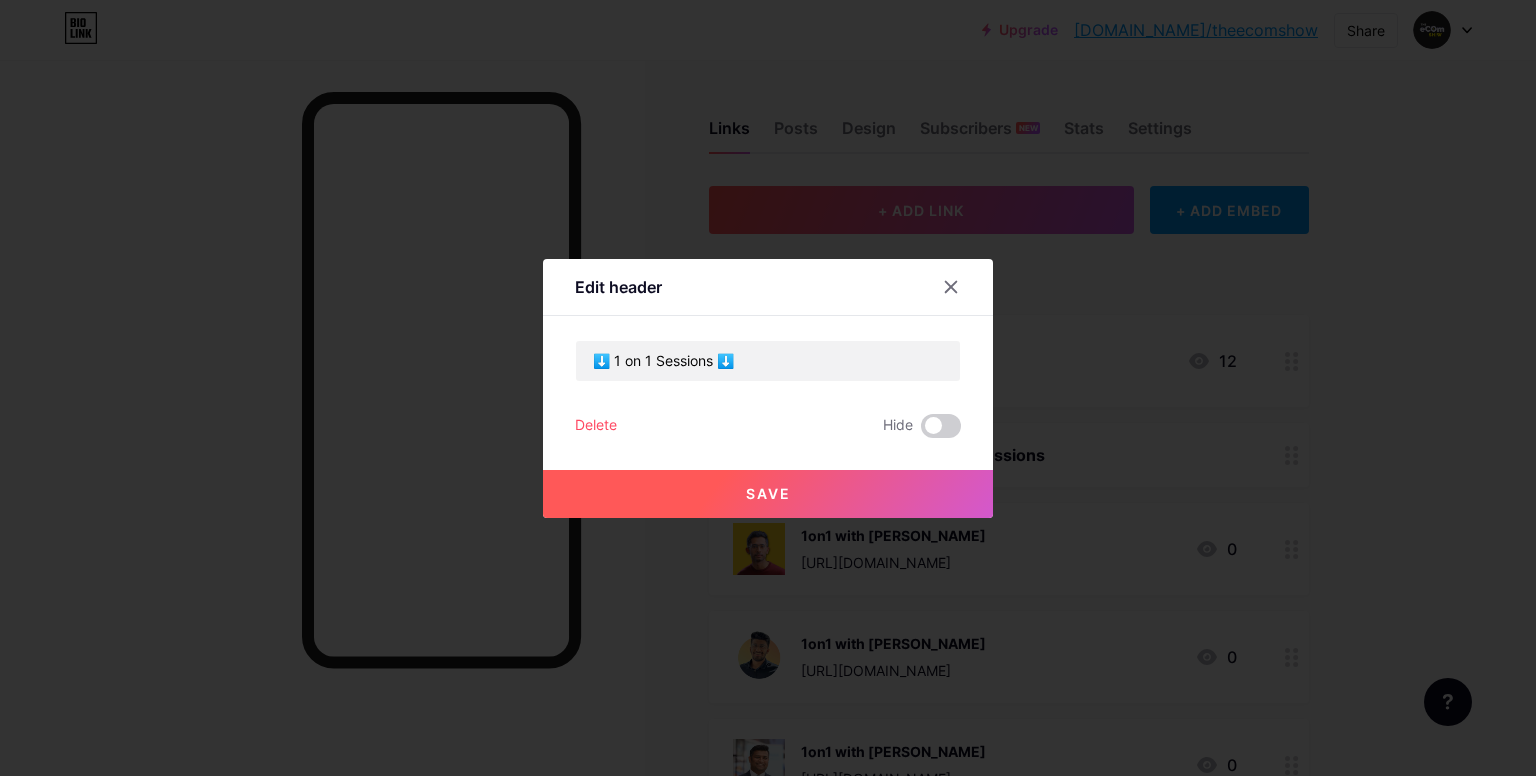 click on "Save" at bounding box center (768, 494) 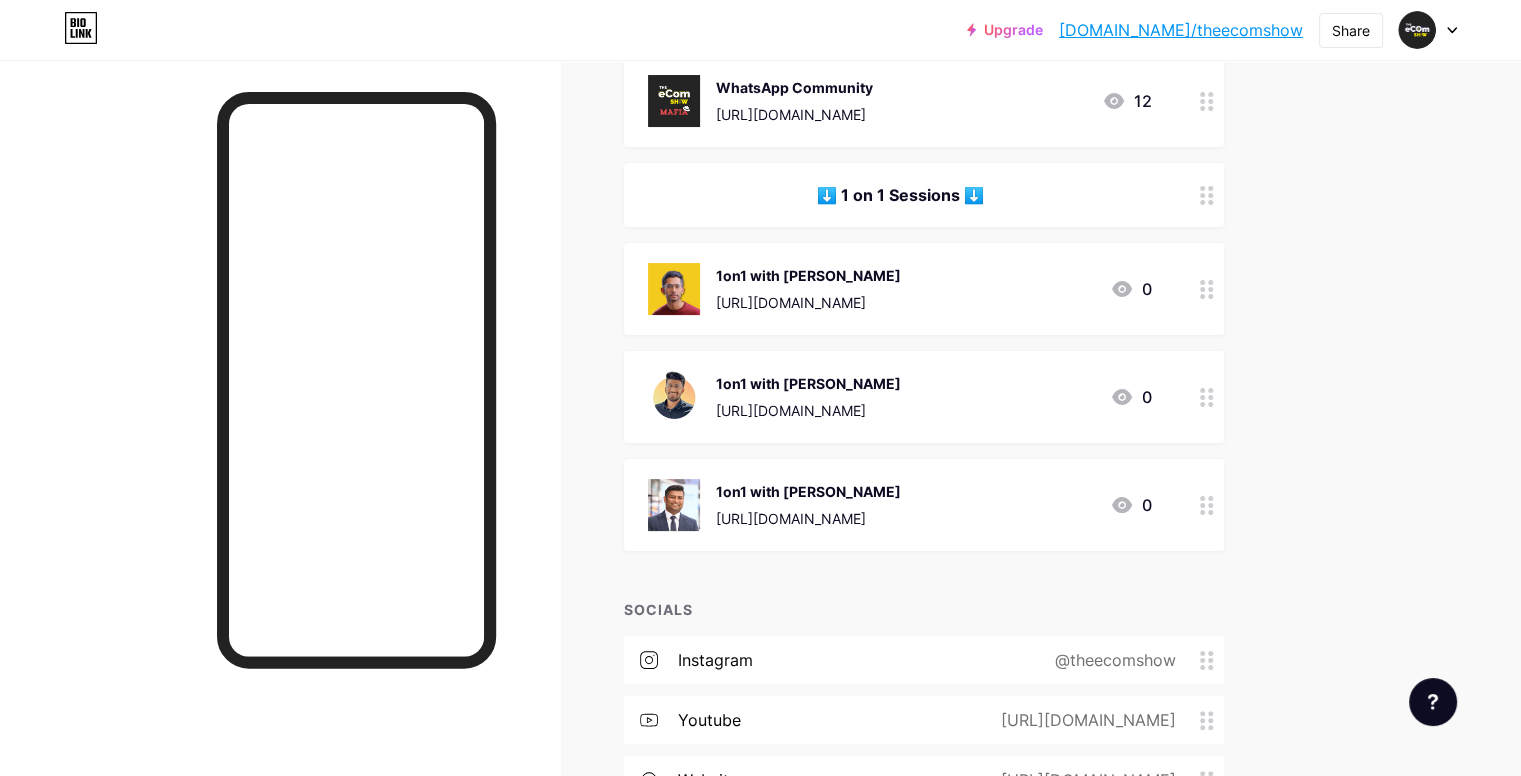 scroll, scrollTop: 0, scrollLeft: 0, axis: both 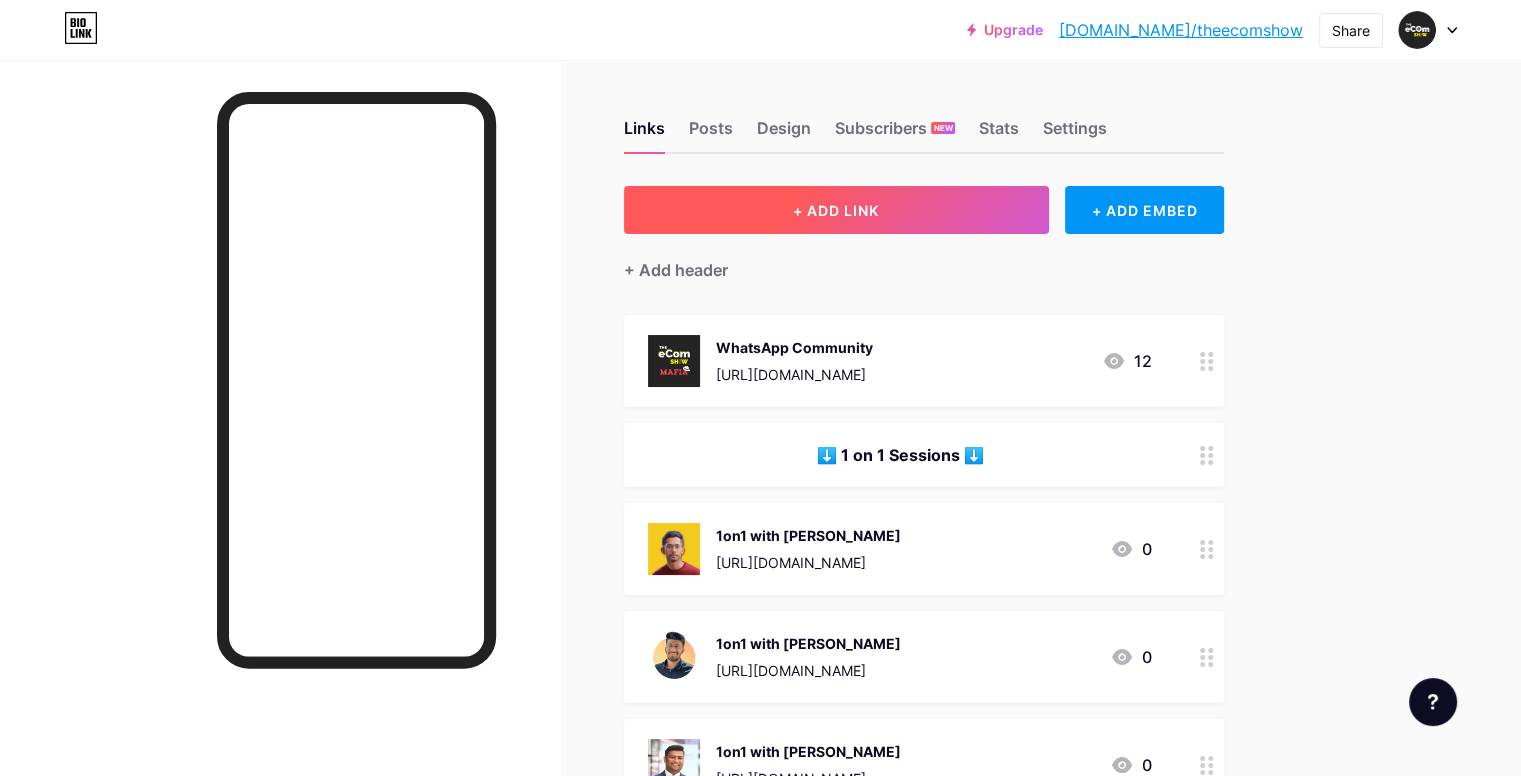 click on "+ ADD LINK" at bounding box center [836, 210] 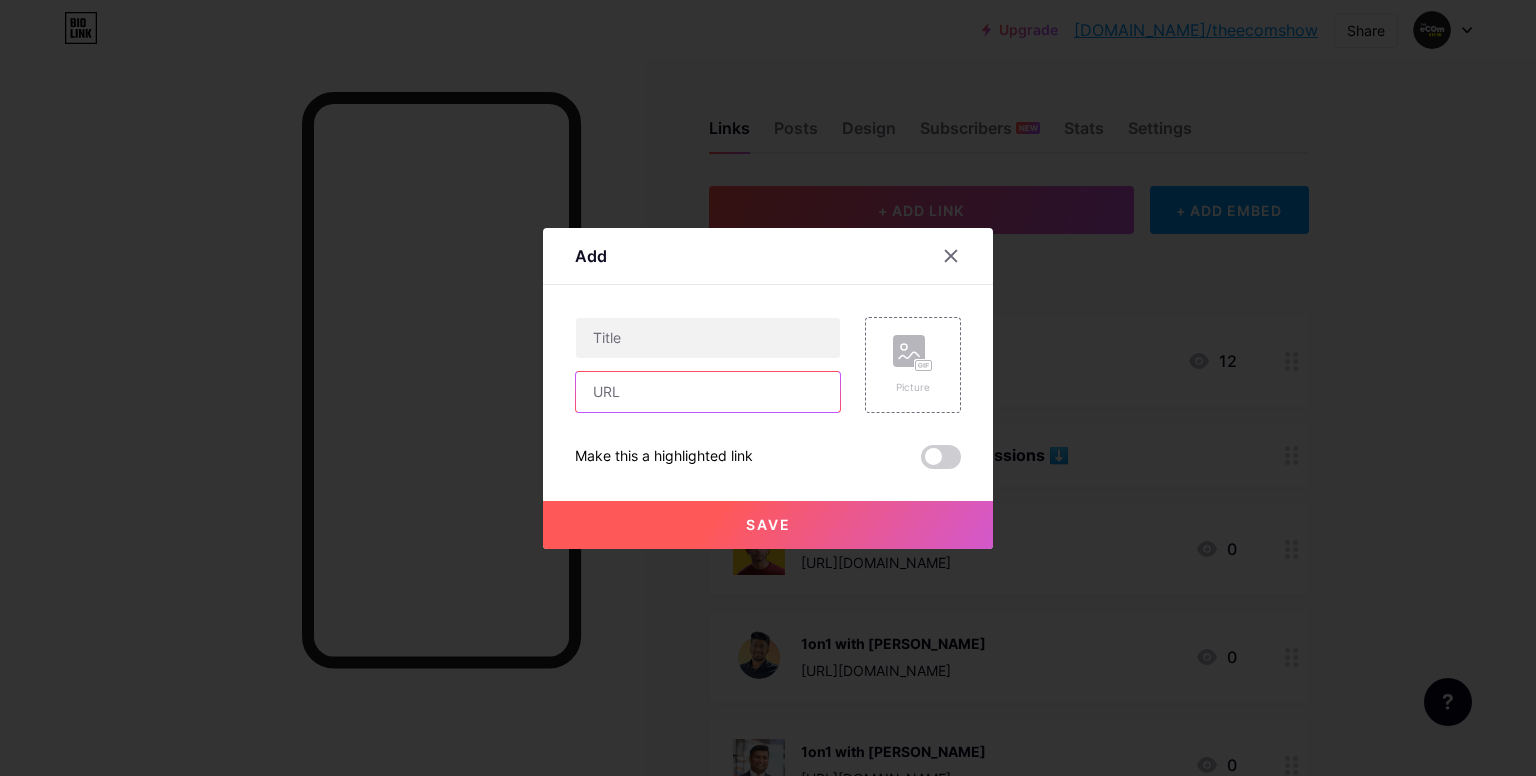 paste on "[URL][DOMAIN_NAME]" 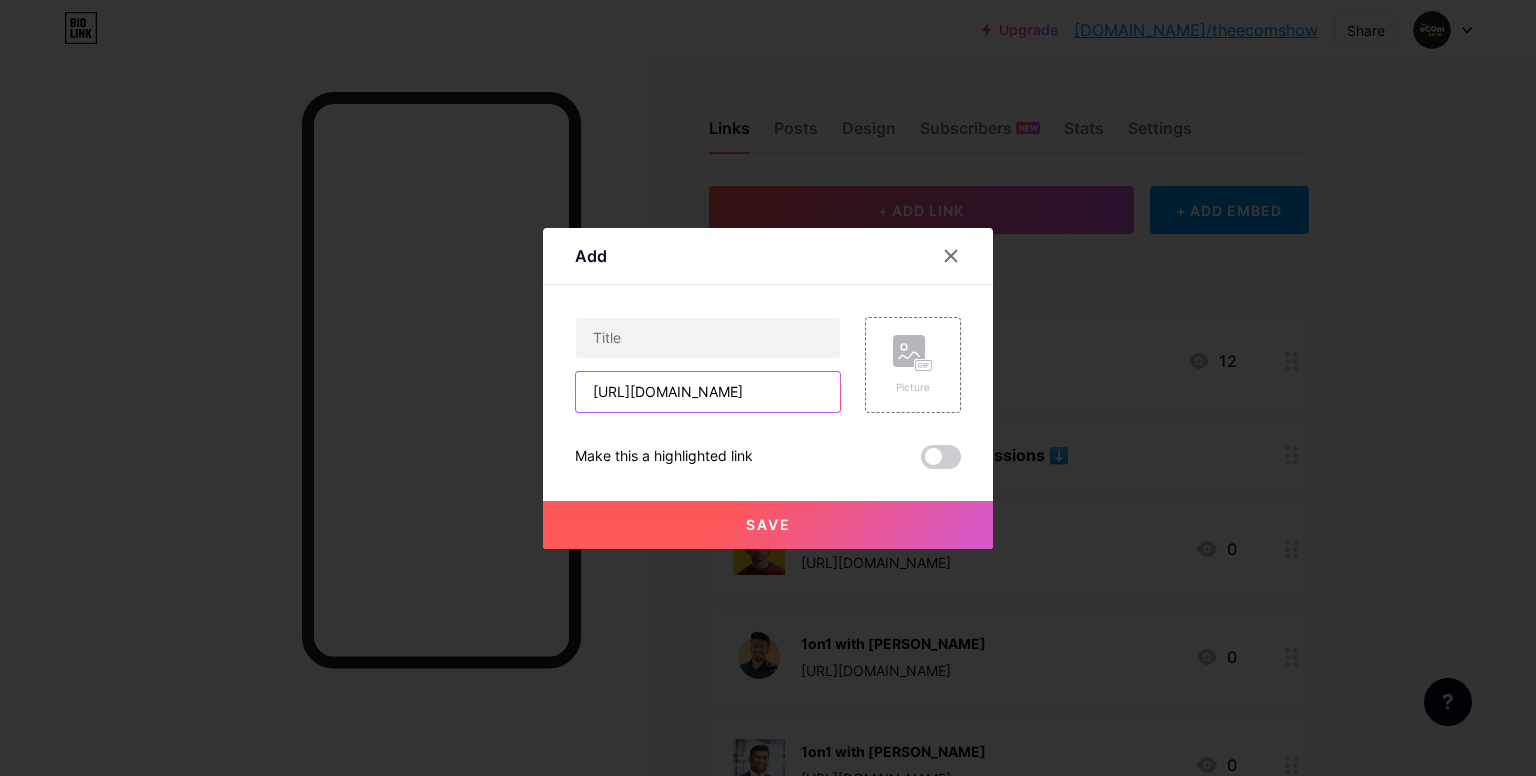 click on "[URL][DOMAIN_NAME]" at bounding box center [708, 392] 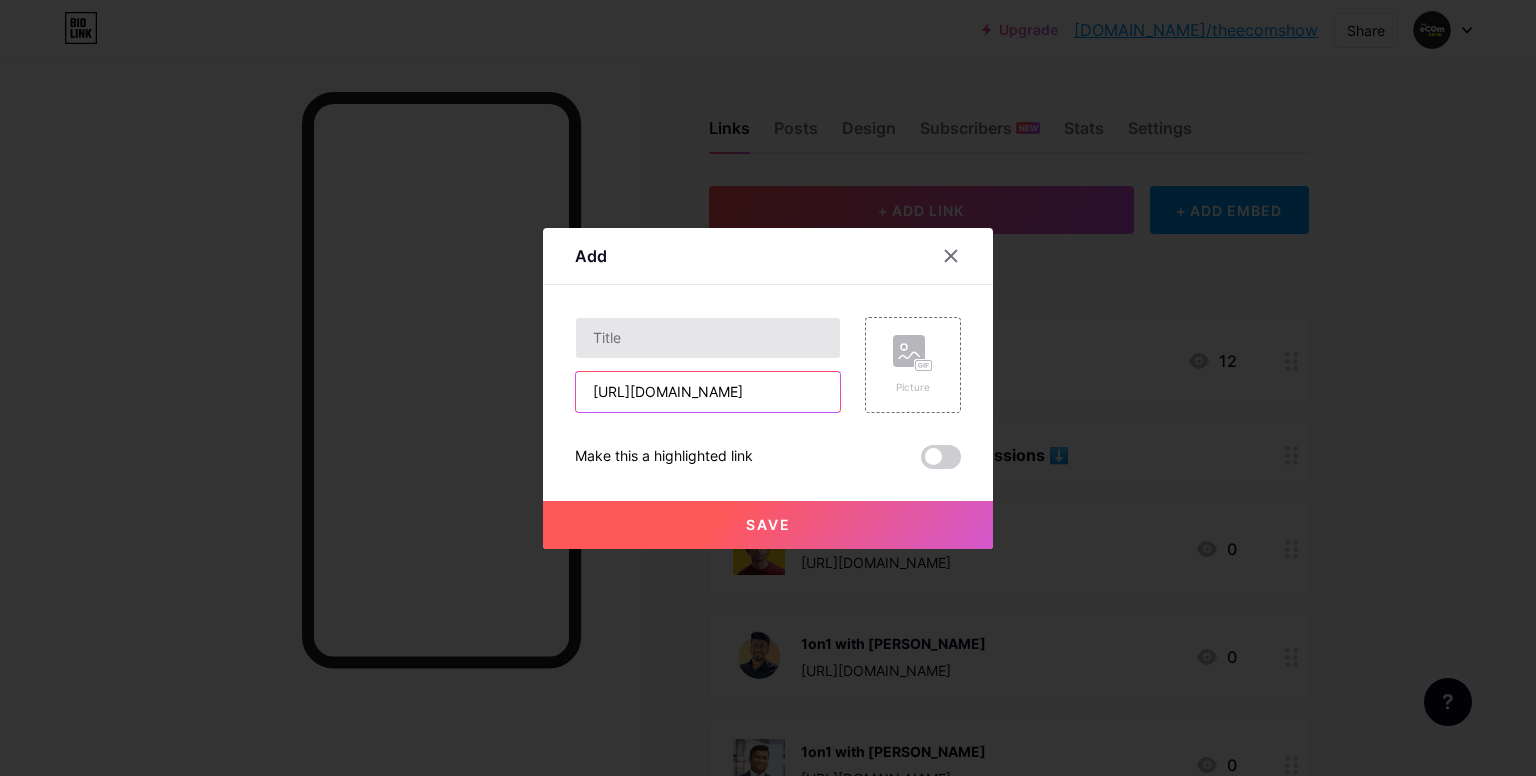 type on "[URL][DOMAIN_NAME]" 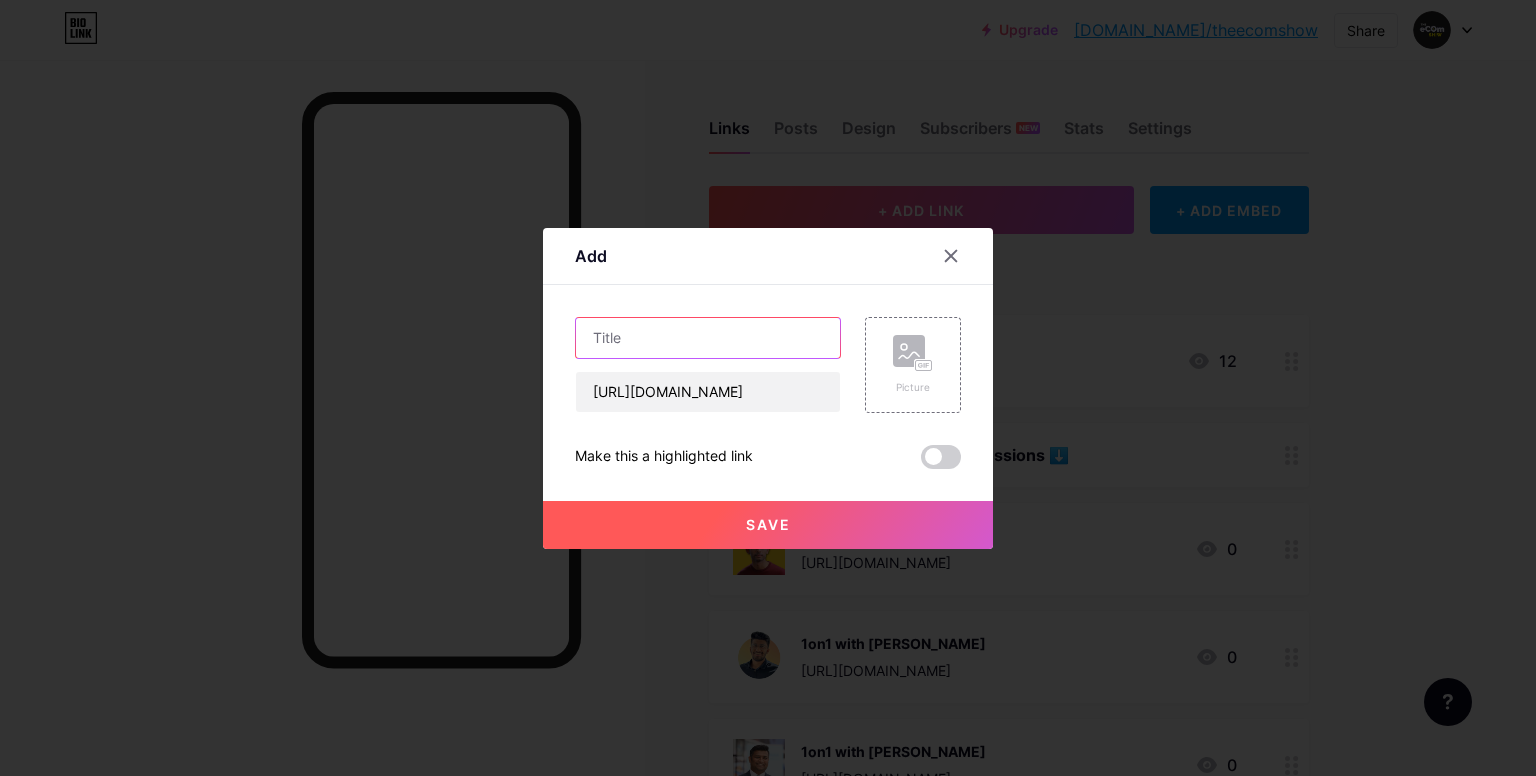 click at bounding box center [708, 338] 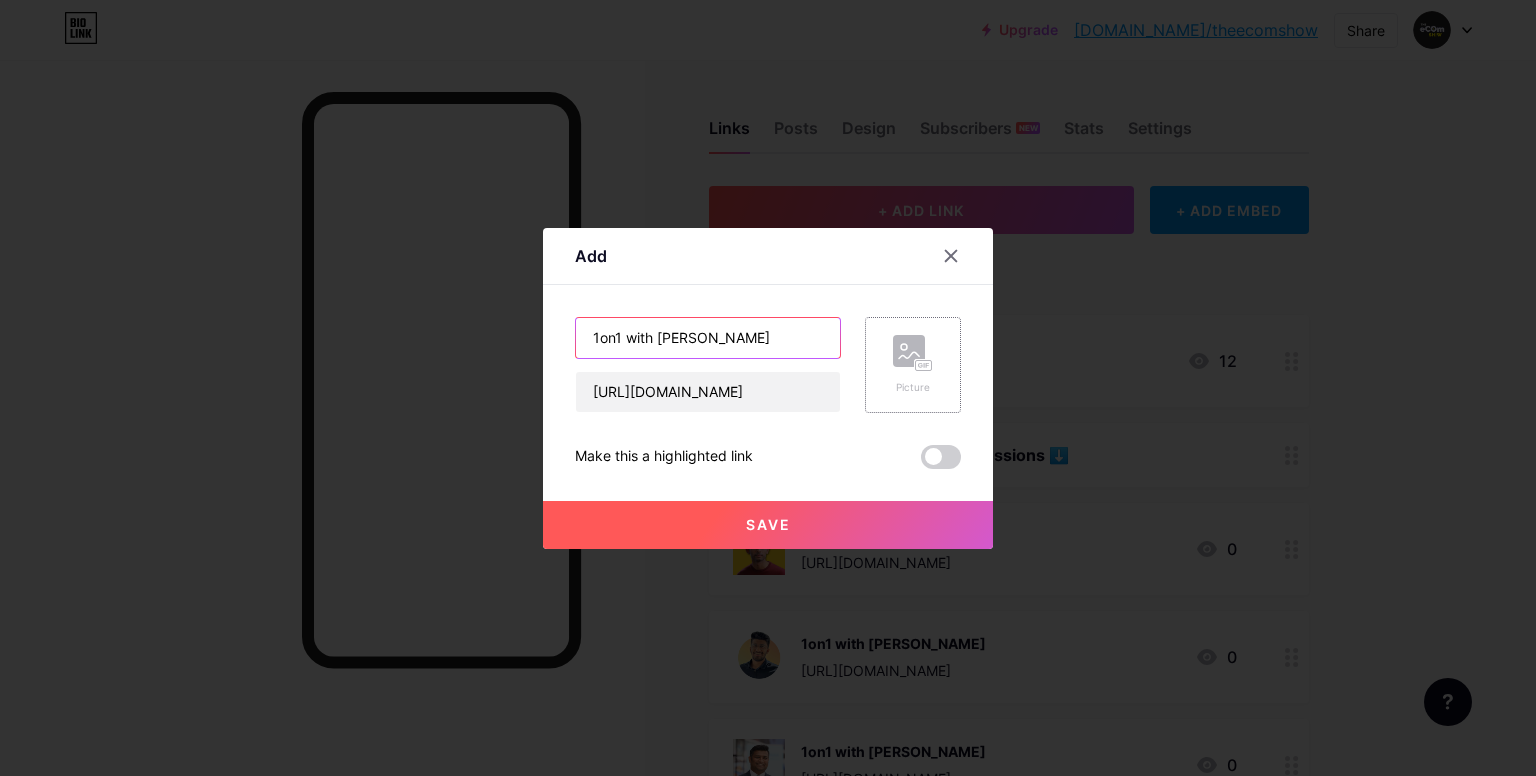 type on "1on1 with [PERSON_NAME]" 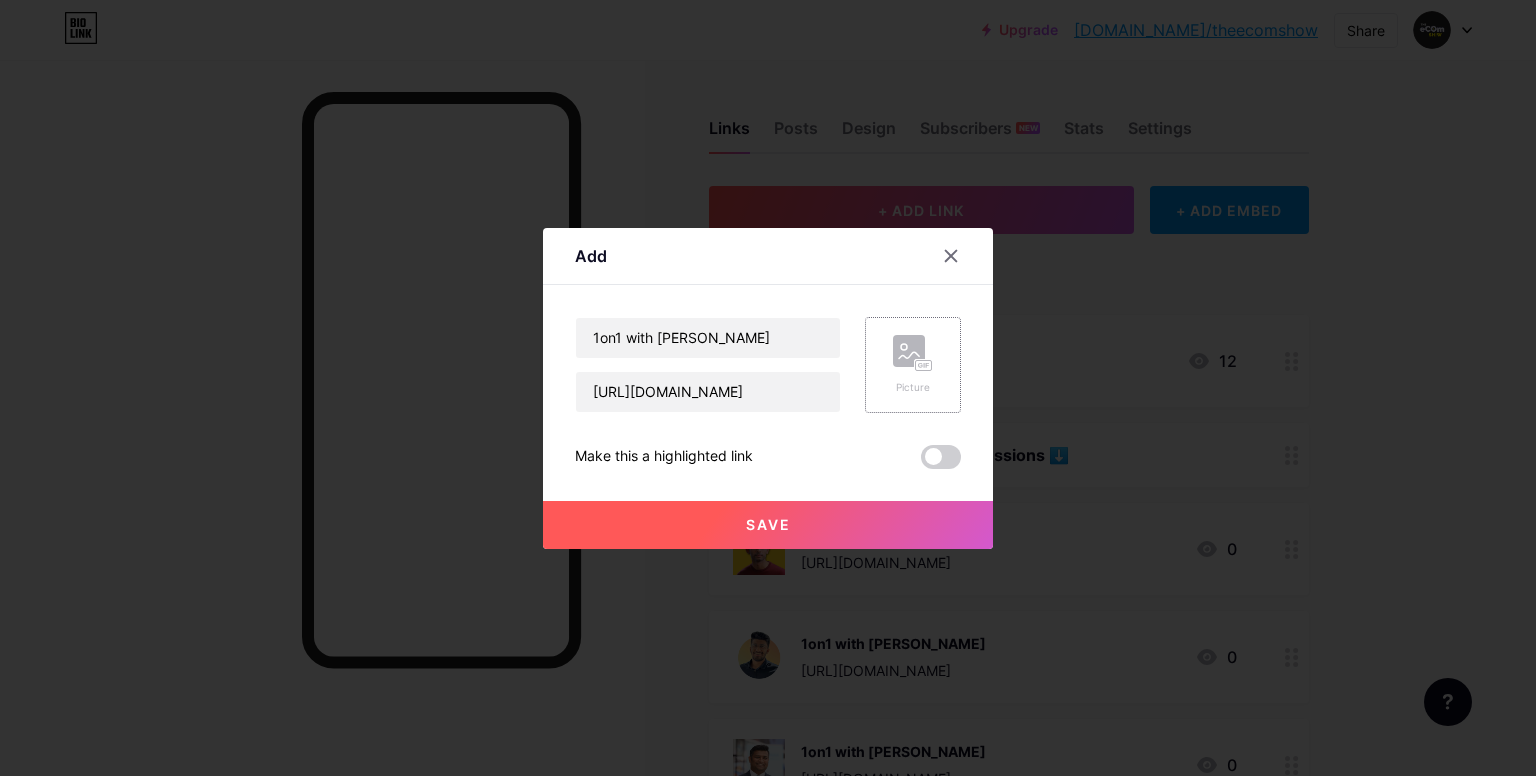 click 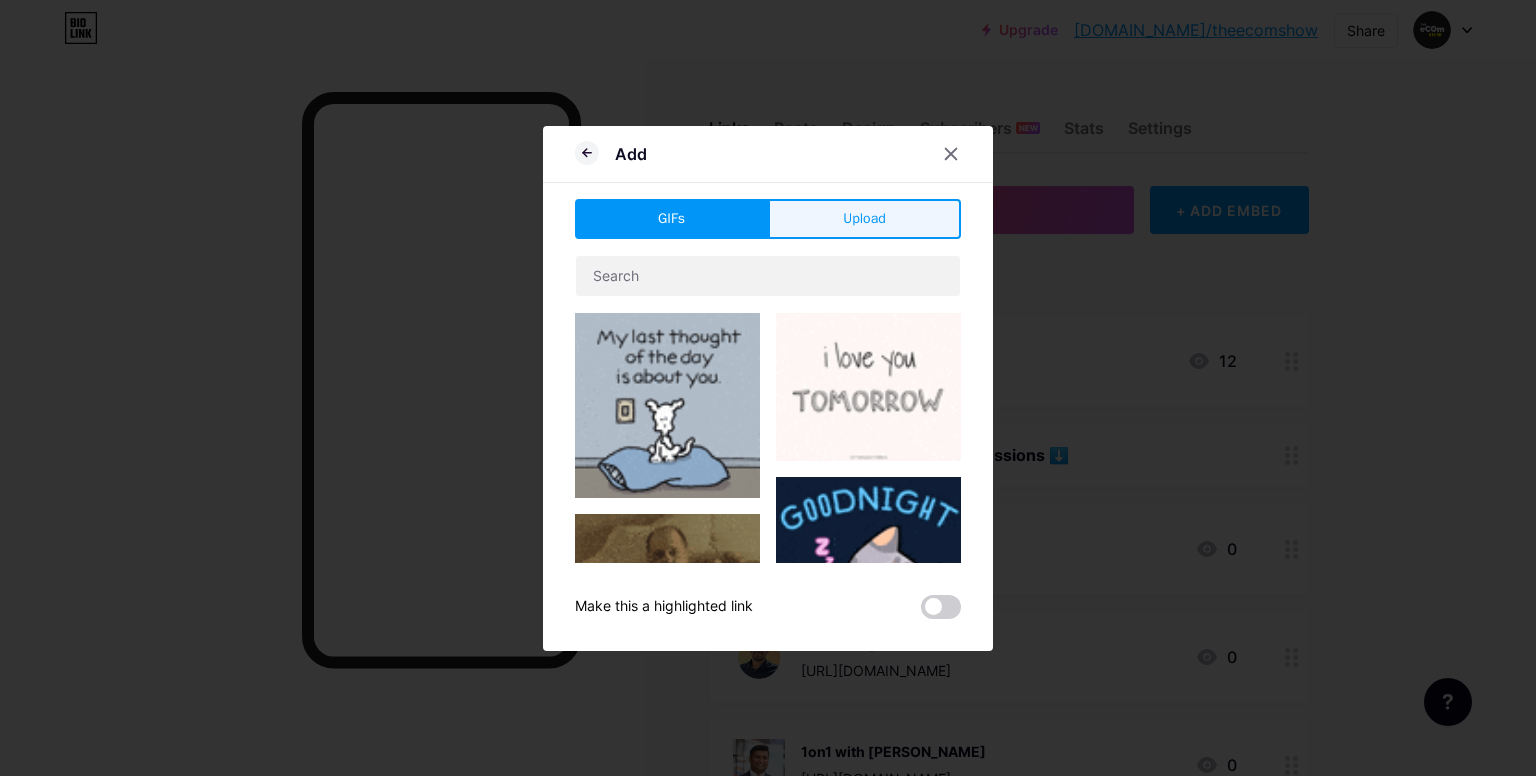 click on "Upload" at bounding box center [864, 219] 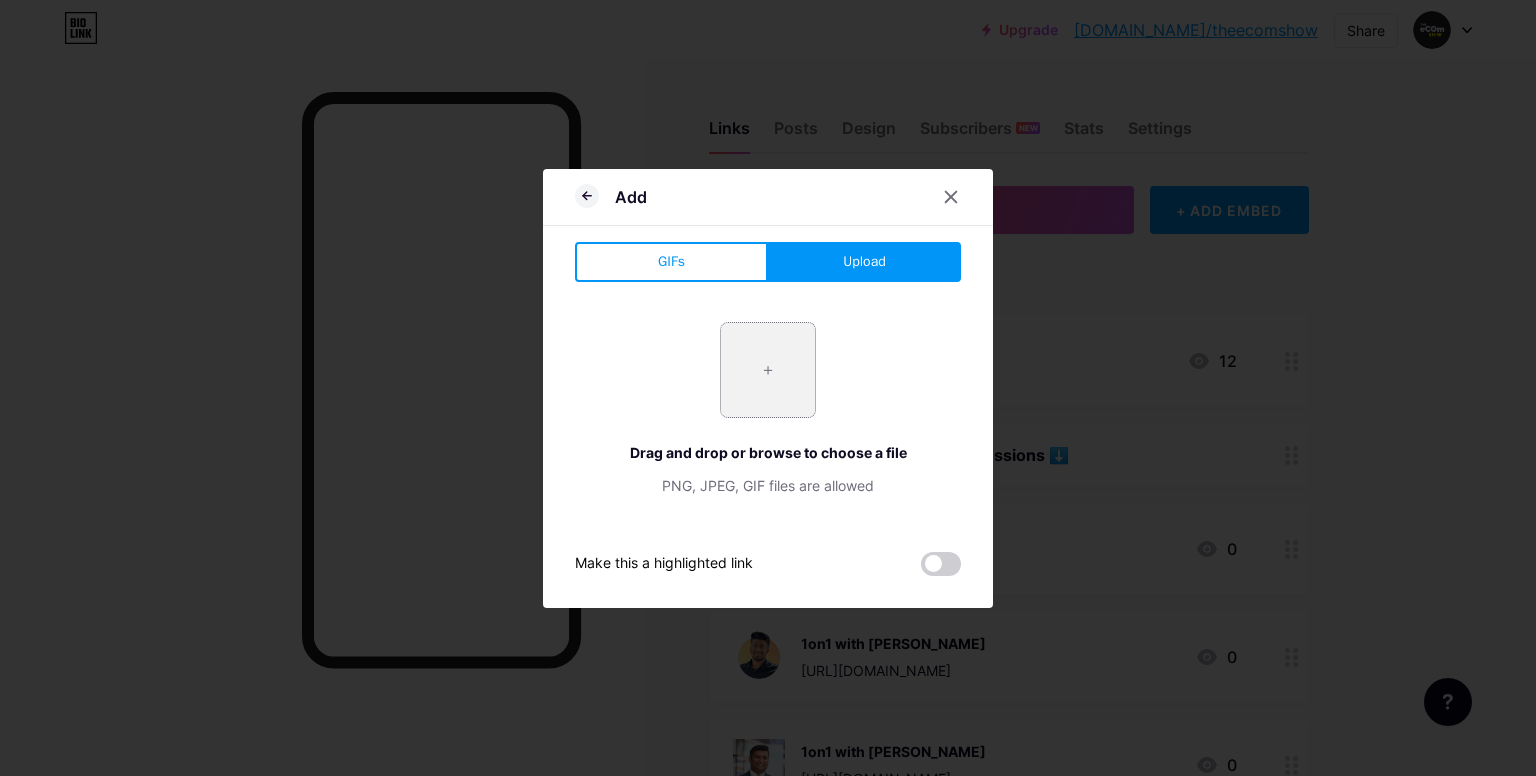 click at bounding box center (768, 370) 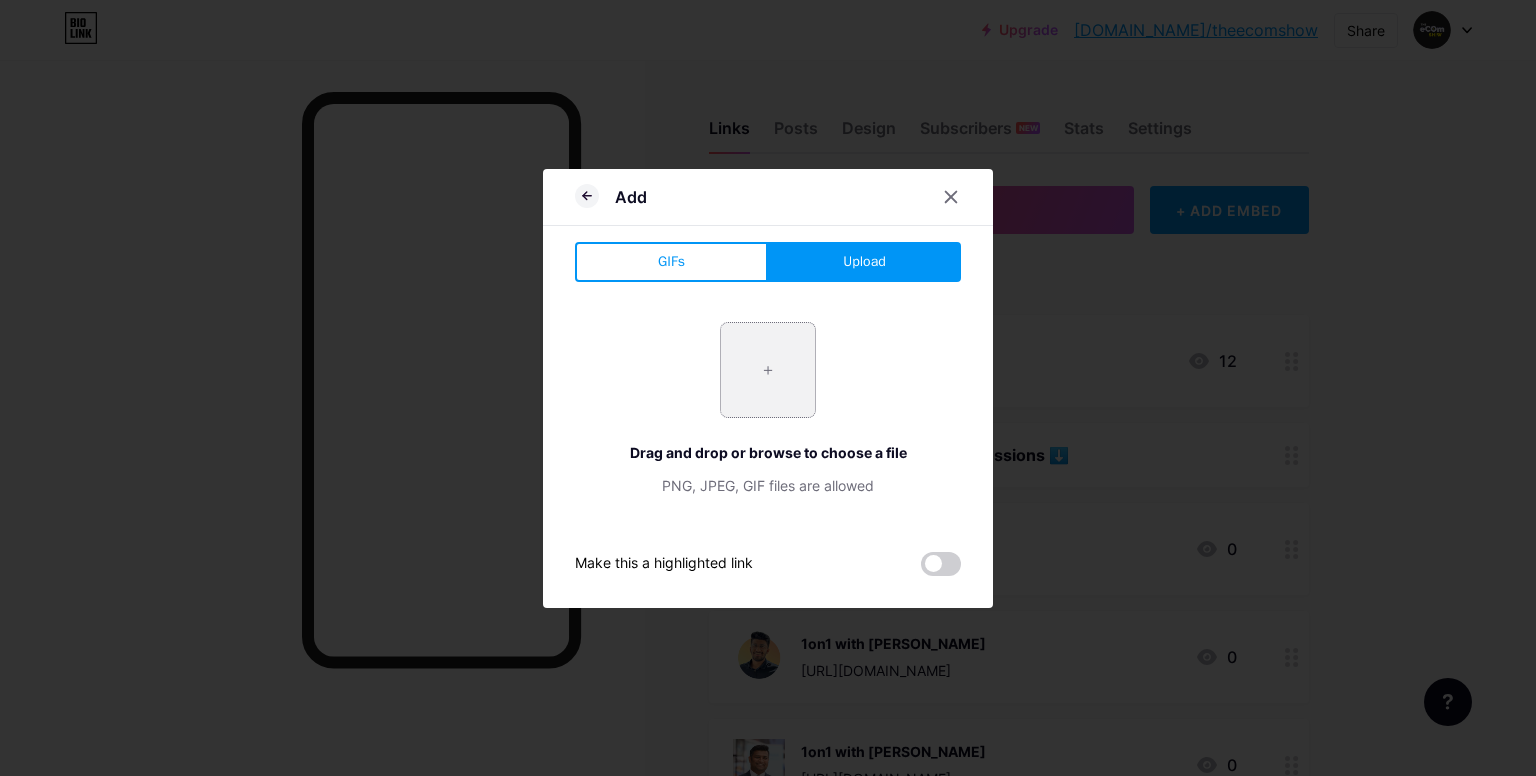 type on "C:\fakepath\[PERSON_NAME]-Portrait.png" 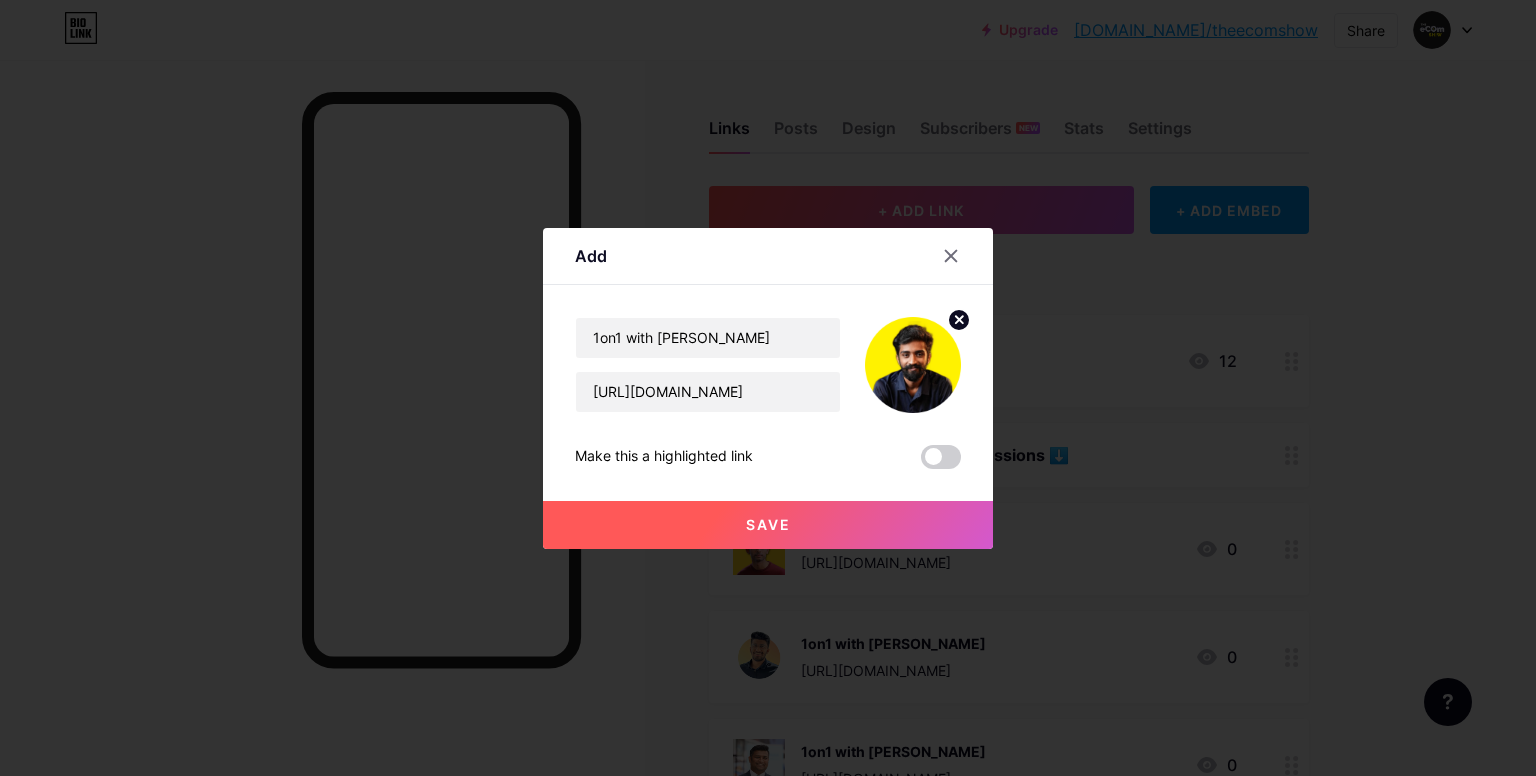 click on "Save" at bounding box center (768, 524) 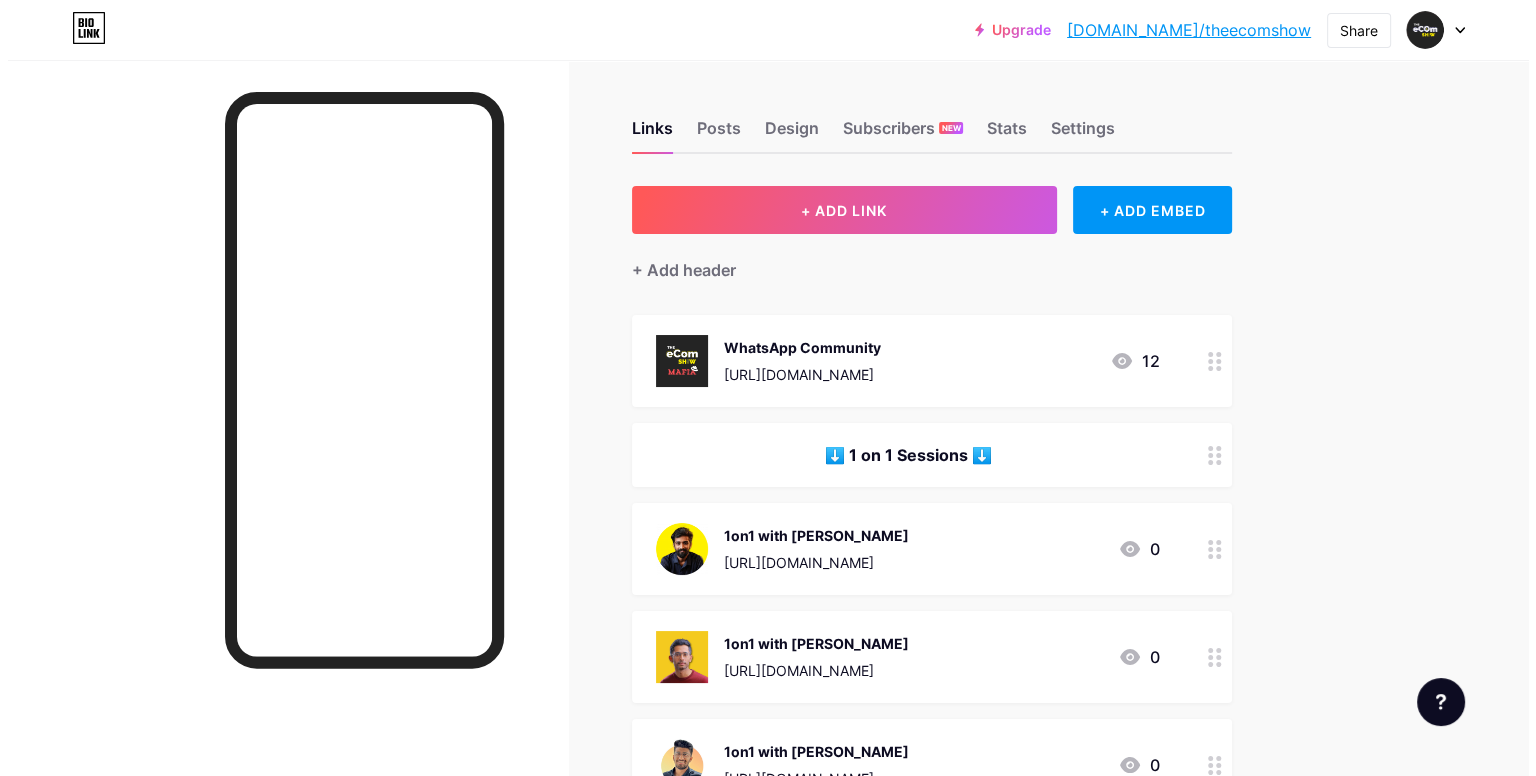 scroll, scrollTop: 0, scrollLeft: 0, axis: both 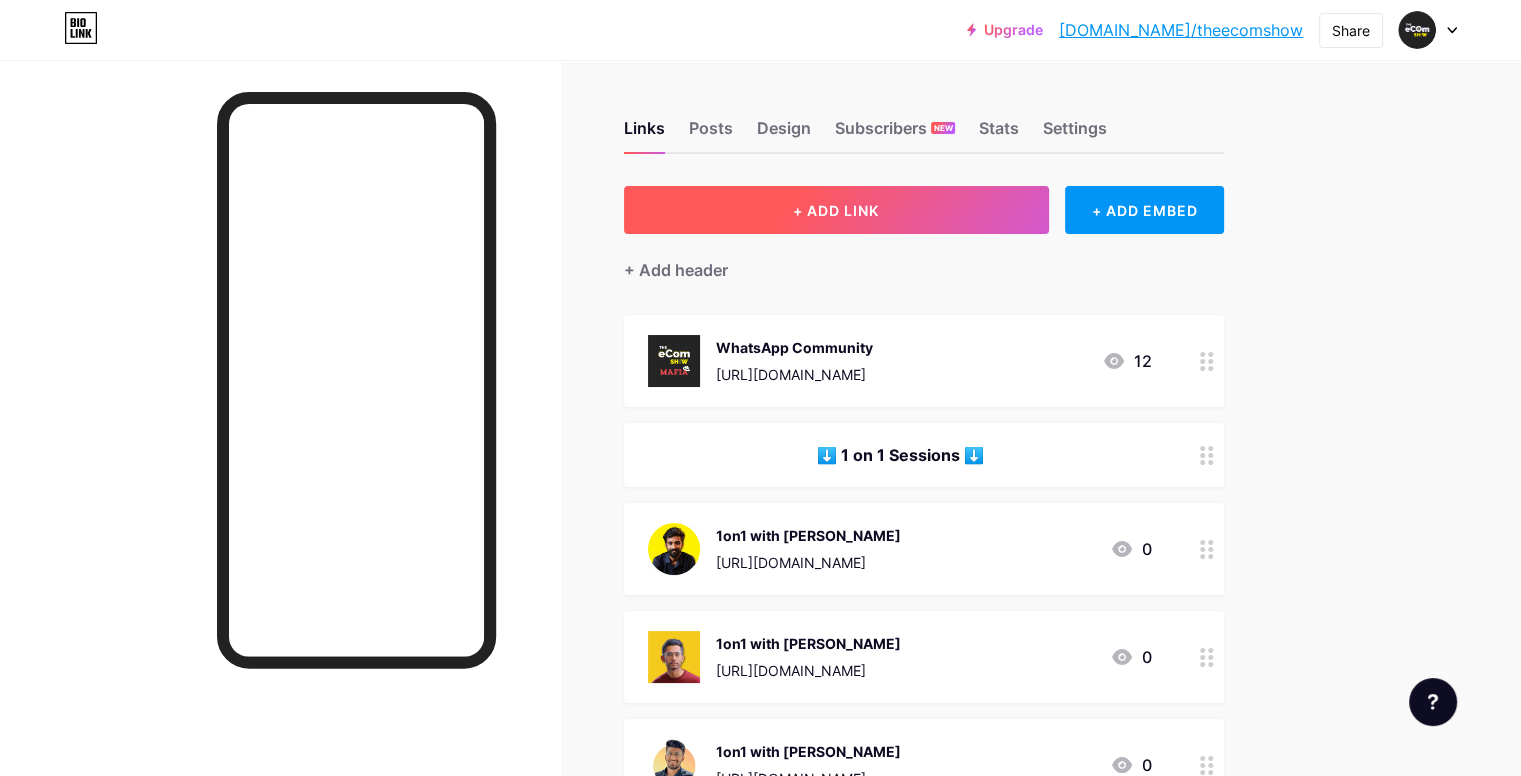 click on "+ ADD LINK" at bounding box center [836, 210] 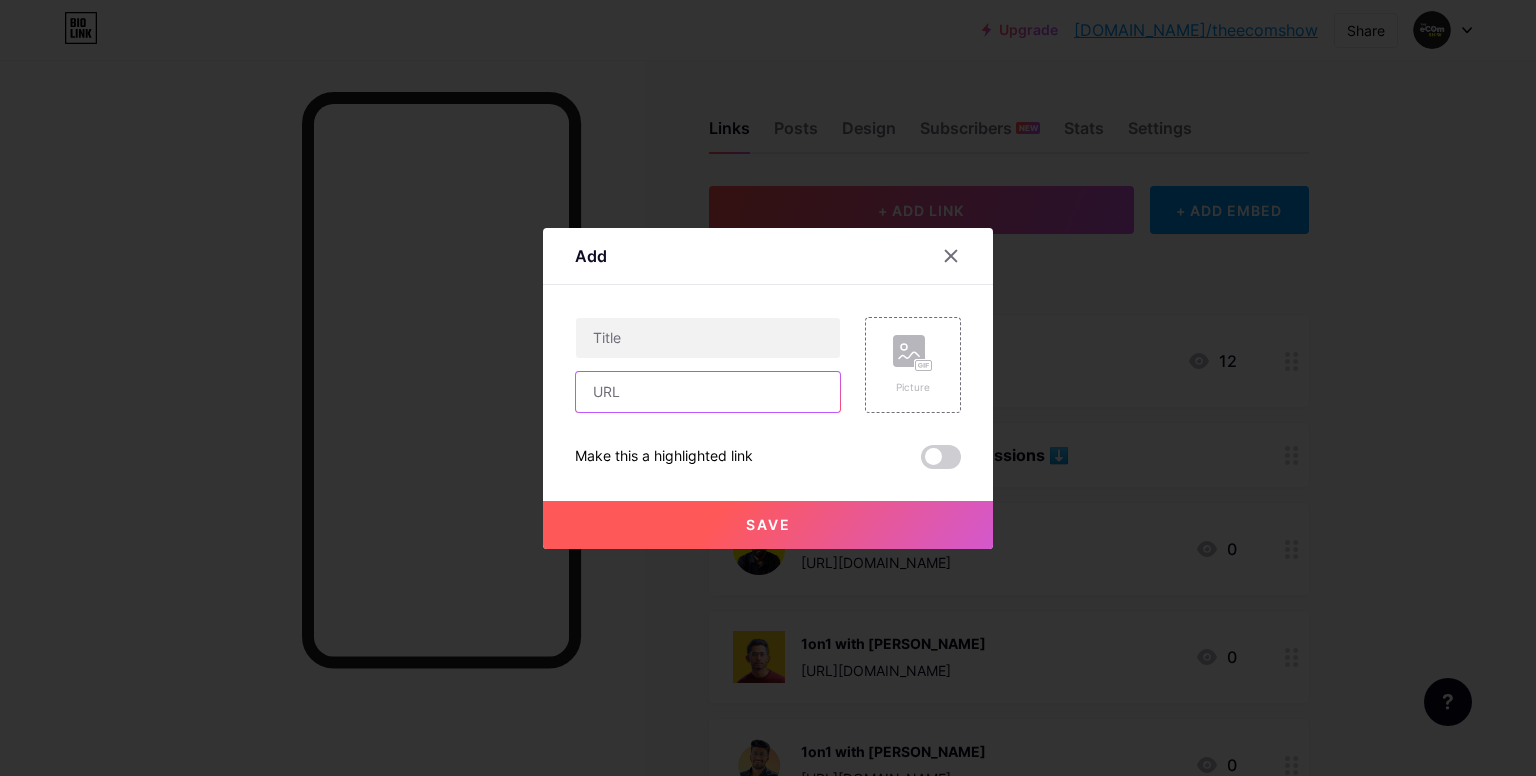 paste on "[URL][DOMAIN_NAME]" 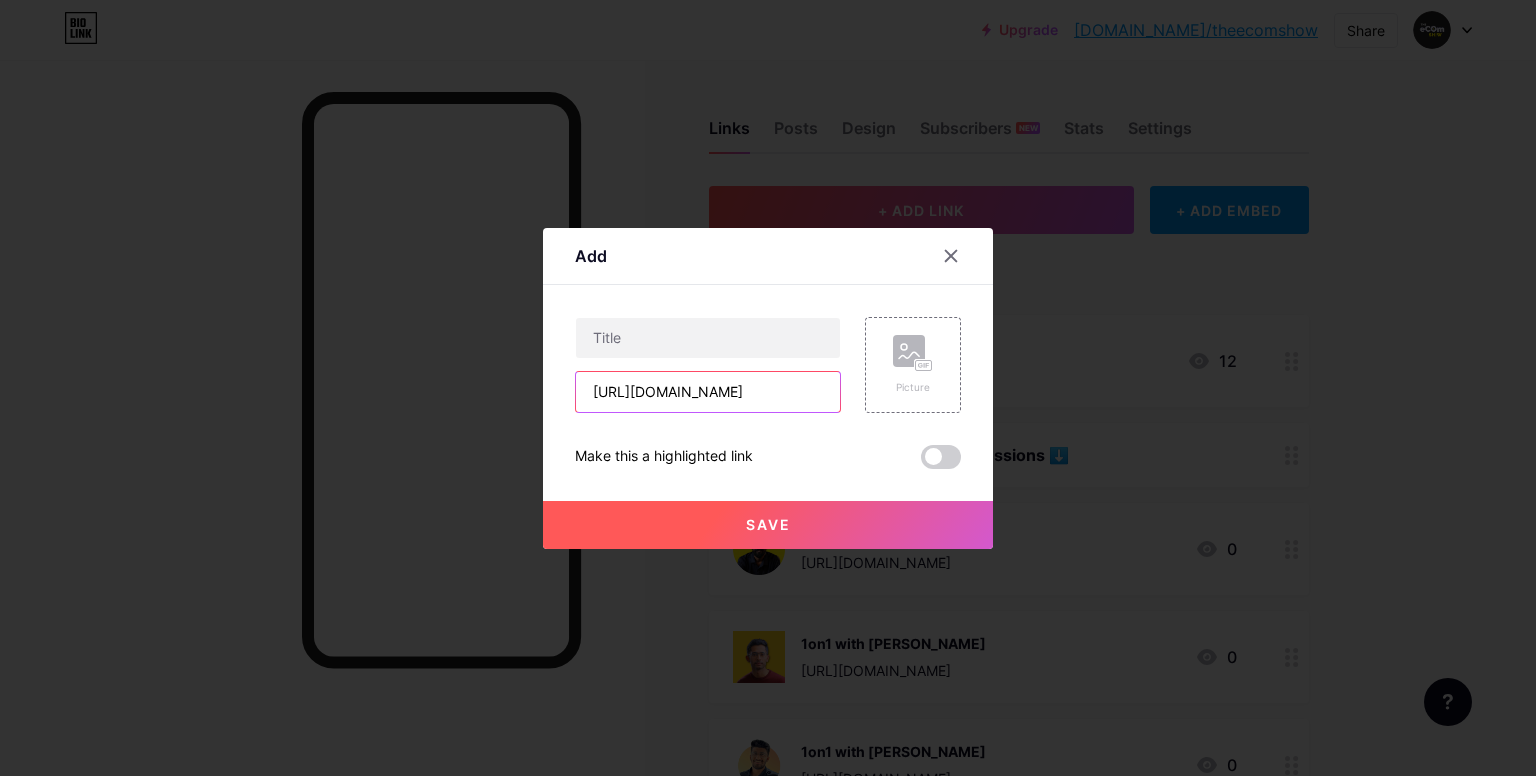 click on "[URL][DOMAIN_NAME]" at bounding box center (708, 392) 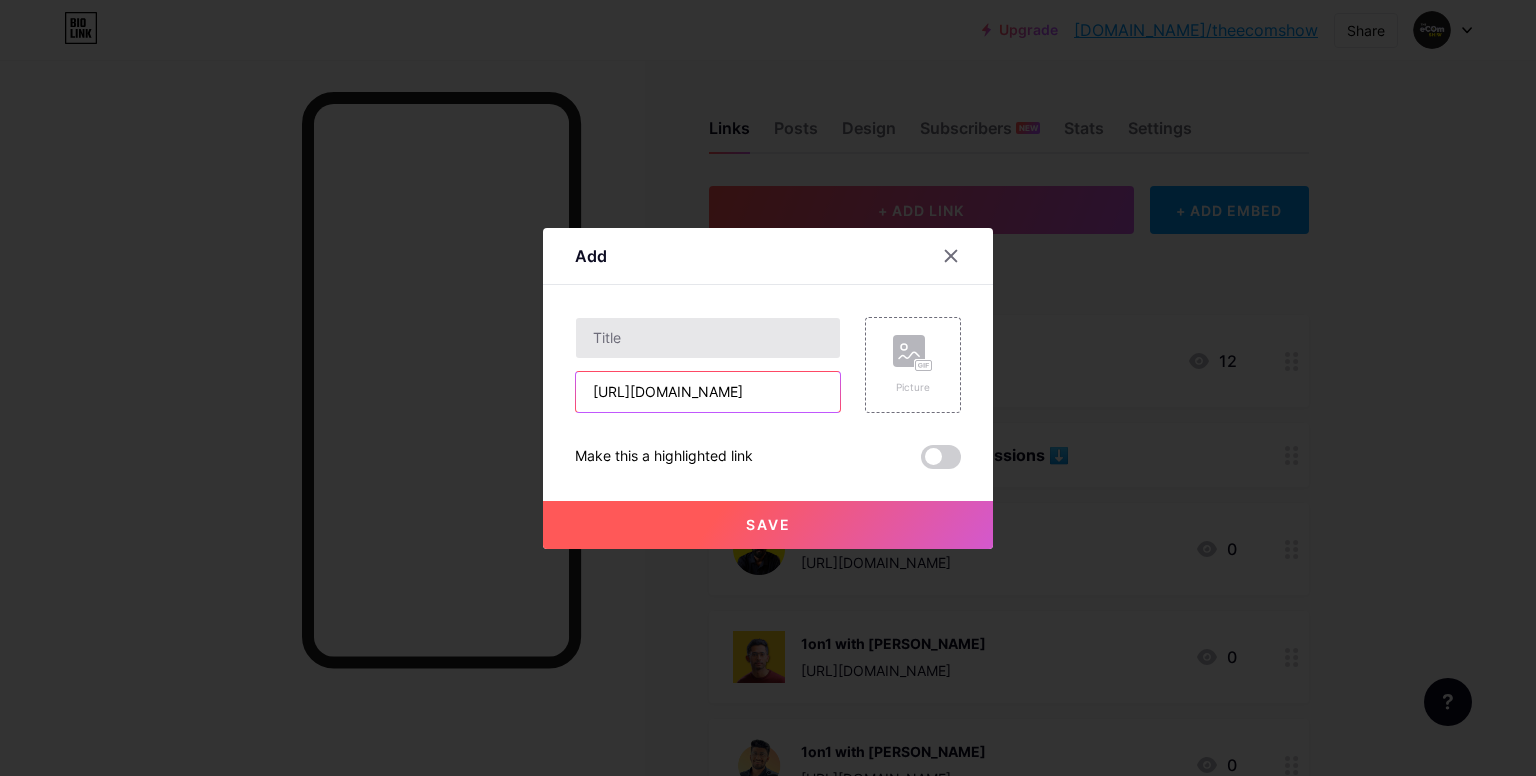 type on "[URL][DOMAIN_NAME]" 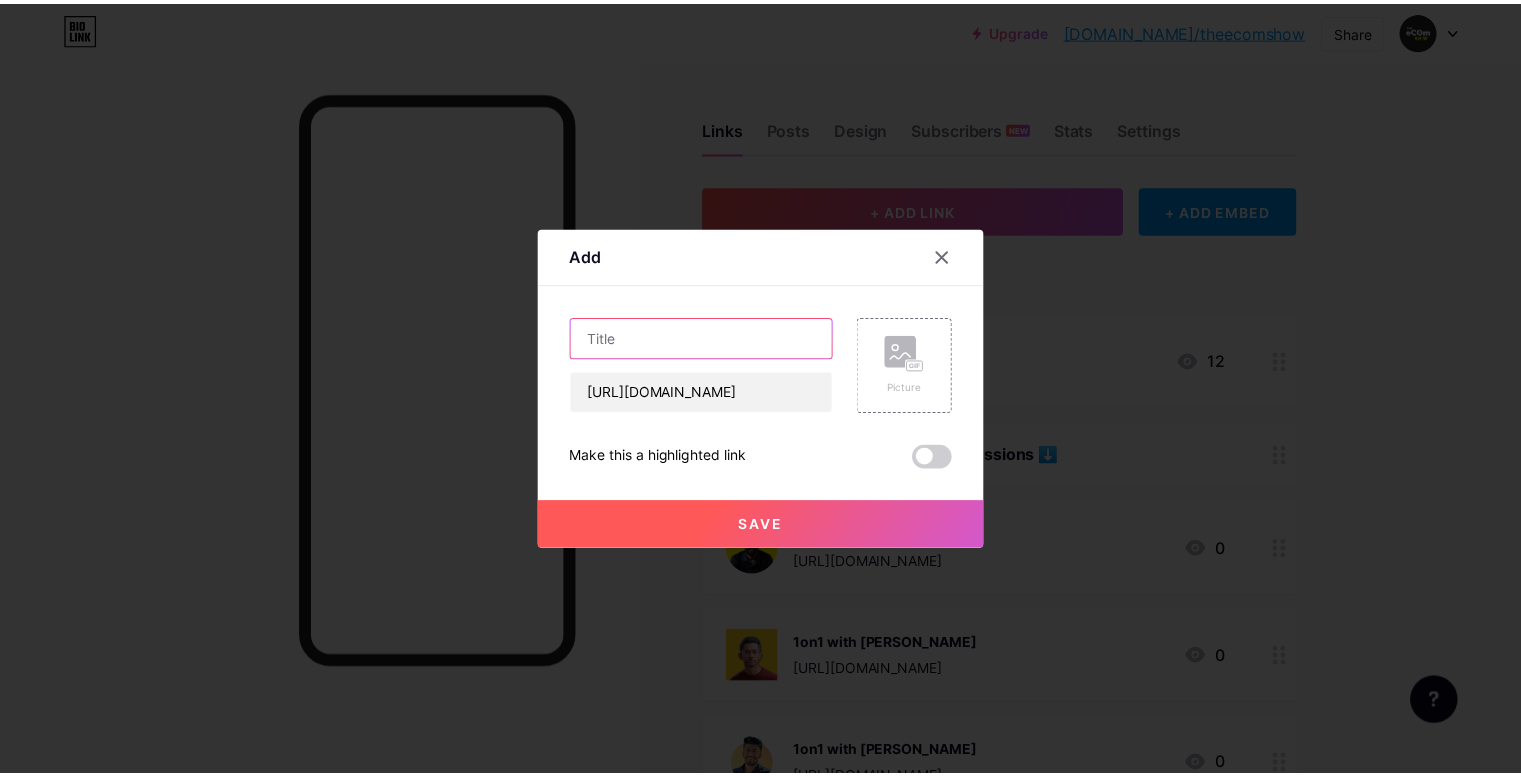 scroll, scrollTop: 0, scrollLeft: 0, axis: both 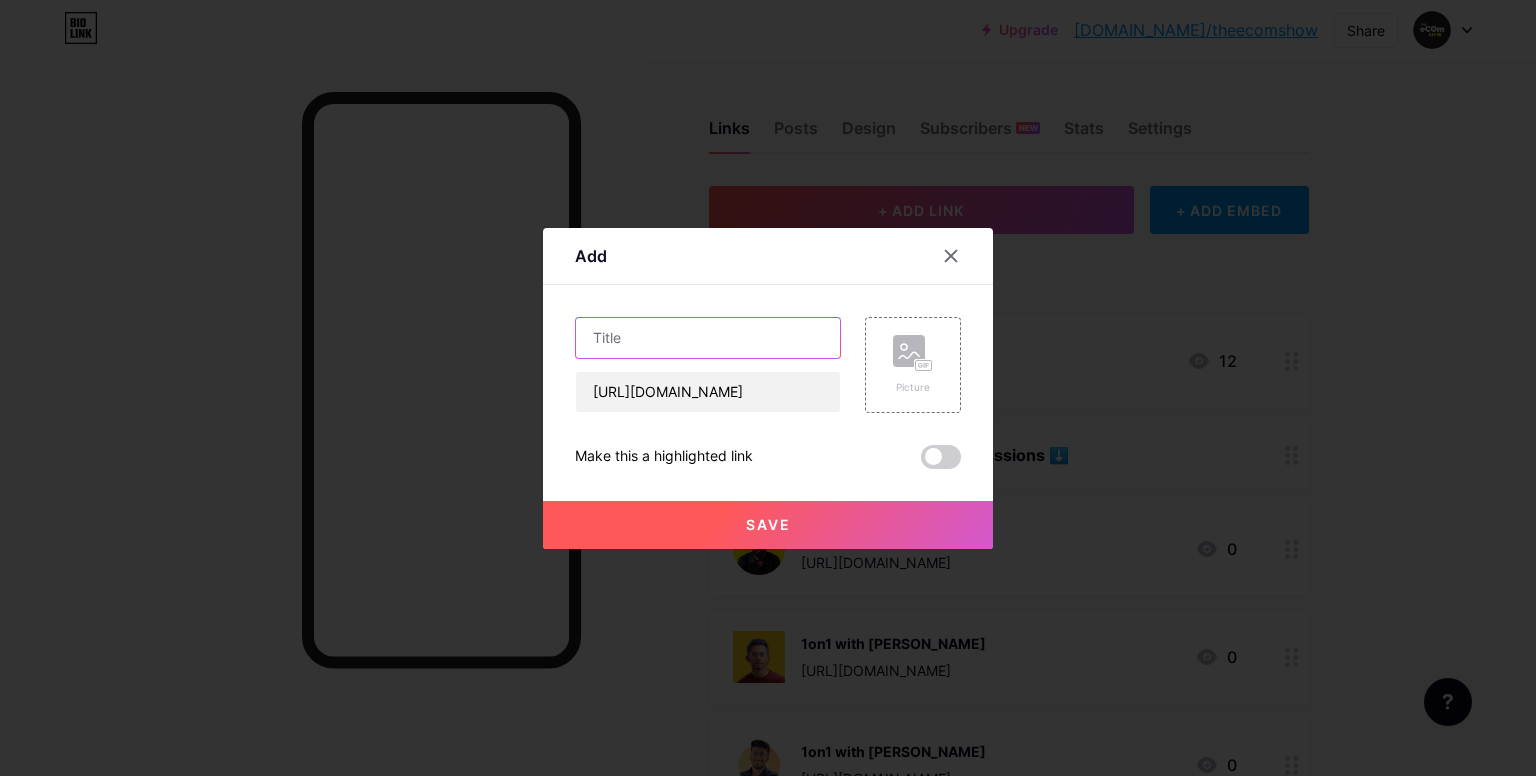 click at bounding box center [708, 338] 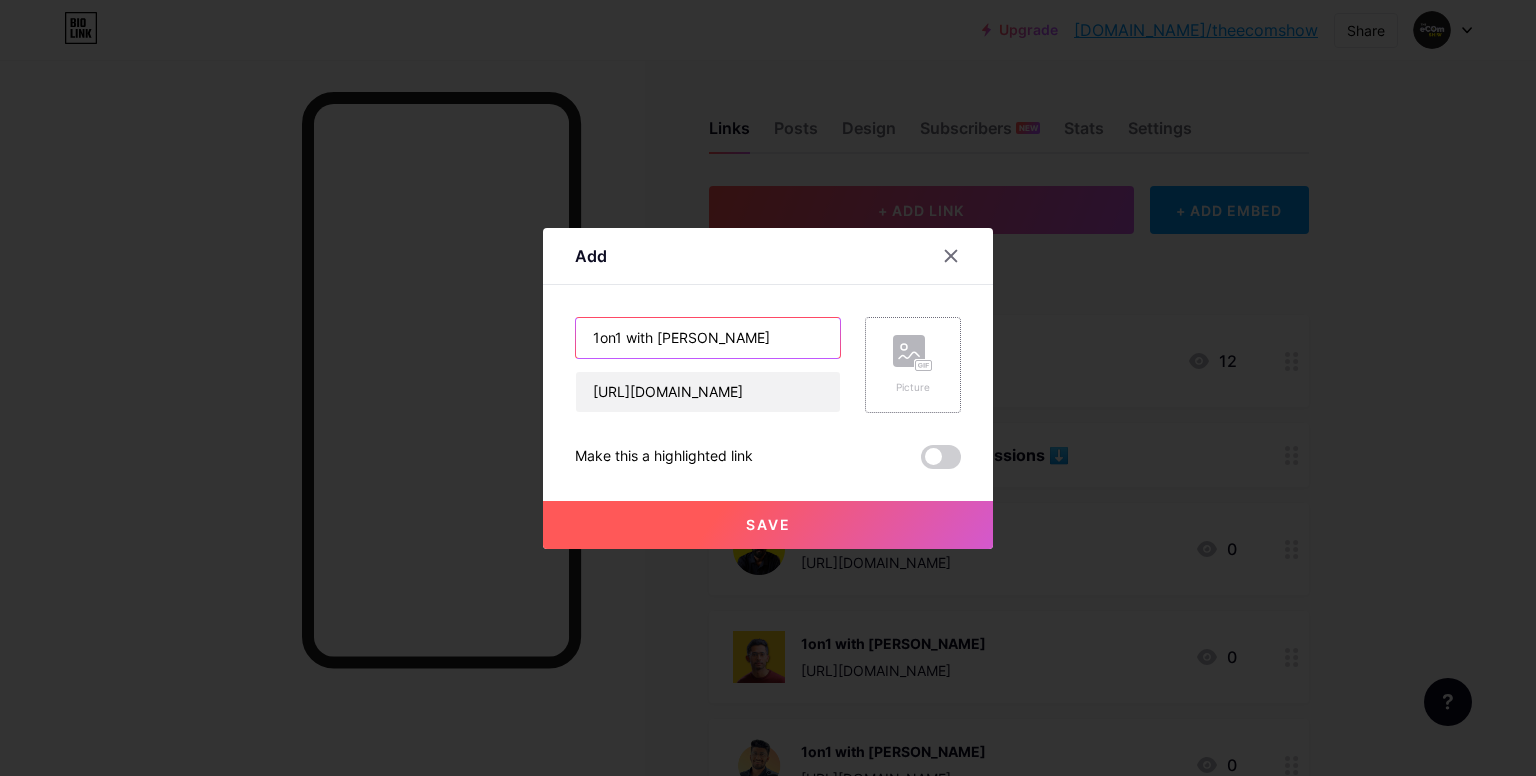 type on "1on1 with [PERSON_NAME]" 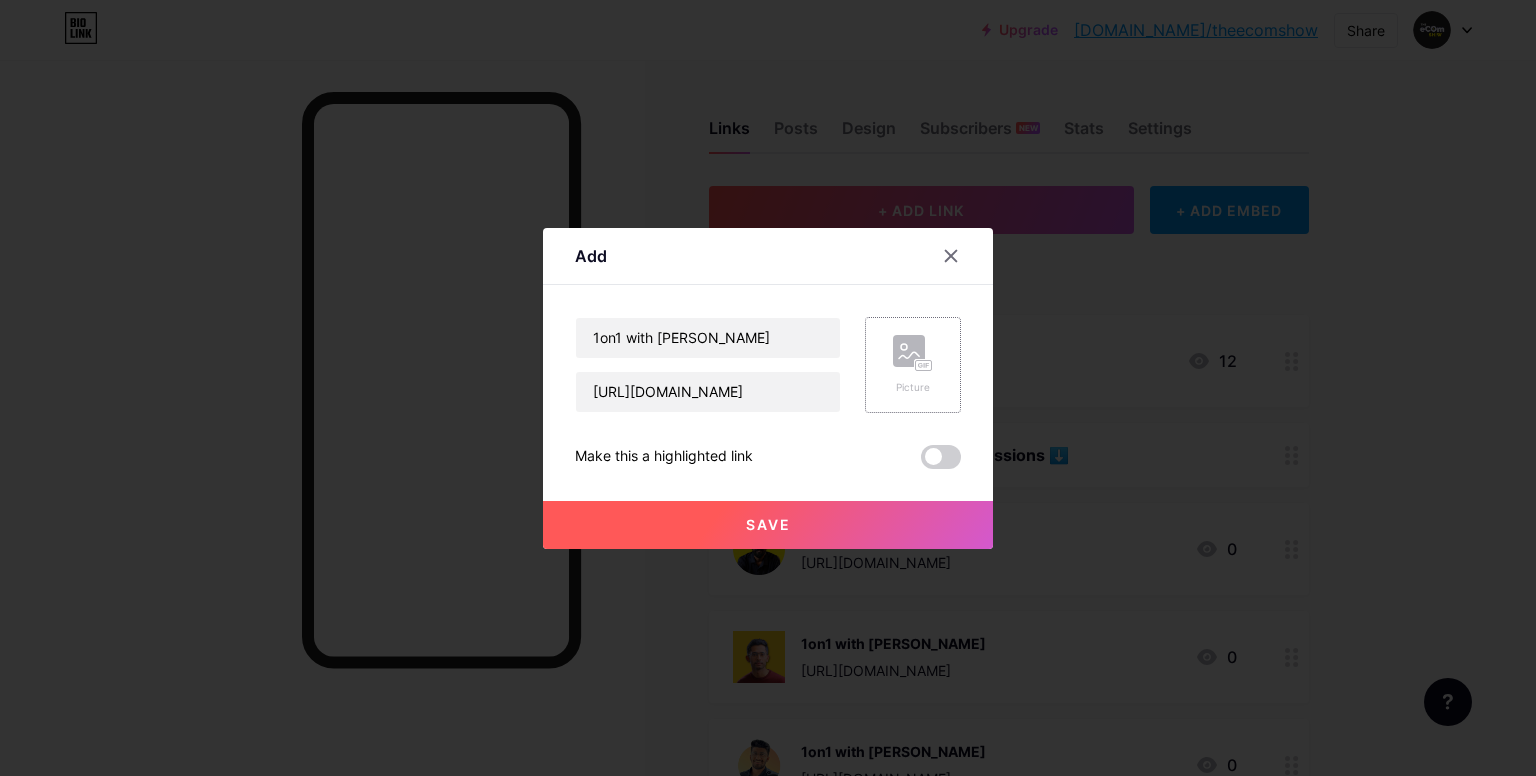 click on "Picture" at bounding box center (913, 365) 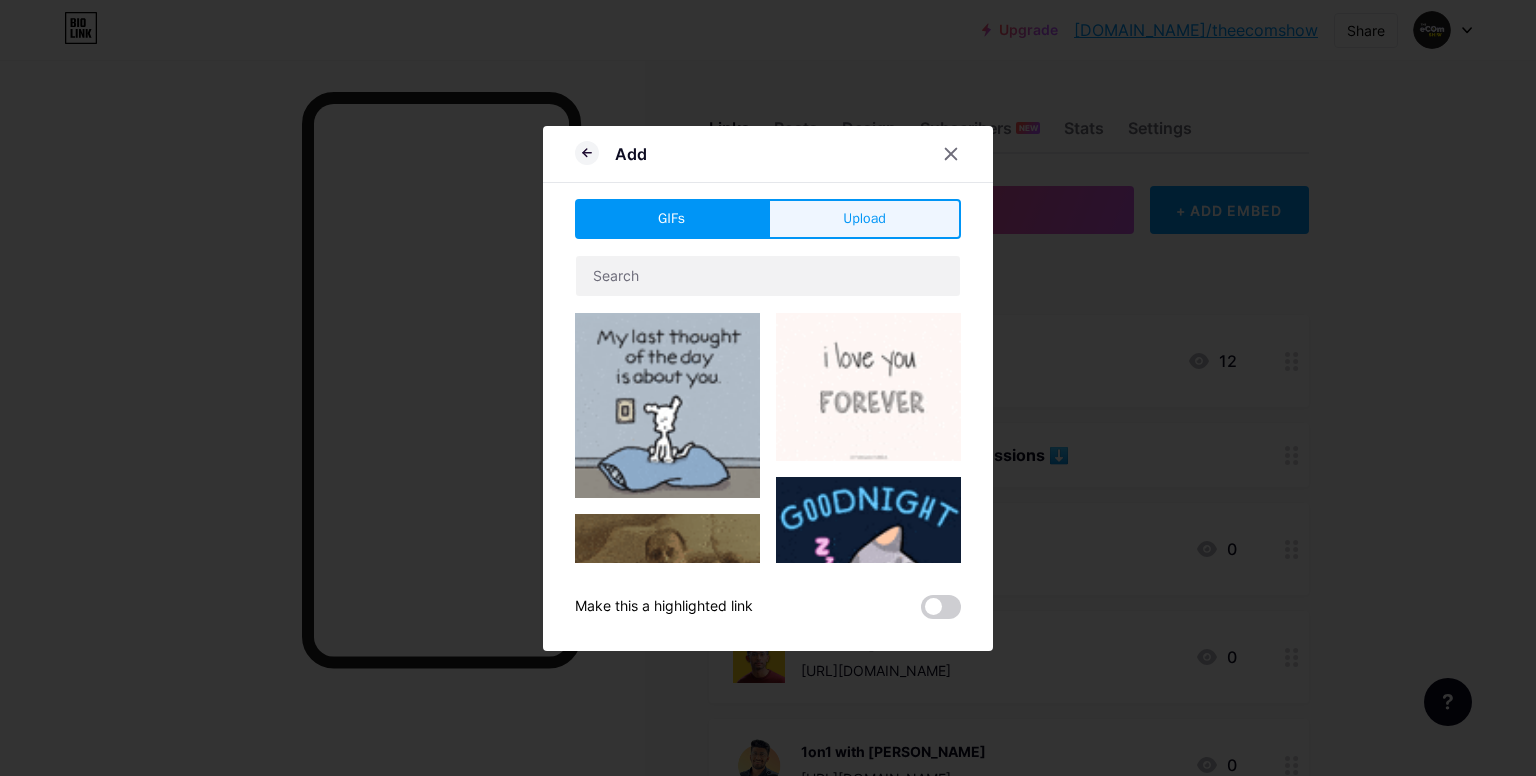 click on "Upload" at bounding box center (864, 218) 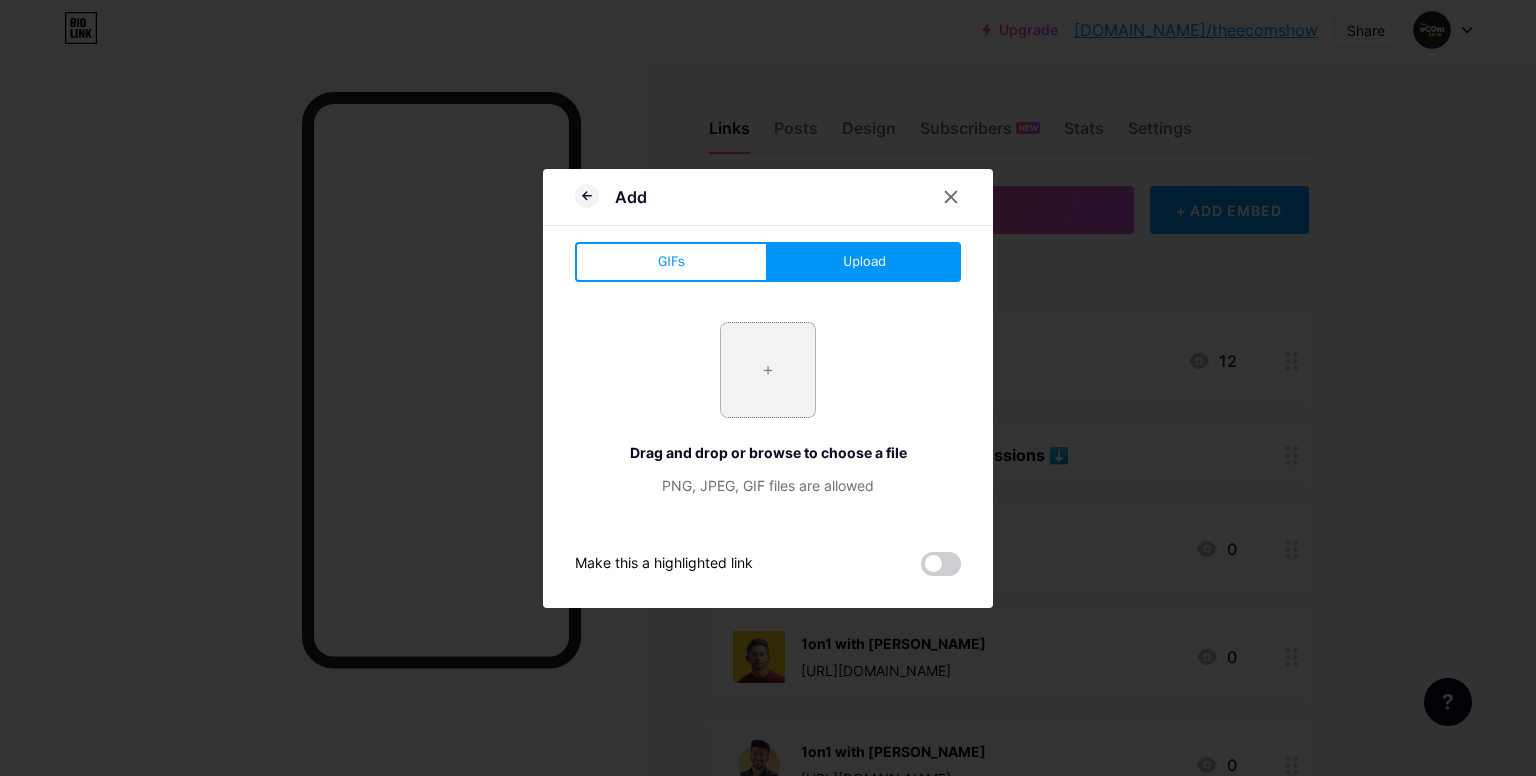 click at bounding box center [768, 370] 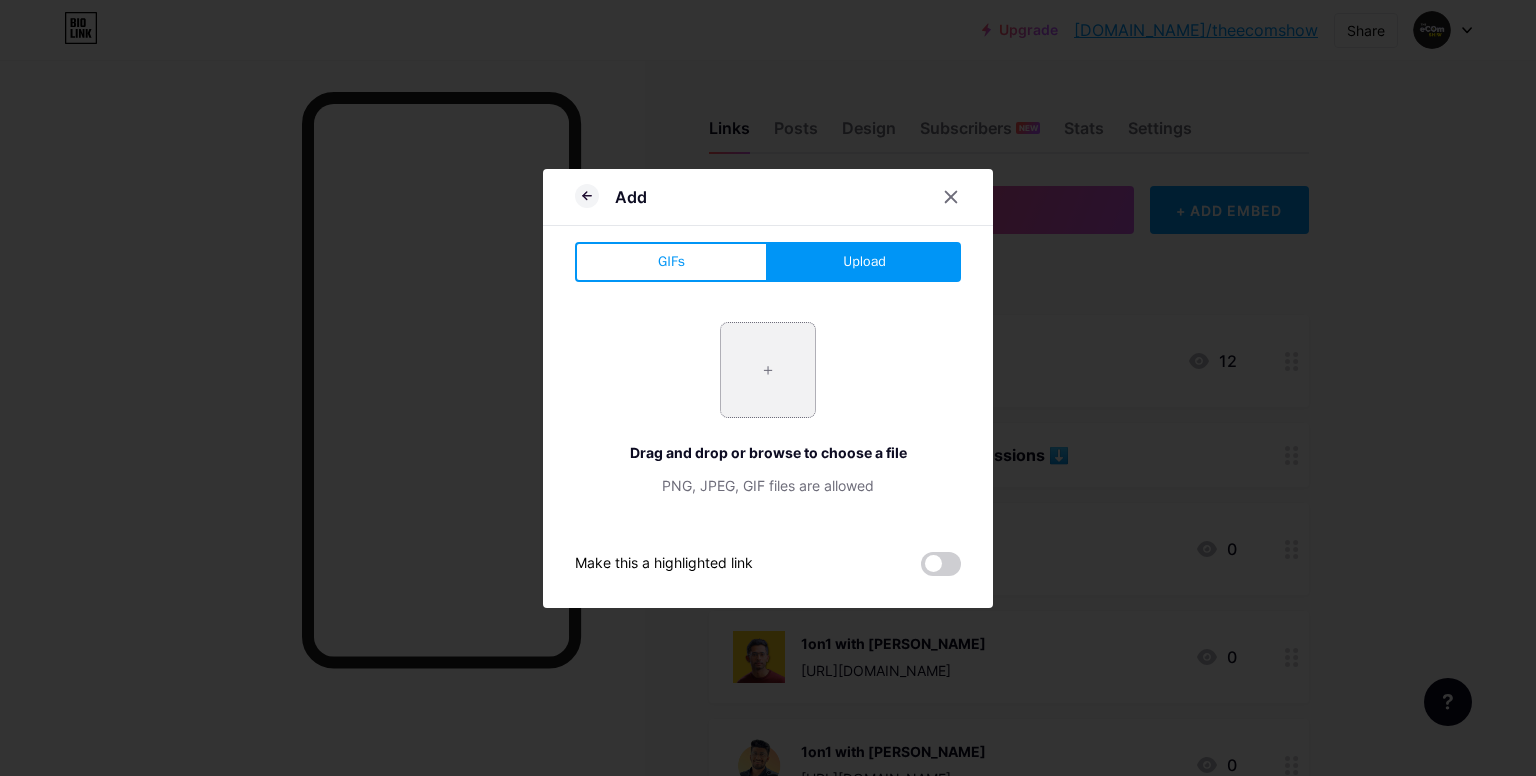 type on "C:\fakepath\PrasadKarthik-Edit.png" 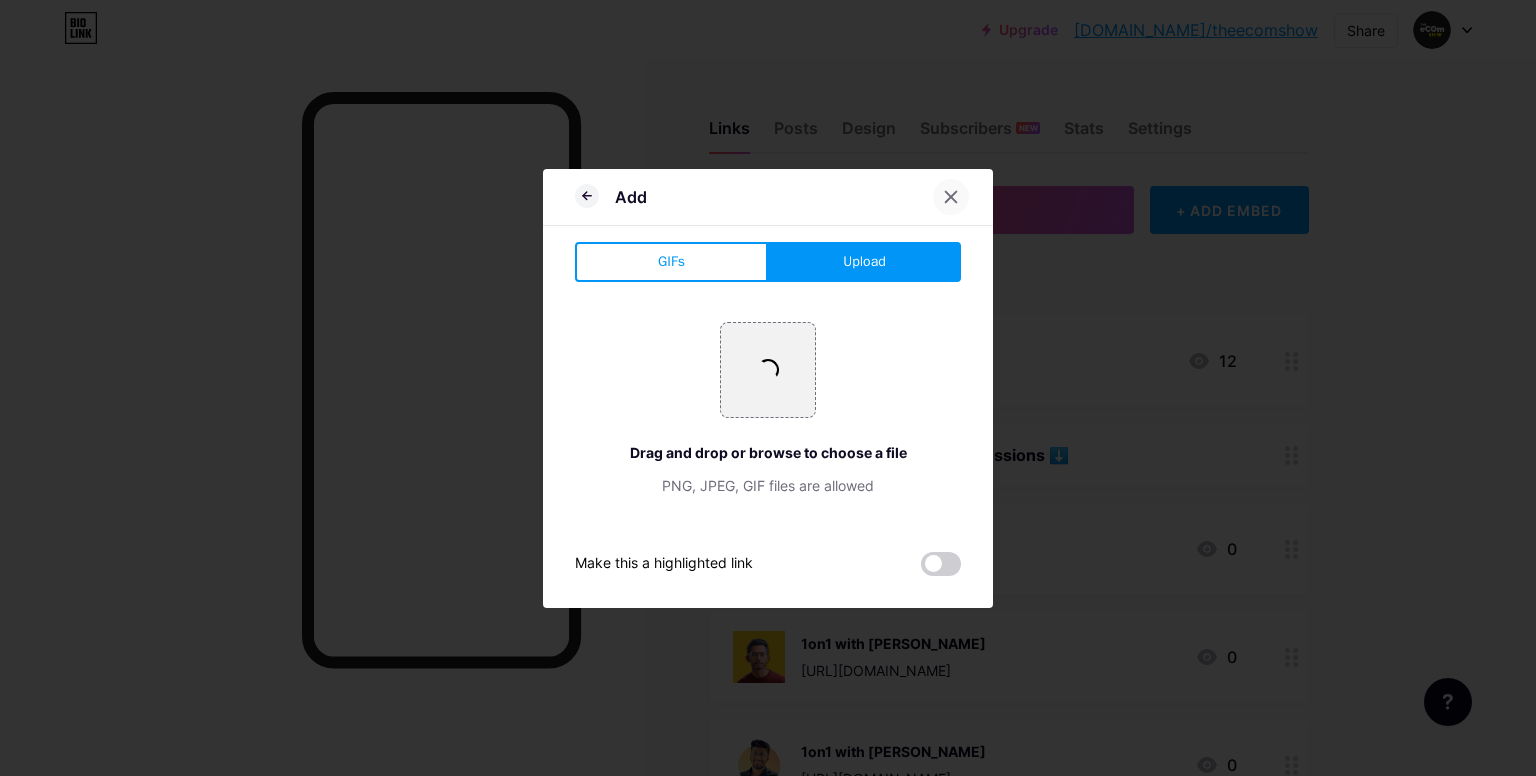click at bounding box center [951, 197] 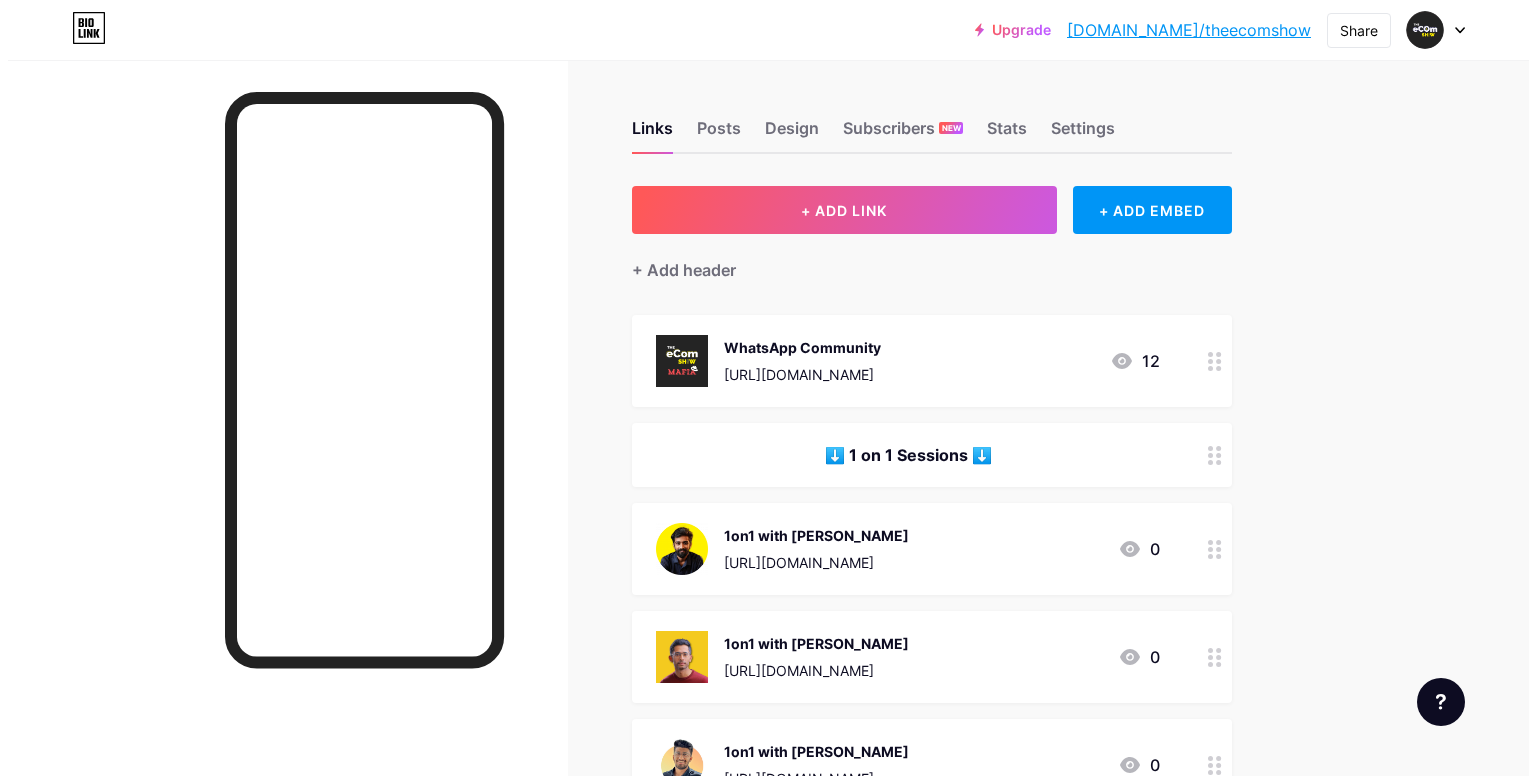 scroll, scrollTop: 0, scrollLeft: 0, axis: both 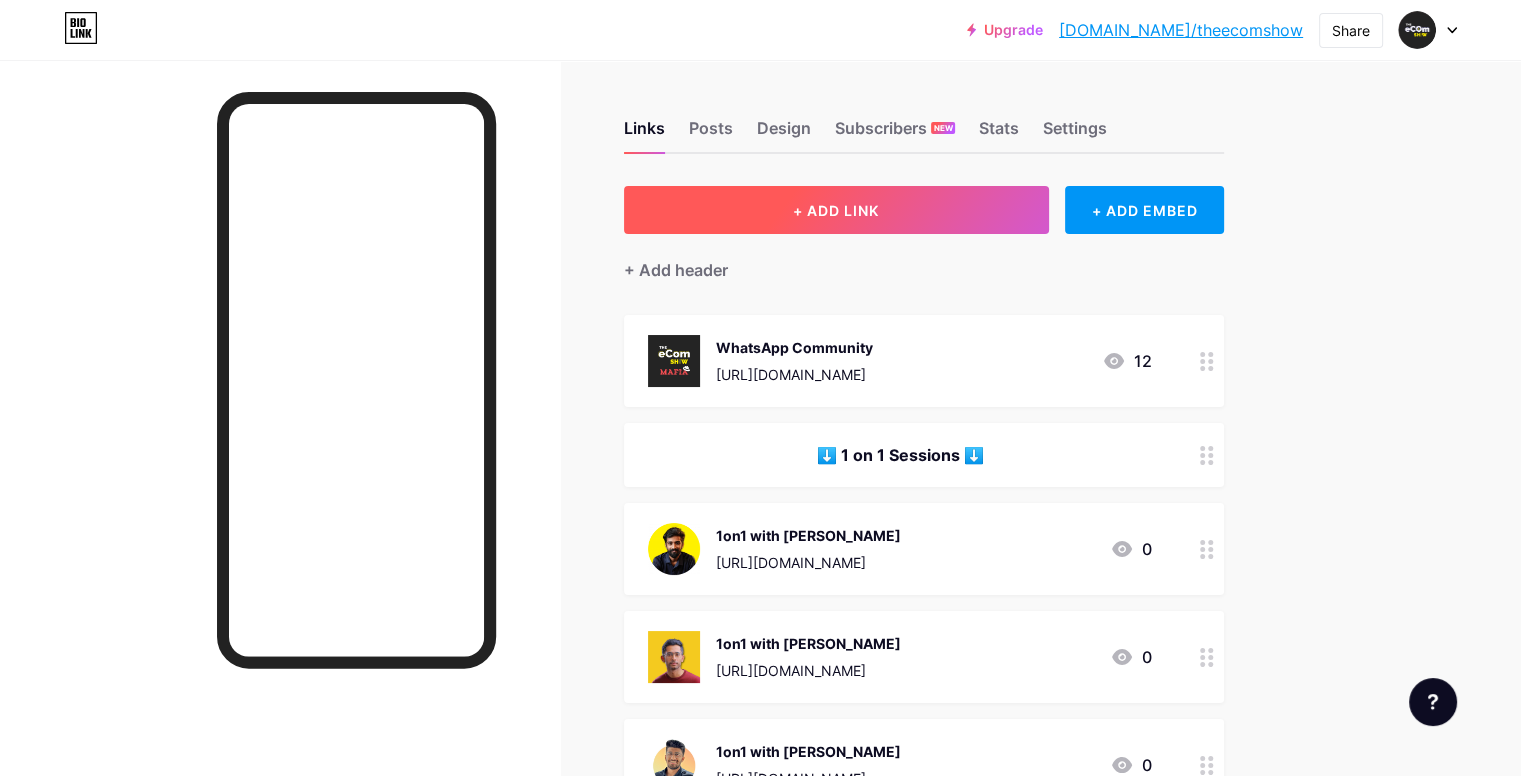 click on "+ ADD LINK" at bounding box center (836, 210) 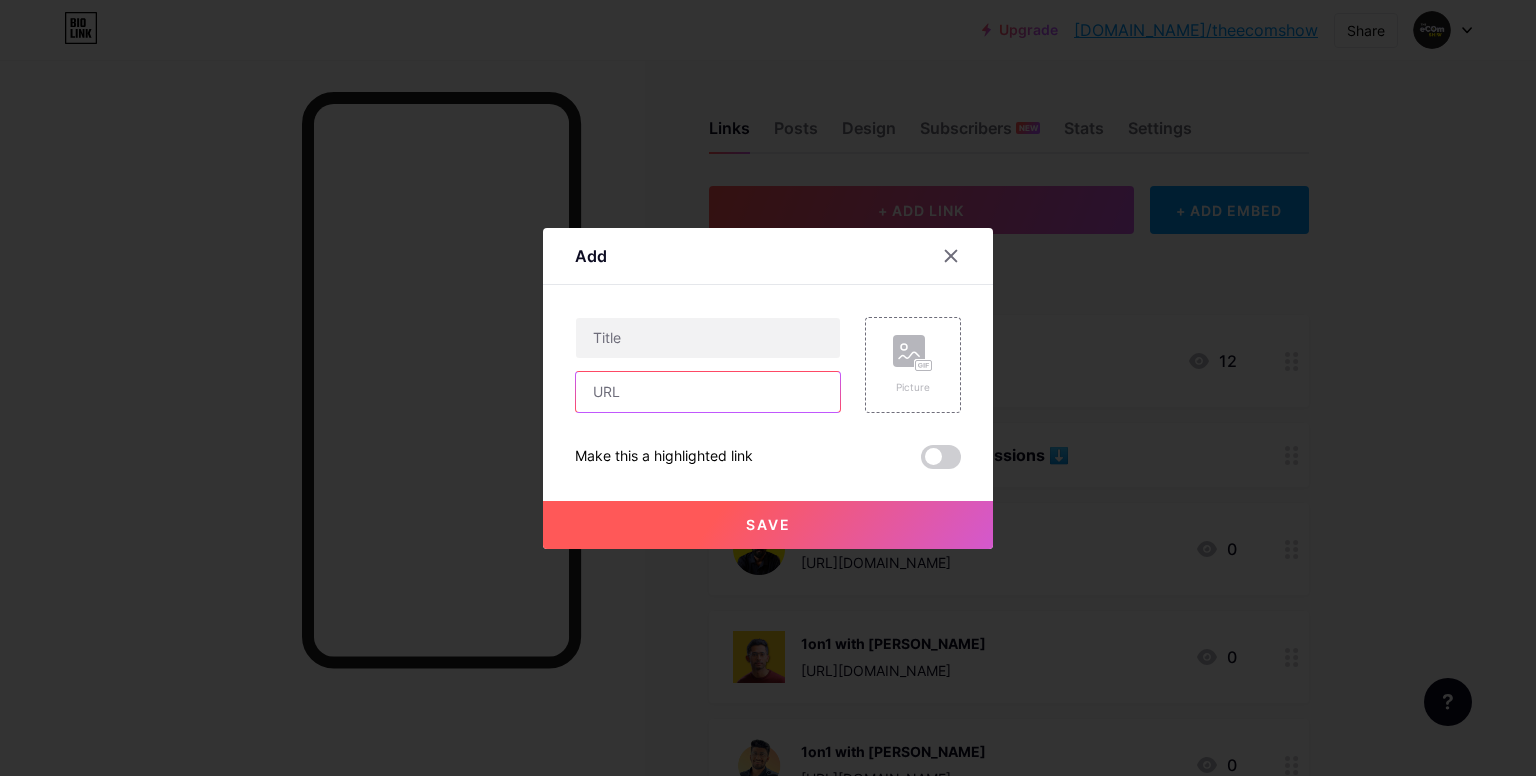 paste on "[URL][DOMAIN_NAME]" 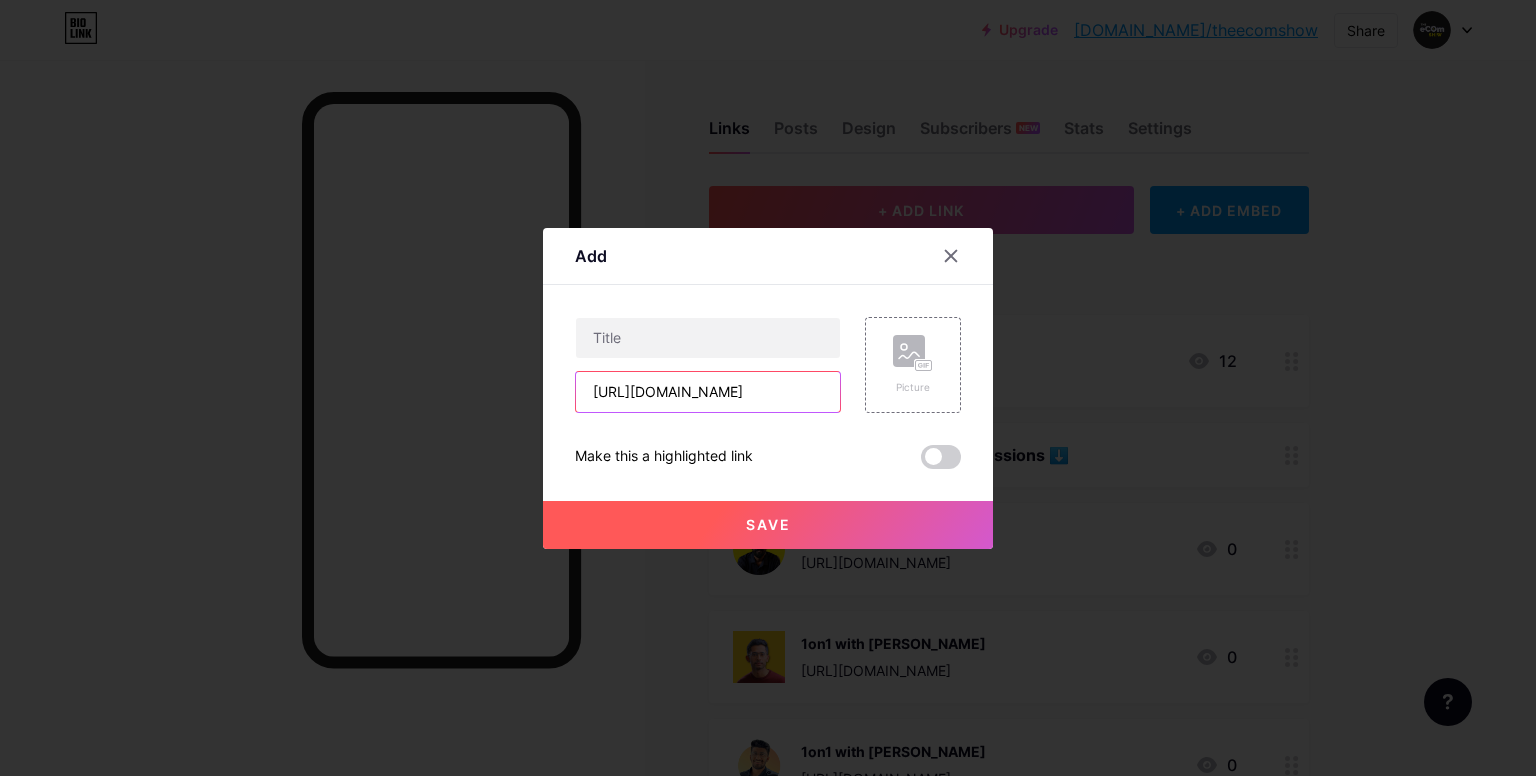 click on "[URL][DOMAIN_NAME]" at bounding box center (708, 392) 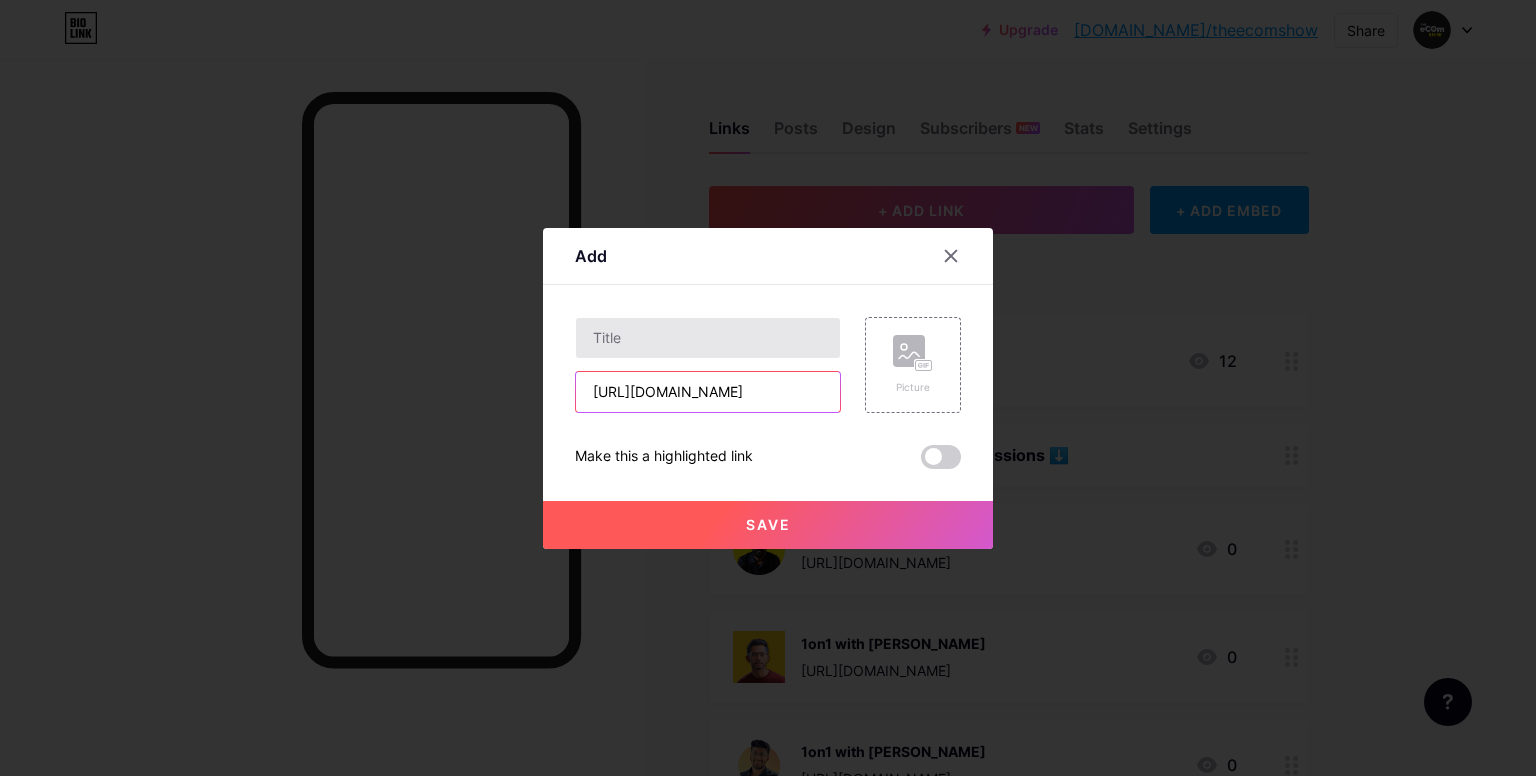 type on "[URL][DOMAIN_NAME]" 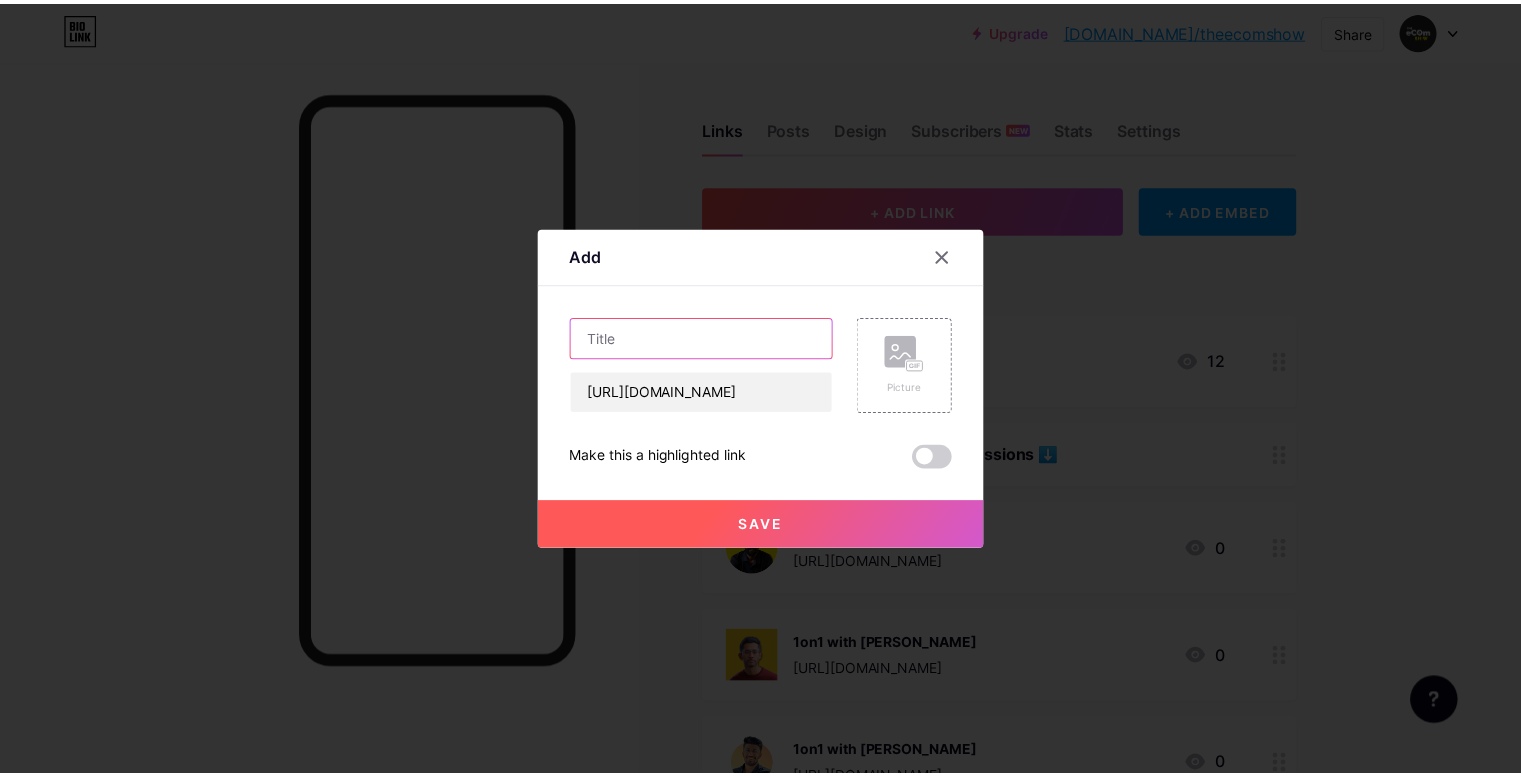 scroll, scrollTop: 0, scrollLeft: 0, axis: both 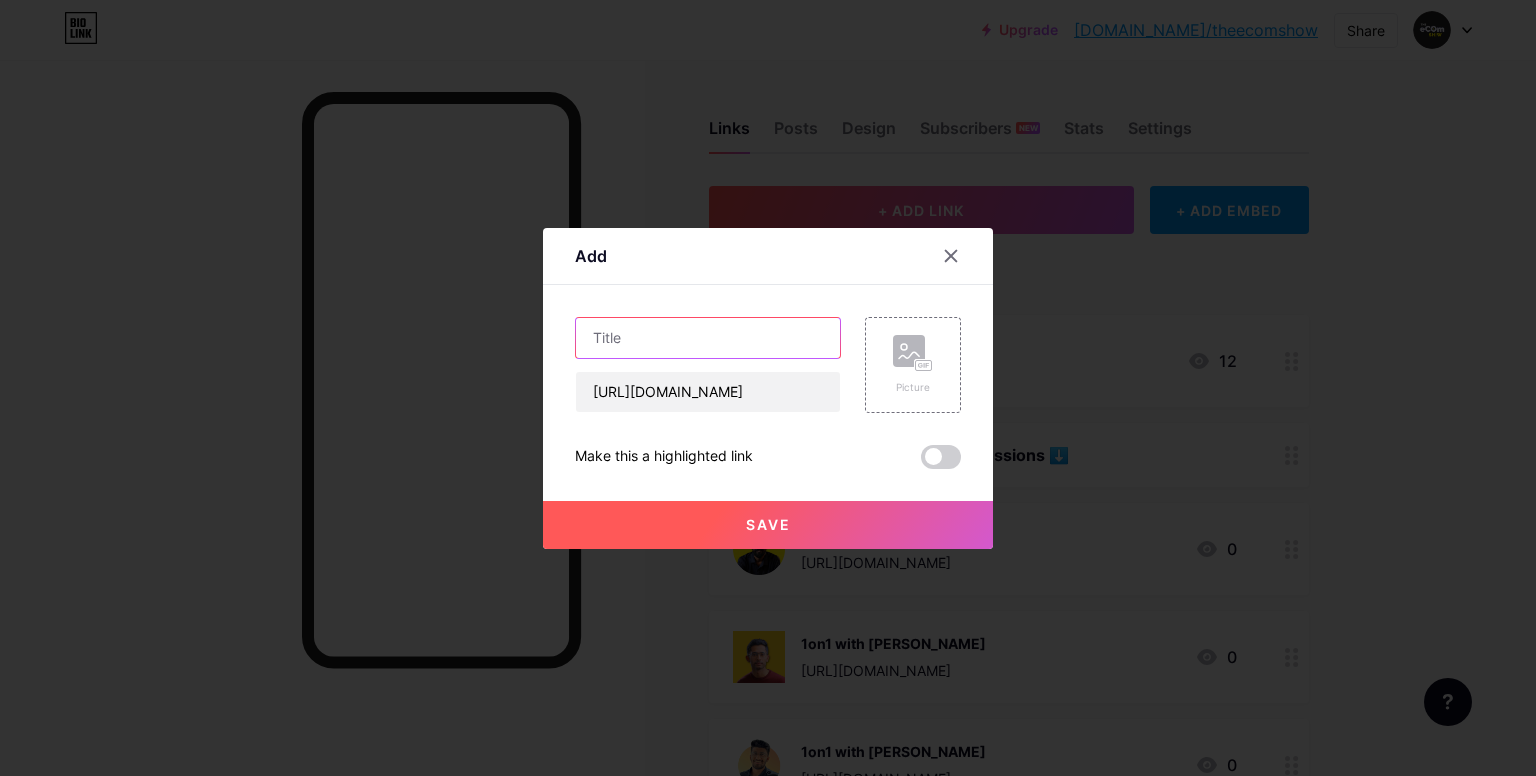 click at bounding box center (708, 338) 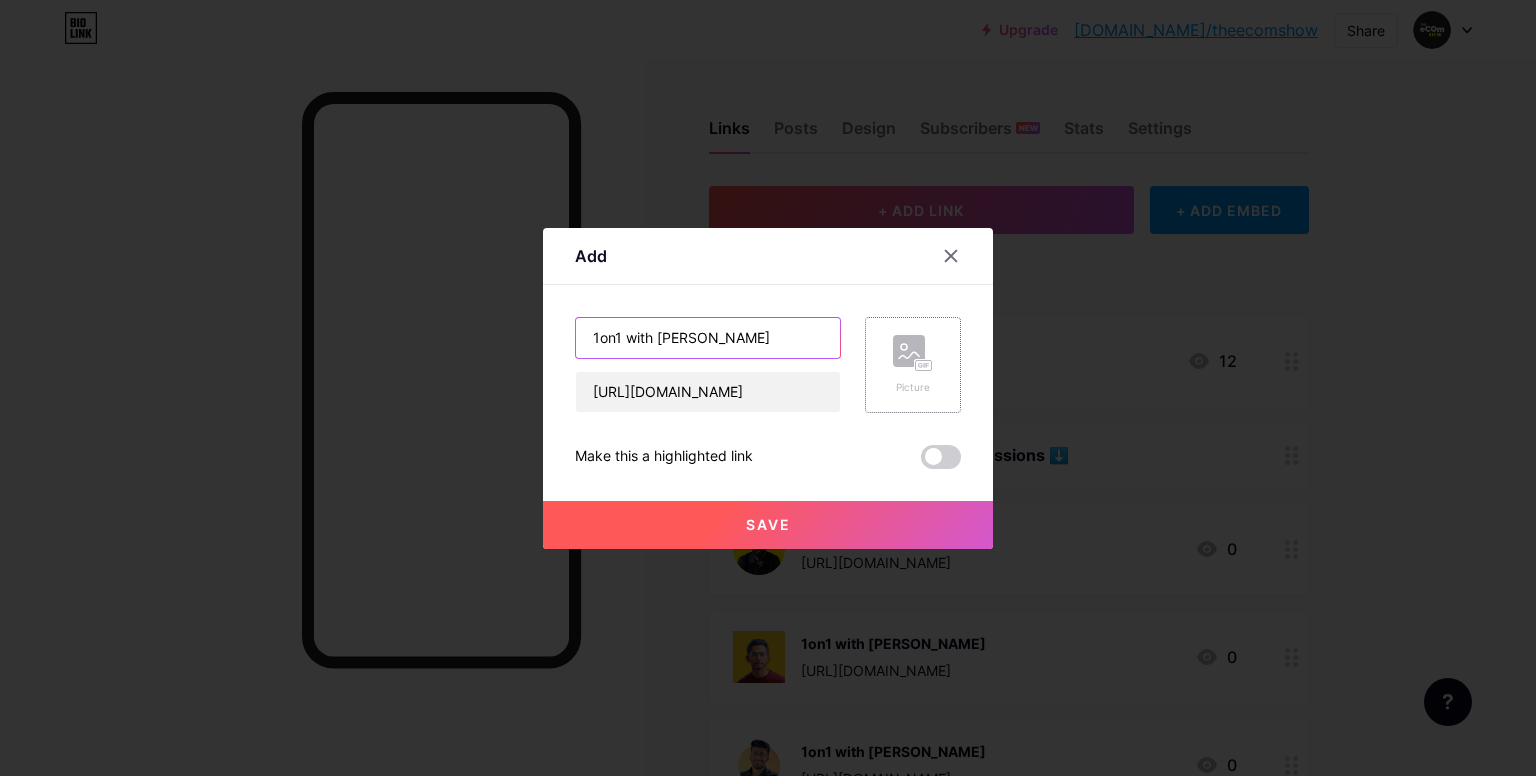 type on "1on1 with [PERSON_NAME]" 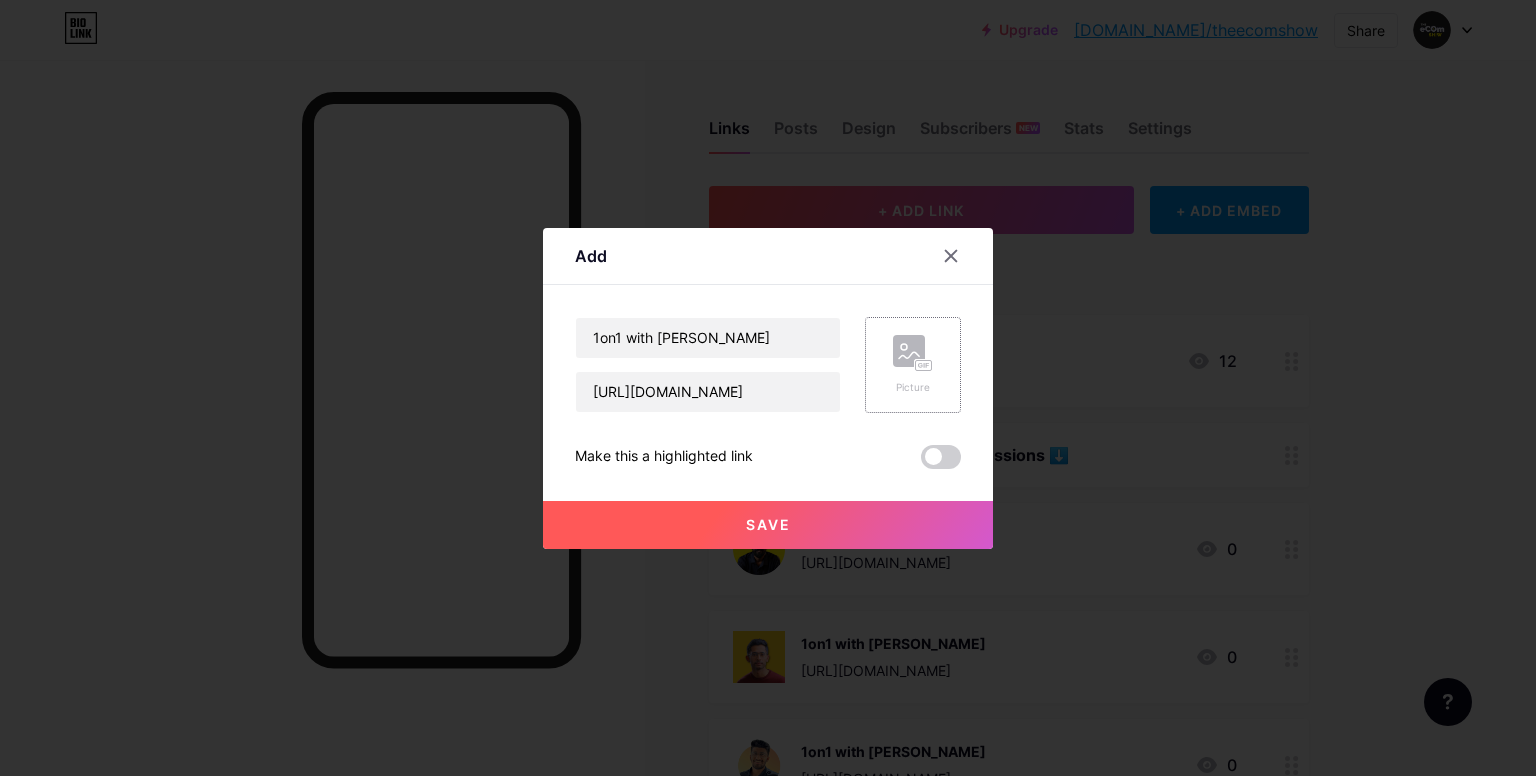 click on "Picture" at bounding box center [913, 365] 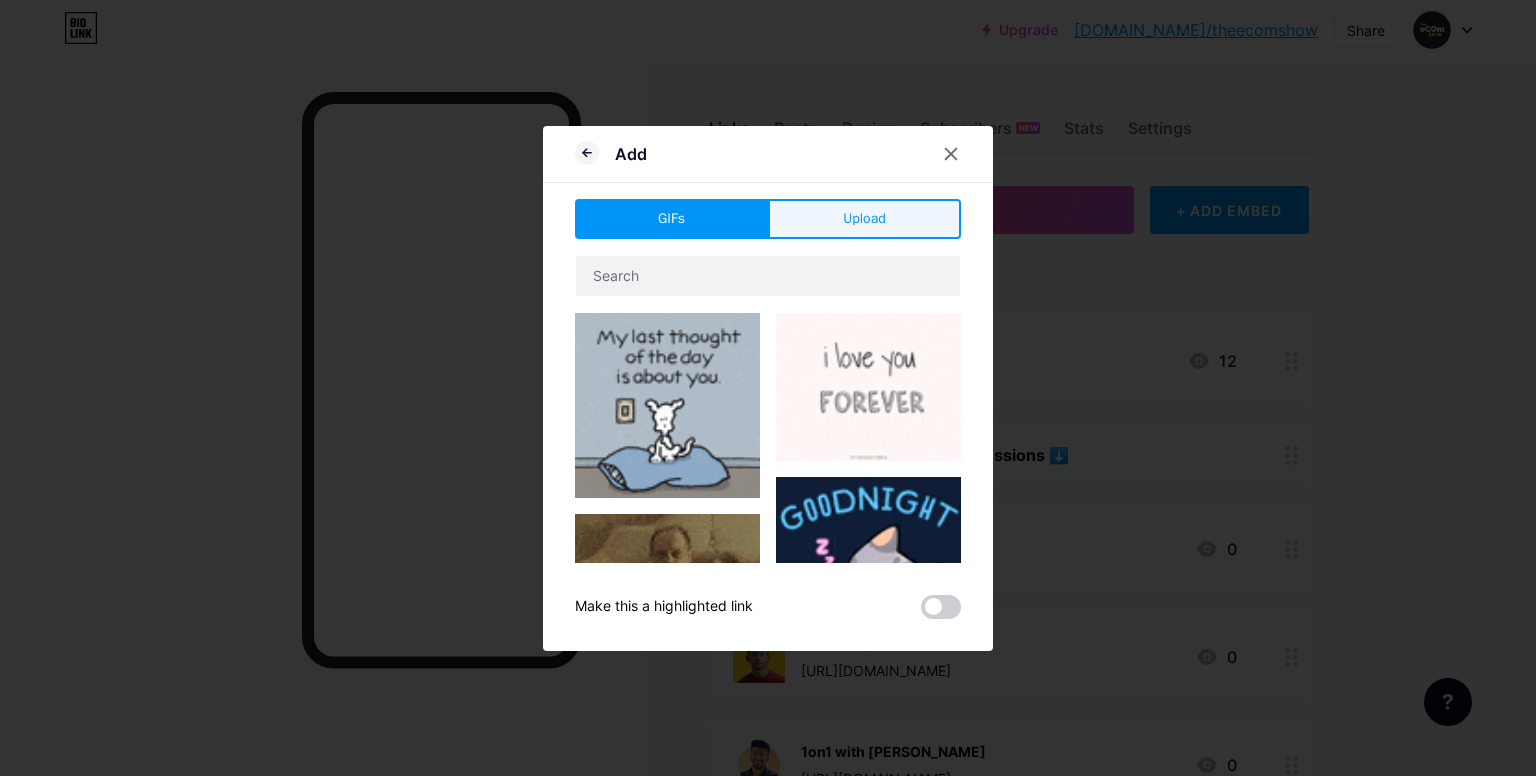 click on "Upload" at bounding box center [864, 218] 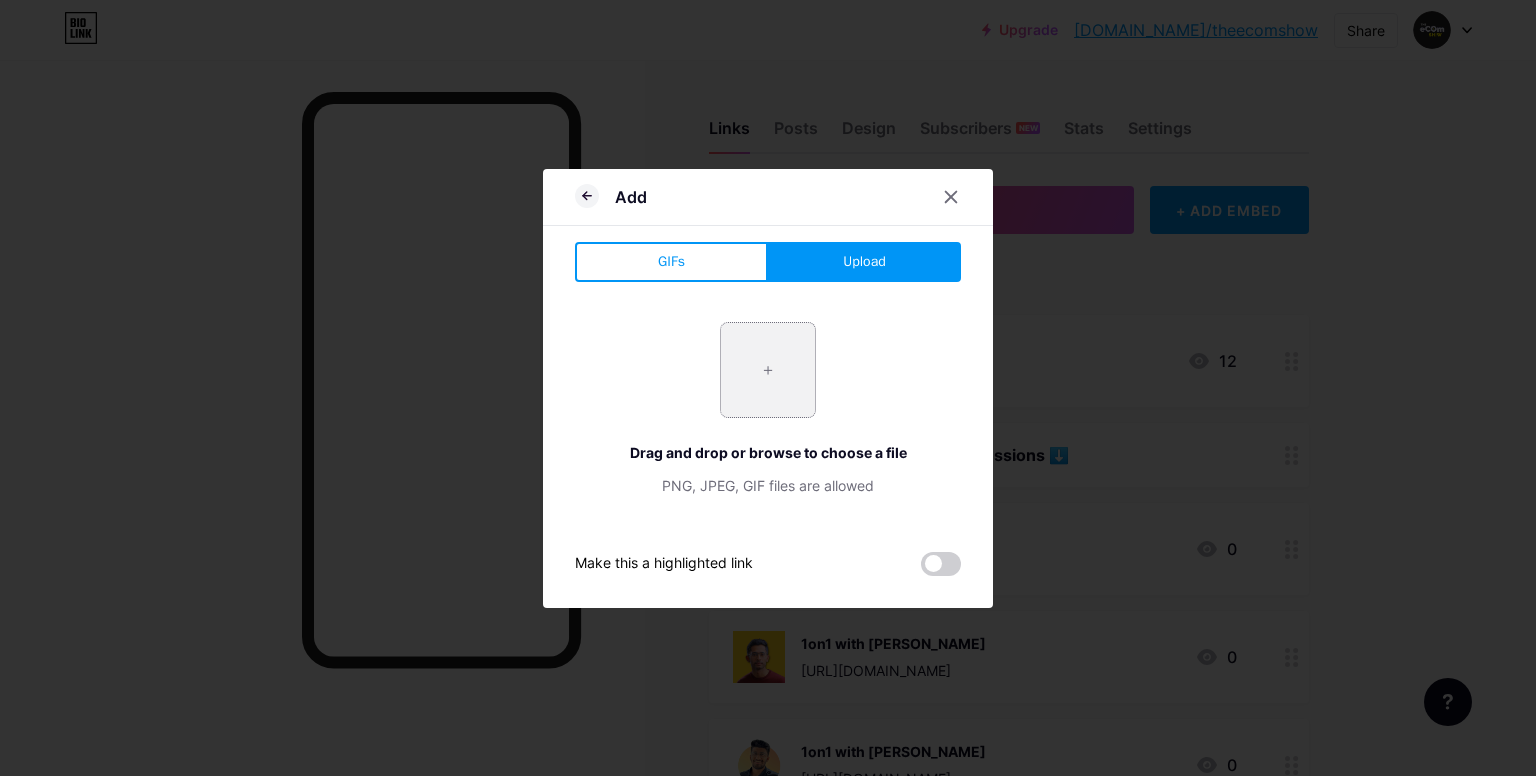 click at bounding box center [768, 370] 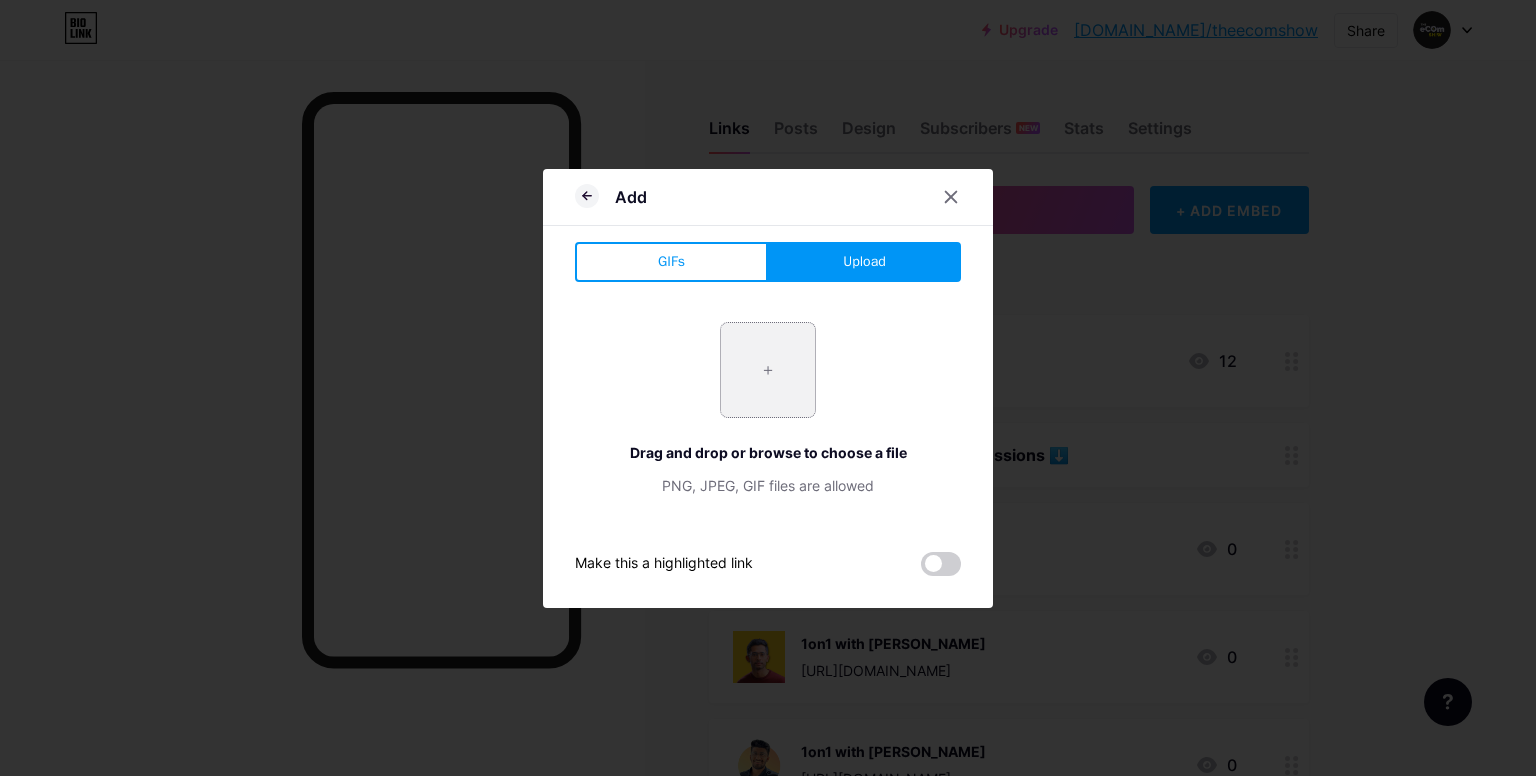 type on "C:\fakepath\PrasadKarthik-Edit.png" 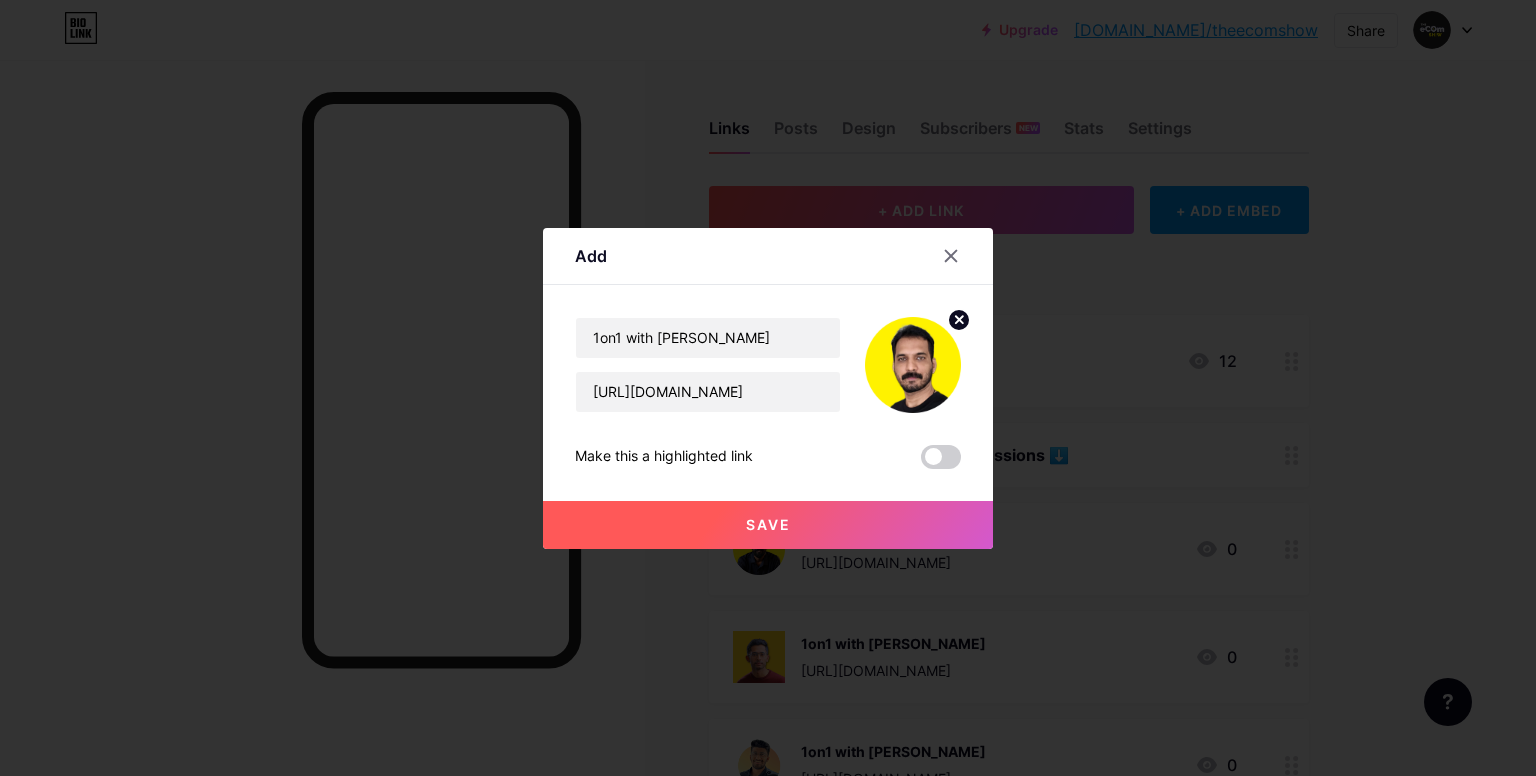 click on "Save" at bounding box center [768, 525] 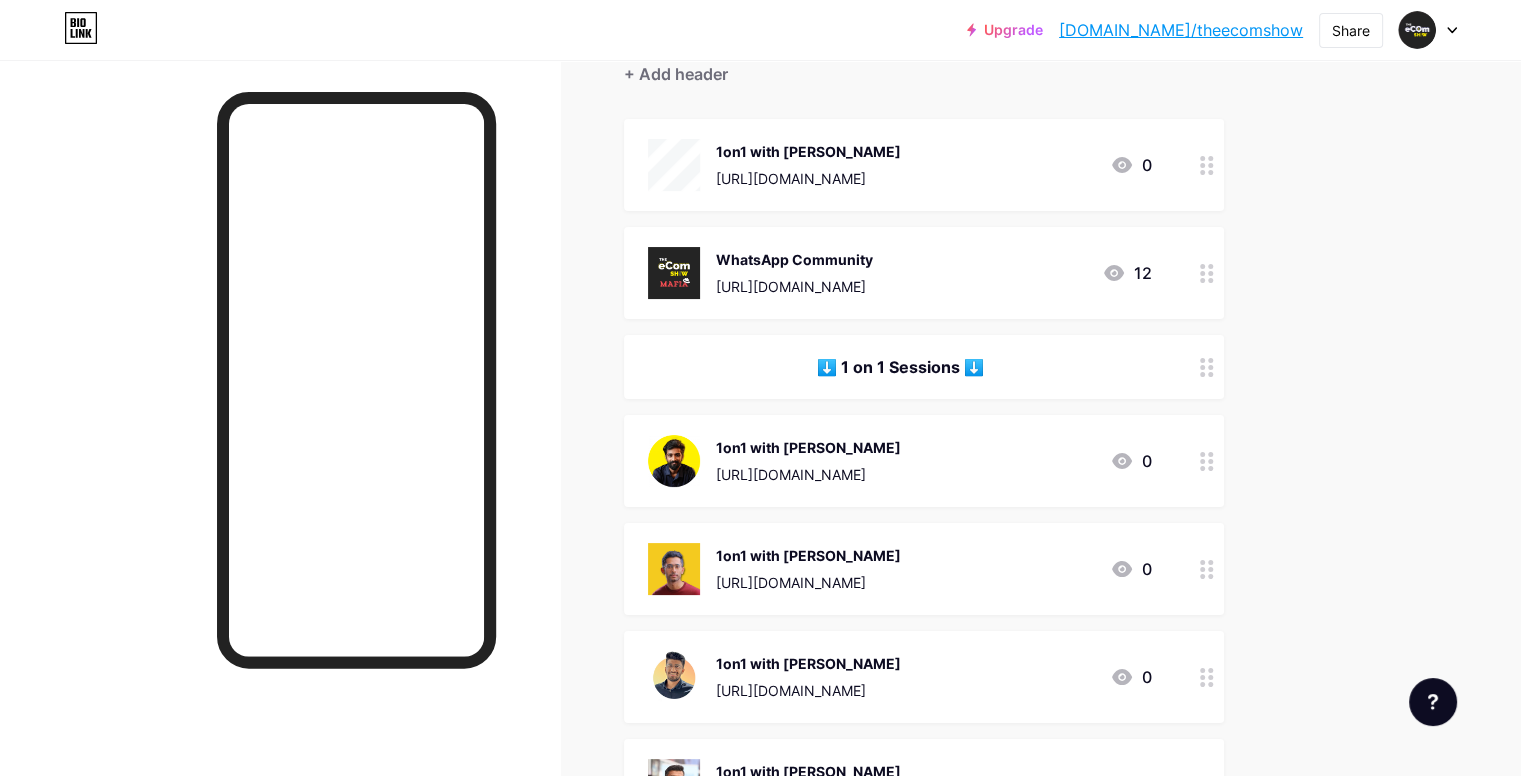 scroll, scrollTop: 216, scrollLeft: 0, axis: vertical 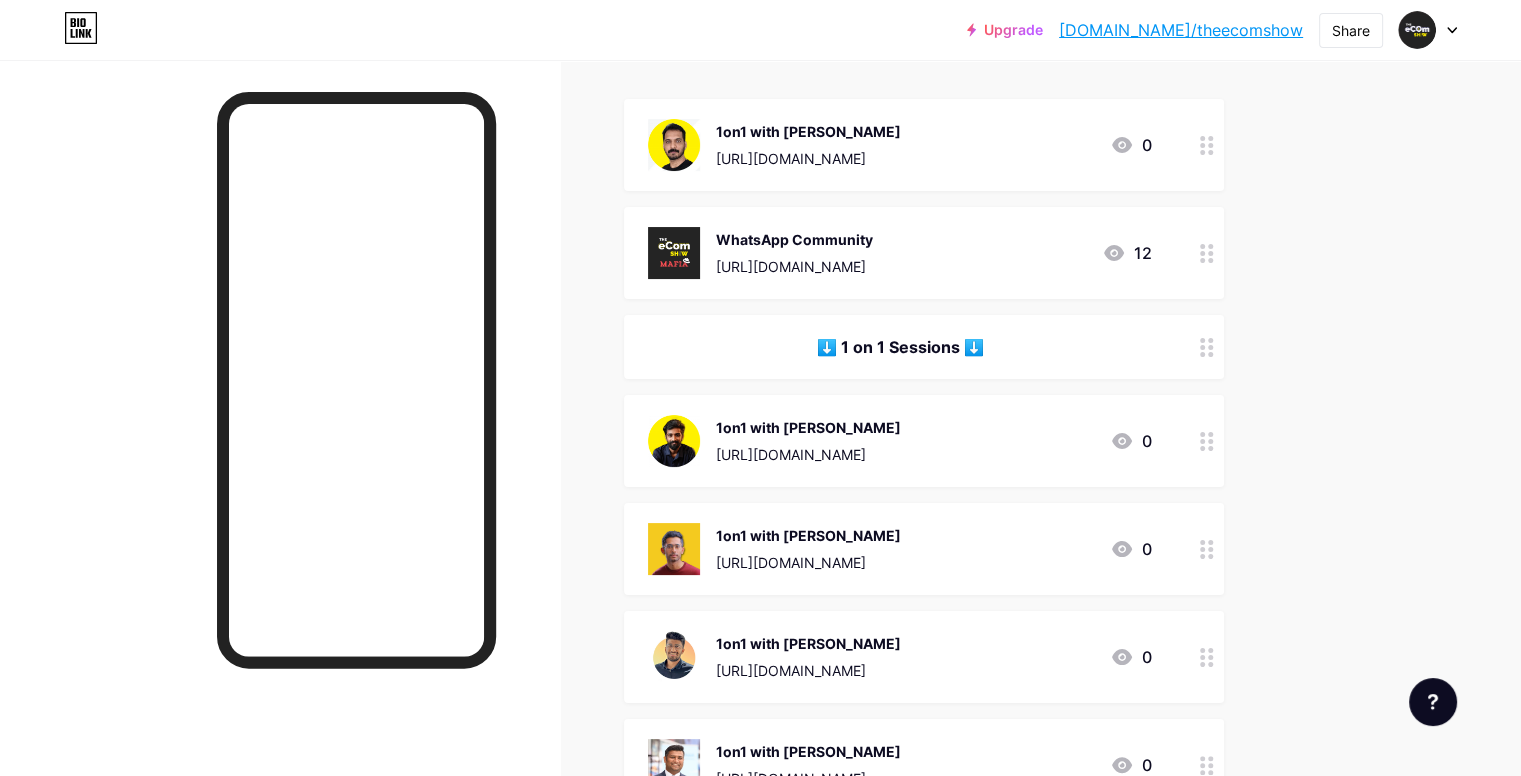 type 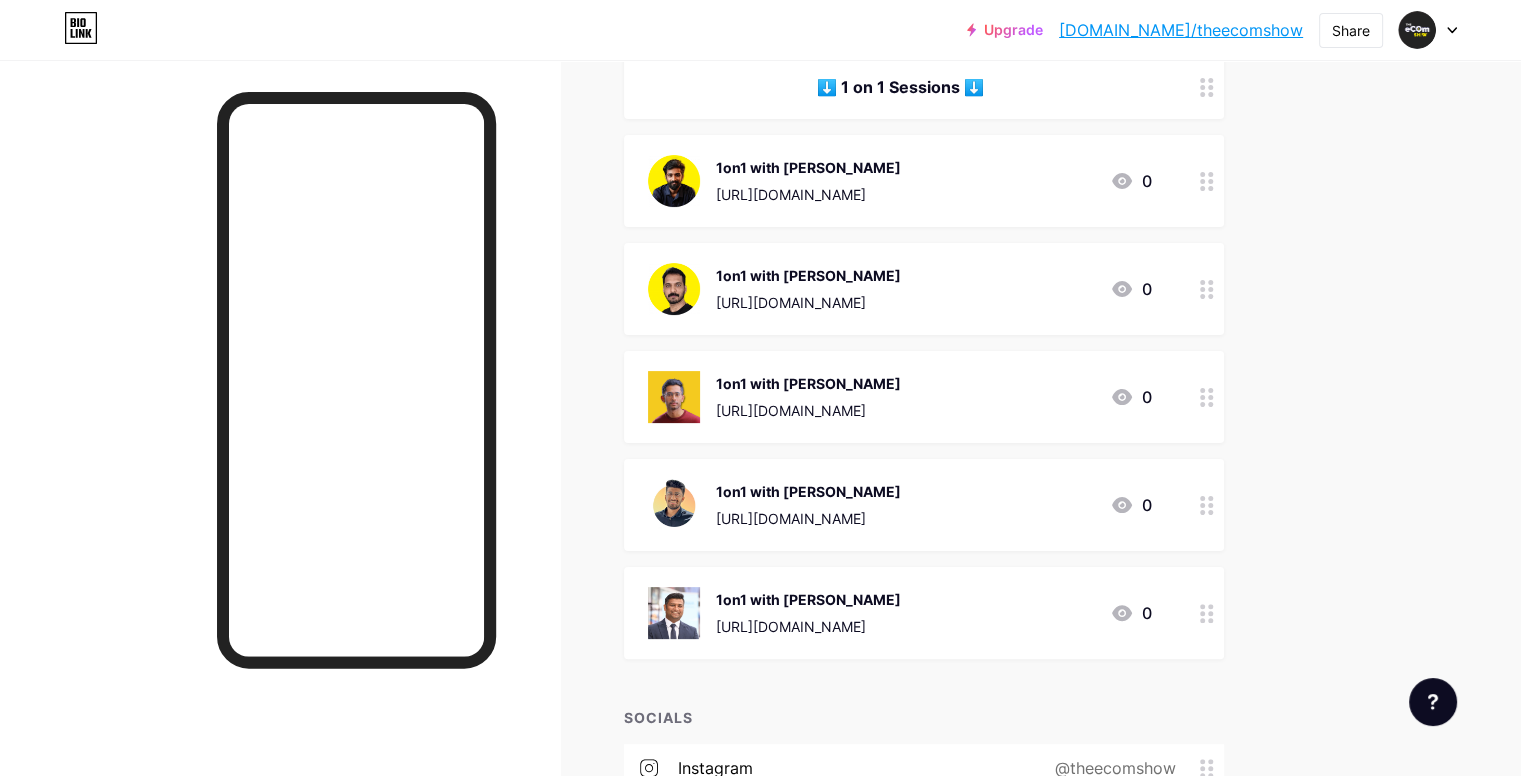 scroll, scrollTop: 0, scrollLeft: 0, axis: both 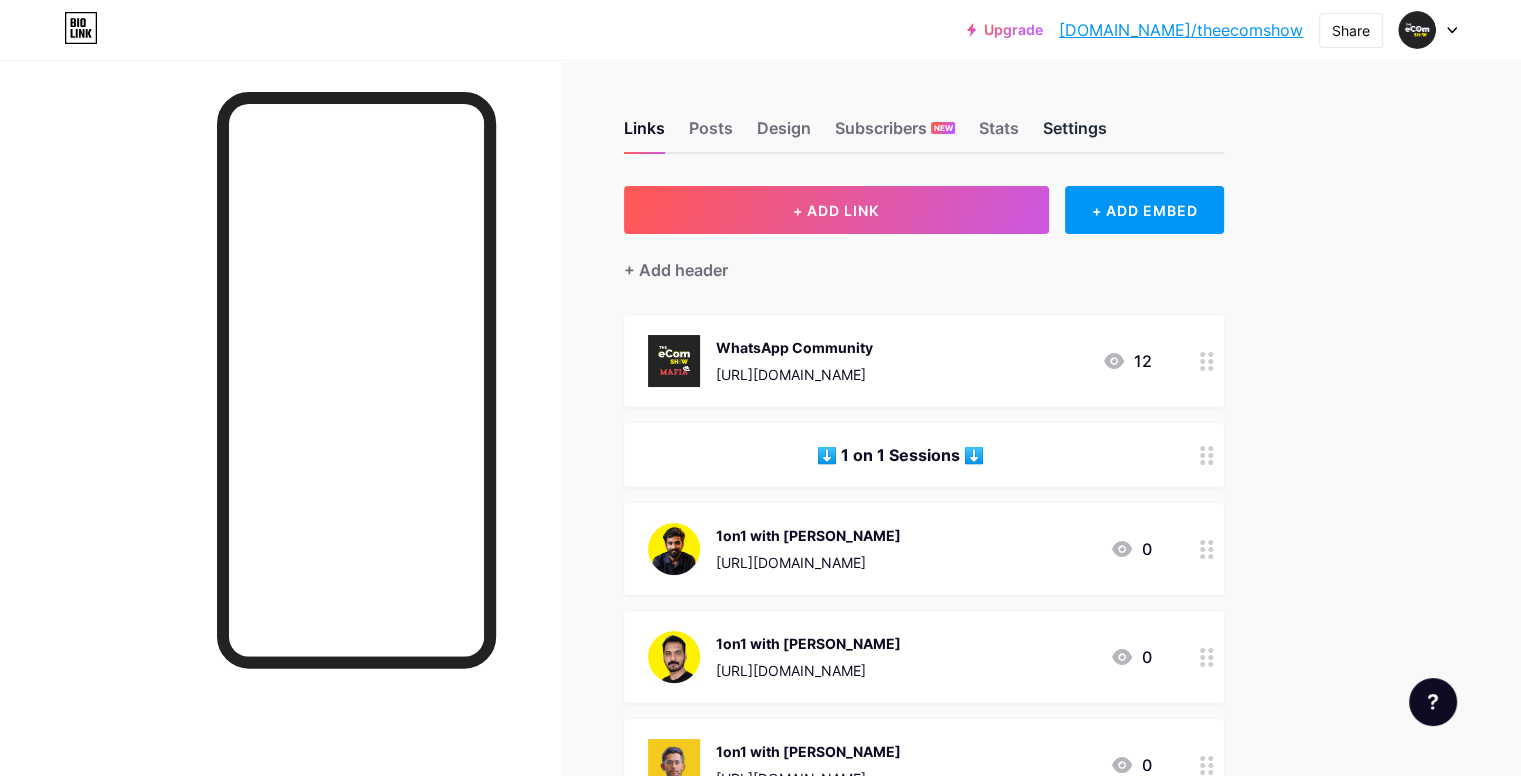 click on "Settings" at bounding box center (1075, 134) 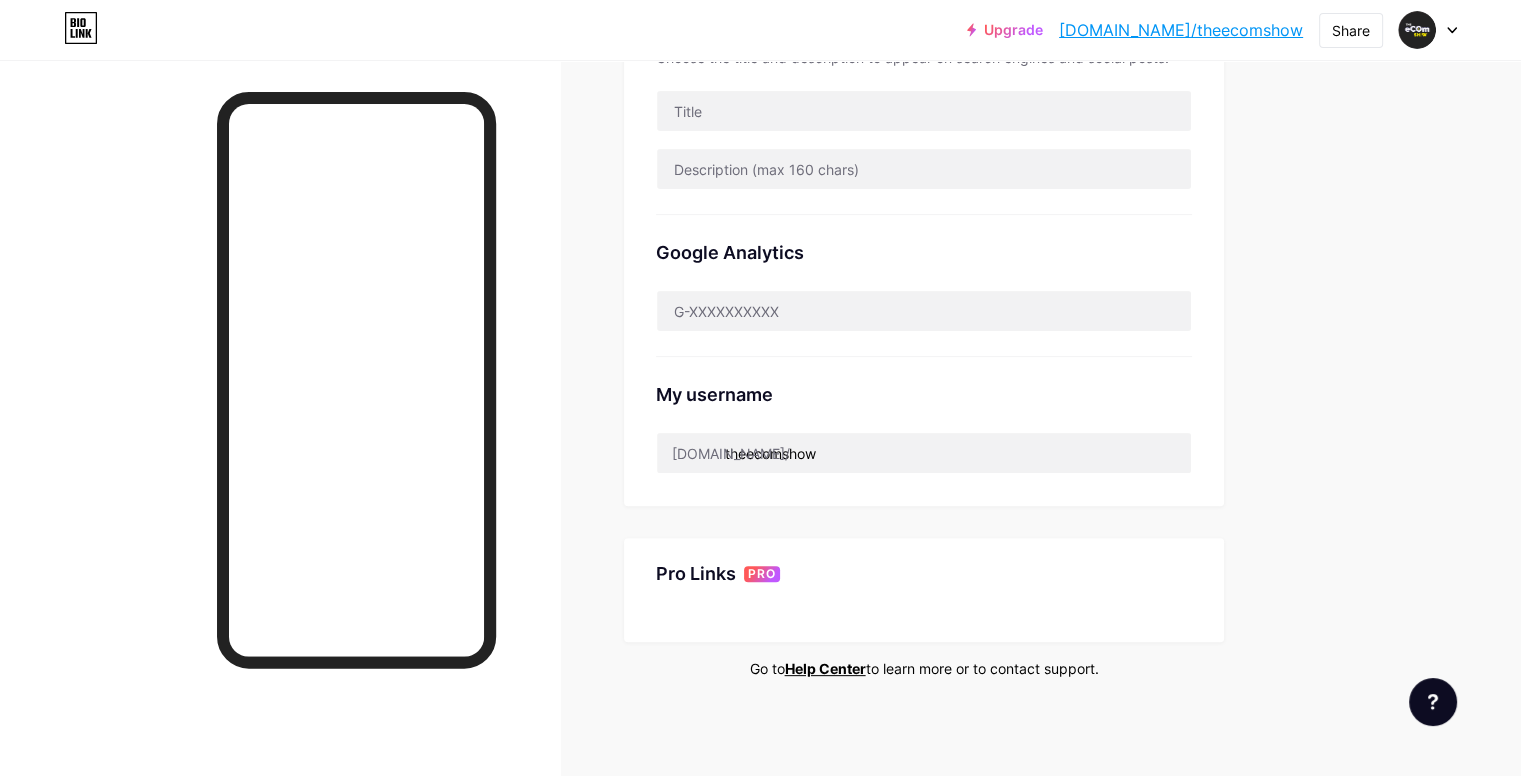 scroll, scrollTop: 0, scrollLeft: 0, axis: both 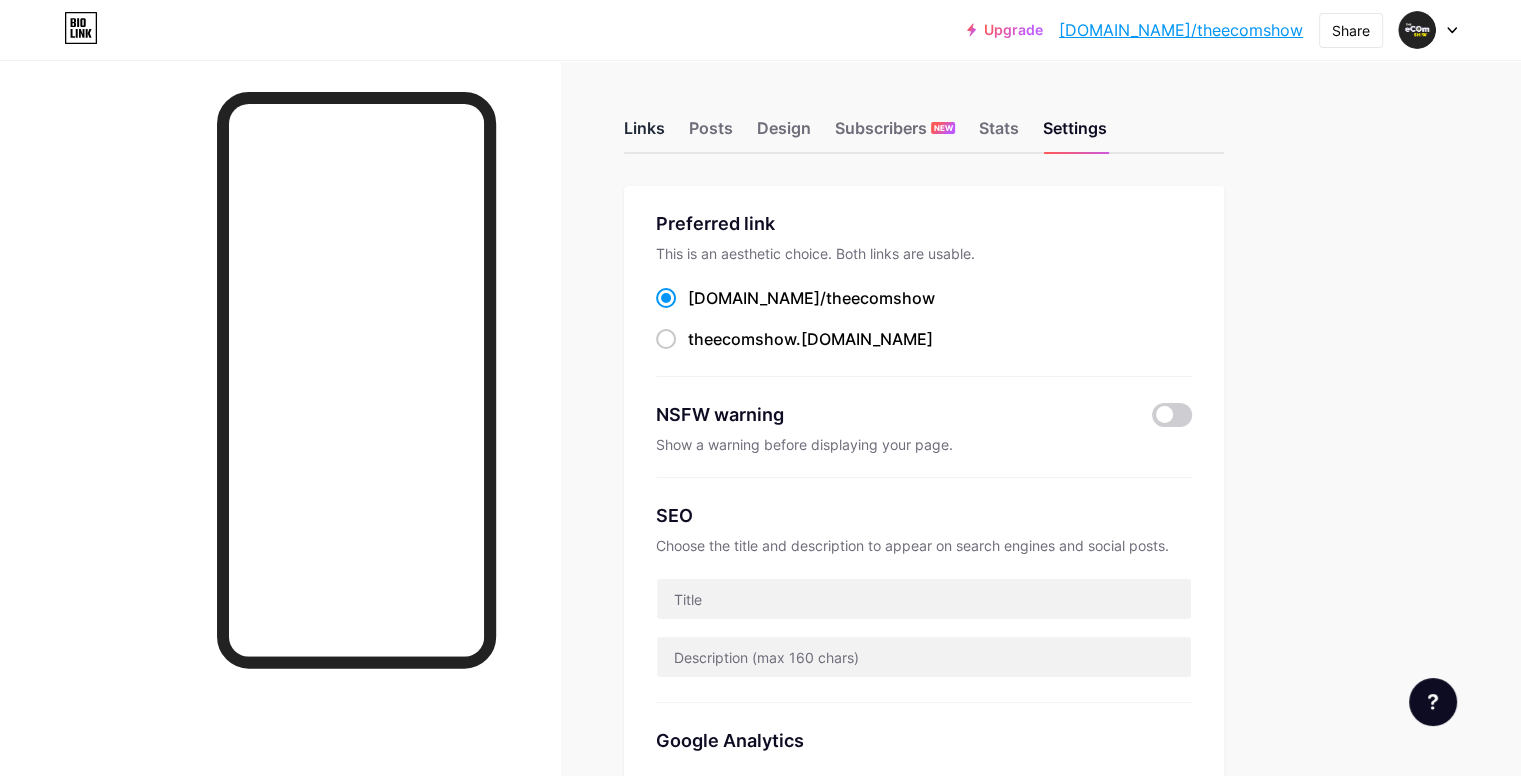 click on "Links" at bounding box center [644, 134] 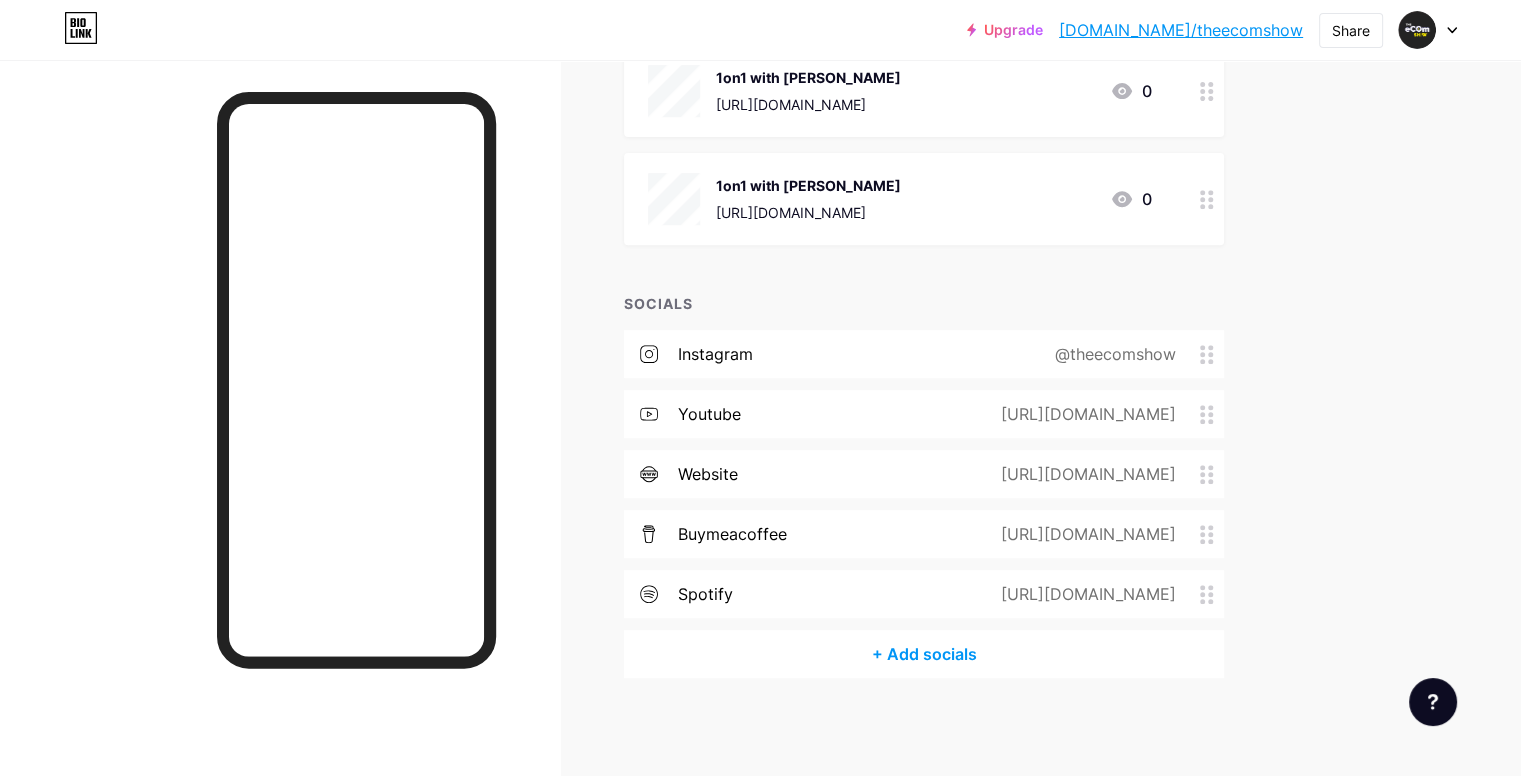 scroll, scrollTop: 0, scrollLeft: 0, axis: both 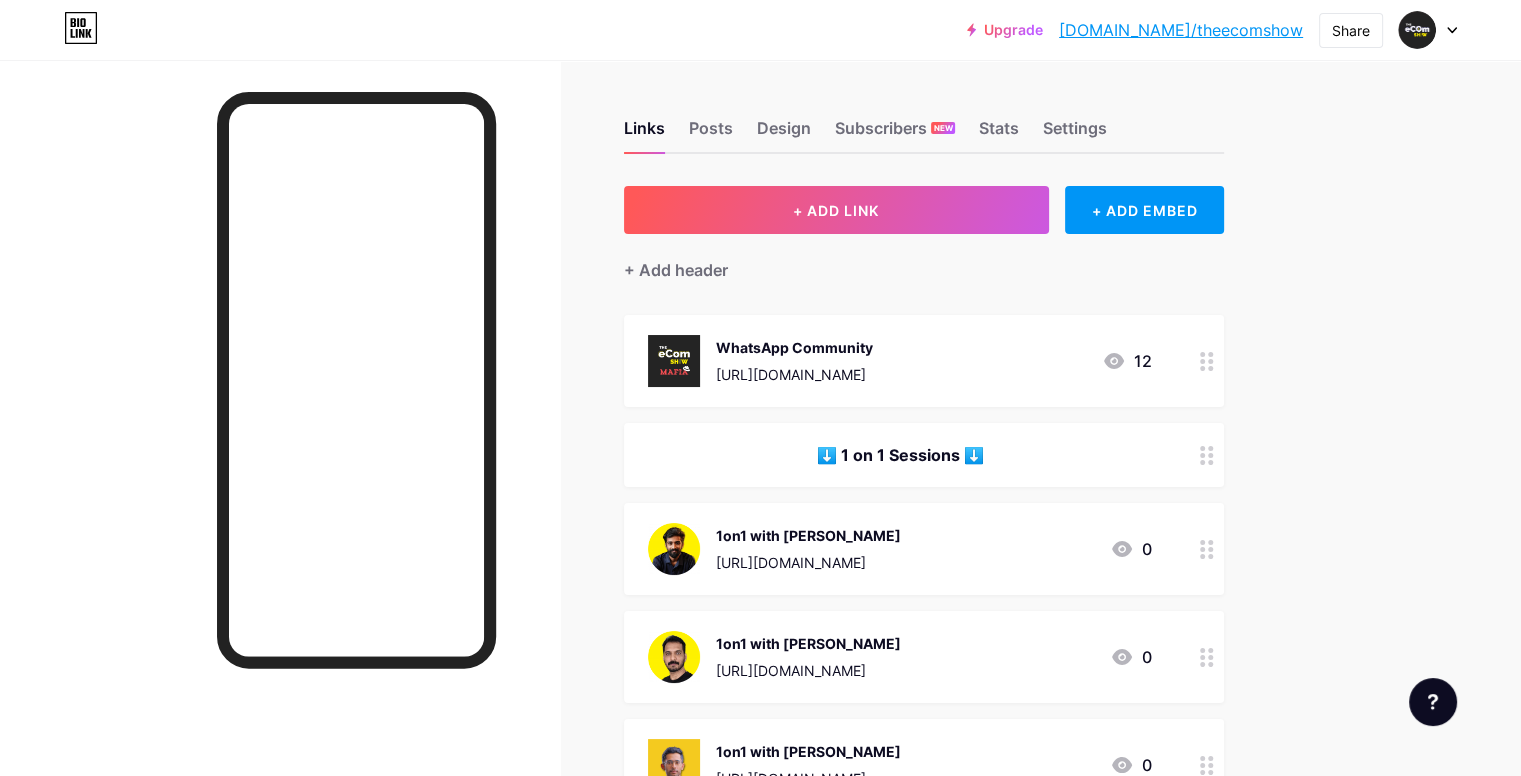 click 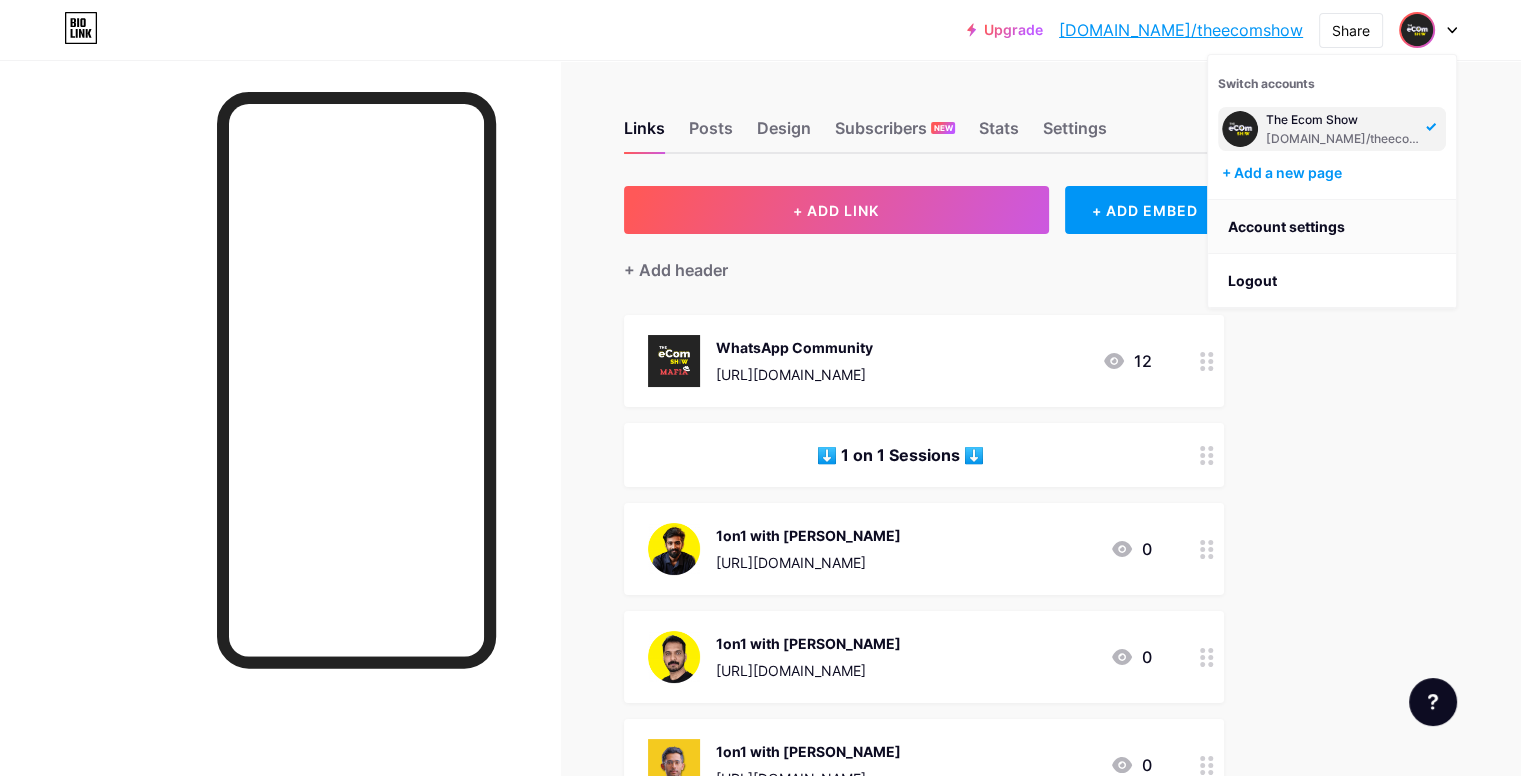 click on "Account settings" at bounding box center (1332, 227) 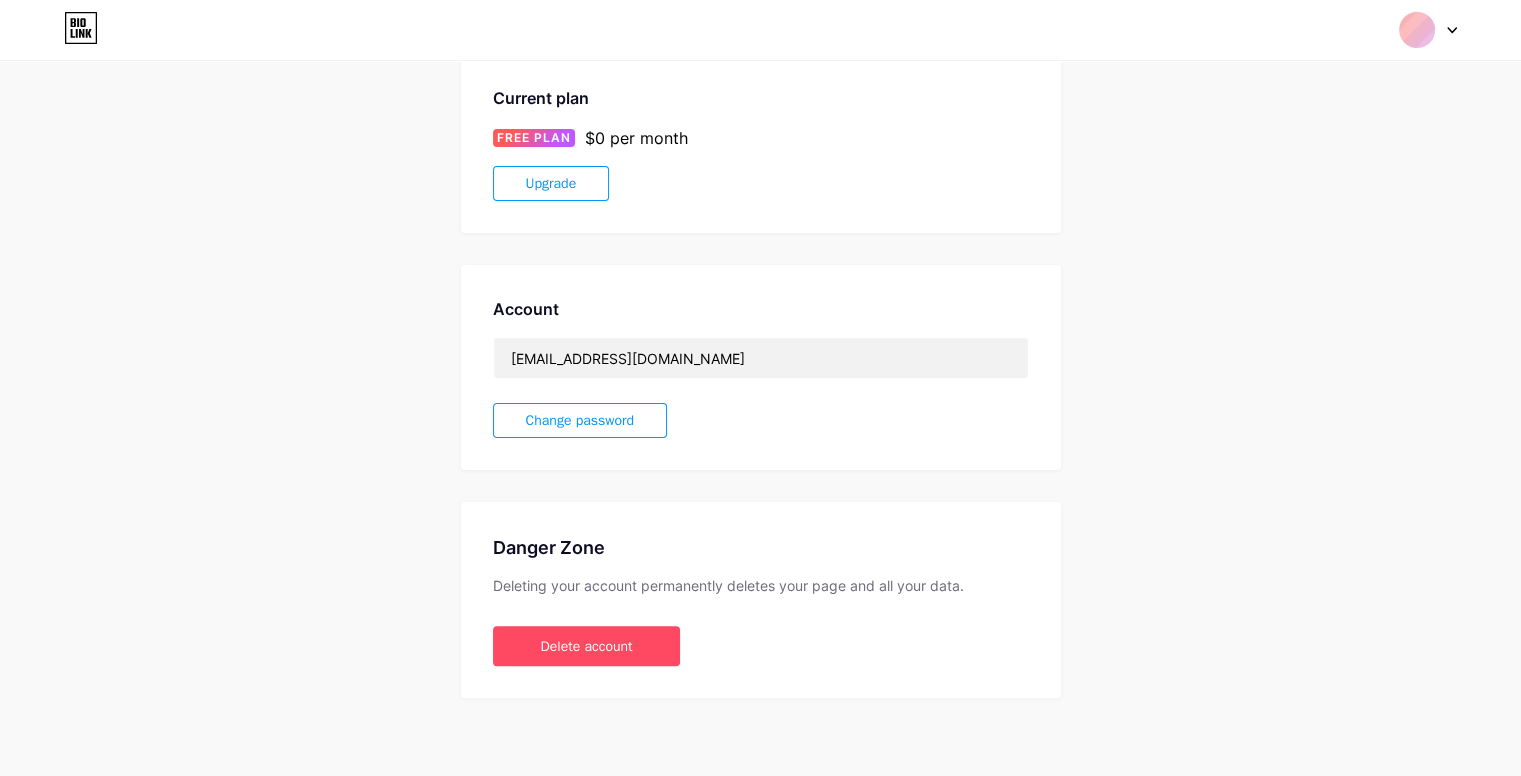 scroll, scrollTop: 0, scrollLeft: 0, axis: both 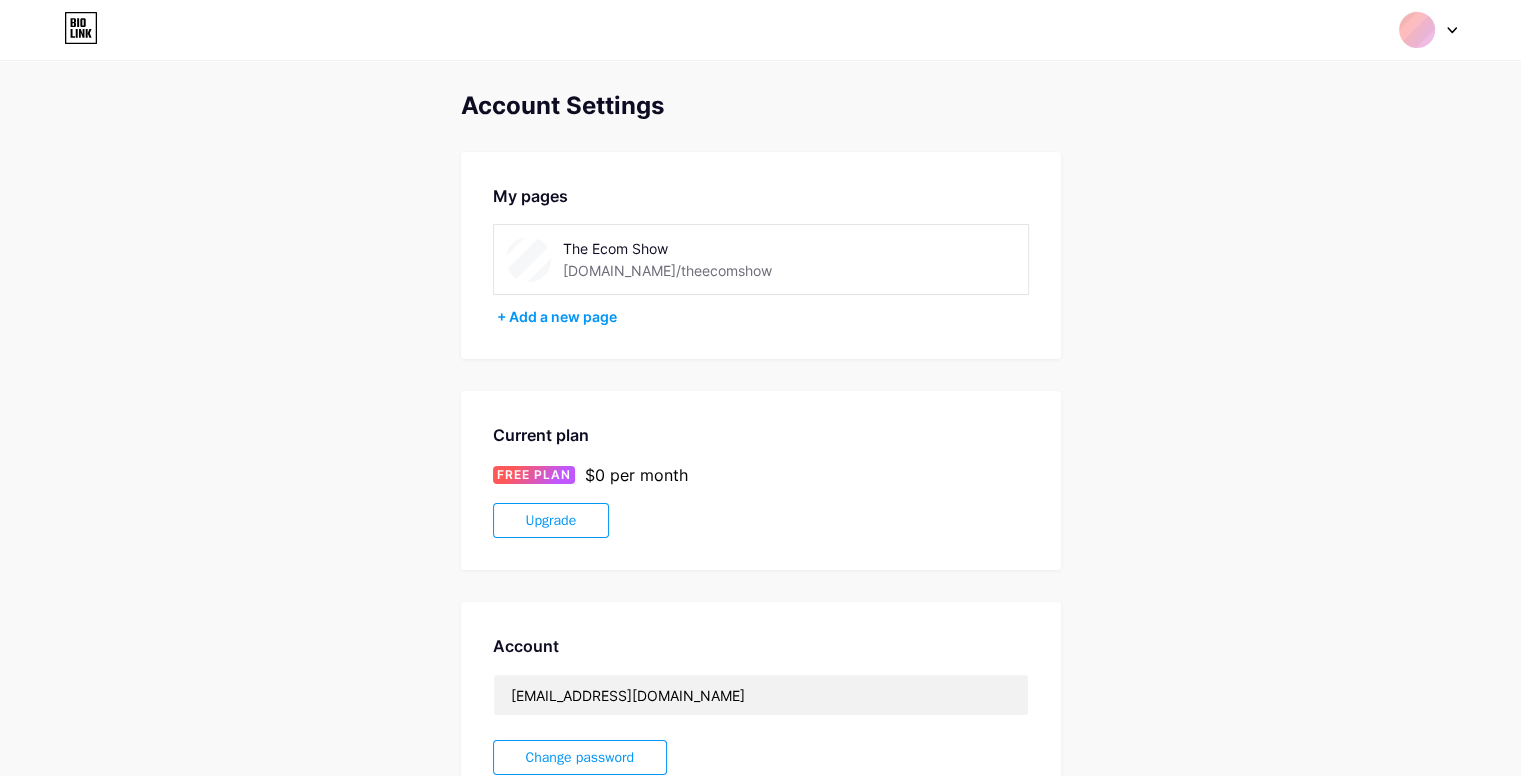 click on "[DOMAIN_NAME]/theecomshow" at bounding box center [667, 270] 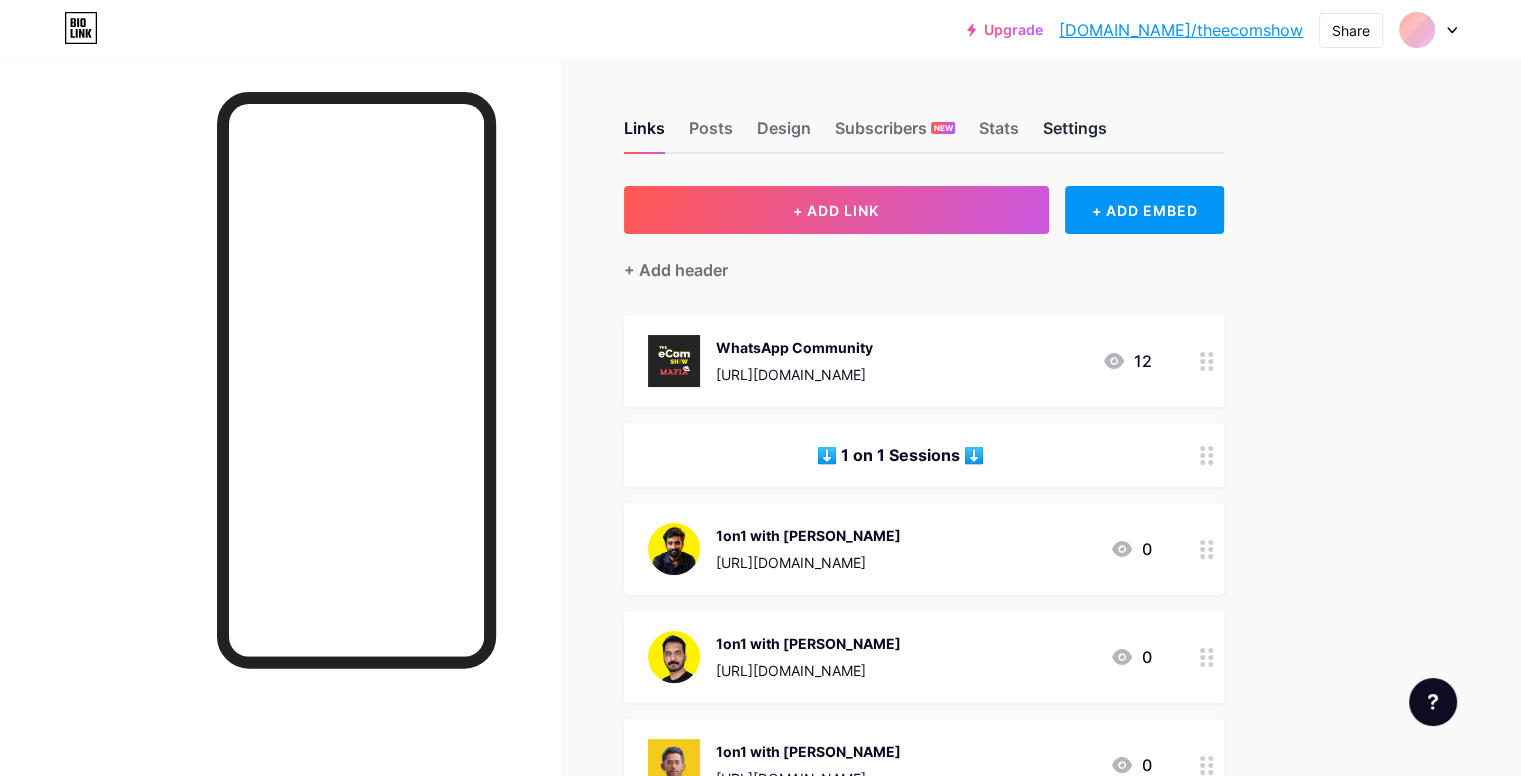 click on "Settings" at bounding box center (1075, 134) 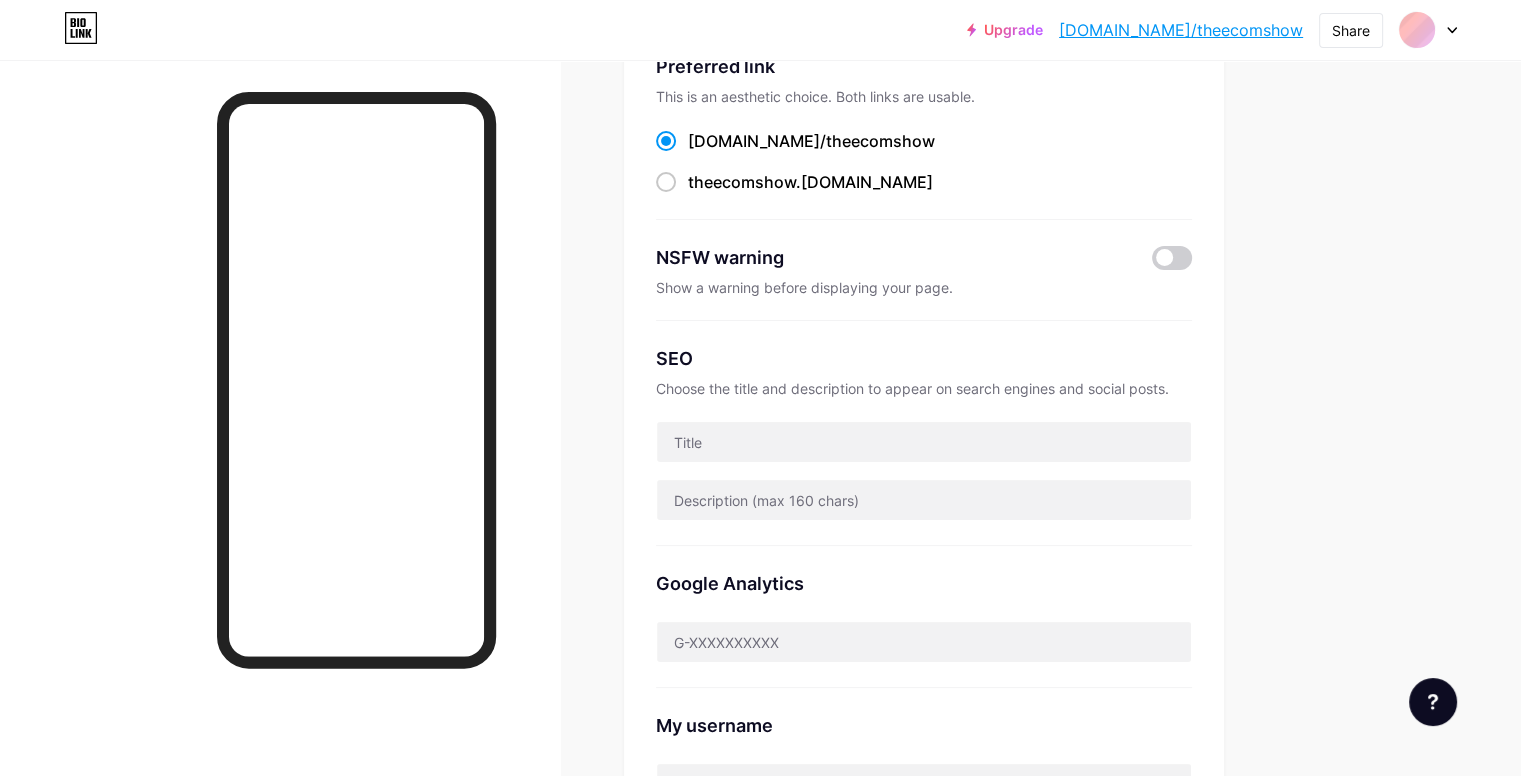 scroll, scrollTop: 0, scrollLeft: 0, axis: both 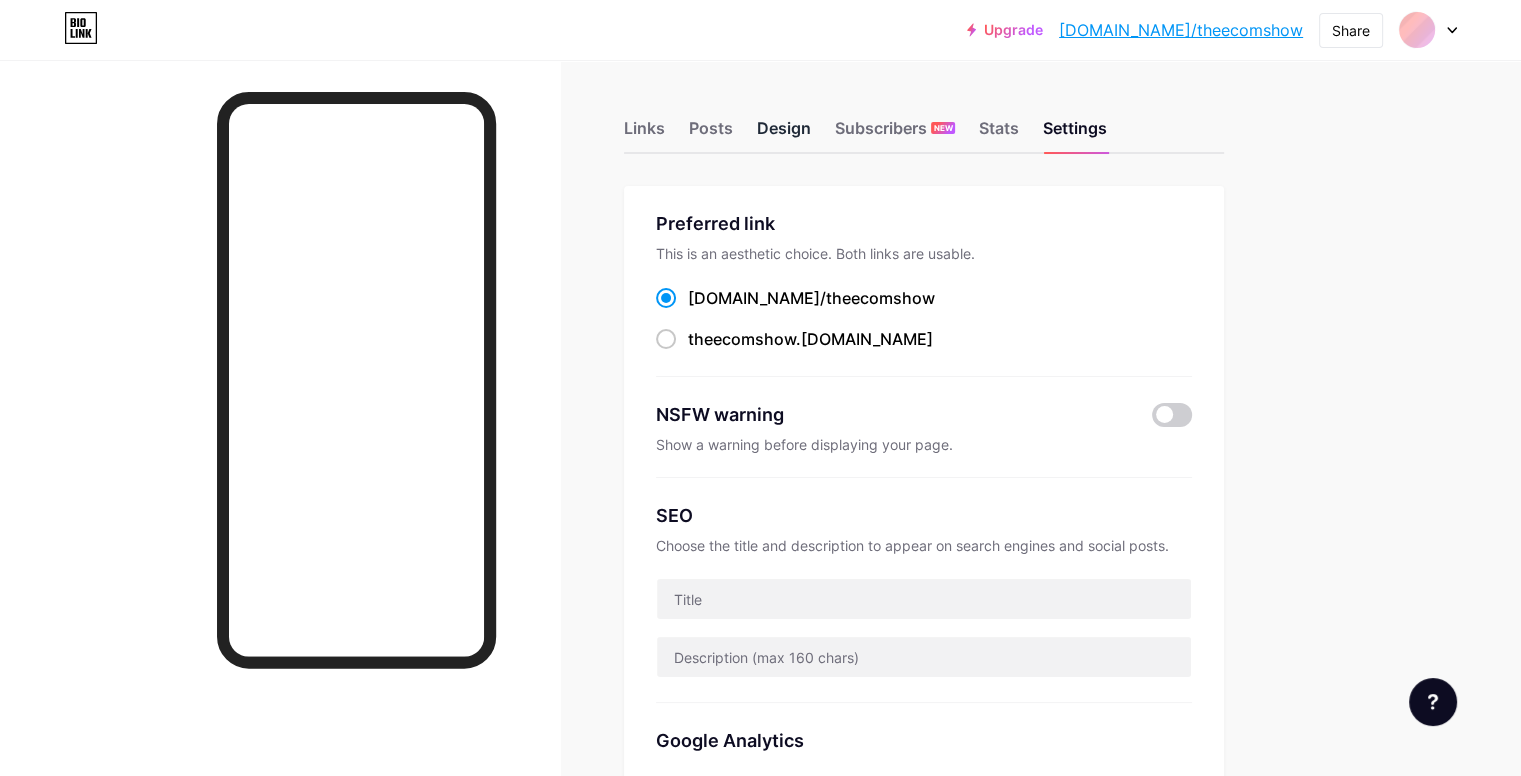click on "Design" at bounding box center (784, 134) 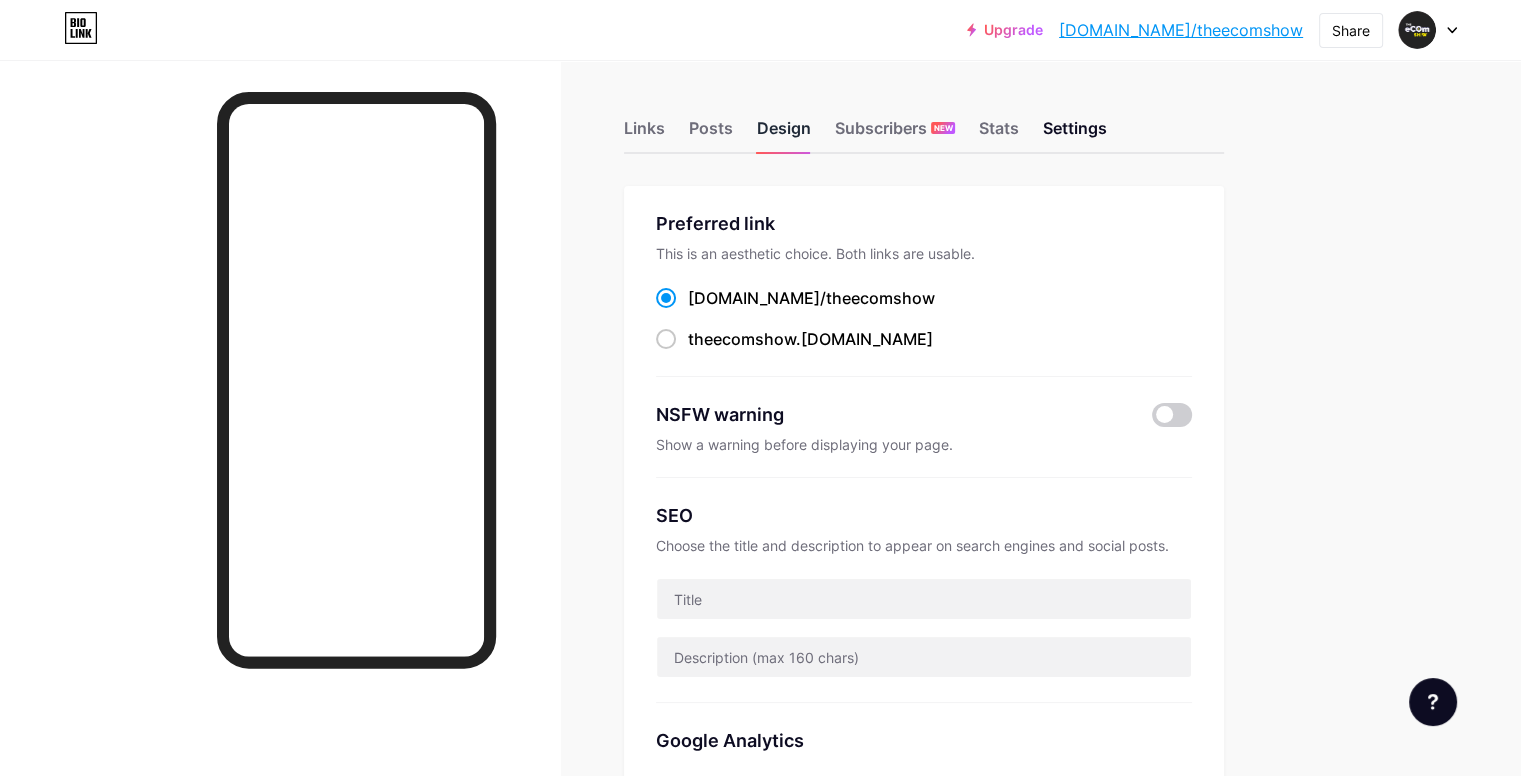 click on "Design" at bounding box center [784, 134] 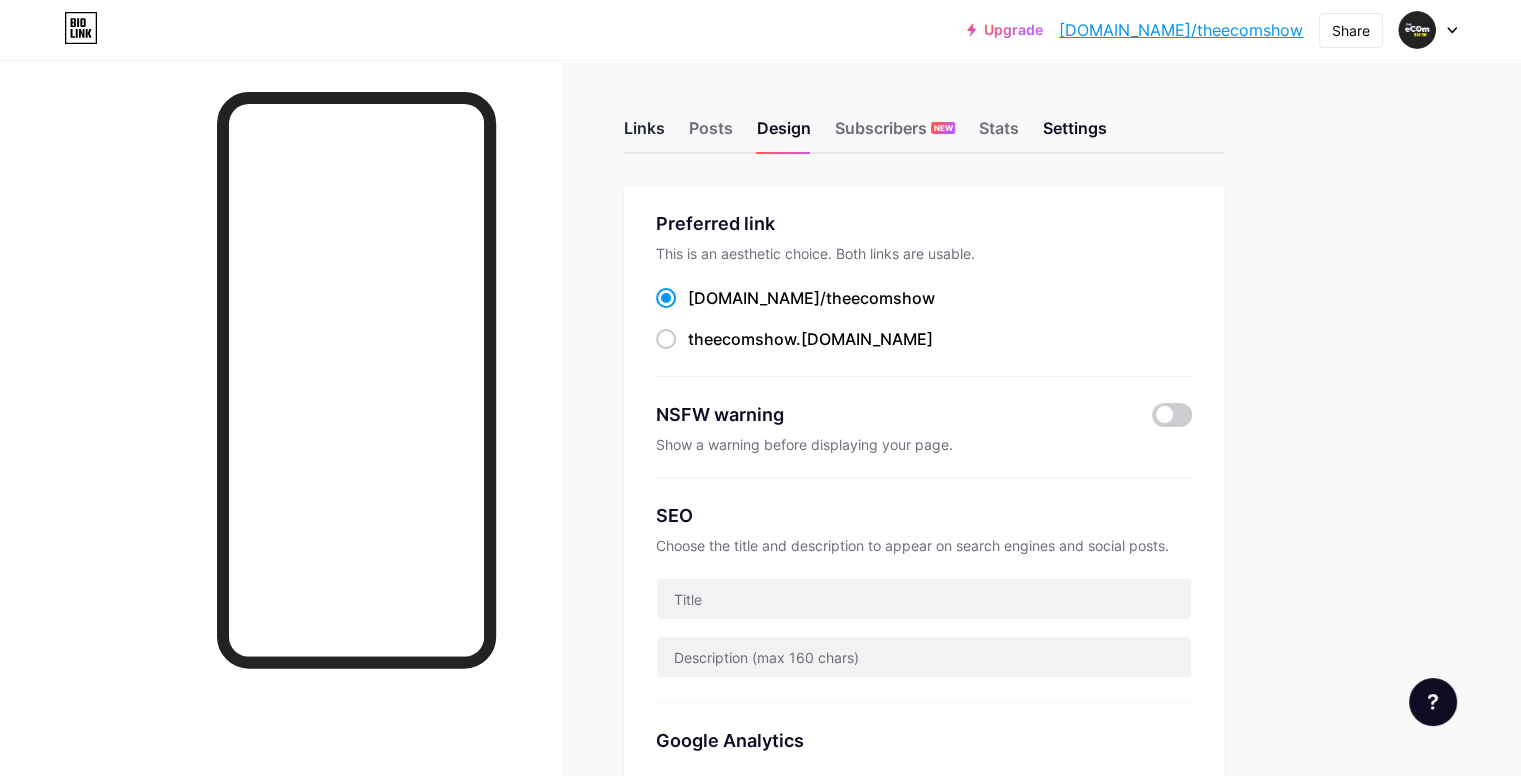 click on "Links" at bounding box center [644, 134] 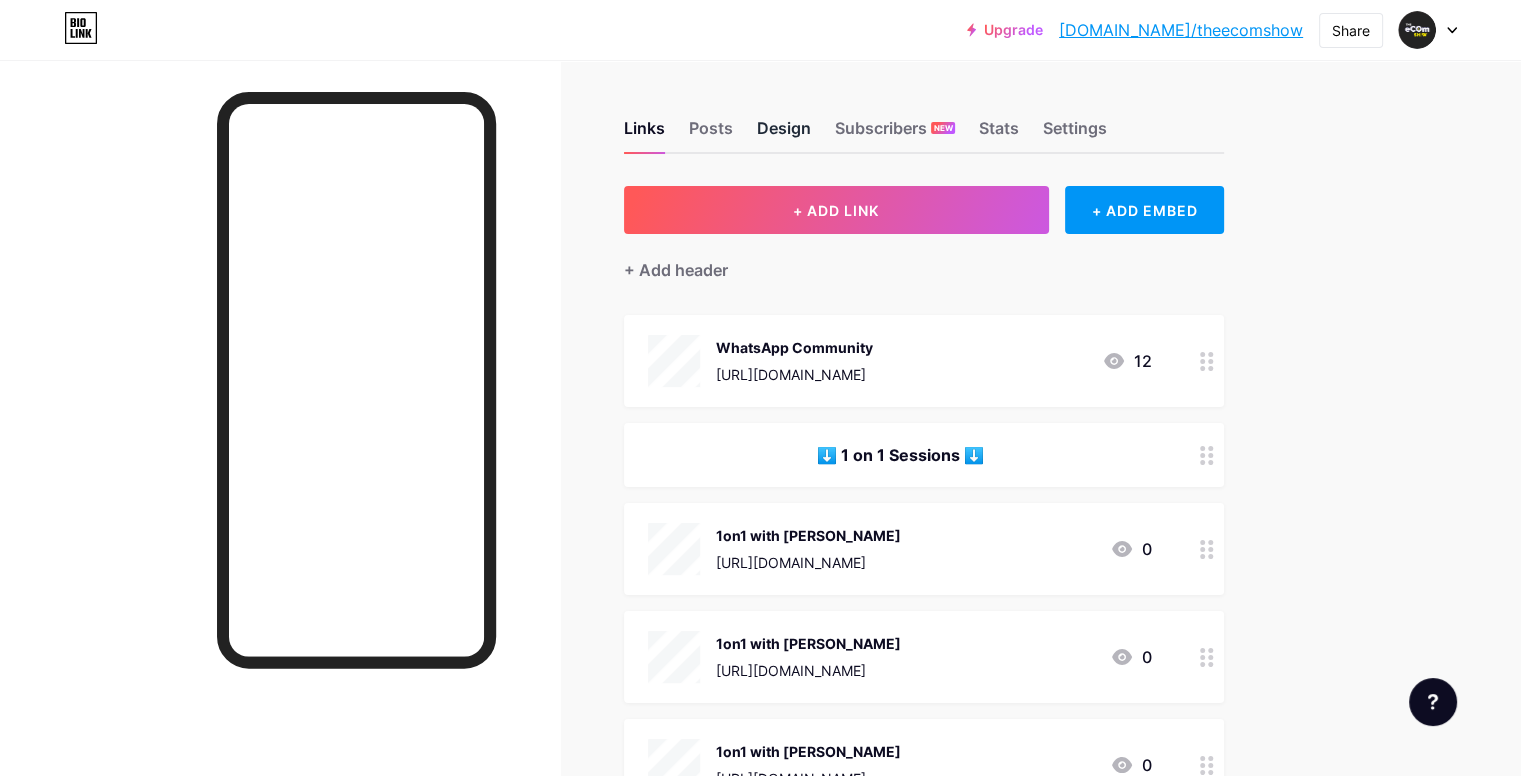 click on "Design" at bounding box center [784, 134] 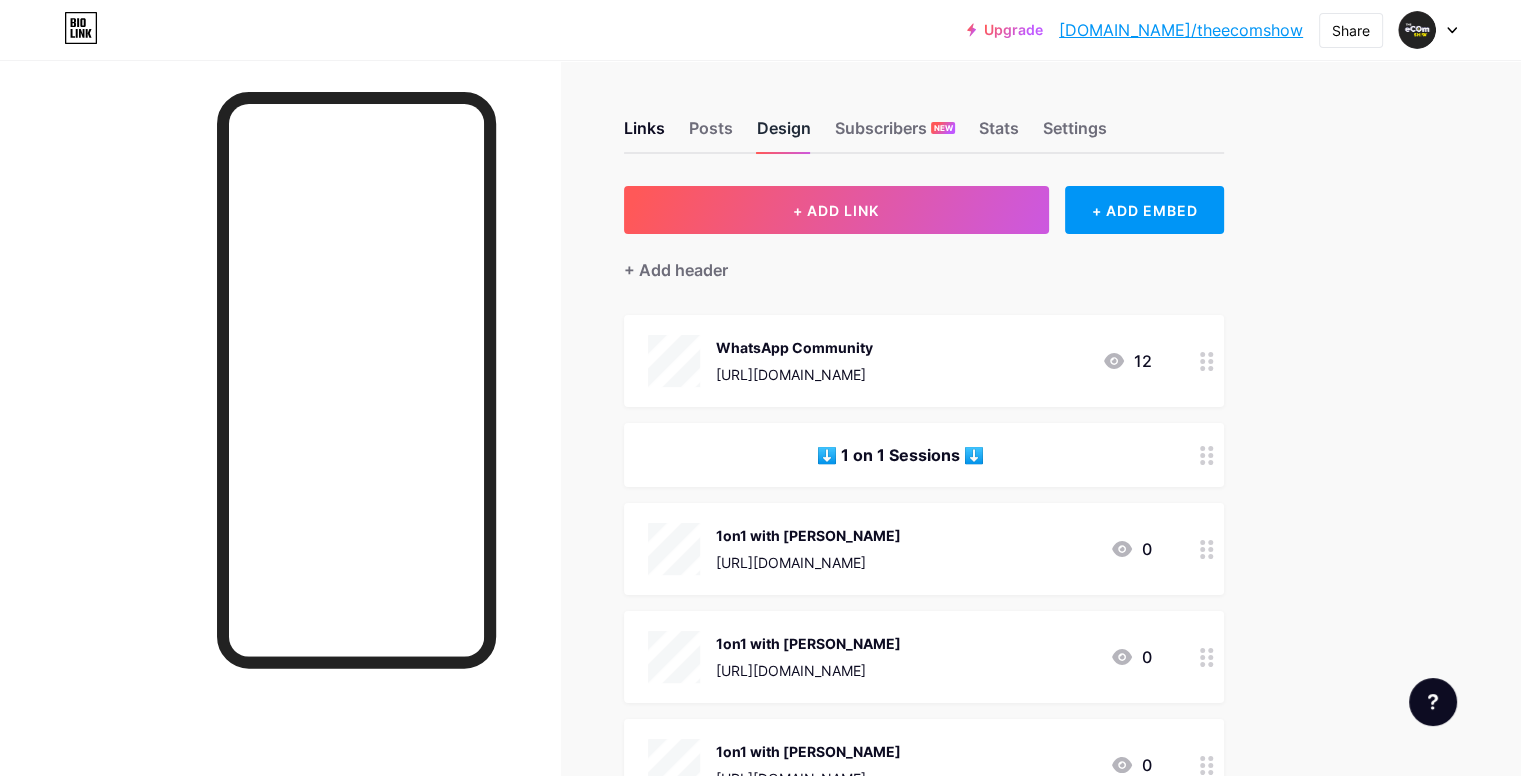 click on "Design" at bounding box center [784, 134] 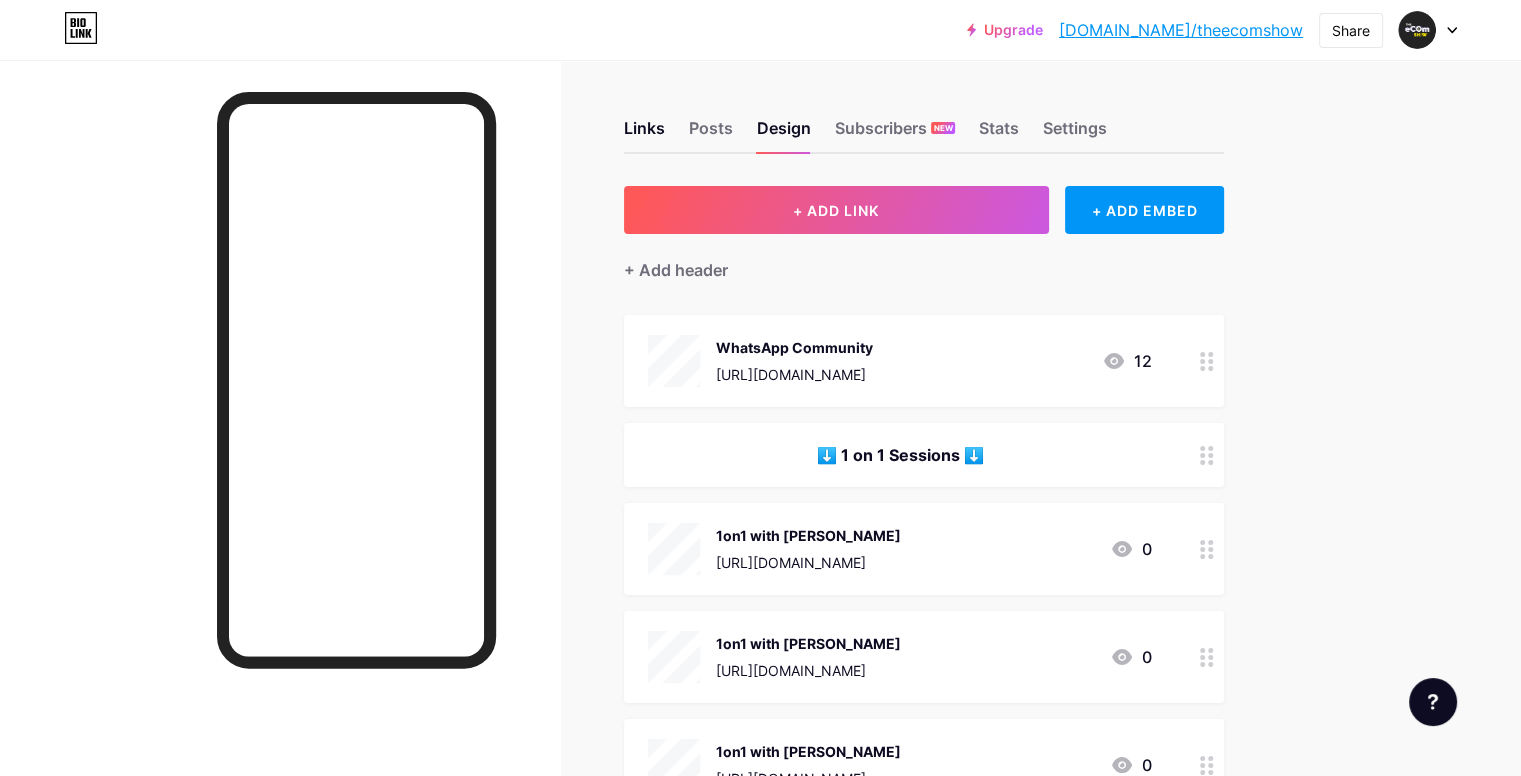 click on "Upgrade   bio.link/theeco...   bio.link/theecomshow   Share               Switch accounts     The Ecom Show   bio.link/theecomshow       + Add a new page        Account settings   Logout" at bounding box center [760, 30] 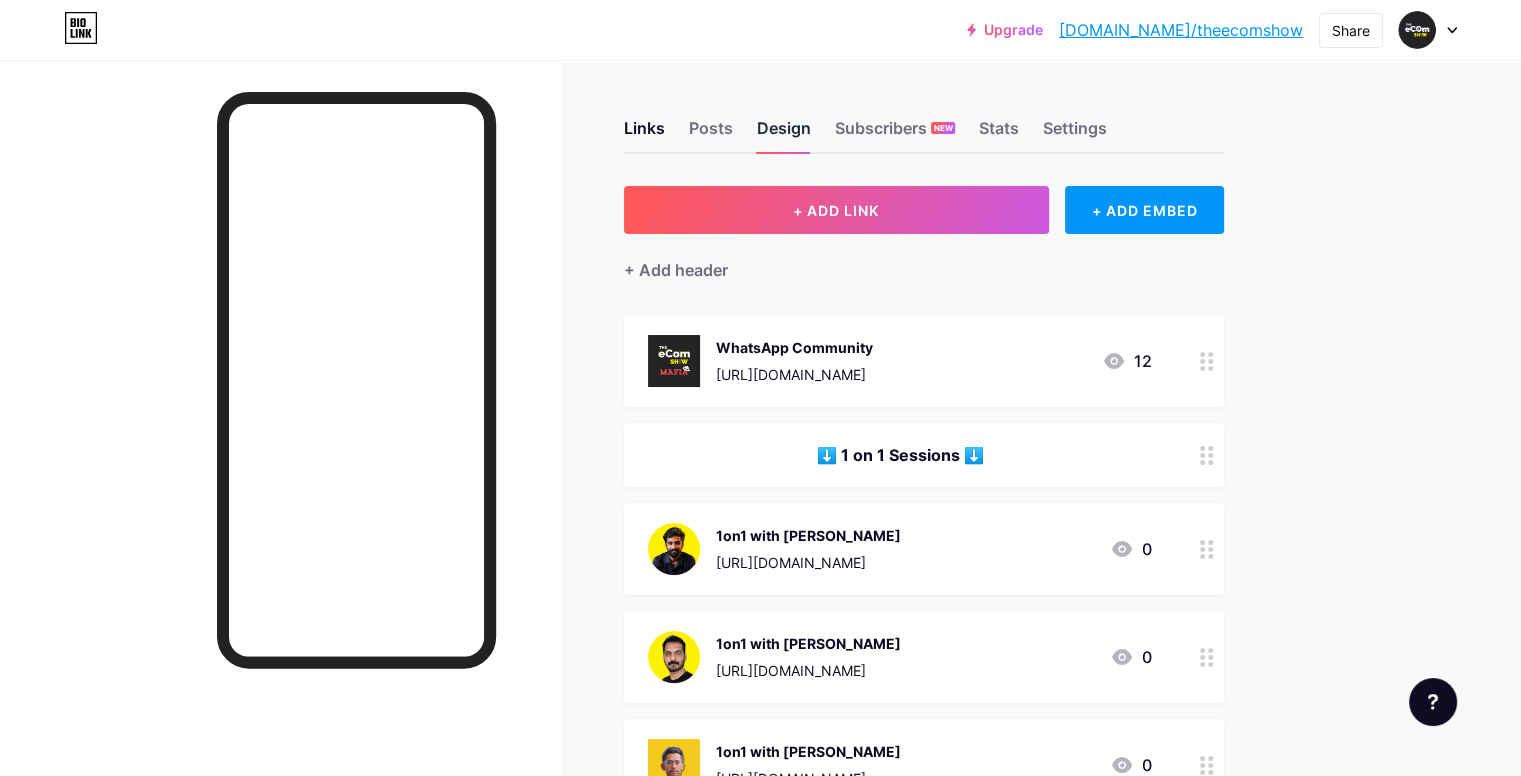 click on "Design" at bounding box center (784, 134) 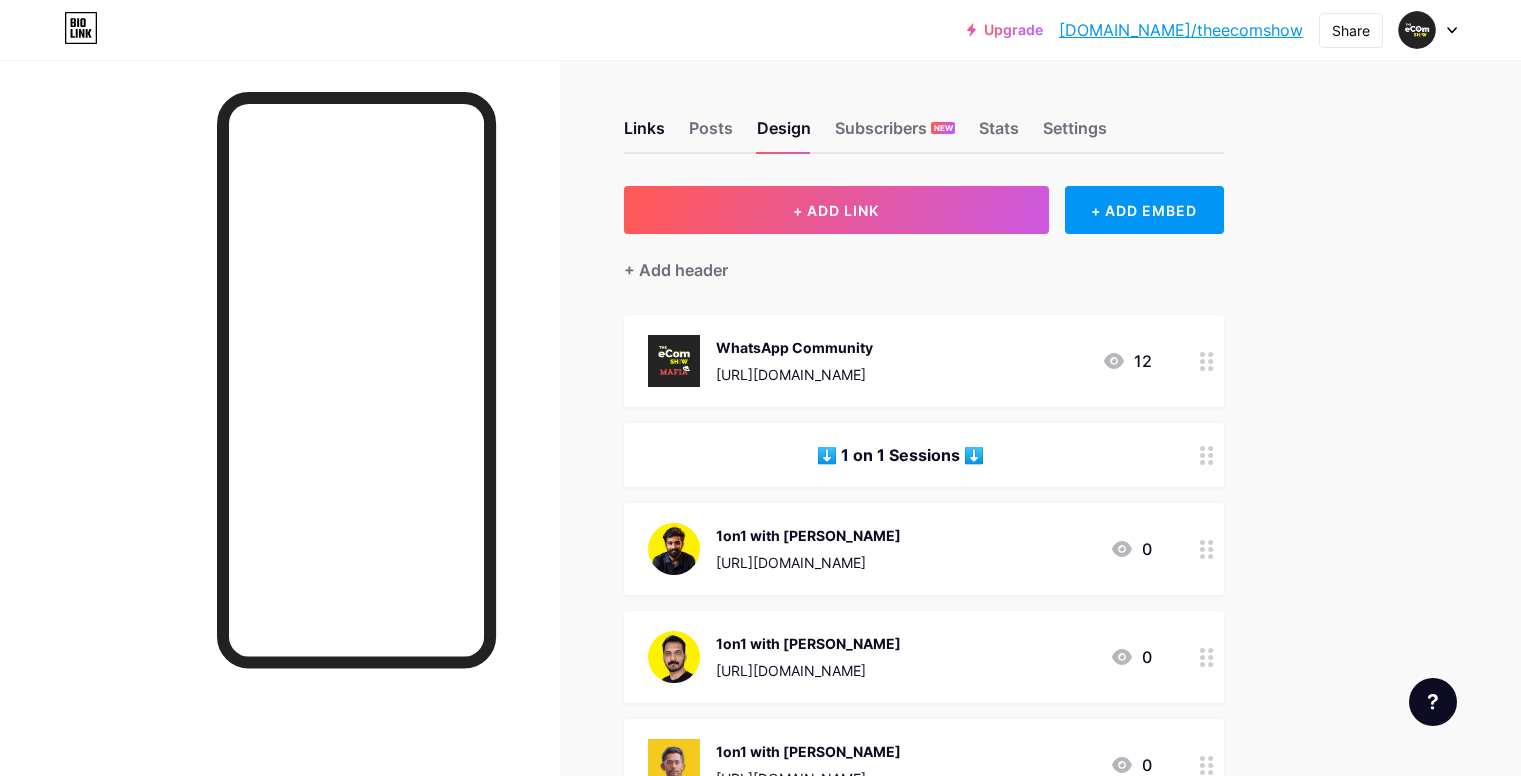 scroll, scrollTop: 0, scrollLeft: 0, axis: both 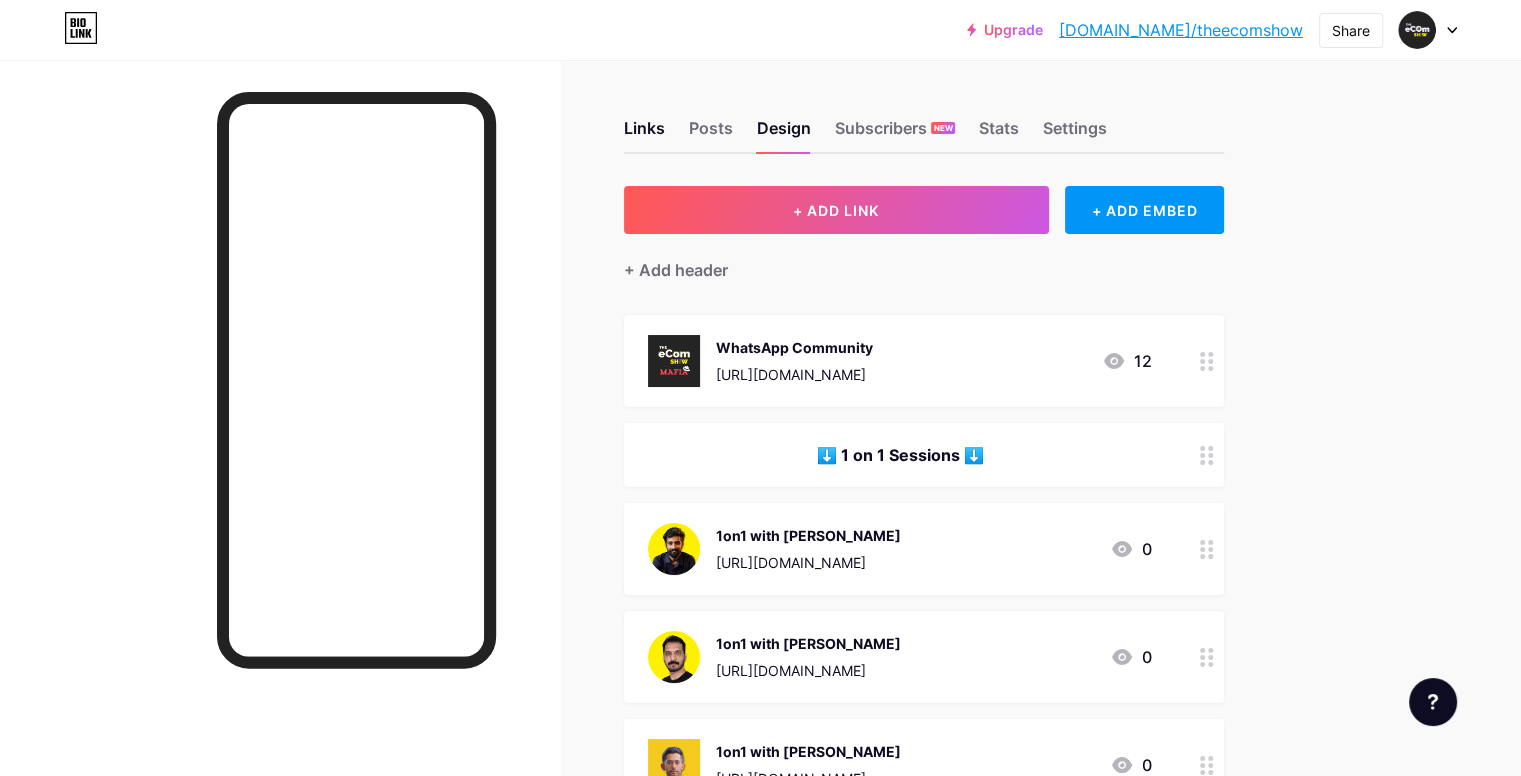 click on "Design" at bounding box center (784, 134) 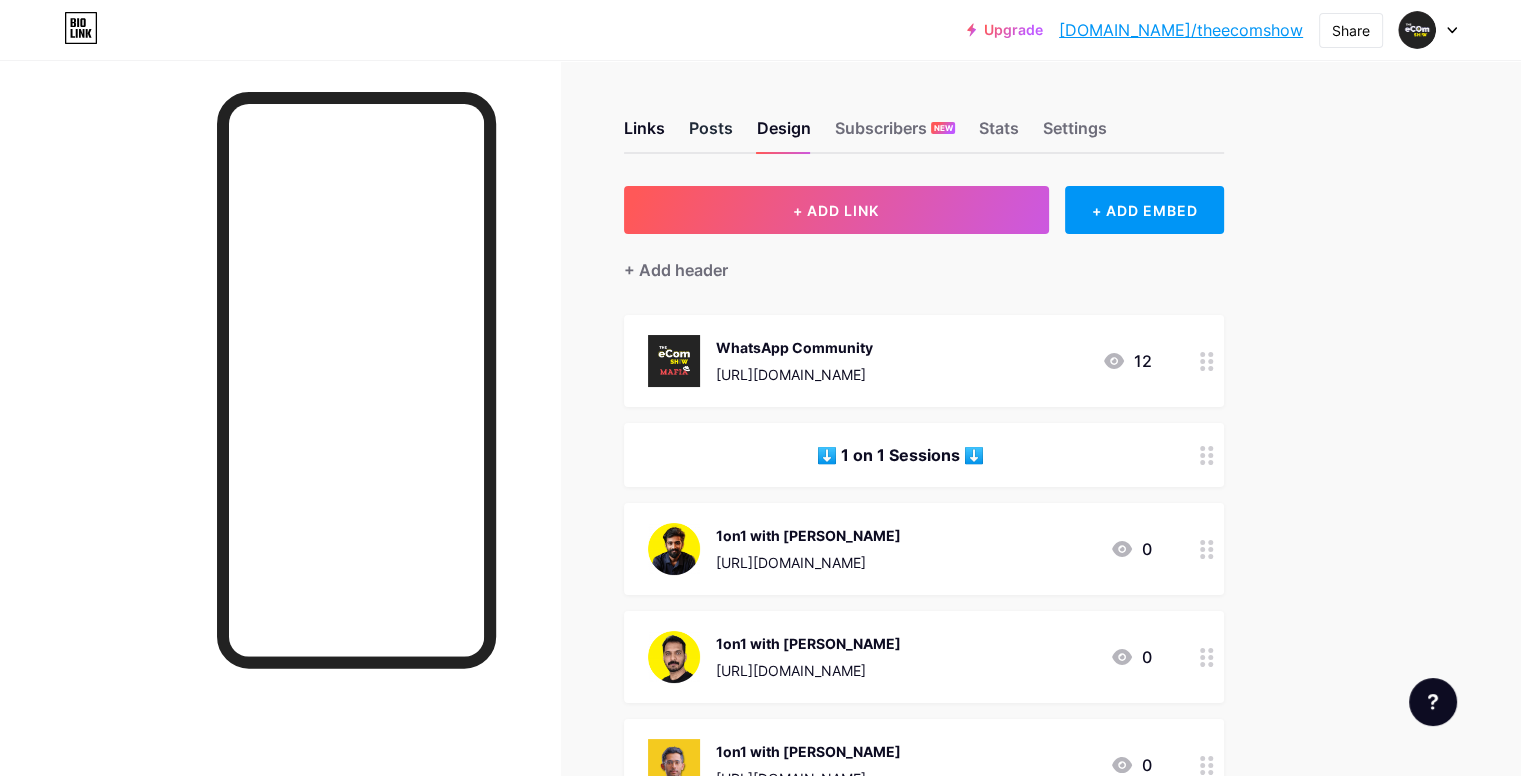 click on "Posts" at bounding box center [711, 134] 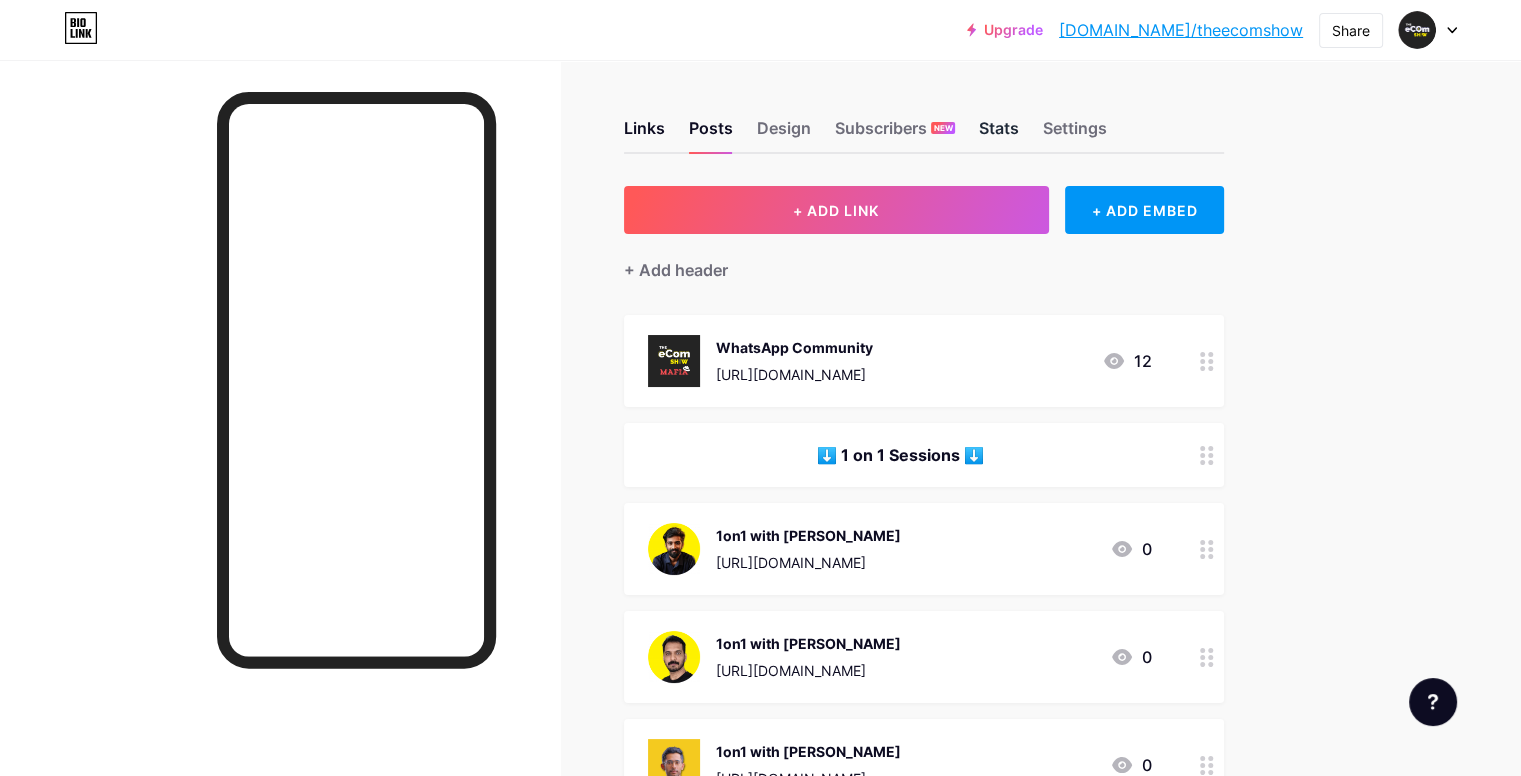 click on "Stats" at bounding box center [999, 134] 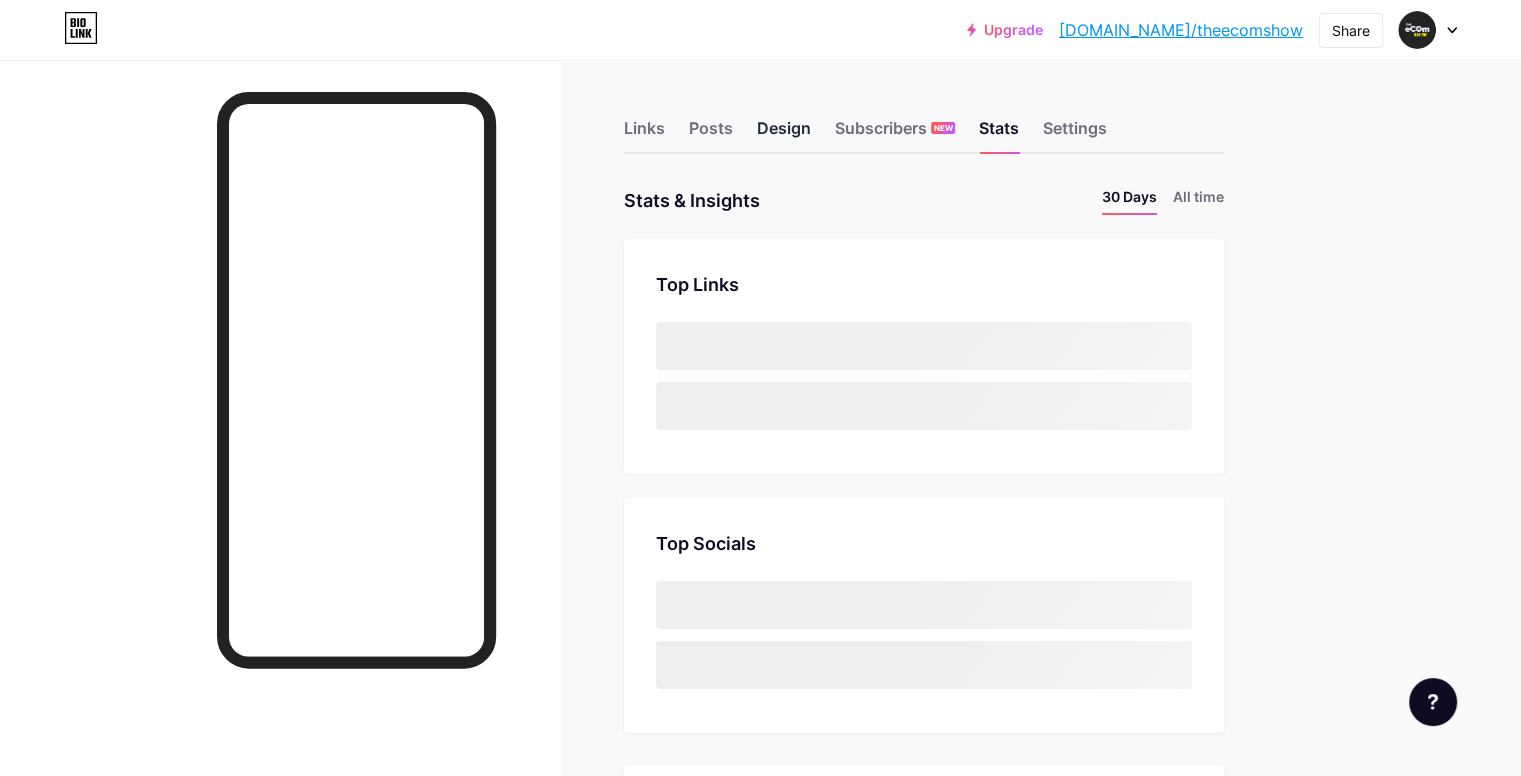 click on "Design" at bounding box center (784, 134) 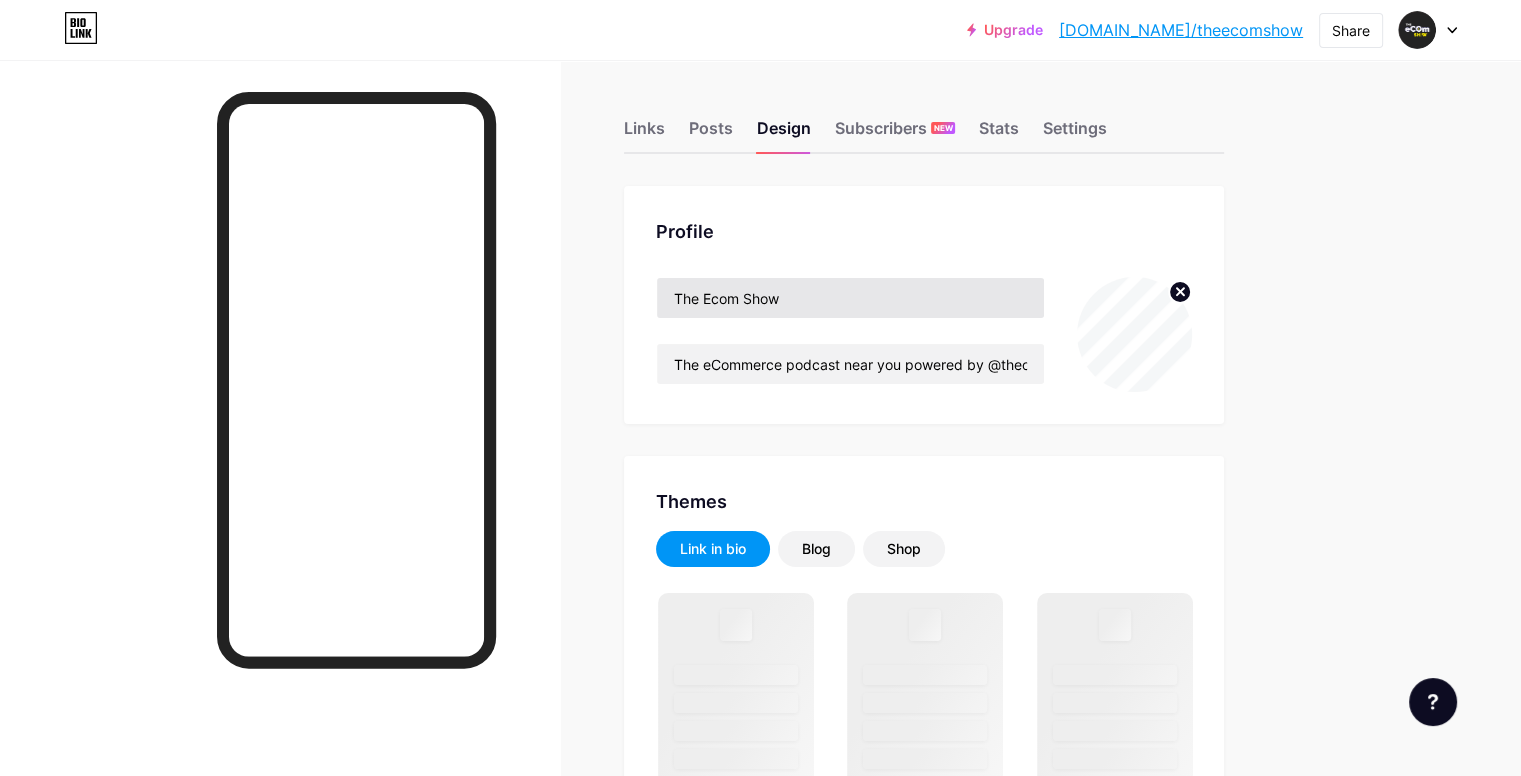 drag, startPoint x: 911, startPoint y: 271, endPoint x: 908, endPoint y: 288, distance: 17.262676 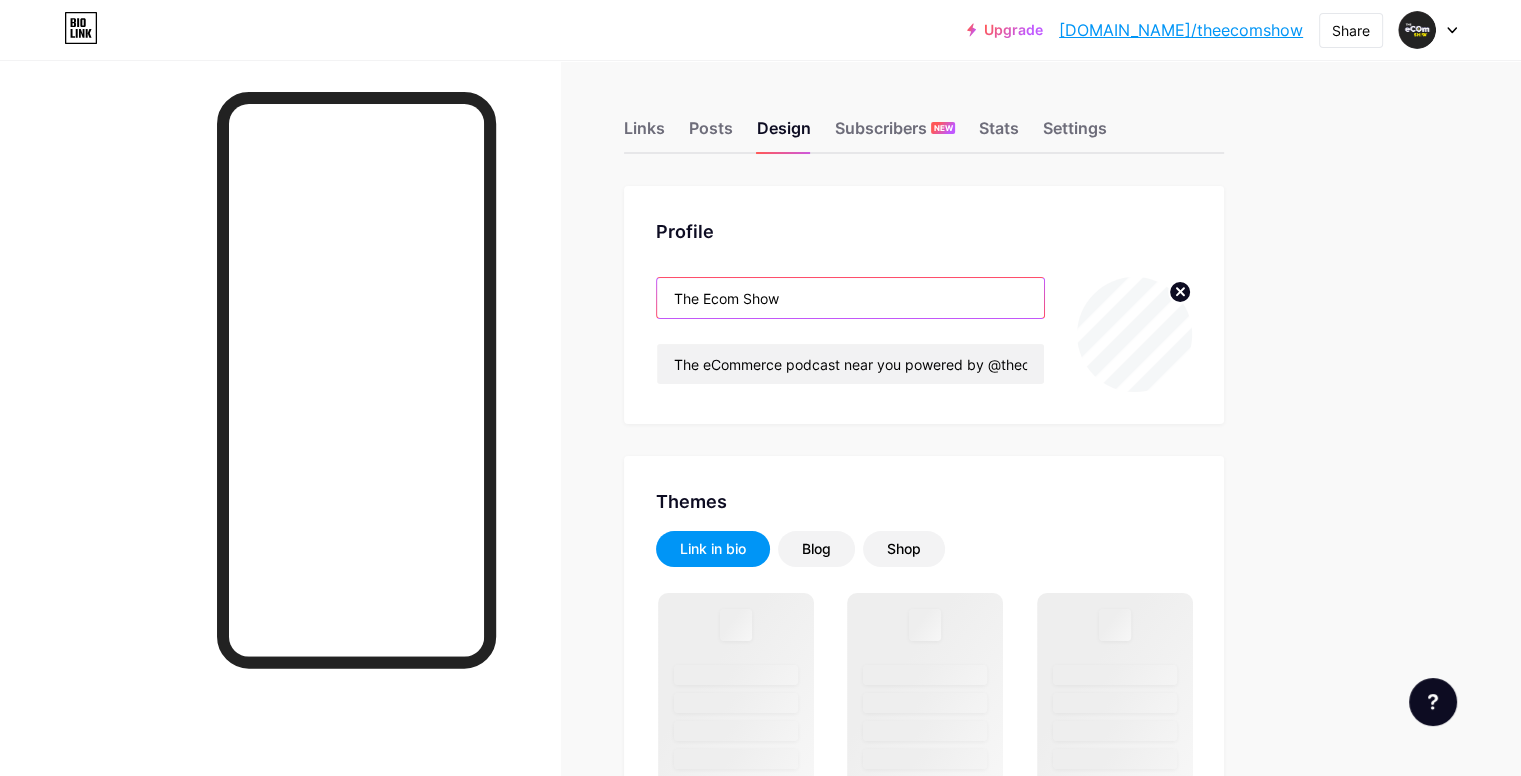 click on "The Ecom Show" at bounding box center (850, 298) 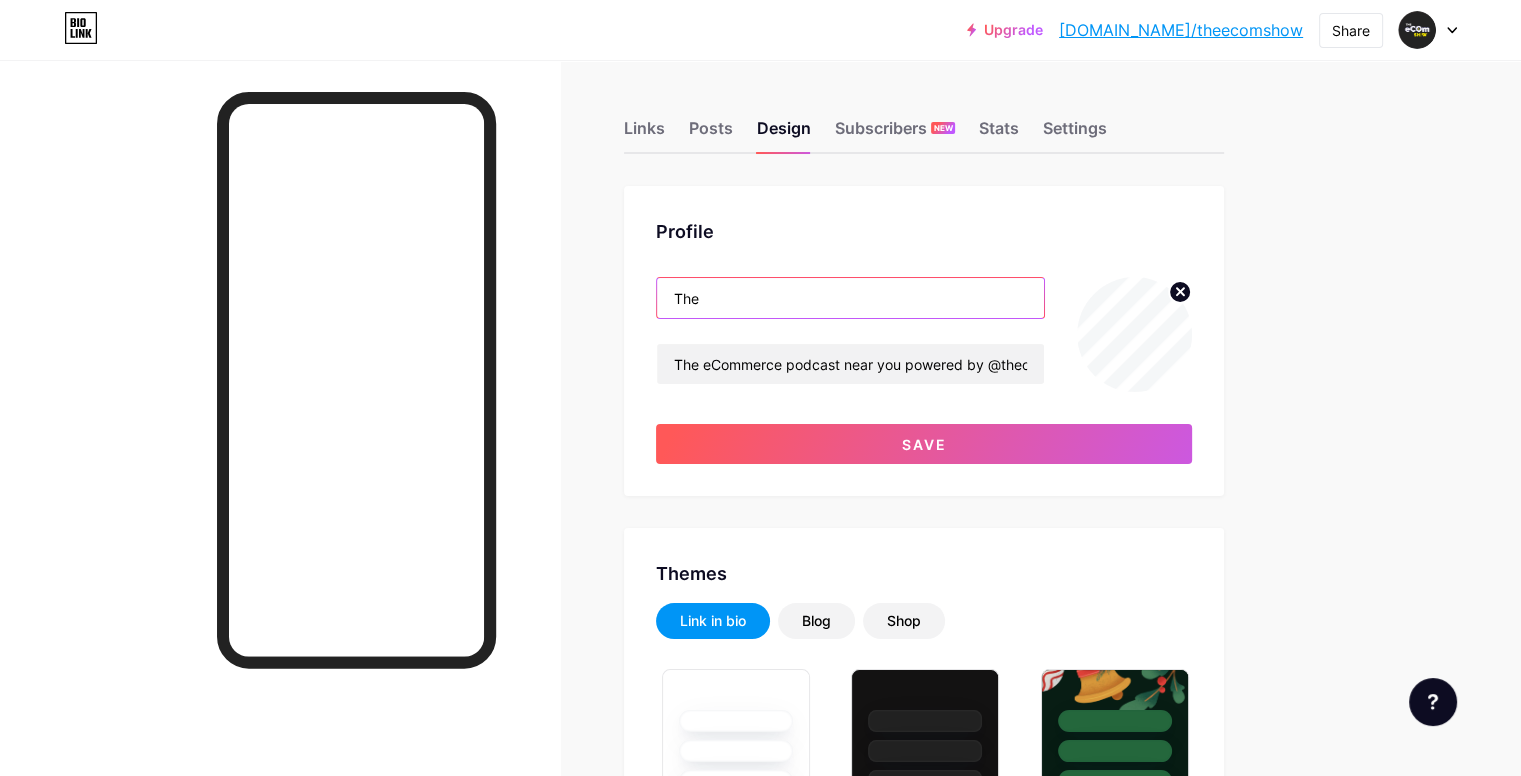 type on "The e" 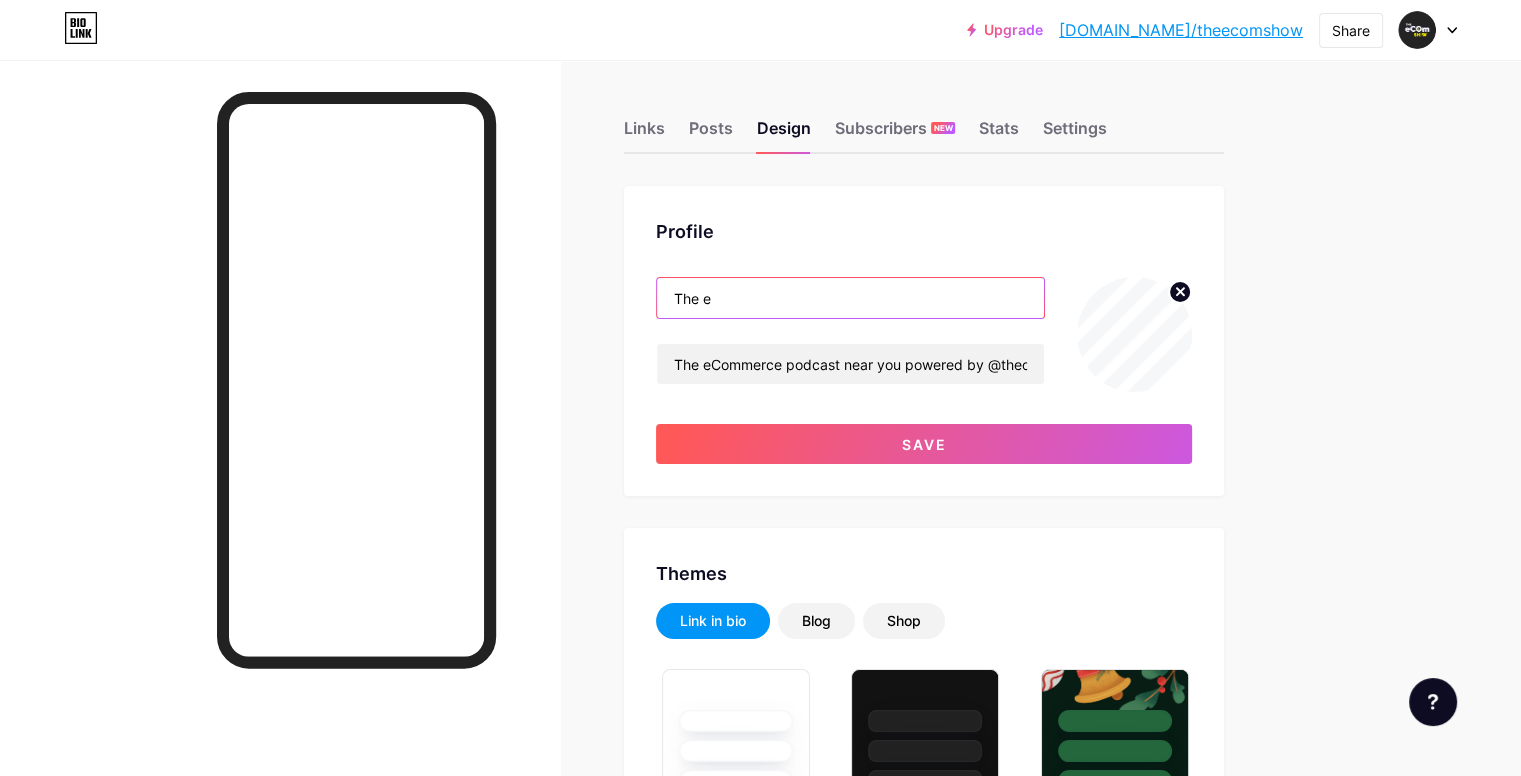 type on "#232323" 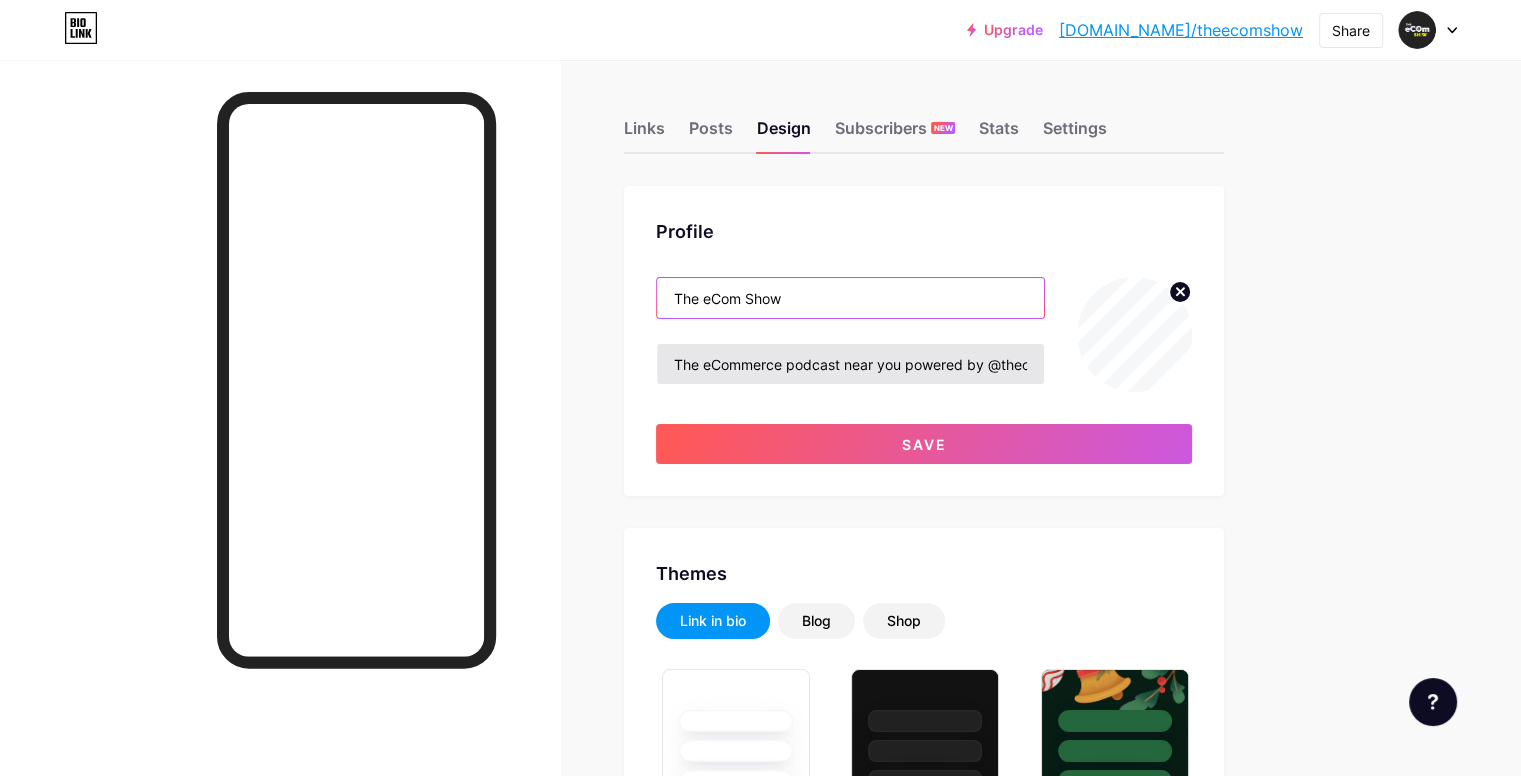 type on "The eCom Show" 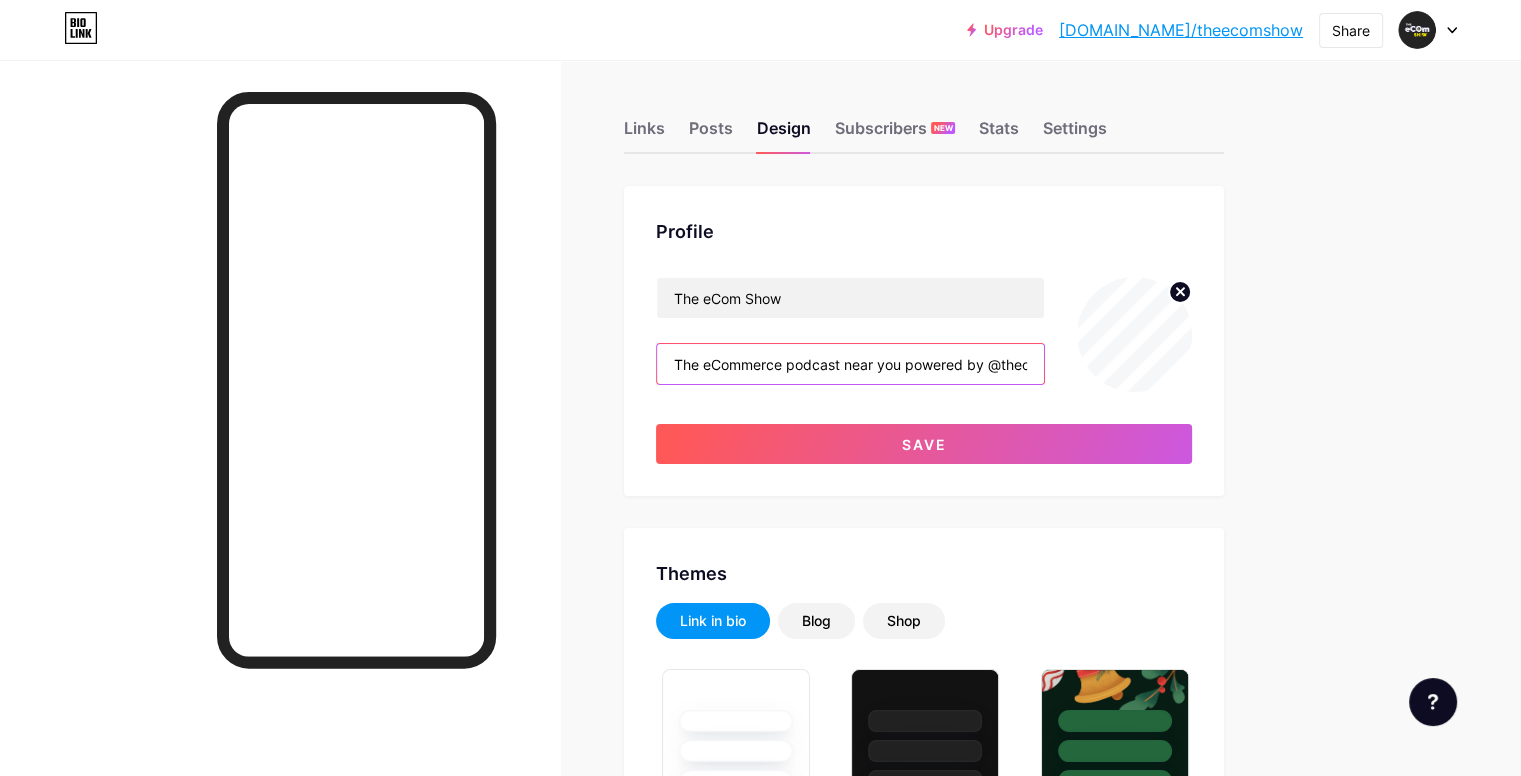 click on "The eCommerce podcast near you powered by @theonepercentages" at bounding box center [850, 364] 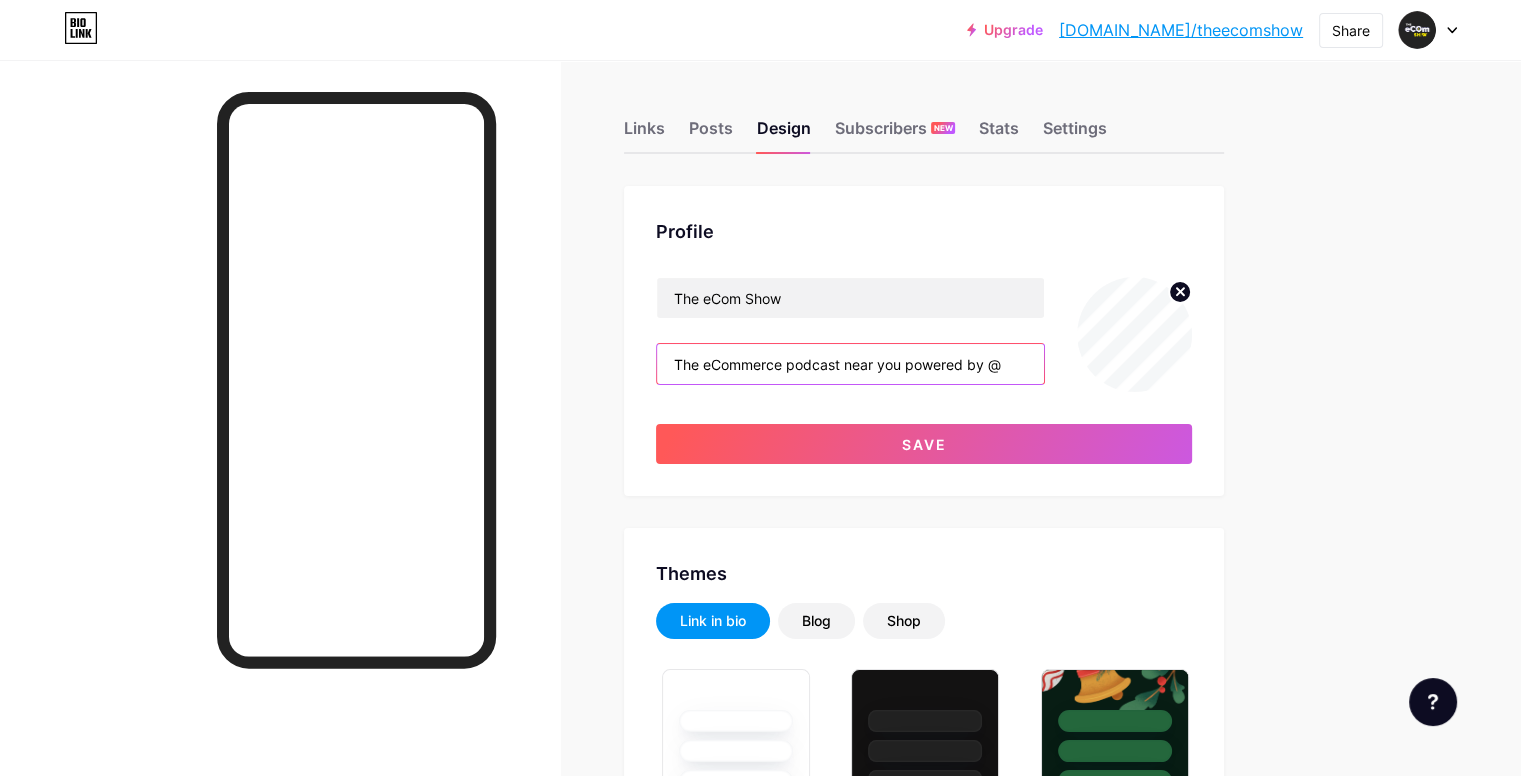 scroll, scrollTop: 0, scrollLeft: 0, axis: both 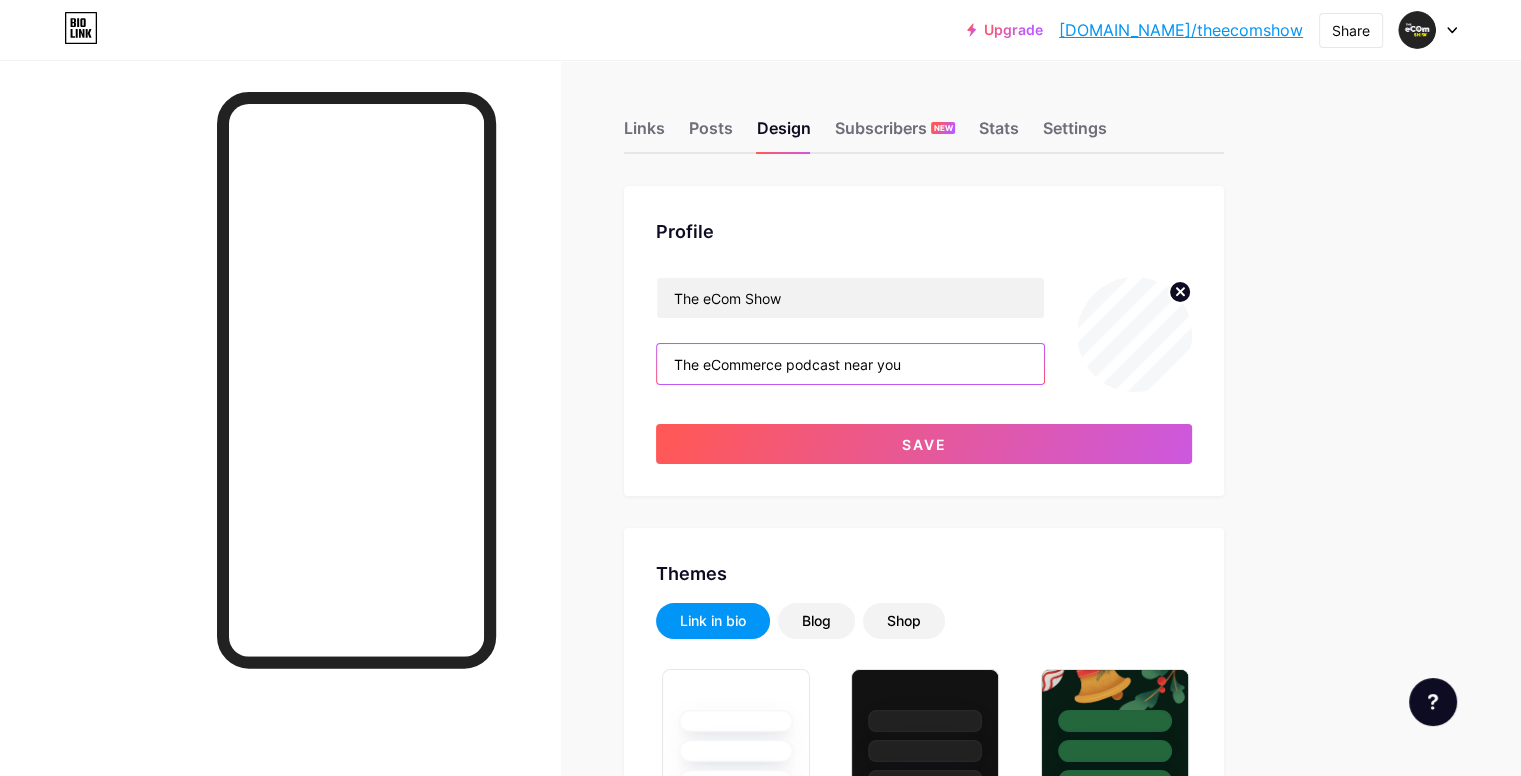 paste on "ഓൺലൈൻ ബിസിനസ്സ് അറിയാത്തതു കൊണ്ട് ആരും തോൽക്കാൻ പാടില്ല" 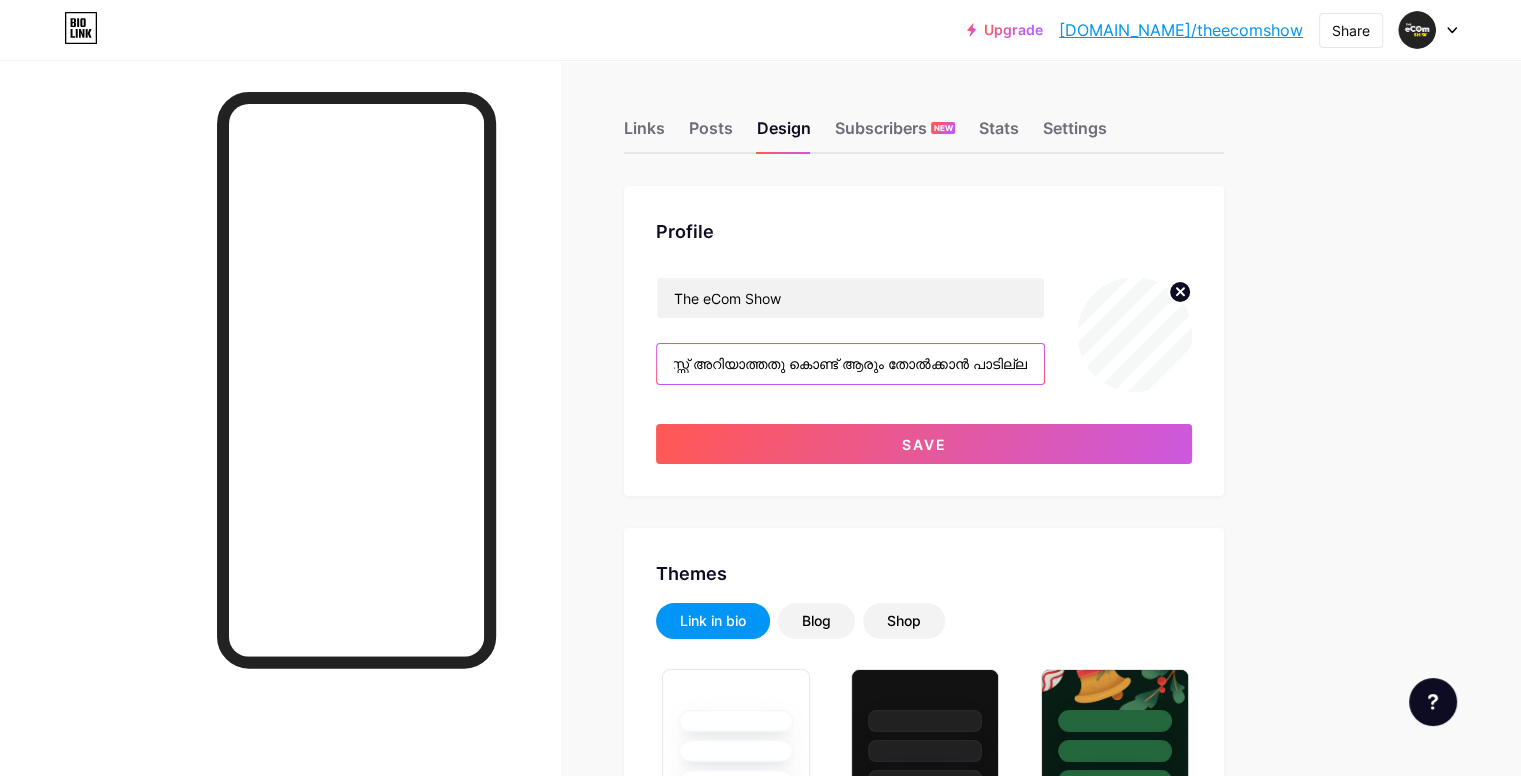 scroll, scrollTop: 0, scrollLeft: 216, axis: horizontal 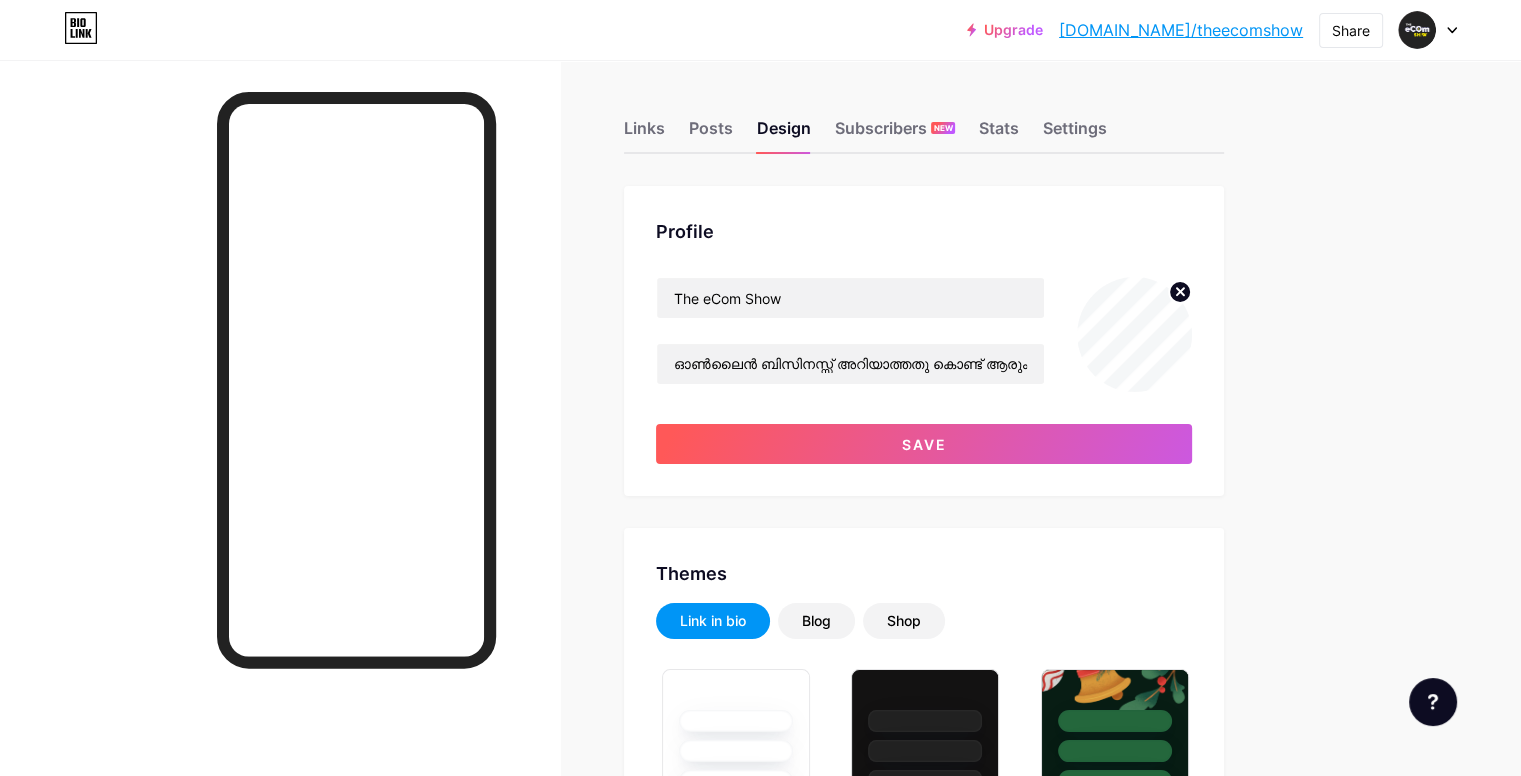 click 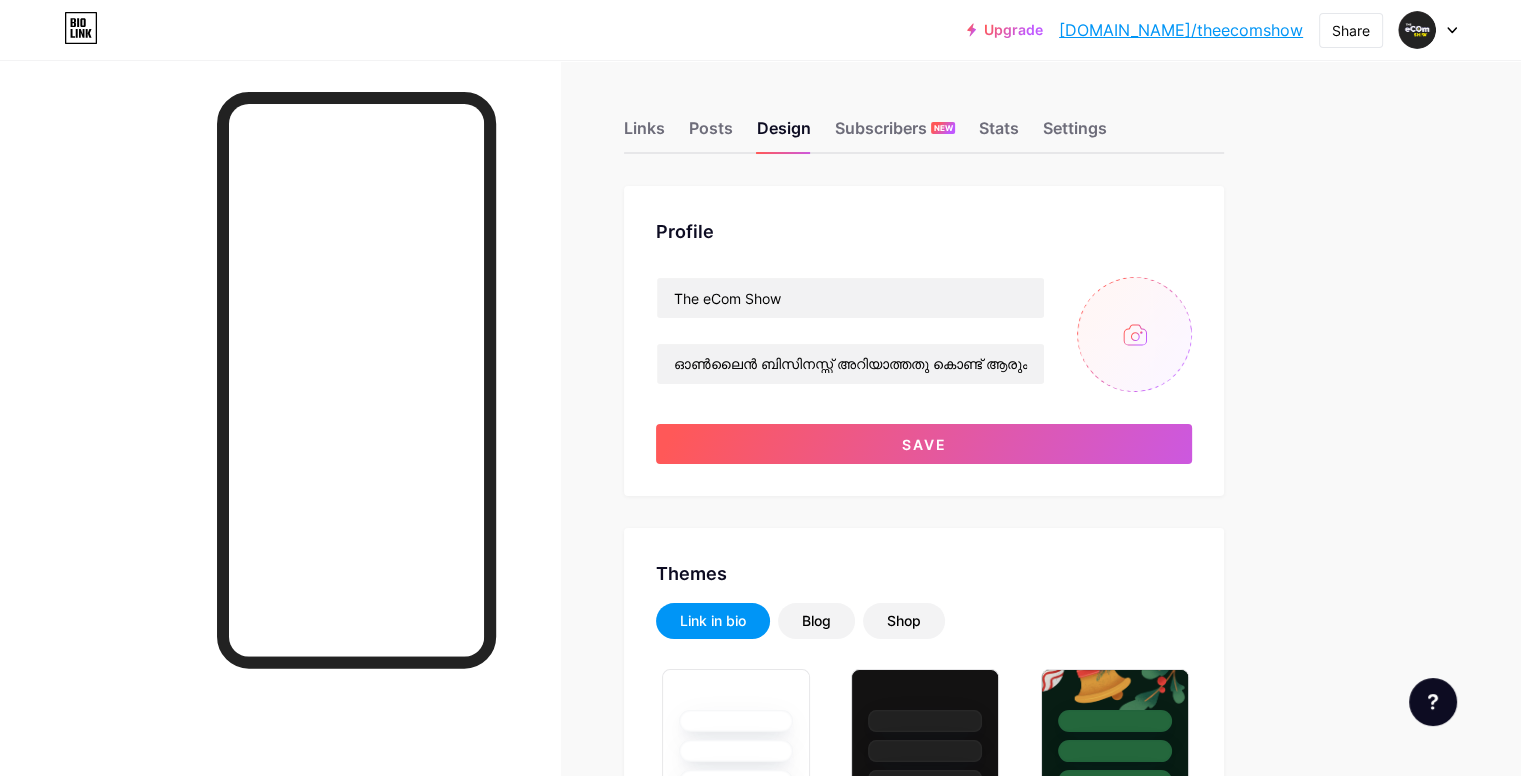 click at bounding box center (1134, 334) 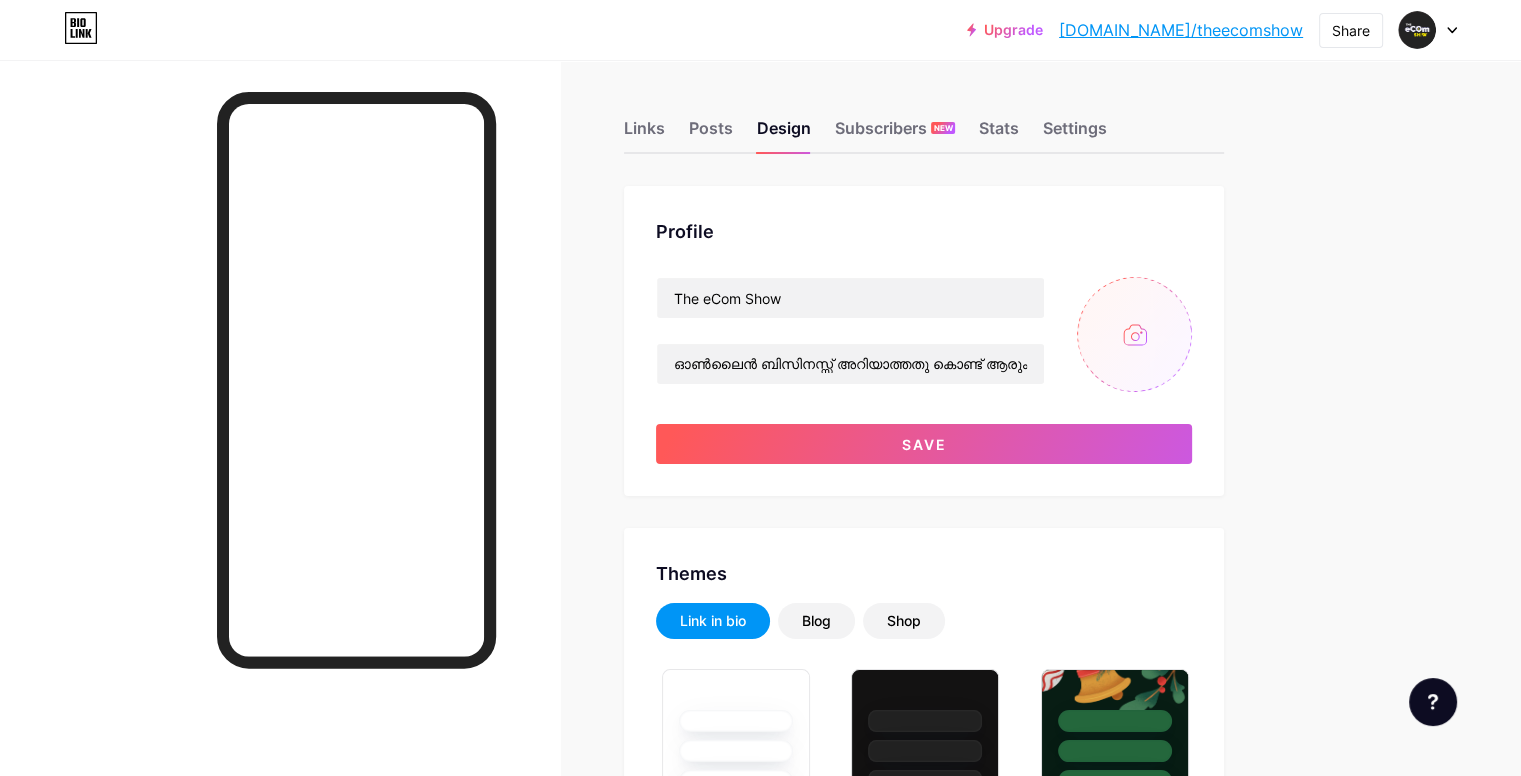 type on "C:\fakepath\Logo-GreyBG.png" 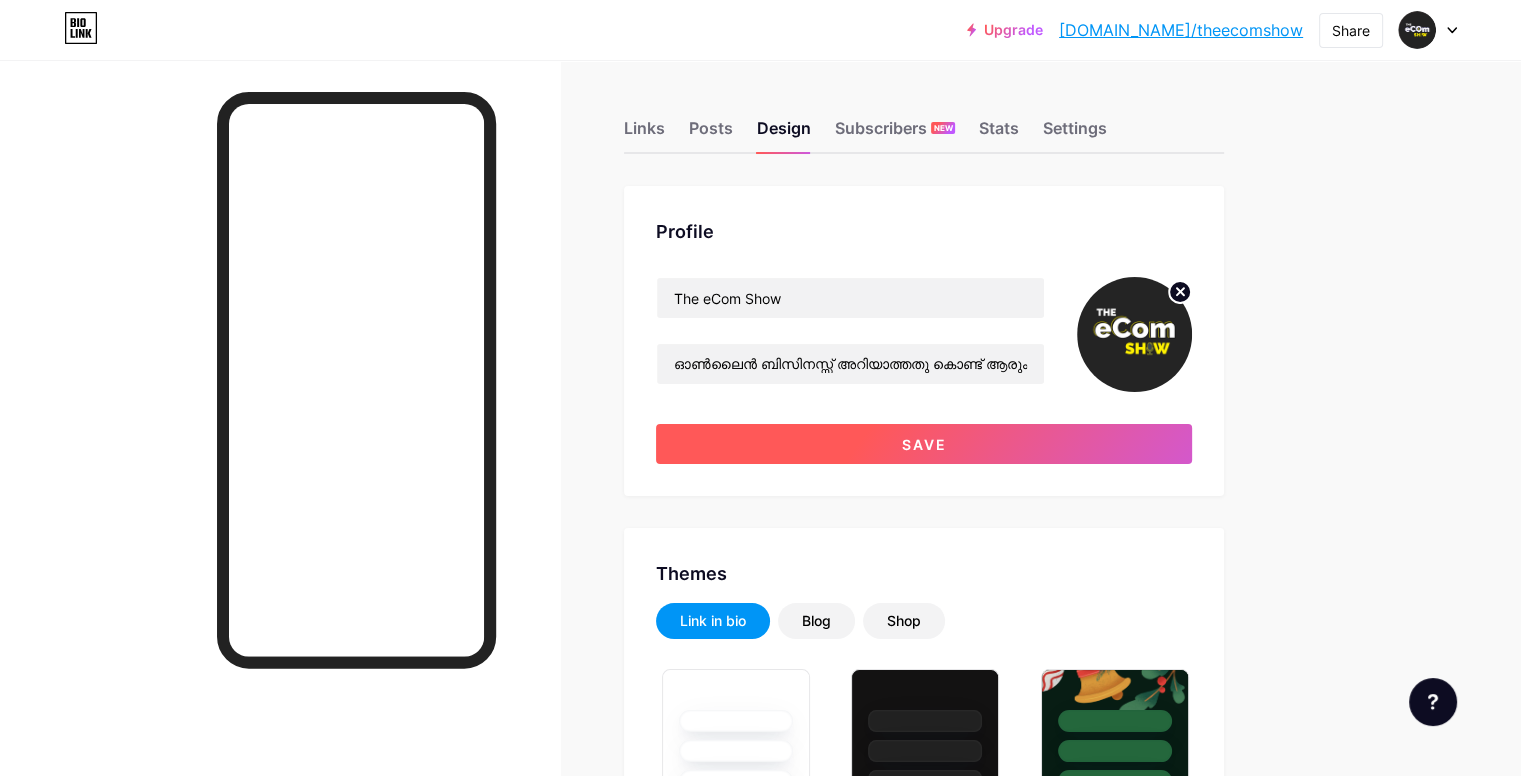click on "Save" at bounding box center [924, 444] 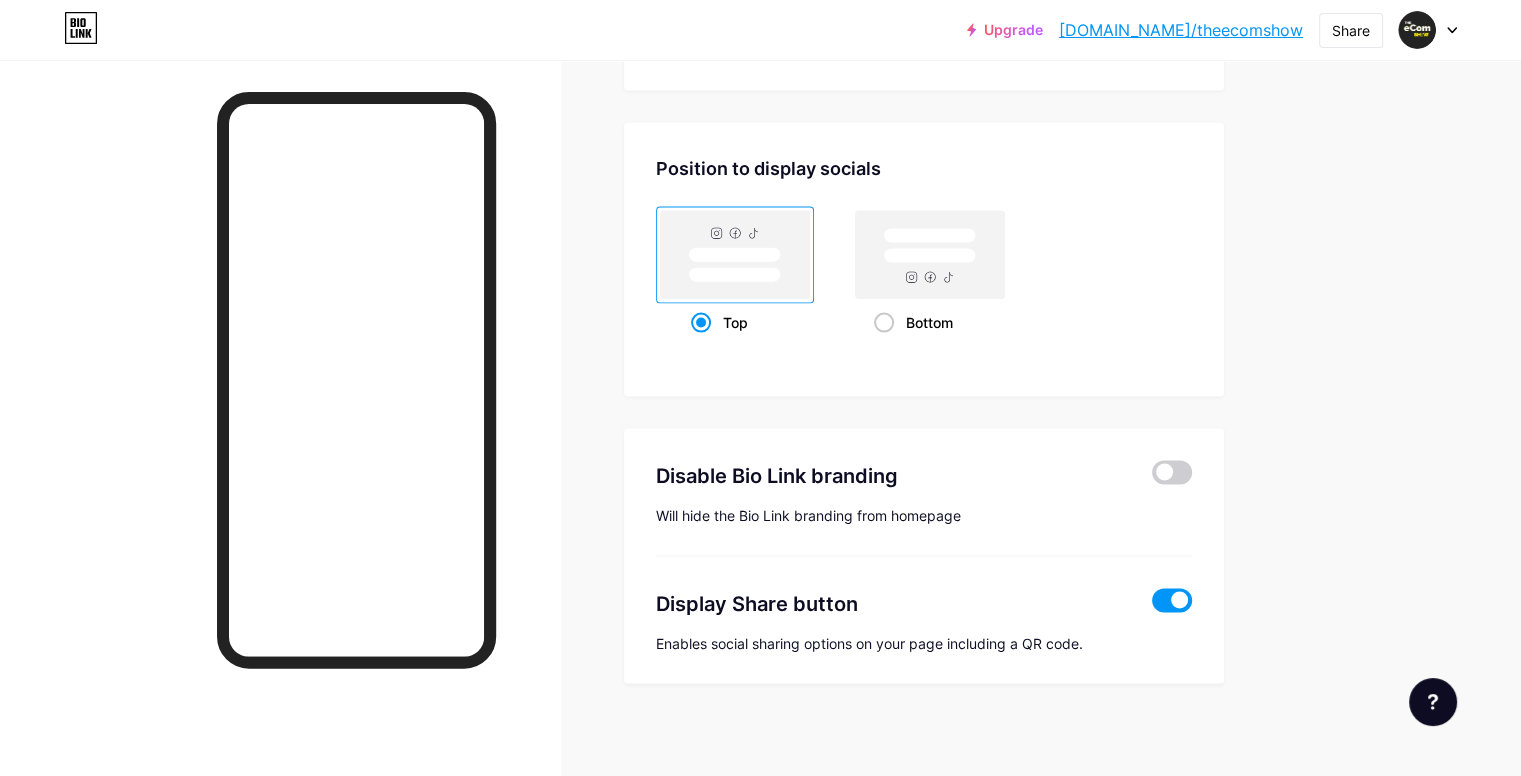 scroll, scrollTop: 3892, scrollLeft: 0, axis: vertical 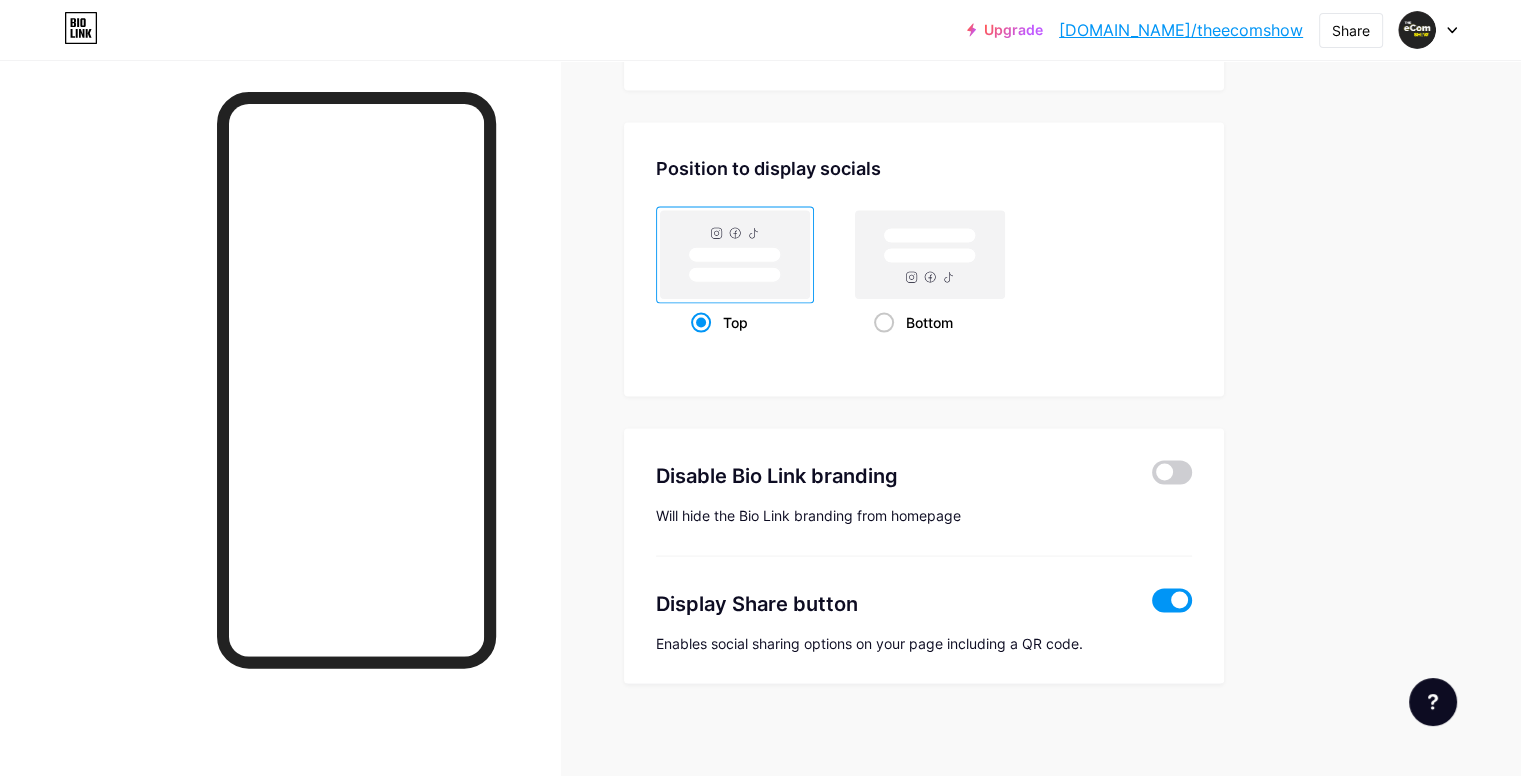 click at bounding box center [1172, 601] 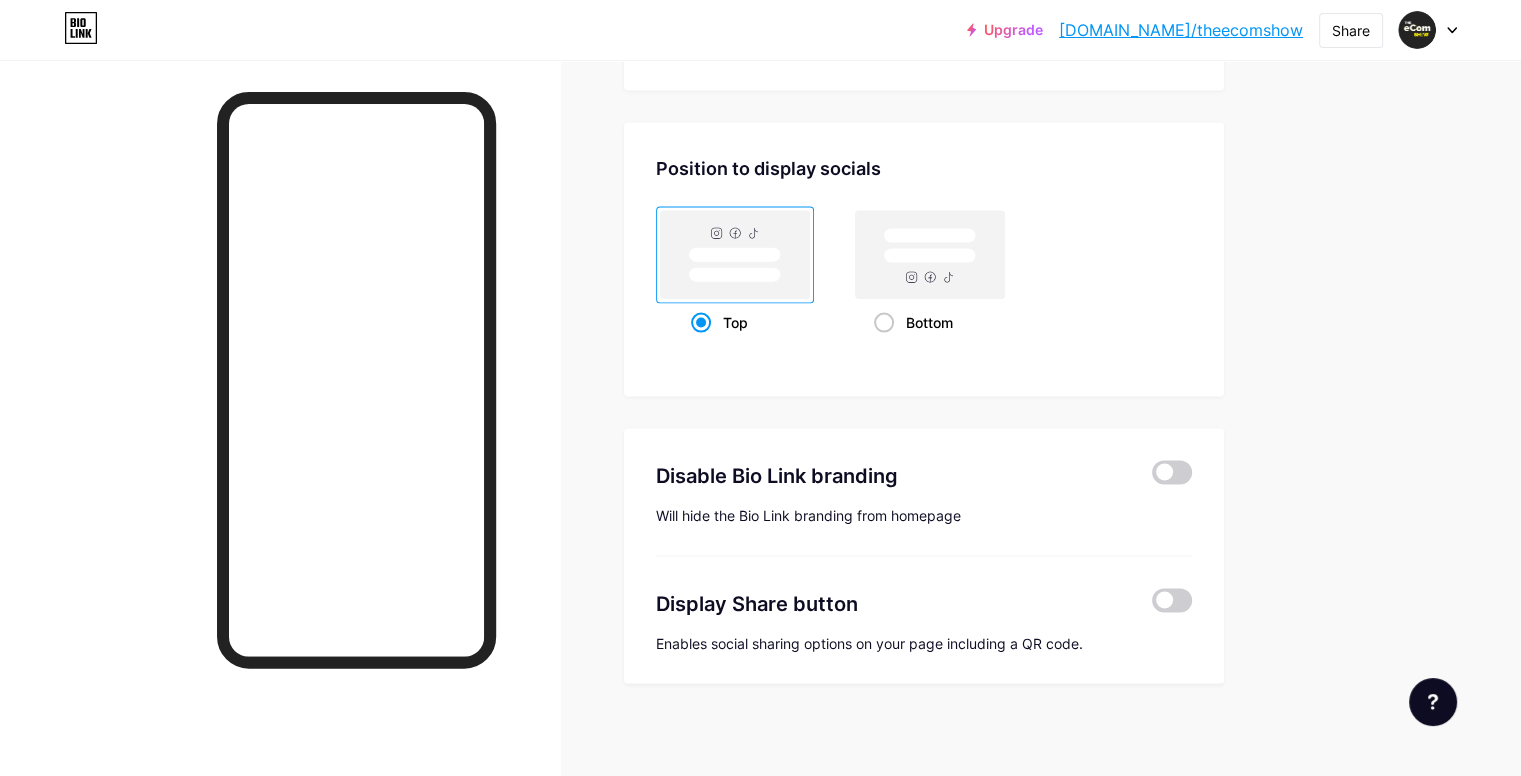 type on "#ffffff" 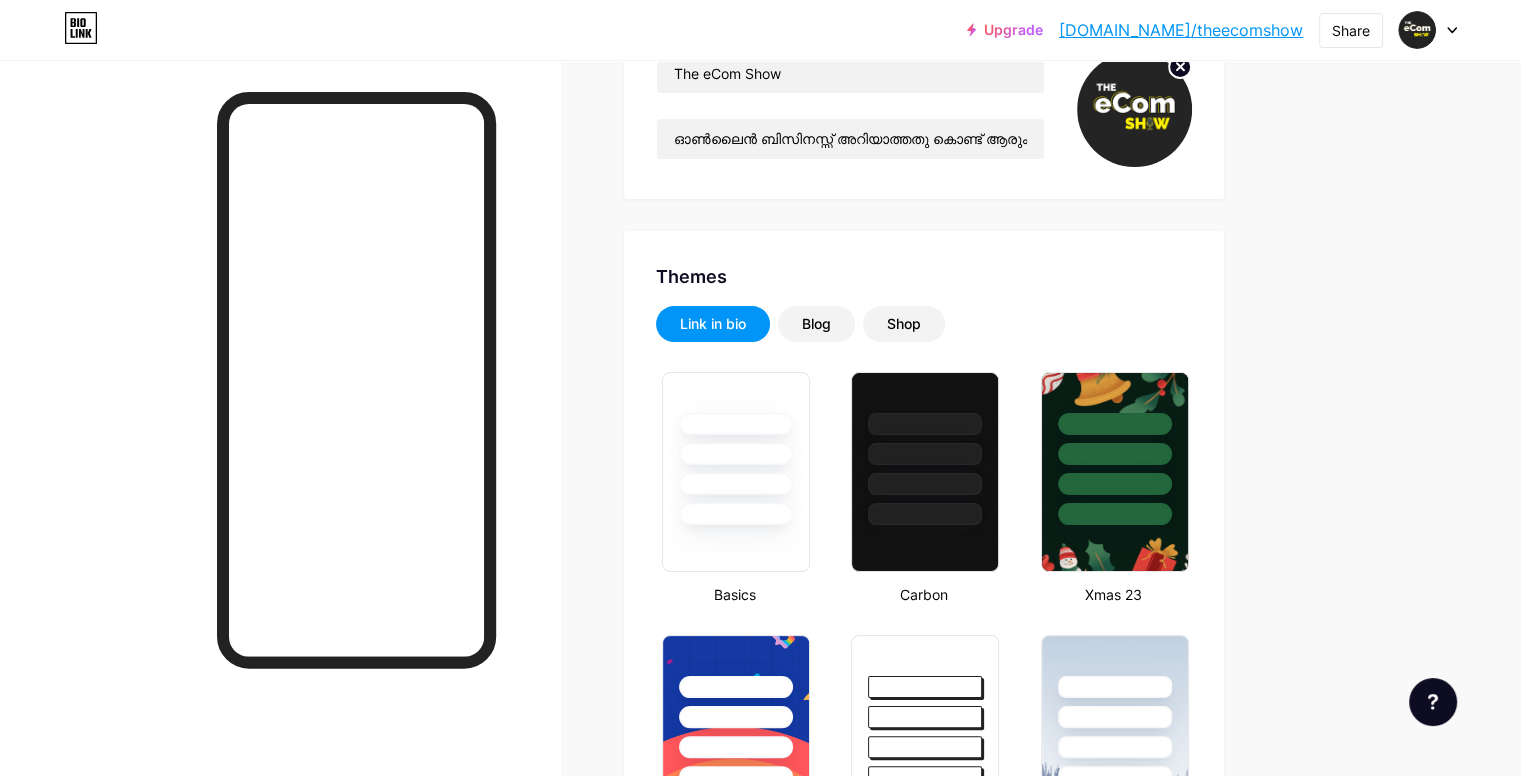 scroll, scrollTop: 224, scrollLeft: 0, axis: vertical 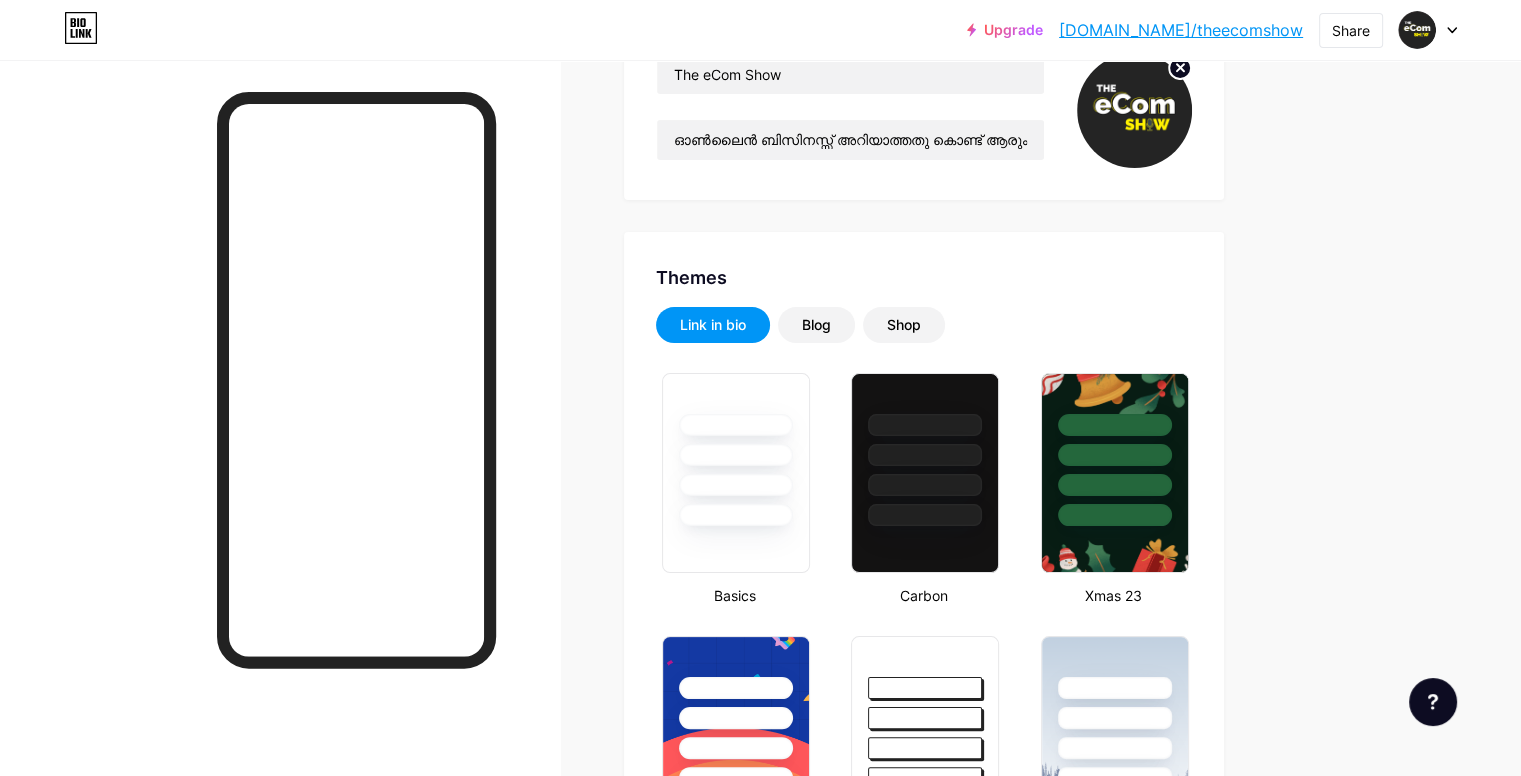 click on "[DOMAIN_NAME]/theecomshow" at bounding box center [1181, 30] 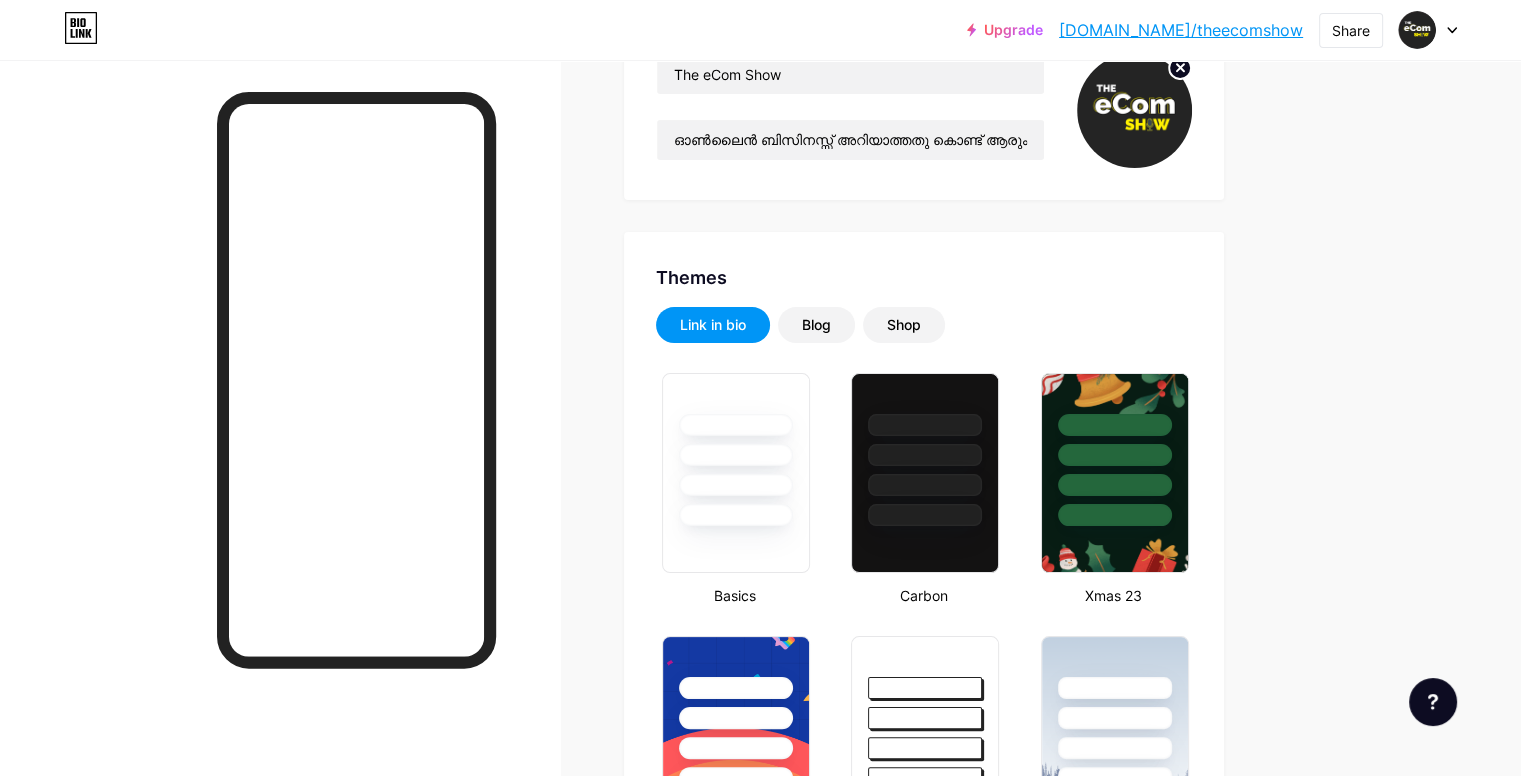 scroll, scrollTop: 0, scrollLeft: 0, axis: both 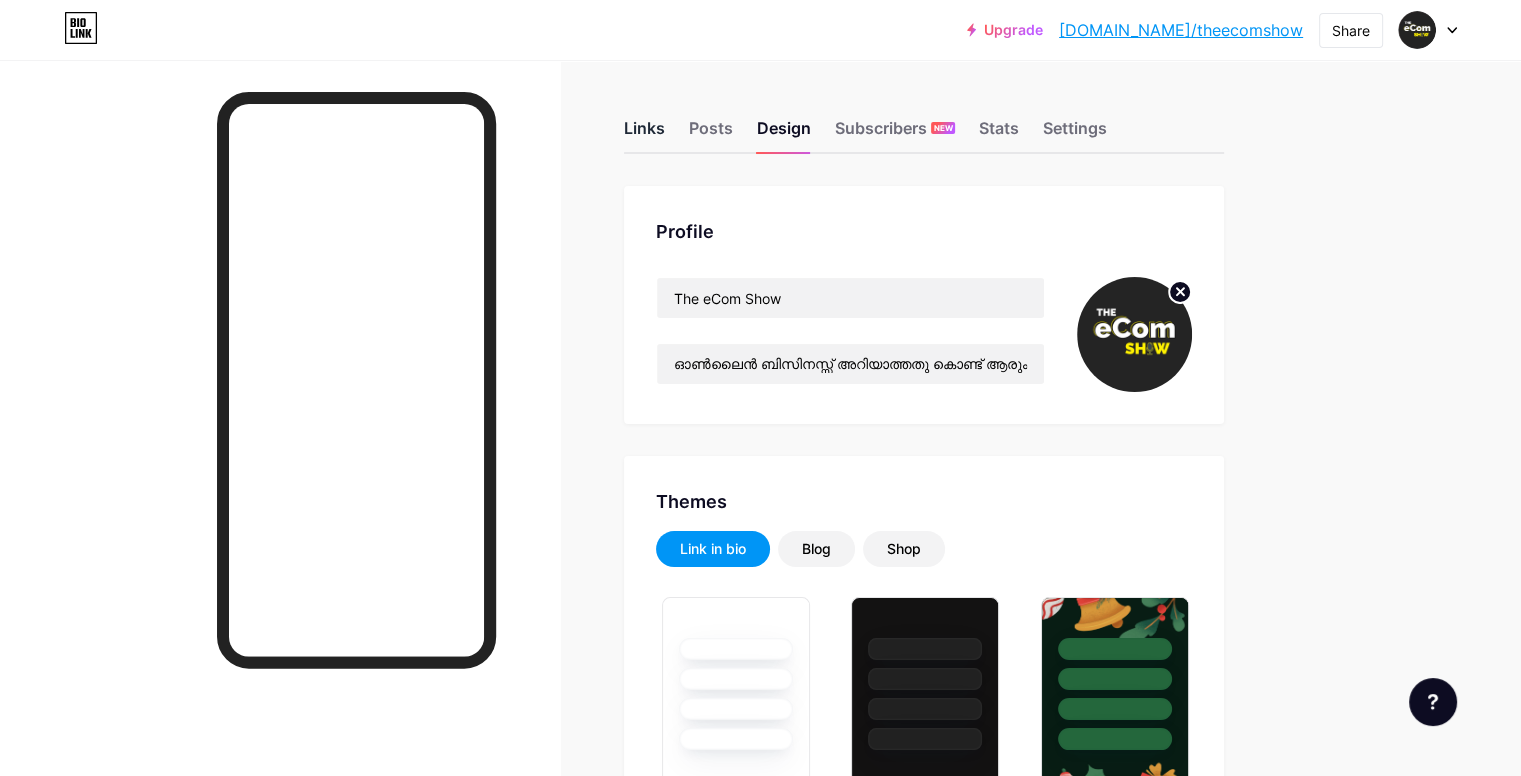 click on "Links" at bounding box center [644, 134] 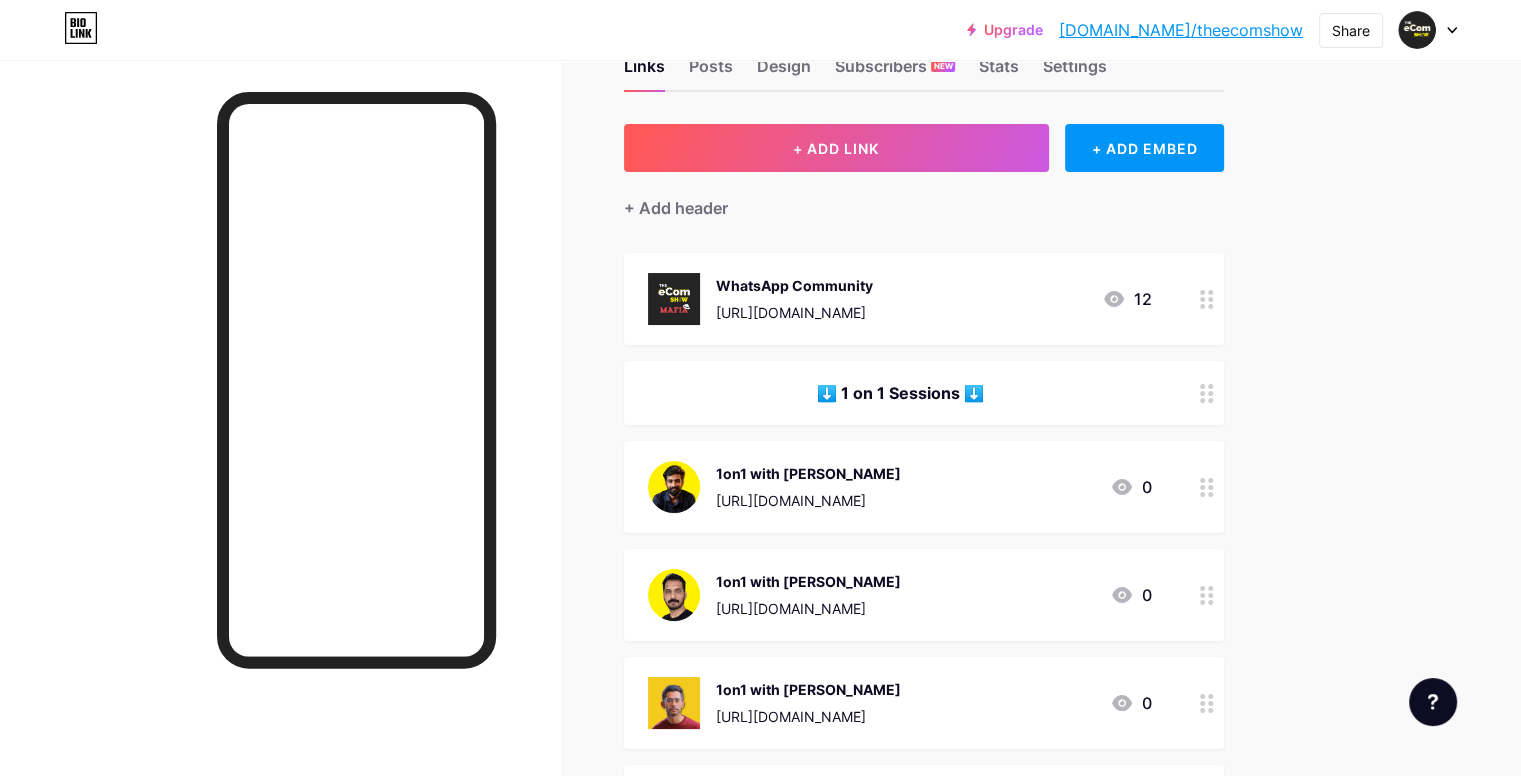 scroll, scrollTop: 64, scrollLeft: 0, axis: vertical 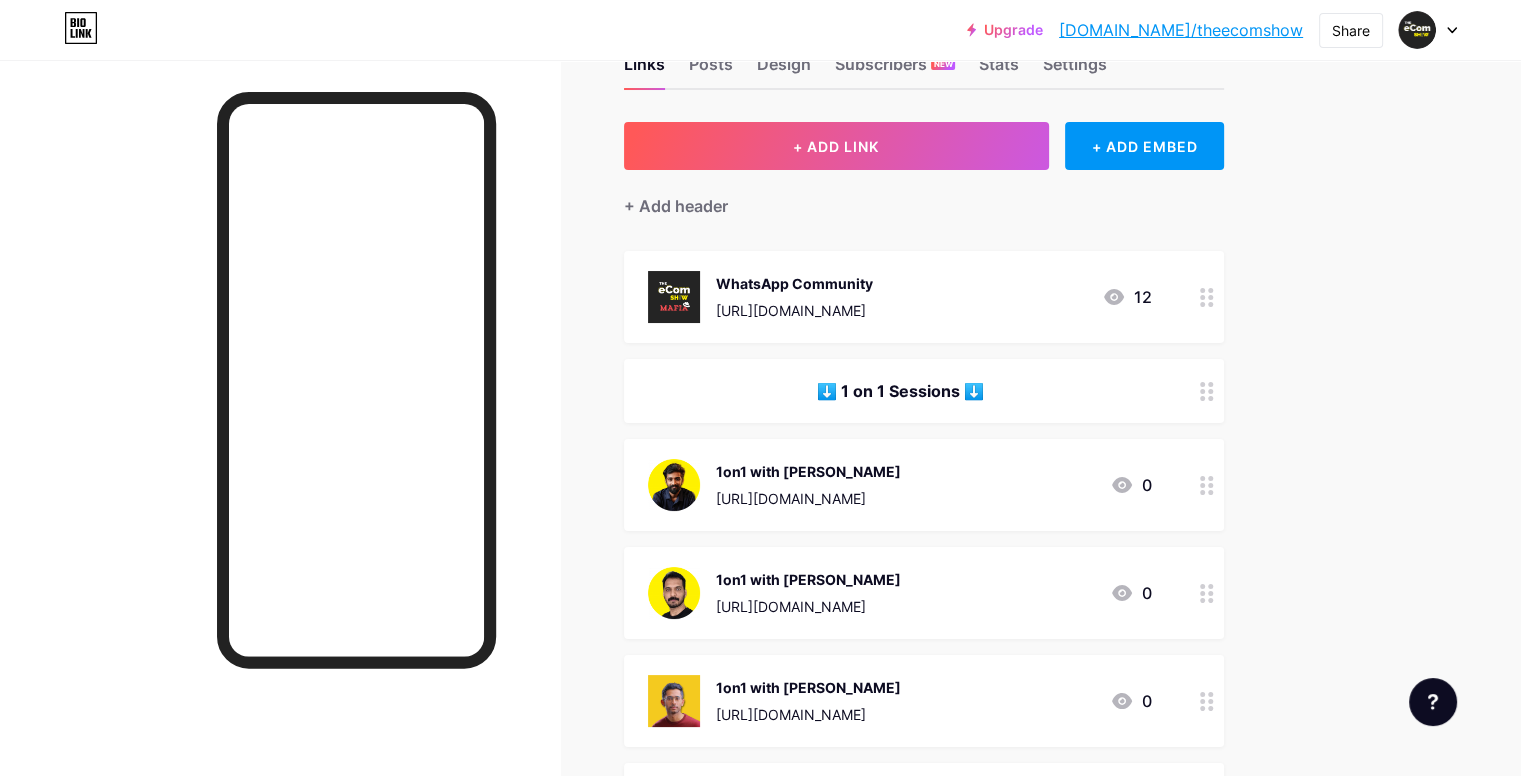 click on "1on1 with Akhil Jijo
https://rzp.io/rzp/tes-akhiljijo
0" at bounding box center [900, 485] 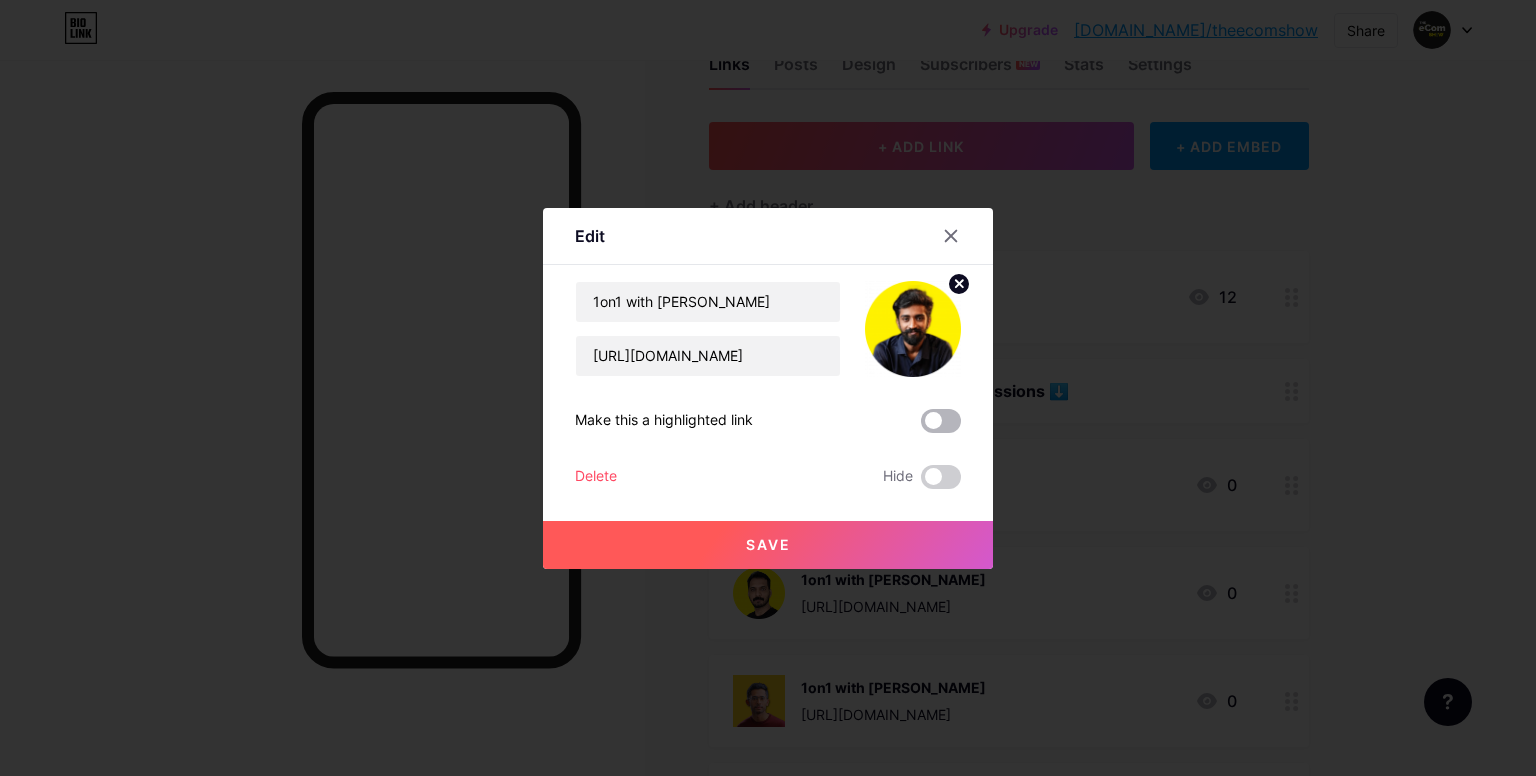 click at bounding box center [941, 421] 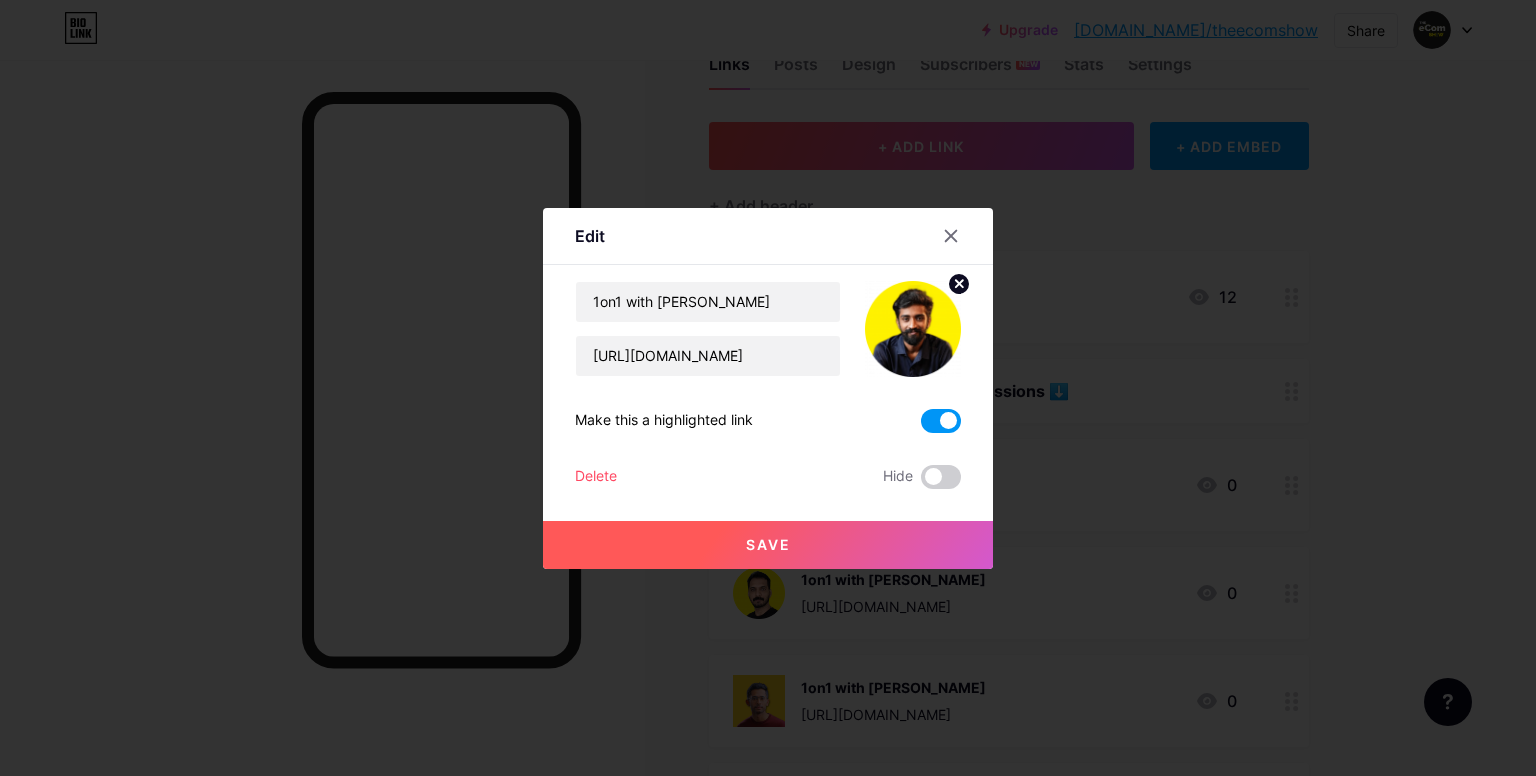 click on "Save" at bounding box center [768, 545] 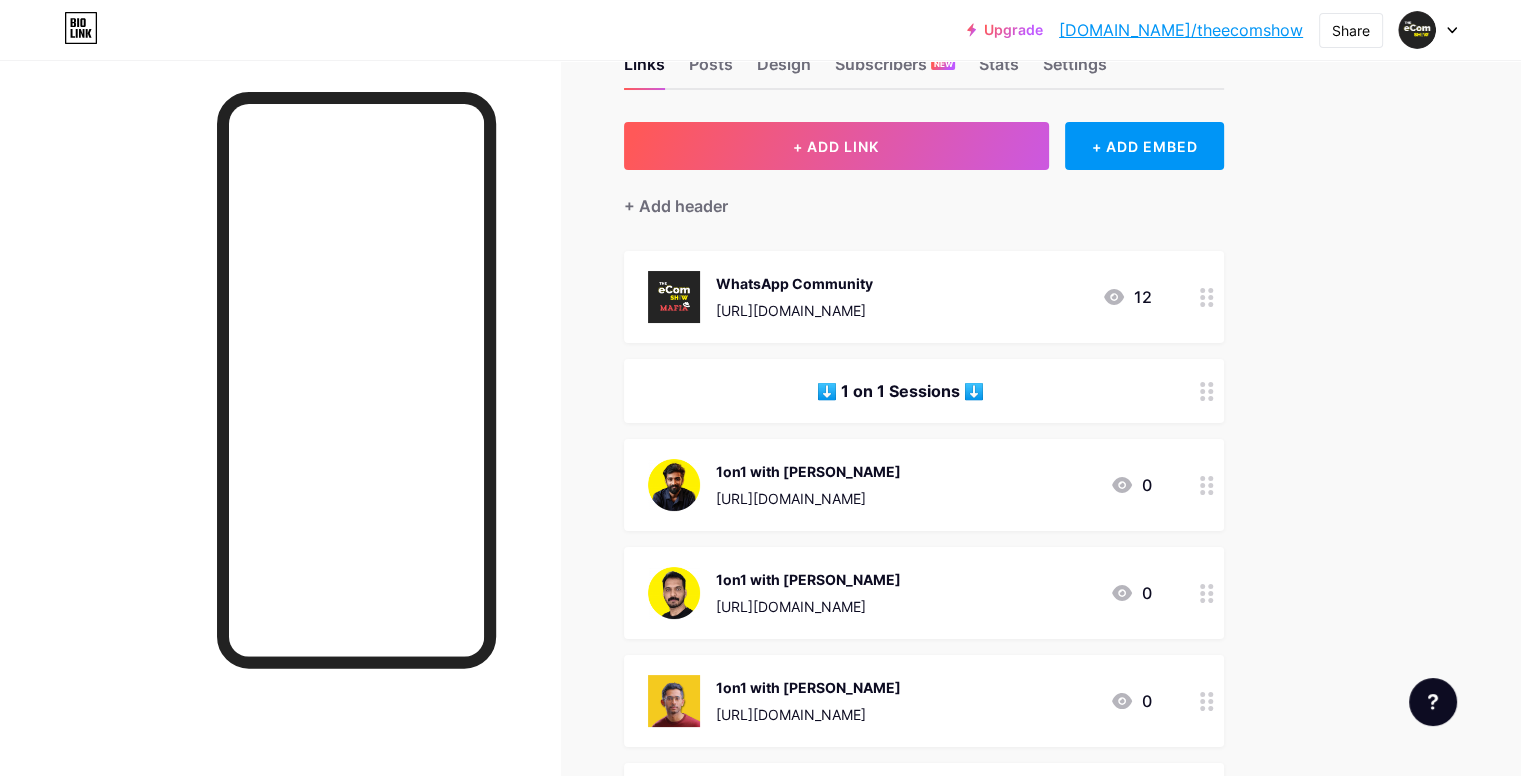click on "1on1 with Akhil Jijo
https://rzp.io/rzp/tes-akhiljijo
0" at bounding box center (900, 485) 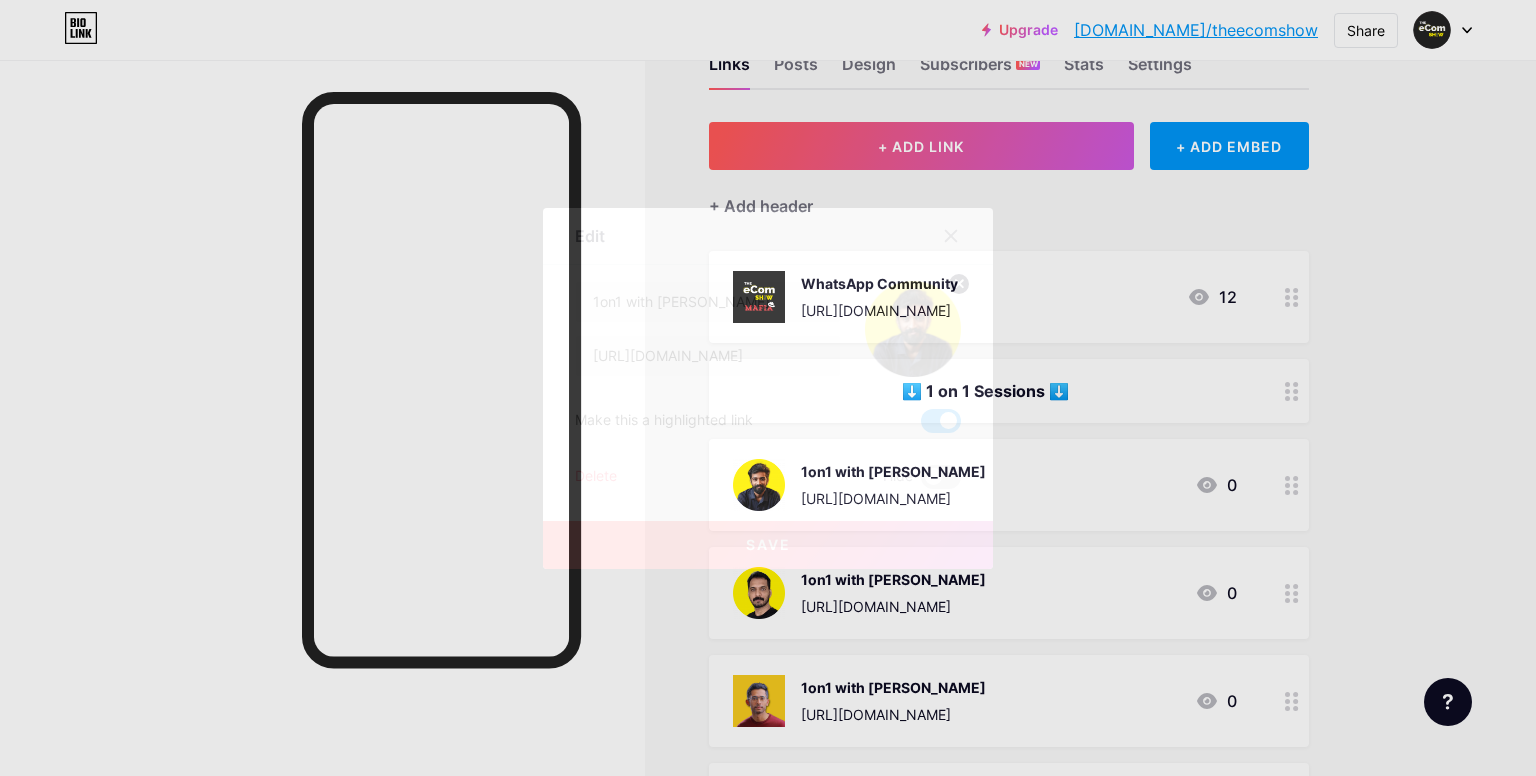 click at bounding box center [941, 421] 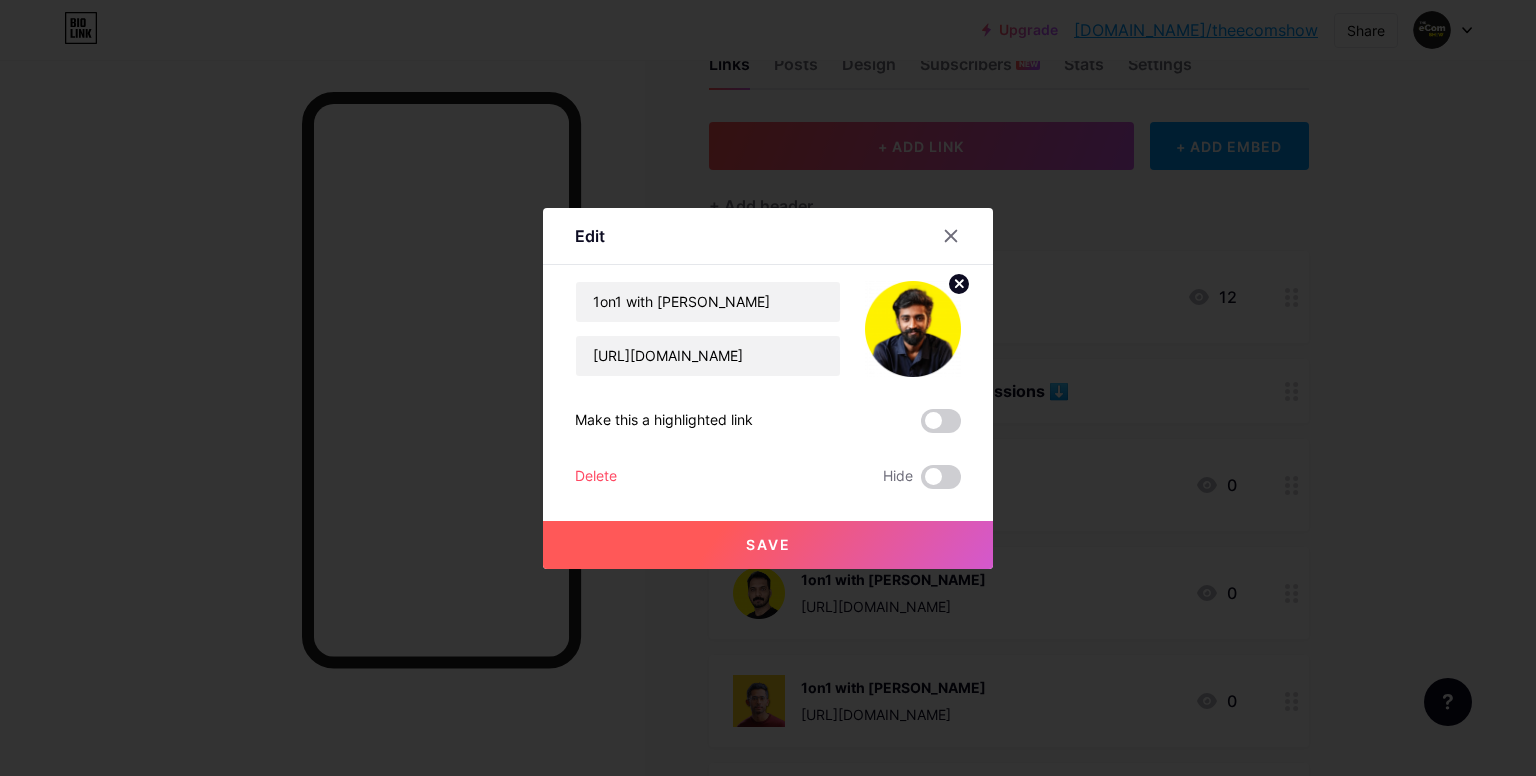 click on "Save" at bounding box center [768, 545] 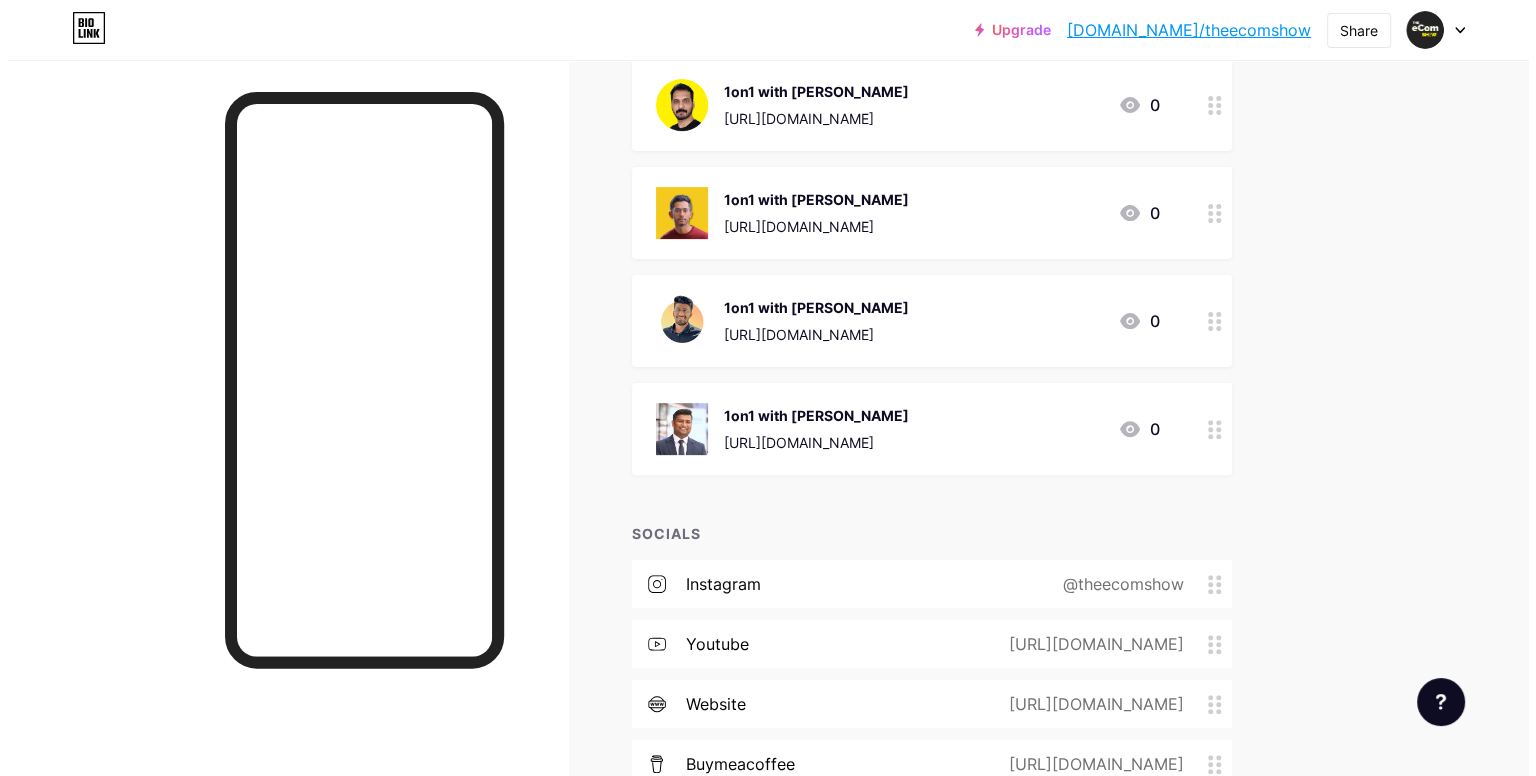 scroll, scrollTop: 782, scrollLeft: 0, axis: vertical 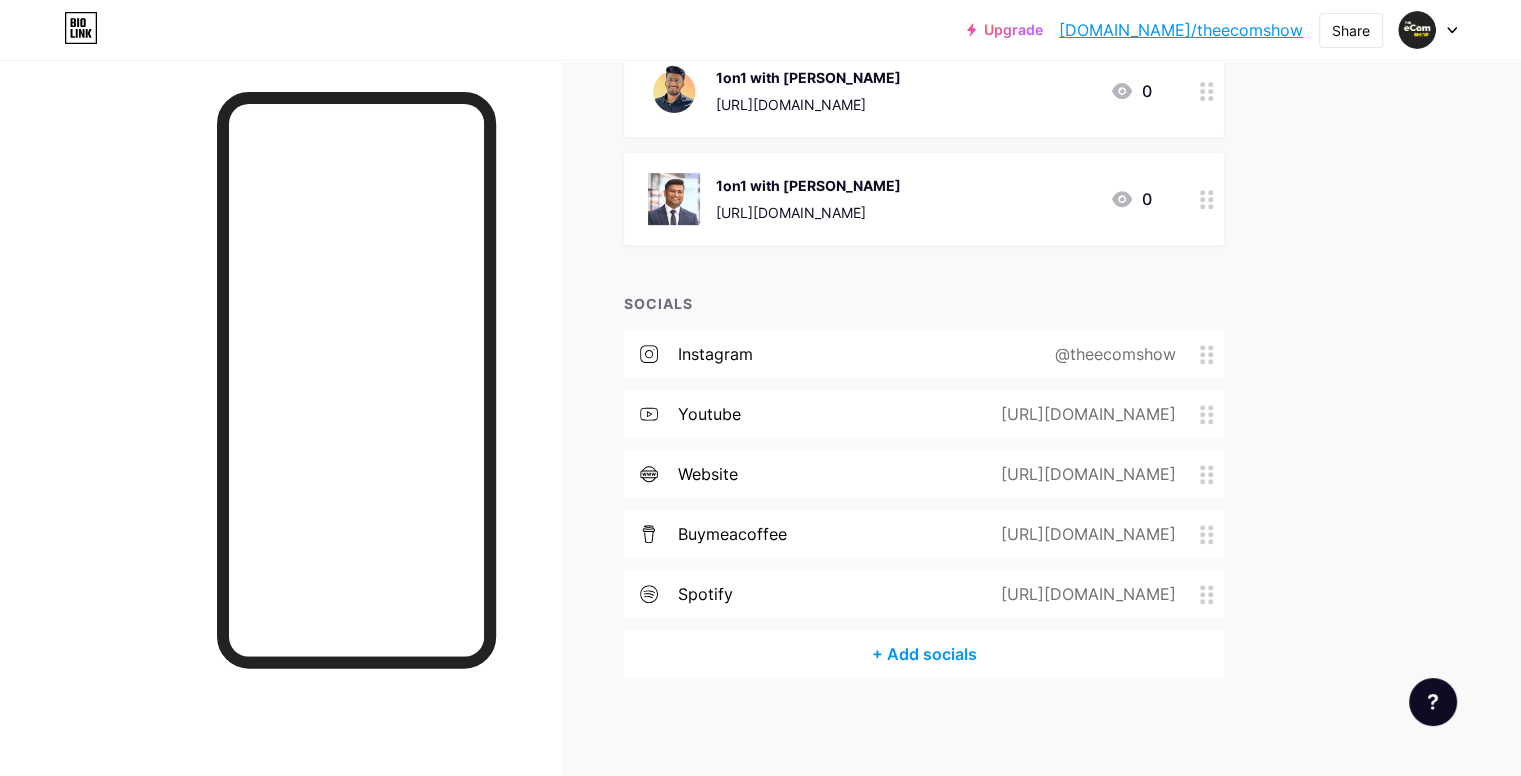 click on "+ Add socials" at bounding box center (924, 654) 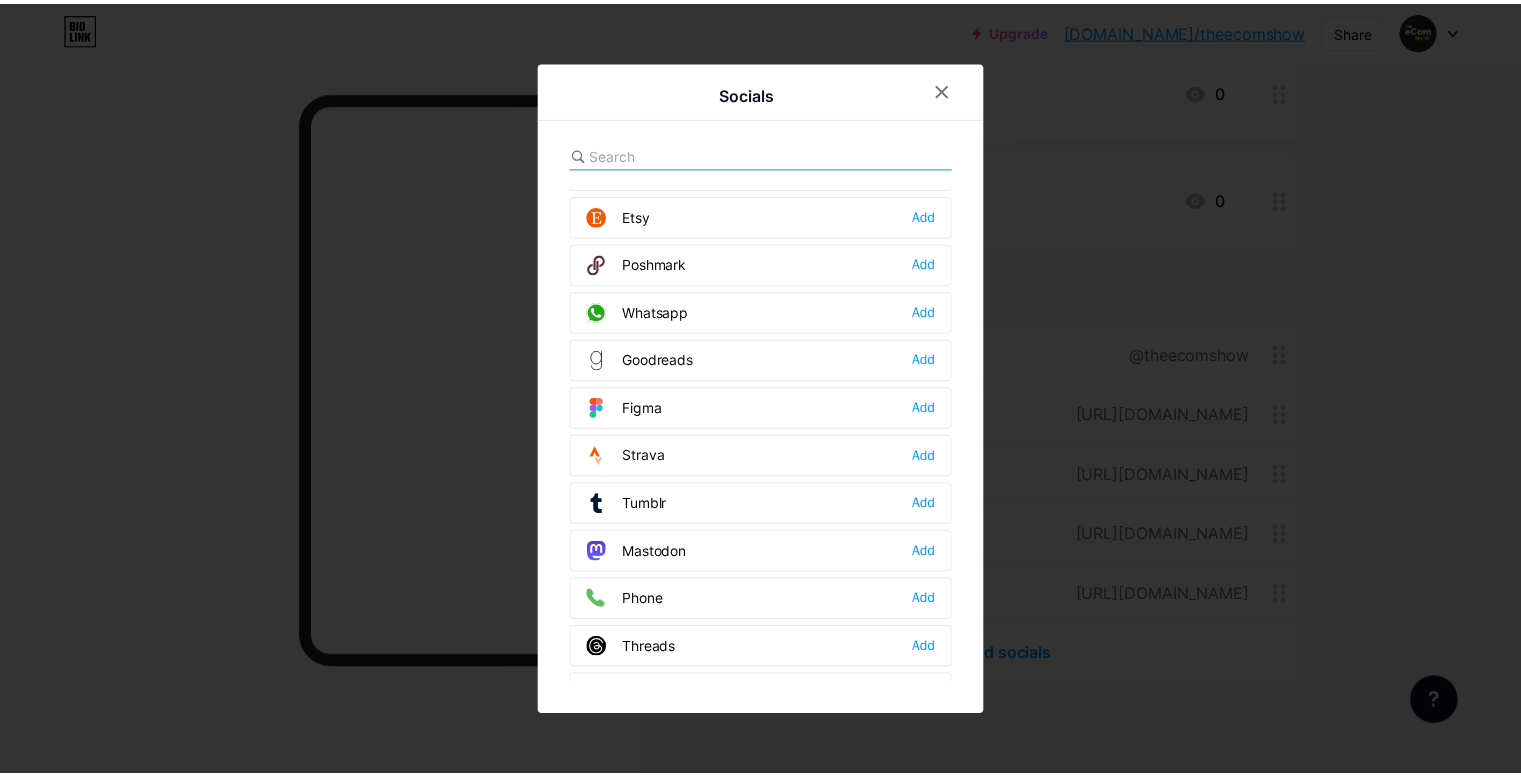 scroll, scrollTop: 1612, scrollLeft: 0, axis: vertical 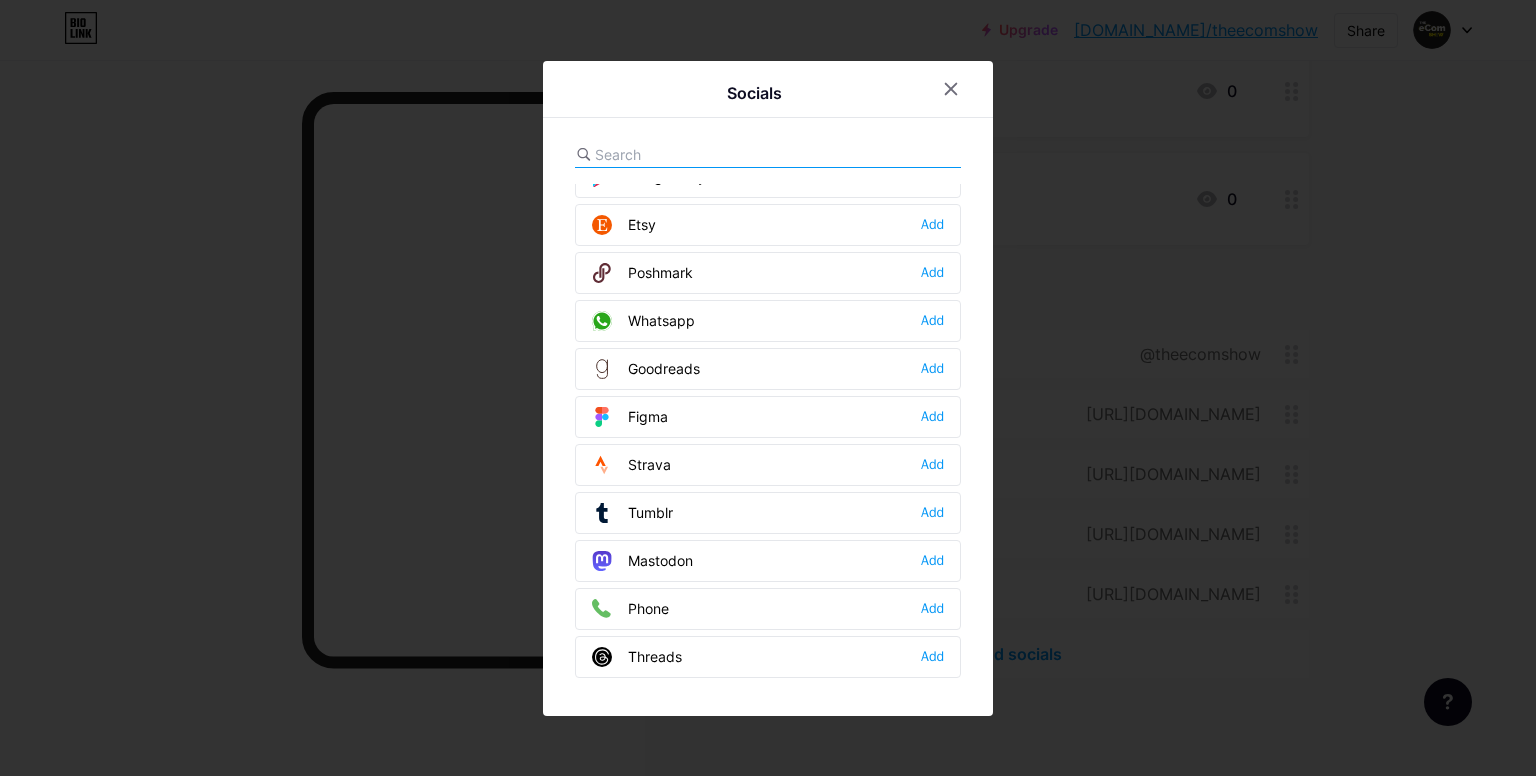click on "Whatsapp
Add" at bounding box center (768, 321) 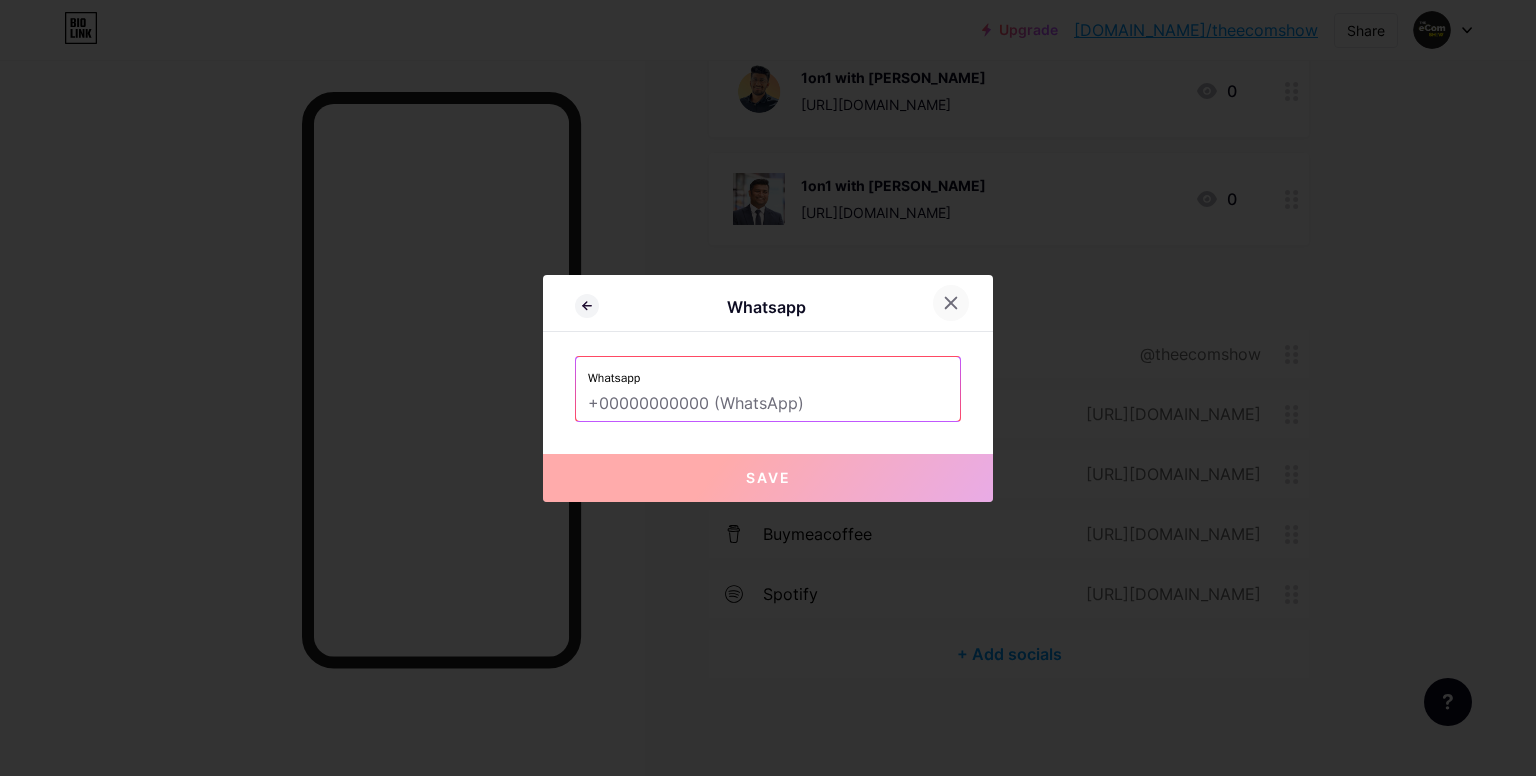 click 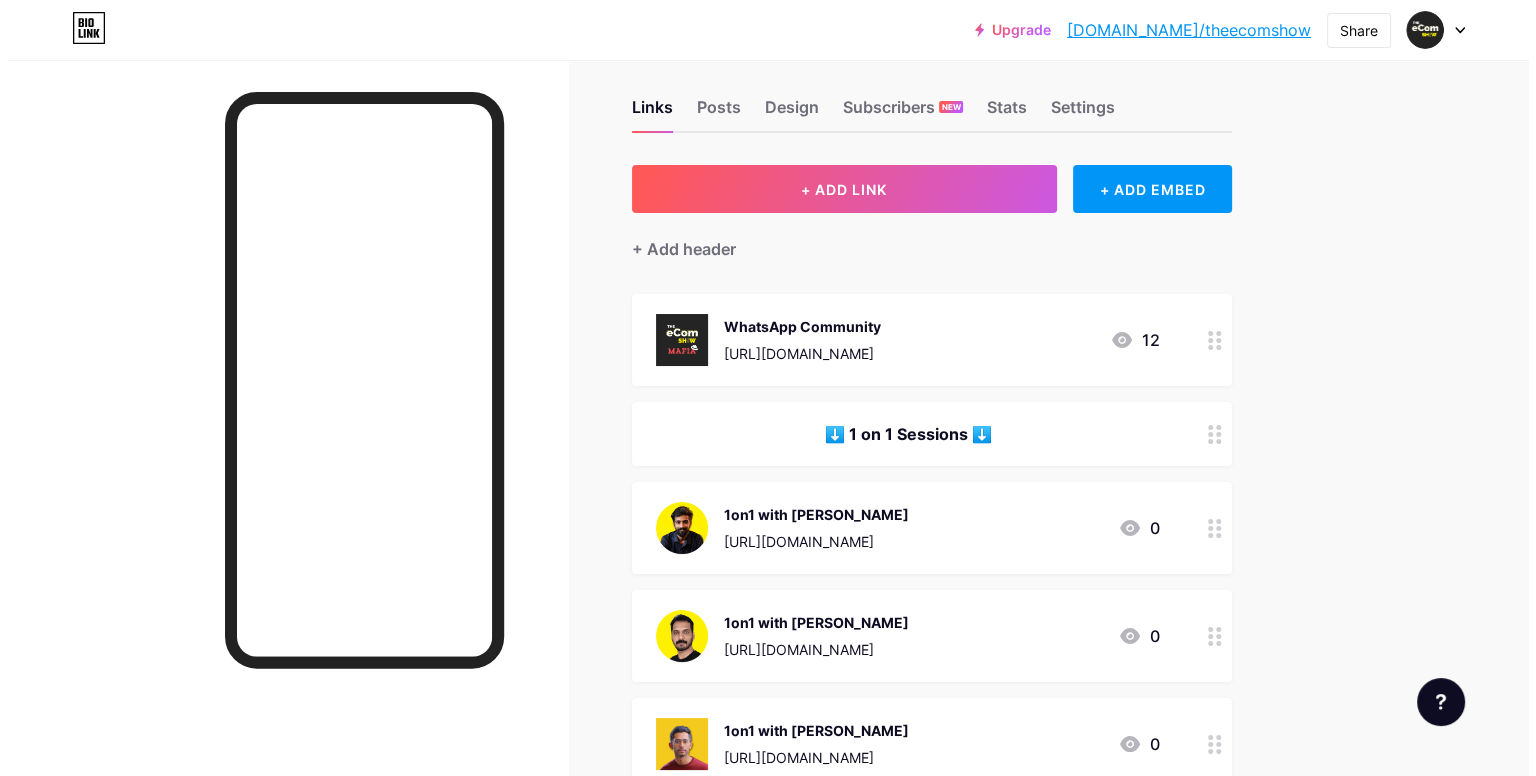 scroll, scrollTop: 0, scrollLeft: 0, axis: both 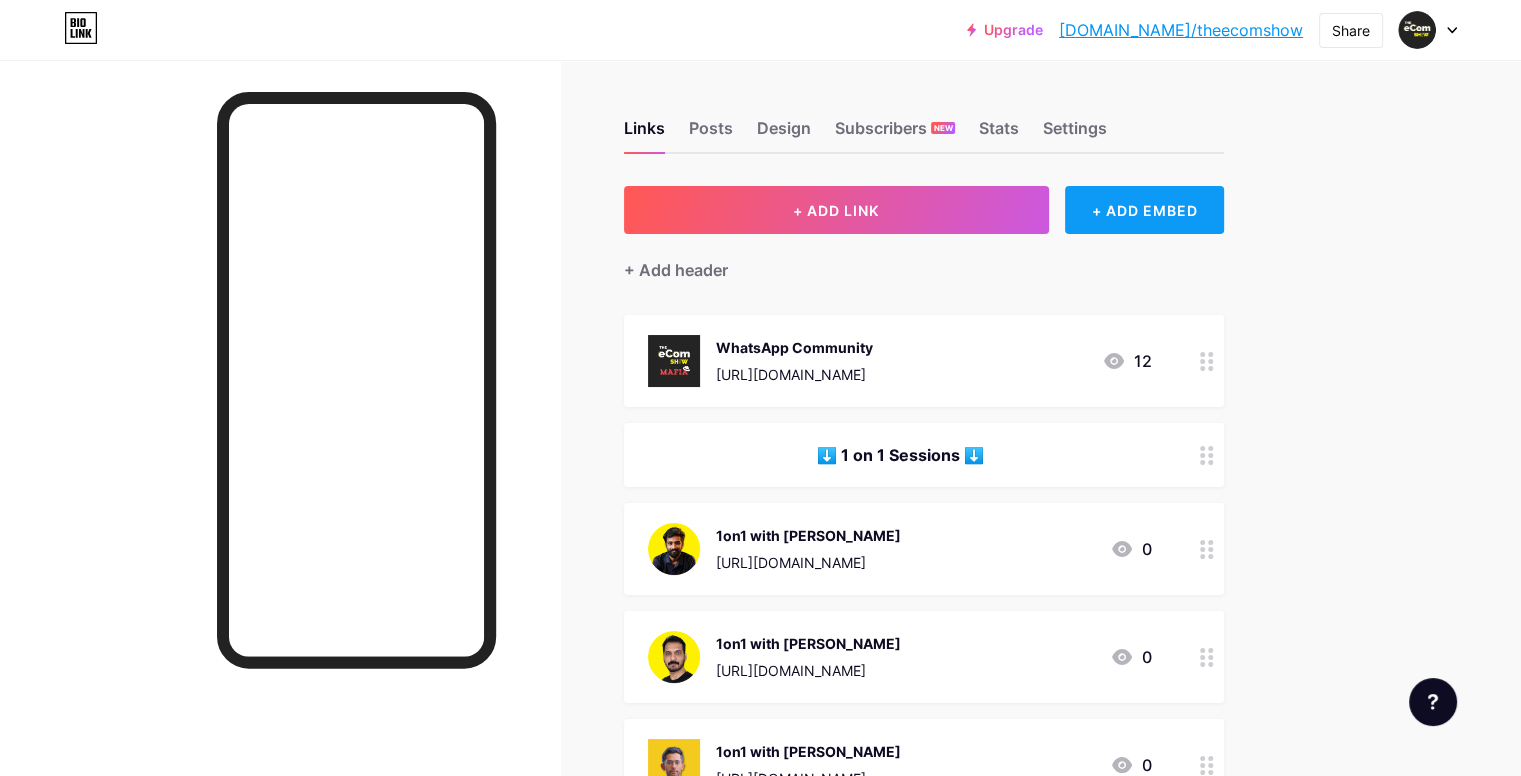 click on "+ ADD EMBED" at bounding box center (1144, 210) 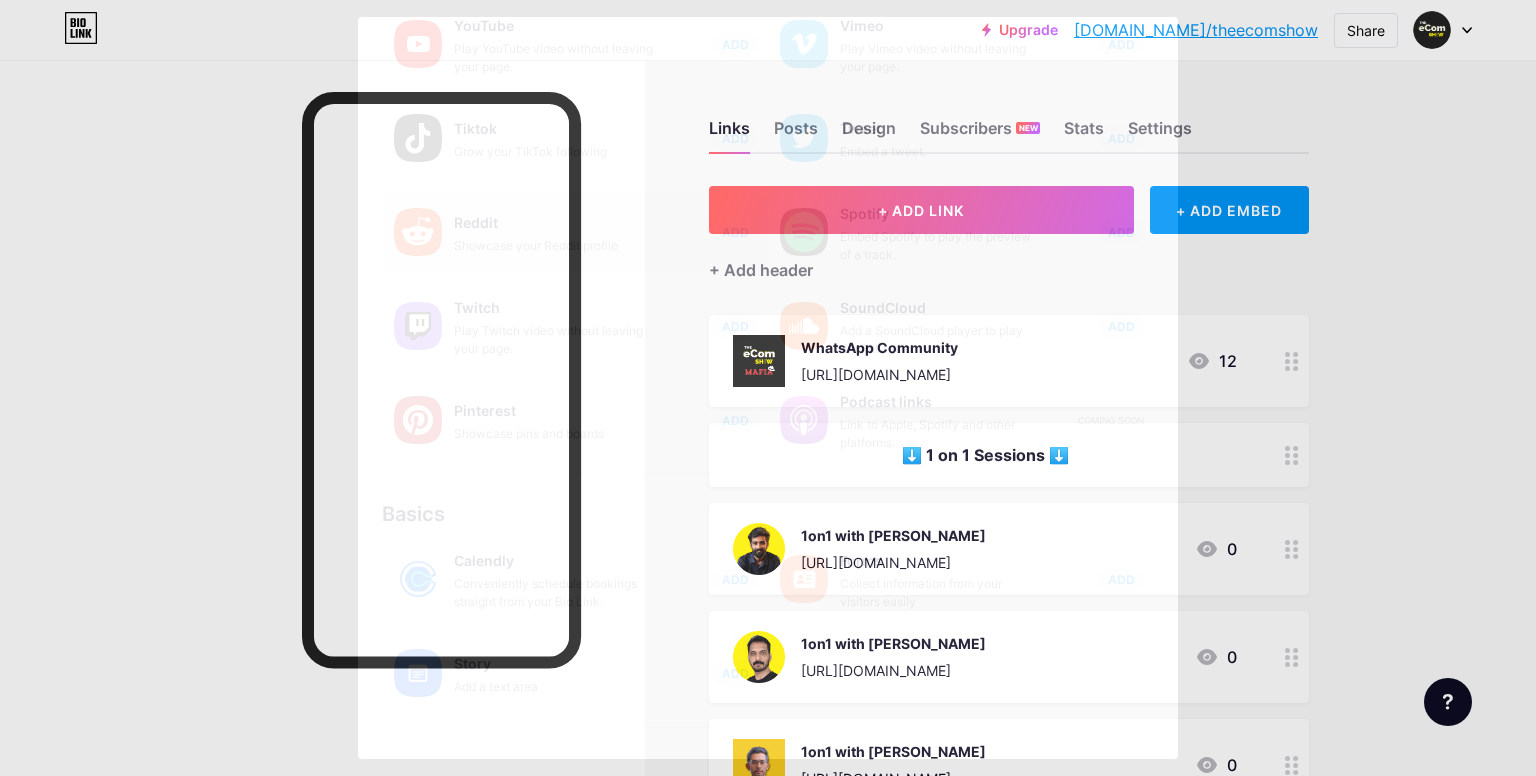 scroll, scrollTop: 276, scrollLeft: 0, axis: vertical 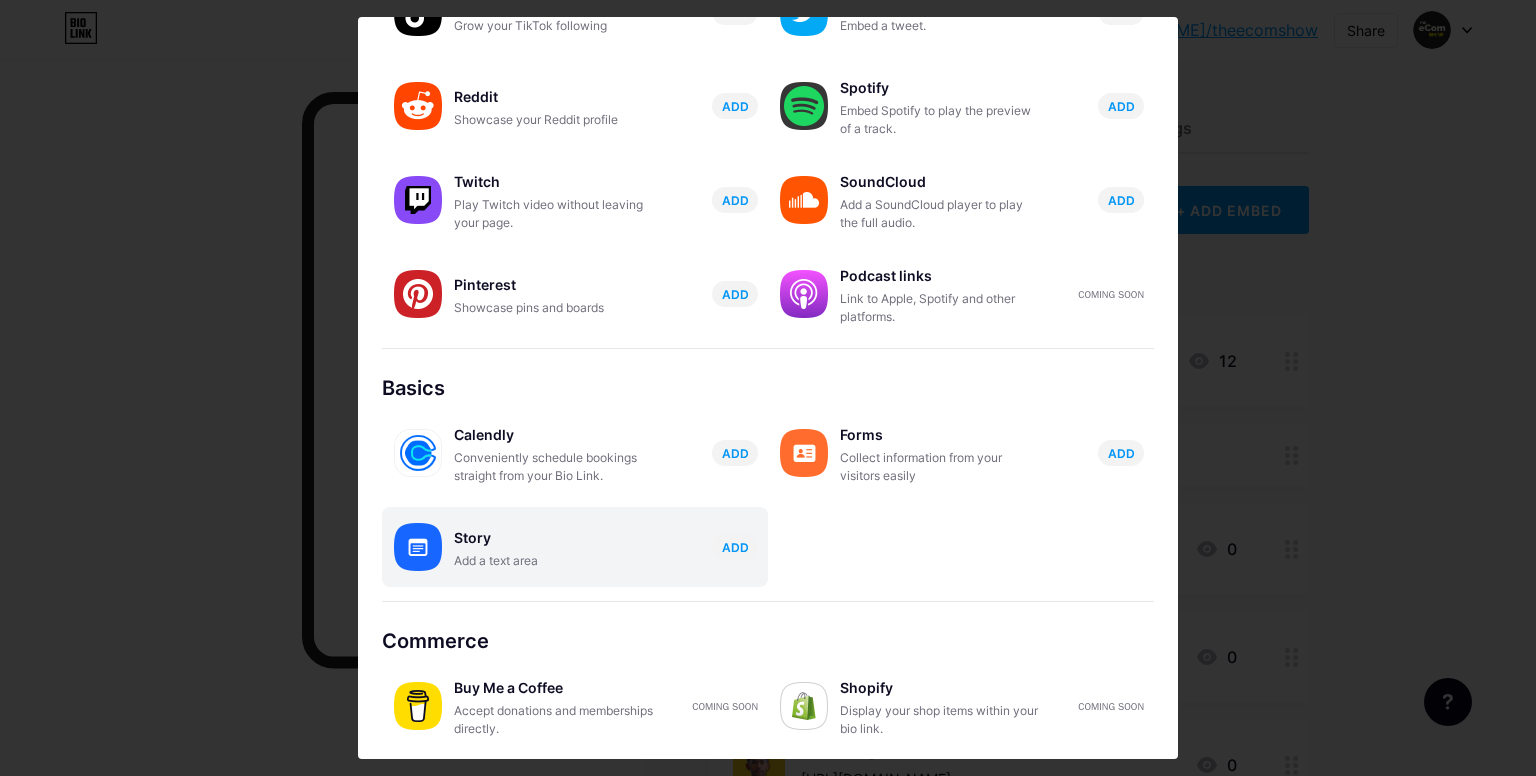 click on "Story" at bounding box center (554, 538) 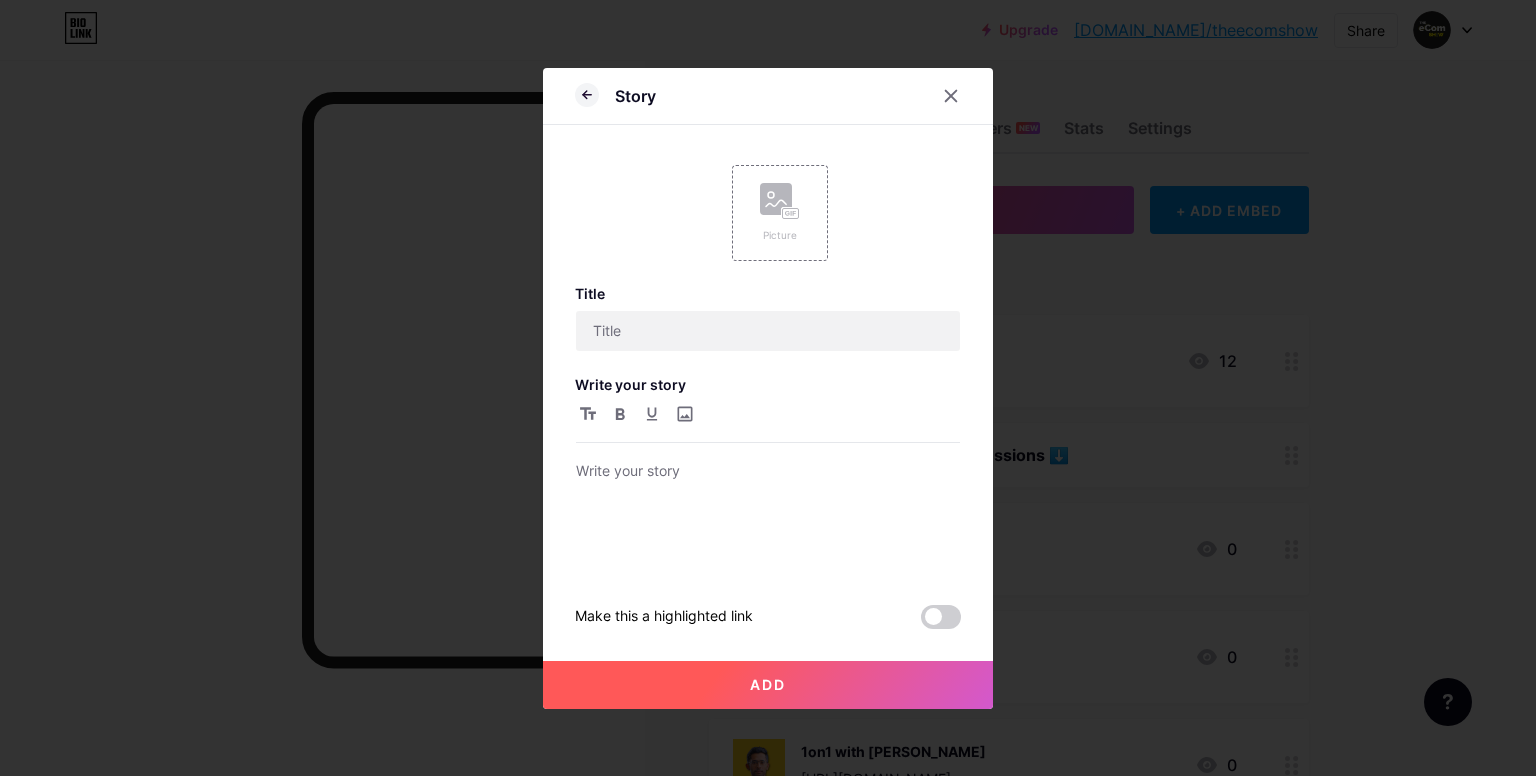 scroll, scrollTop: 0, scrollLeft: 0, axis: both 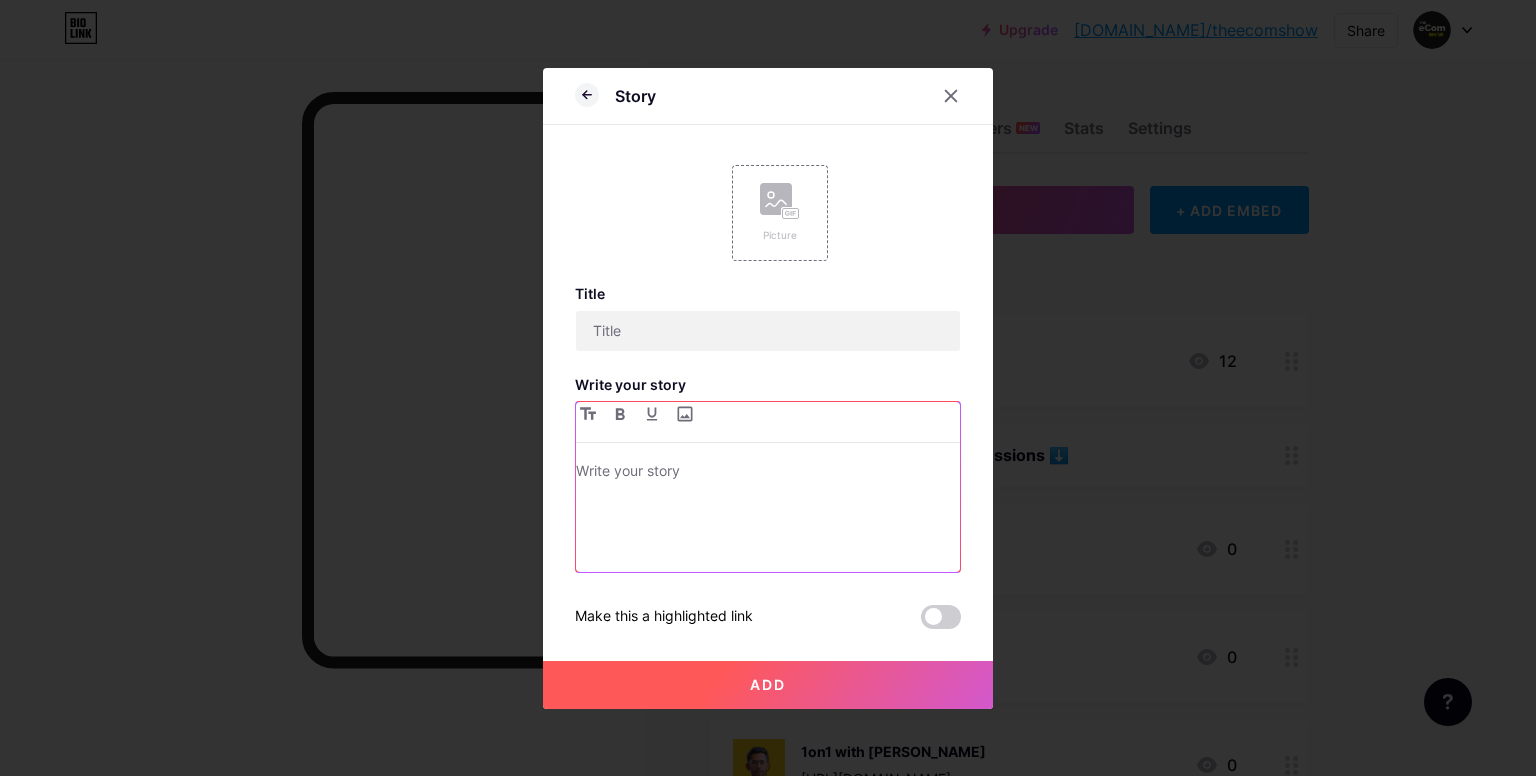 click at bounding box center (768, 515) 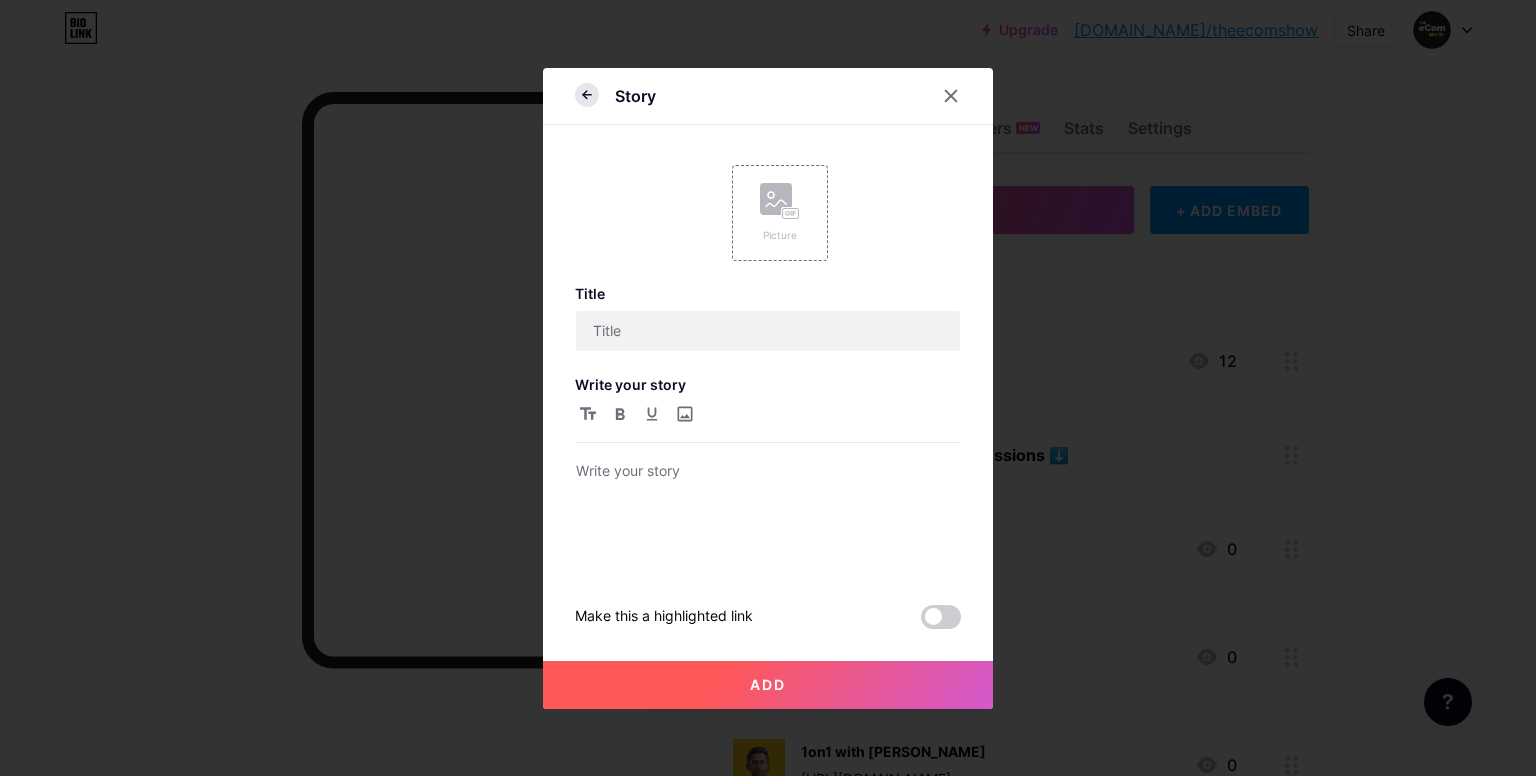 click 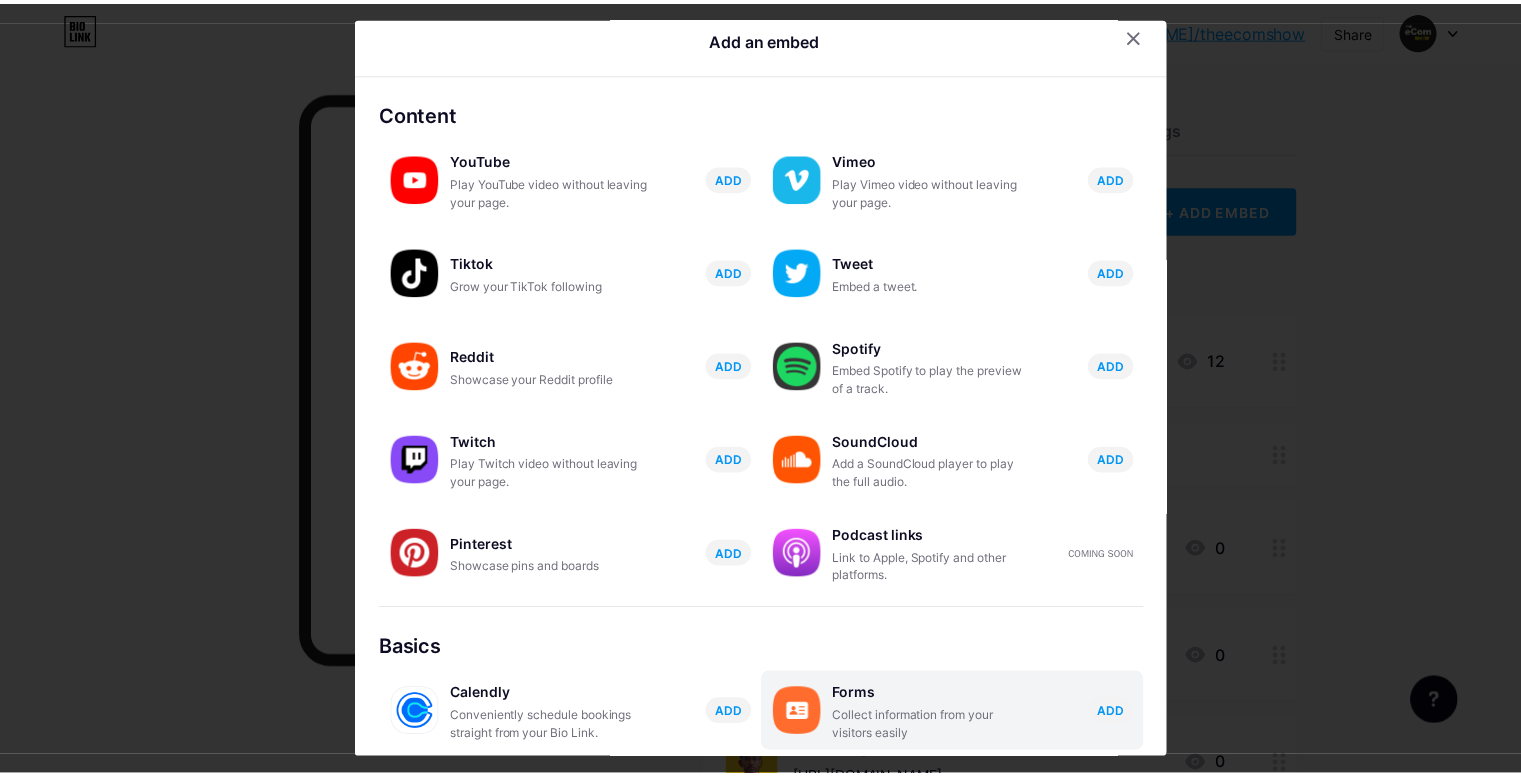scroll, scrollTop: 0, scrollLeft: 0, axis: both 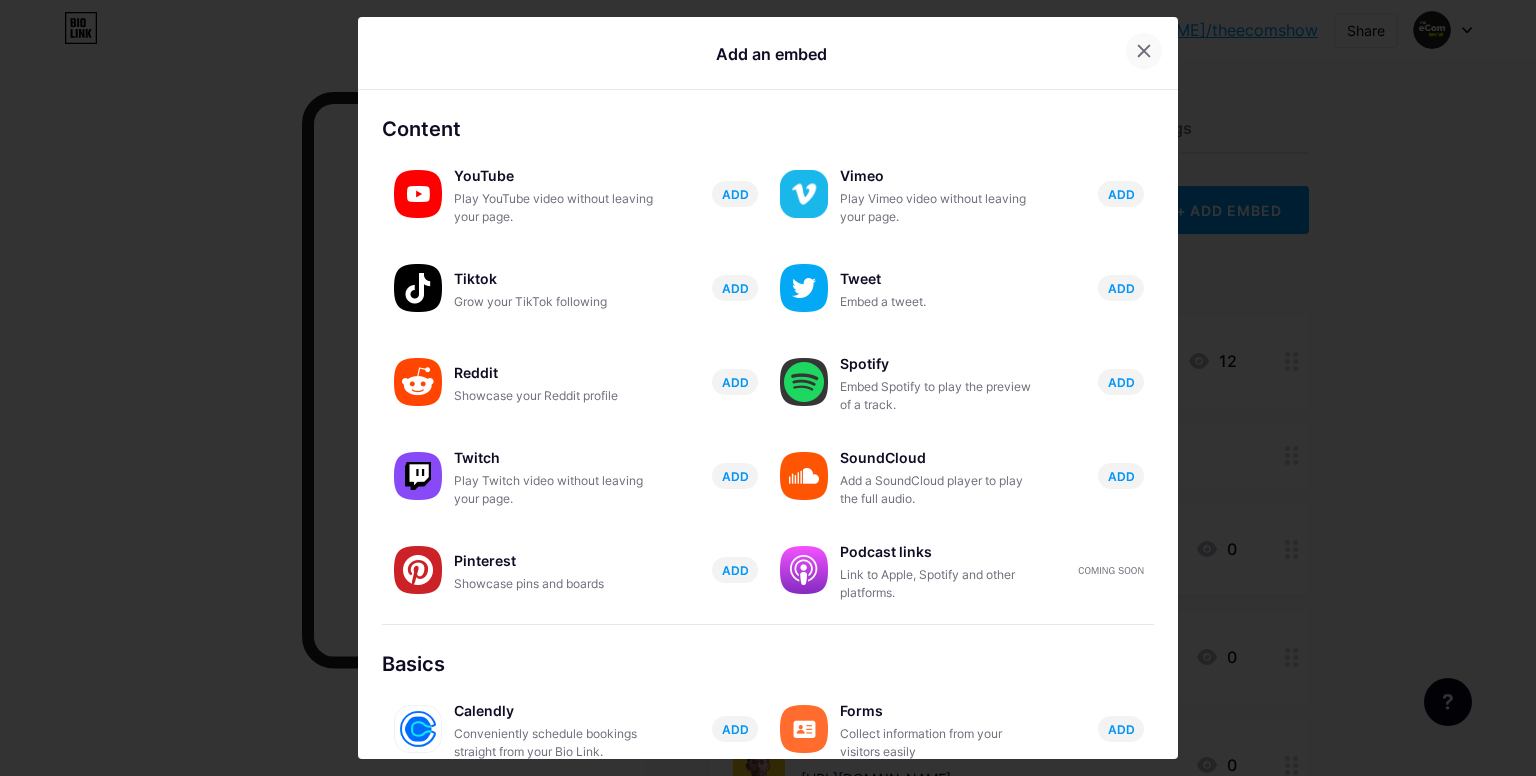 click 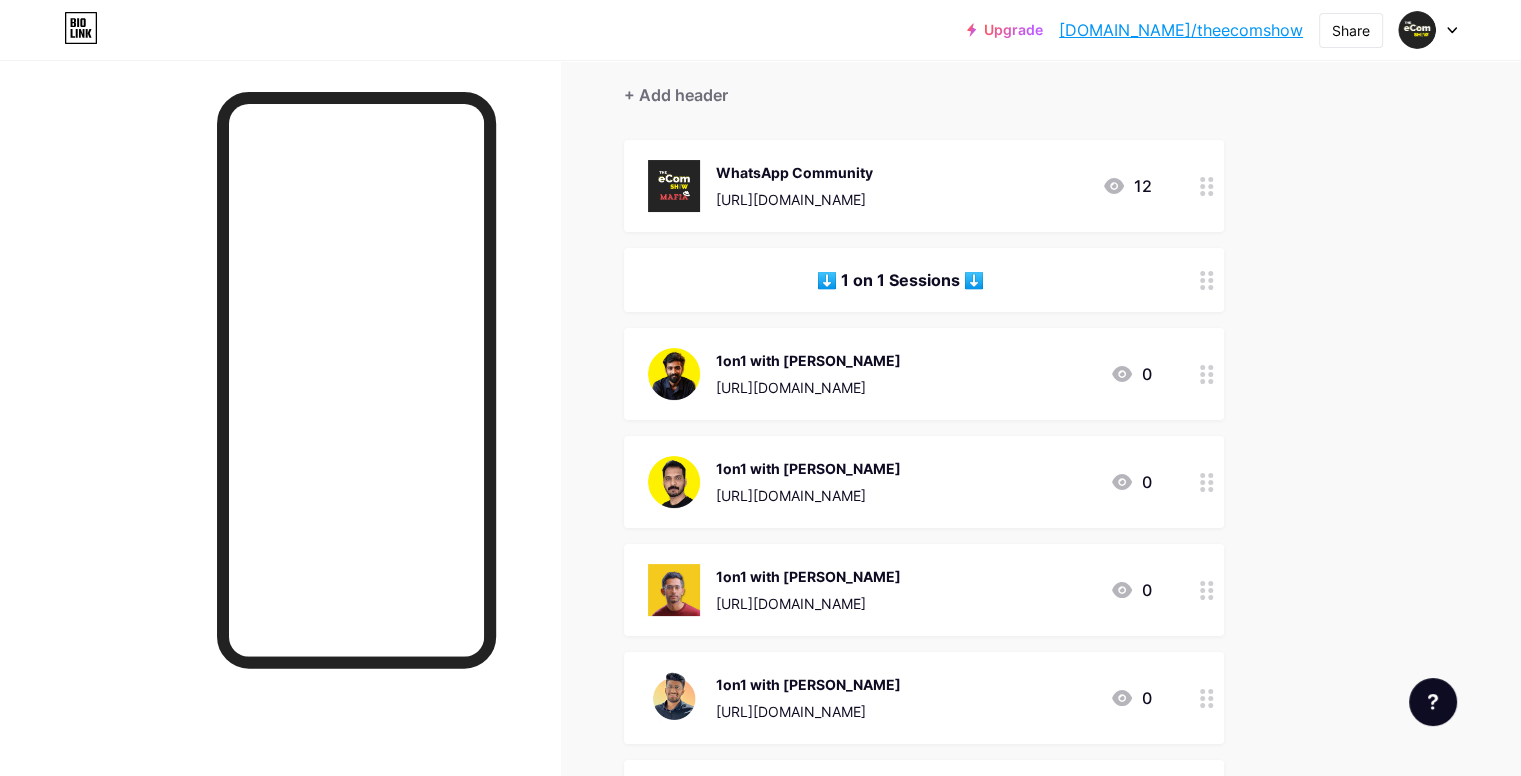 scroll, scrollTop: 0, scrollLeft: 0, axis: both 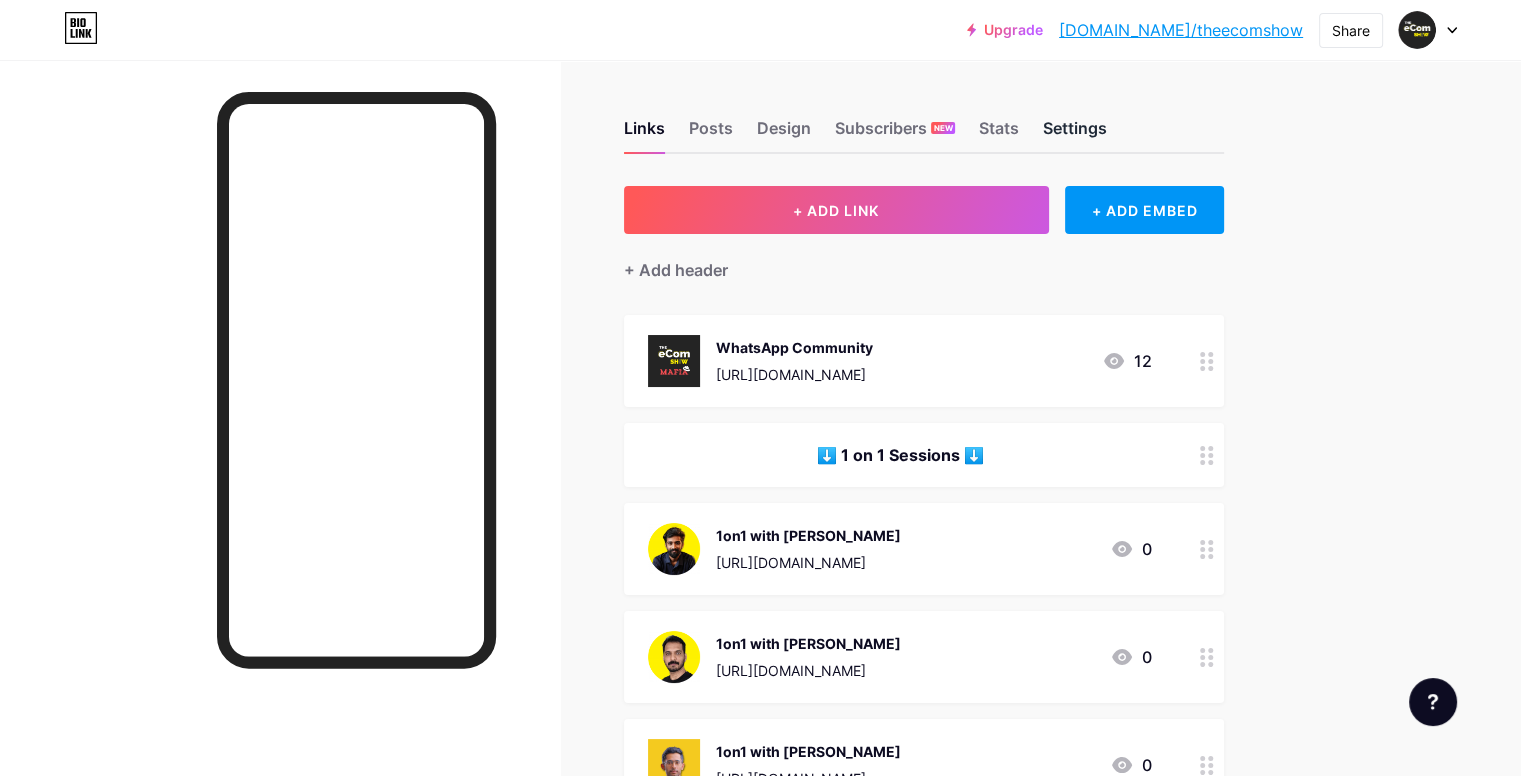 click on "Settings" at bounding box center [1075, 134] 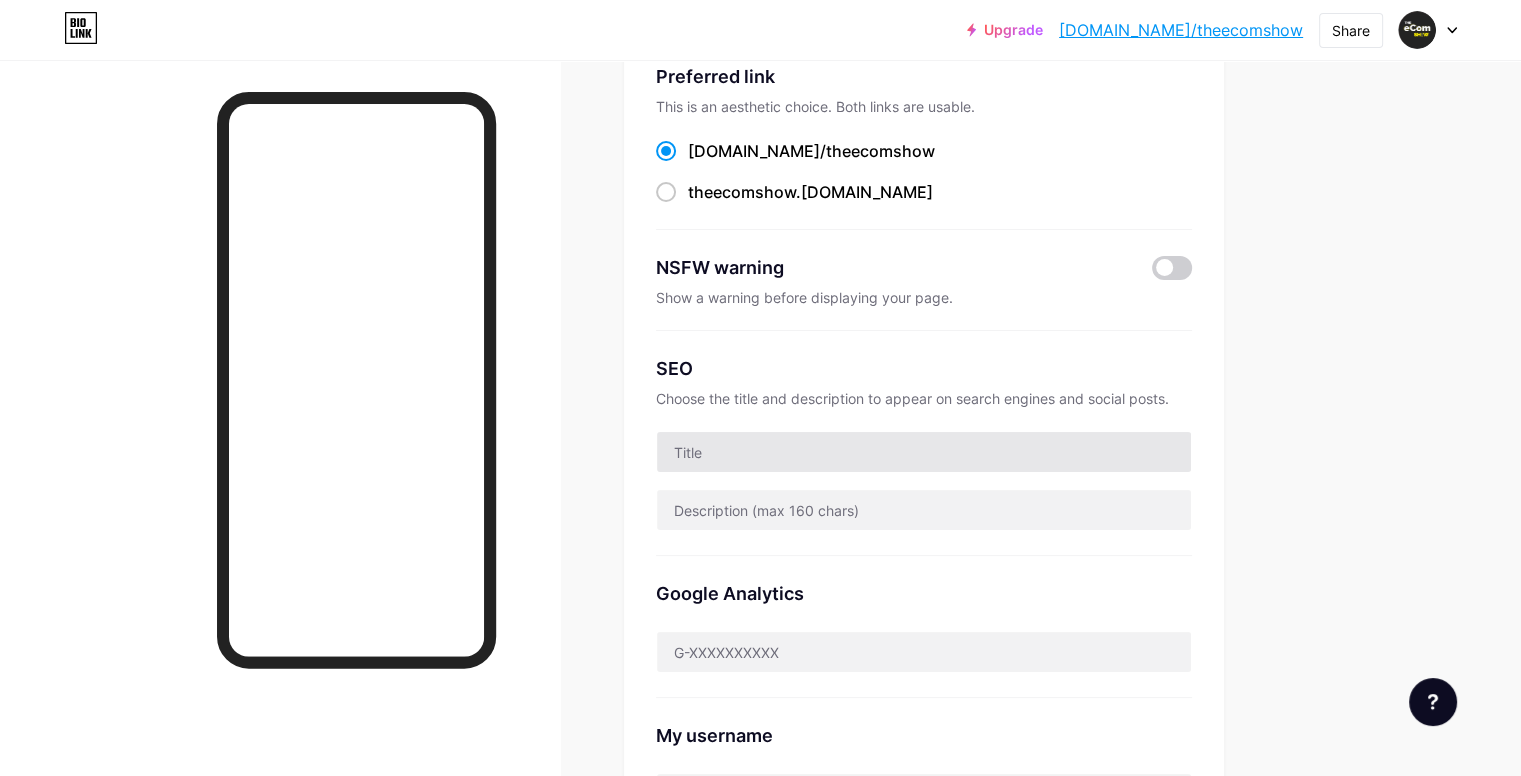 scroll, scrollTop: 0, scrollLeft: 0, axis: both 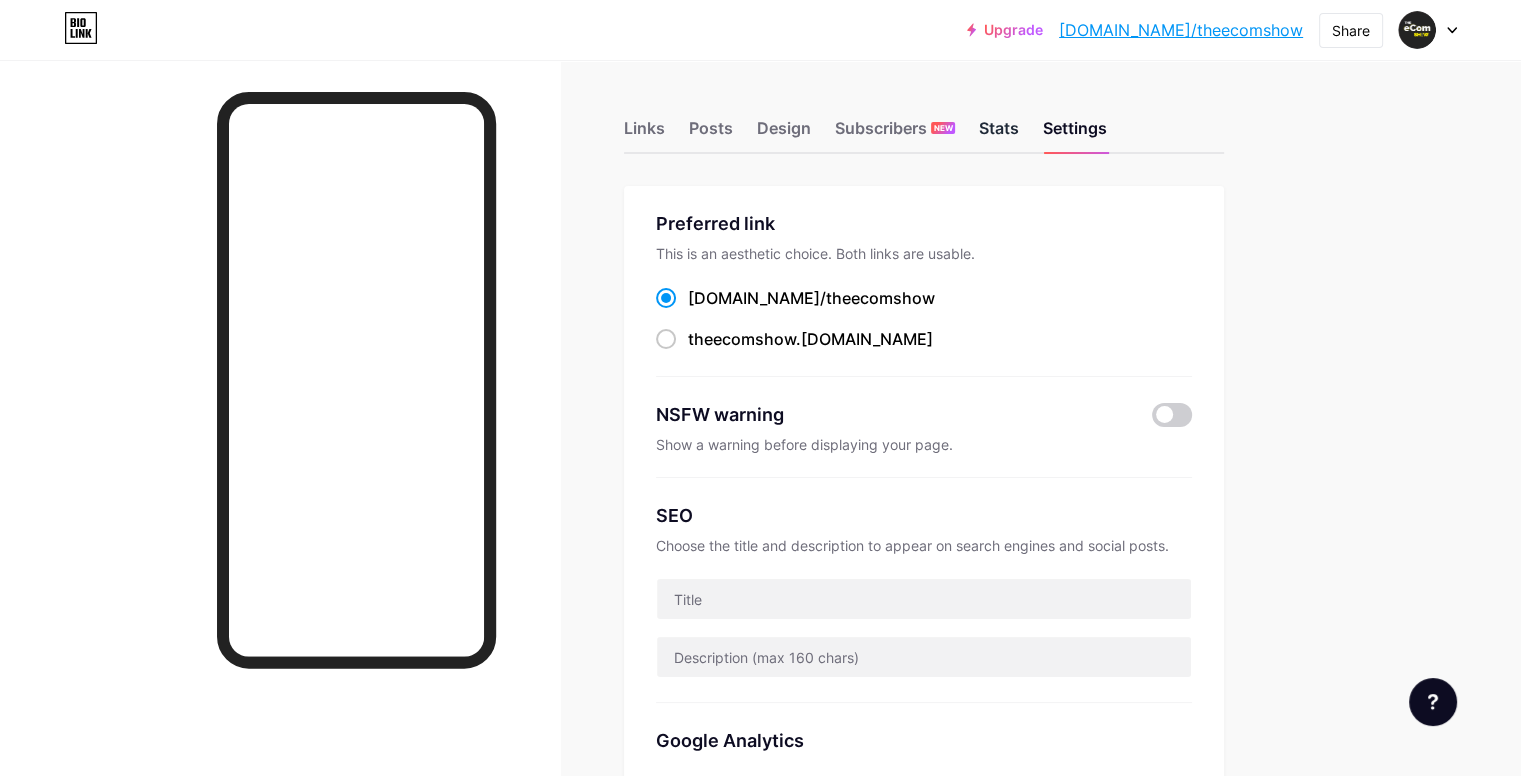 click on "Stats" at bounding box center [999, 134] 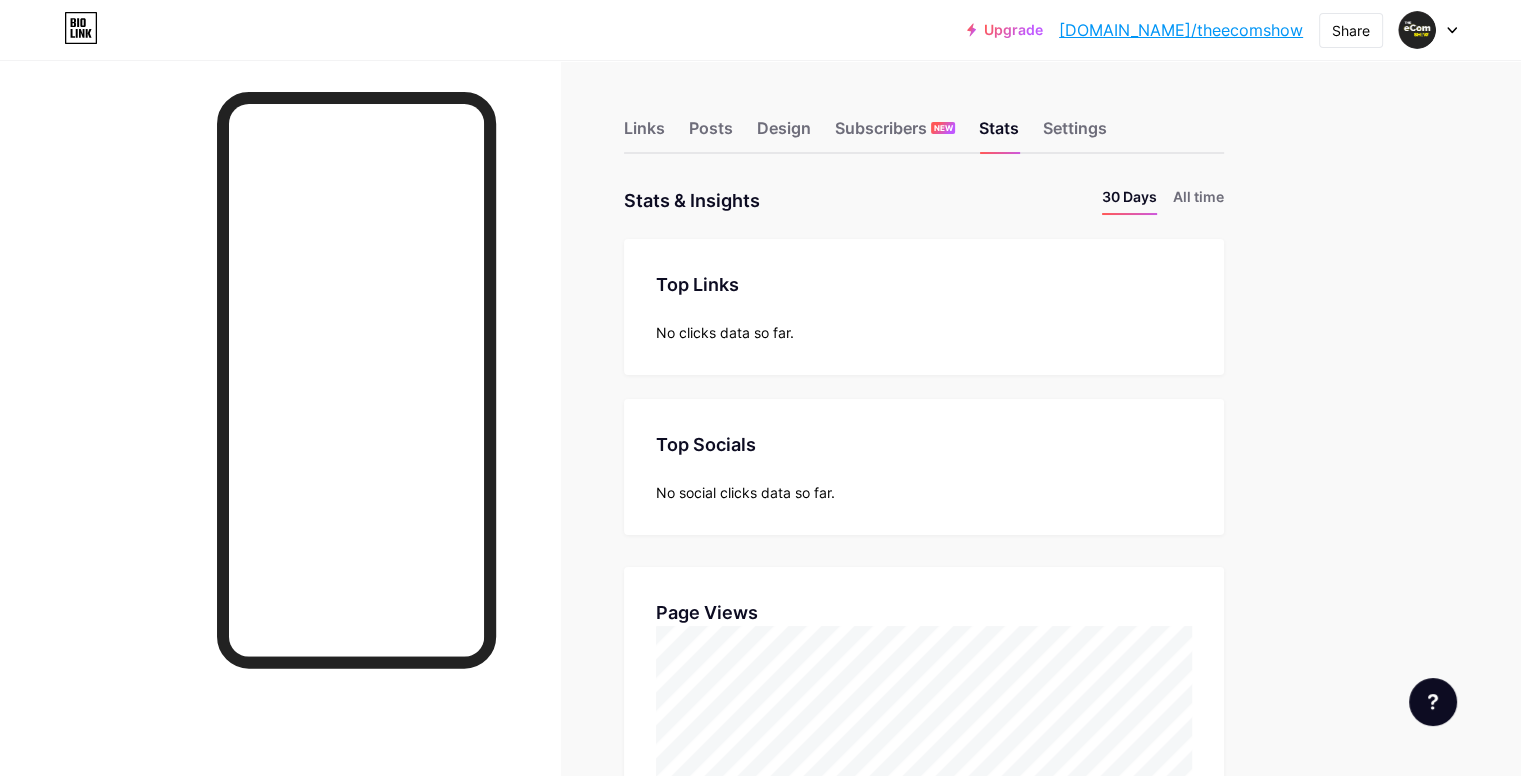 scroll, scrollTop: 999224, scrollLeft: 998479, axis: both 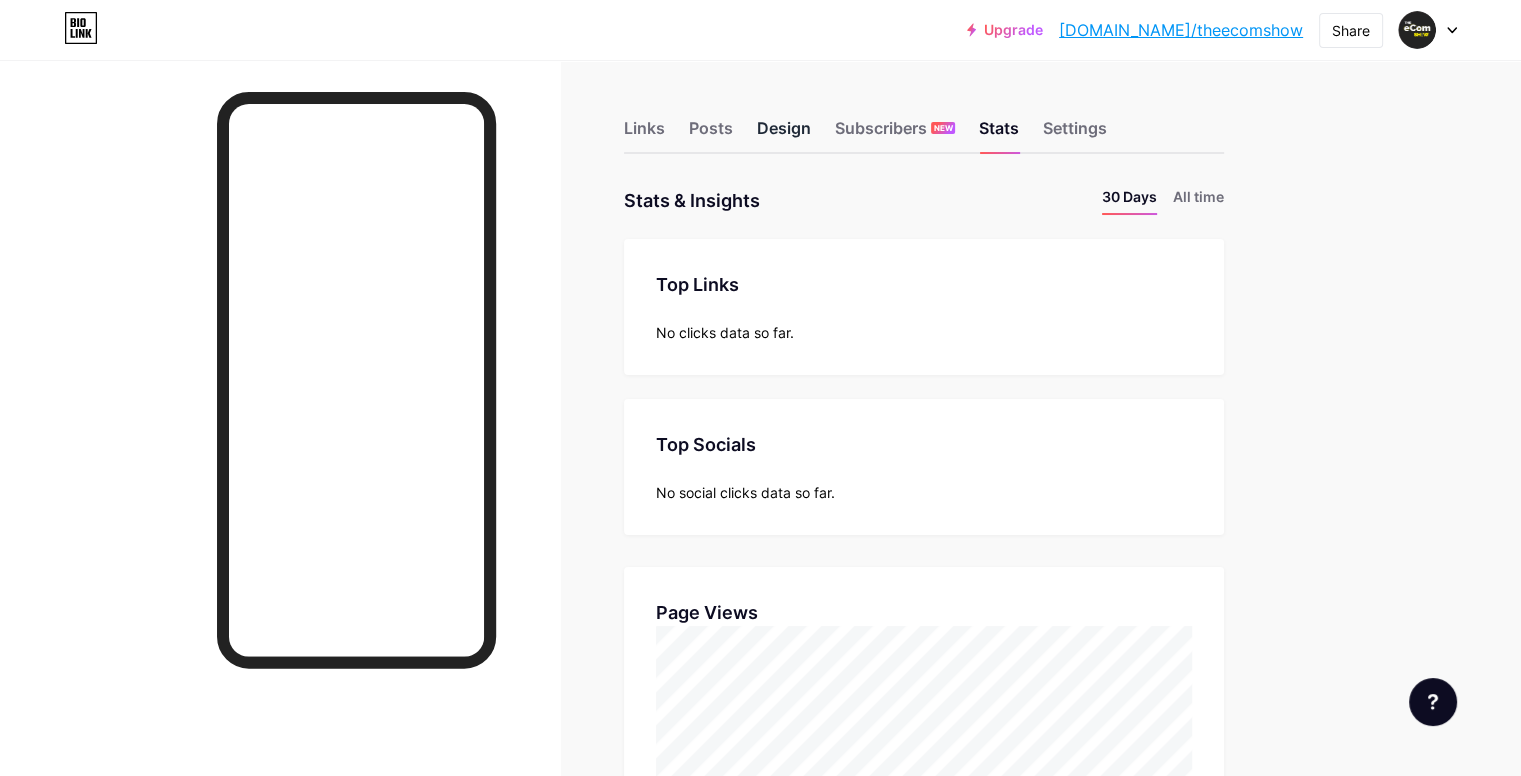 click on "Design" at bounding box center (784, 134) 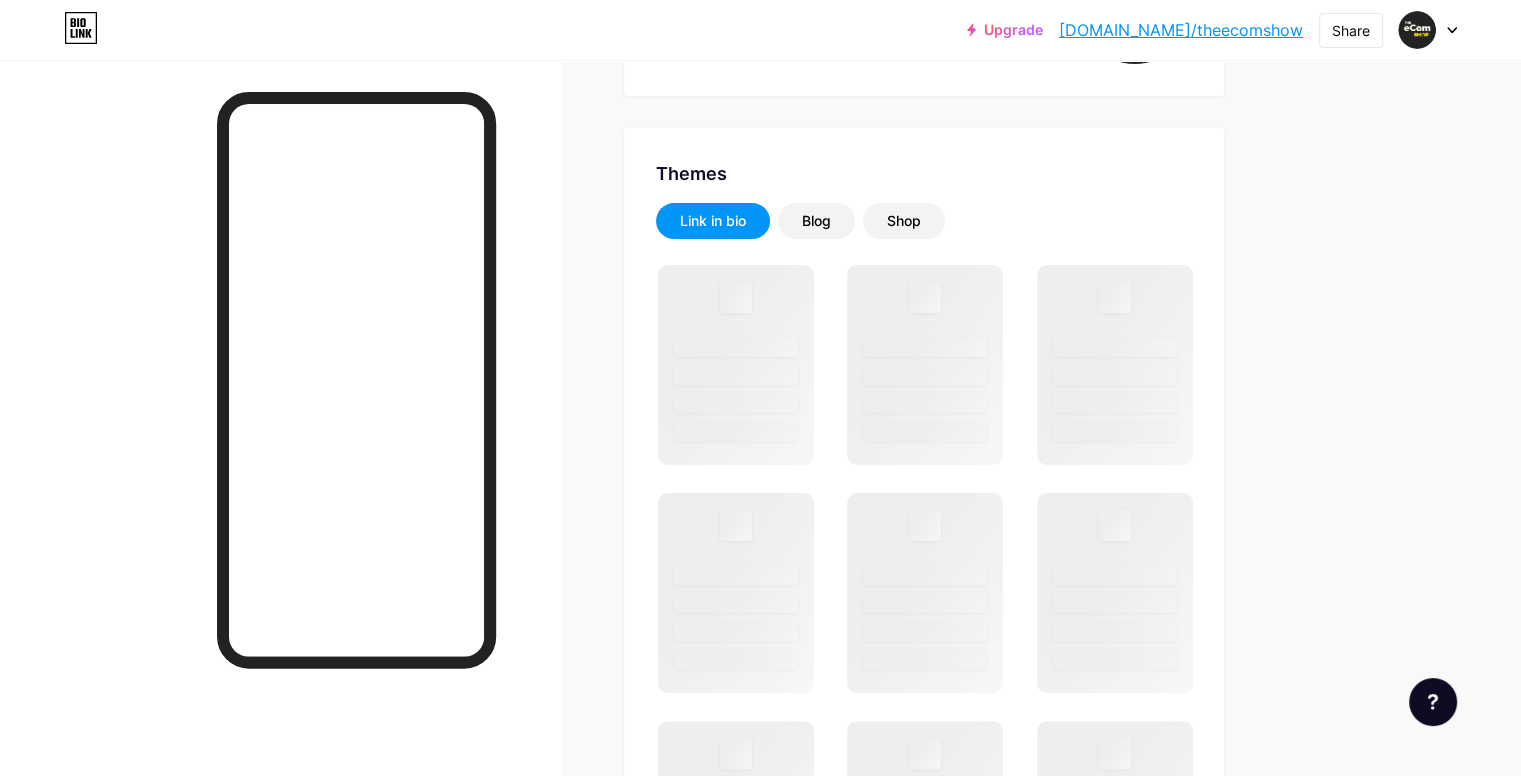 scroll, scrollTop: 0, scrollLeft: 0, axis: both 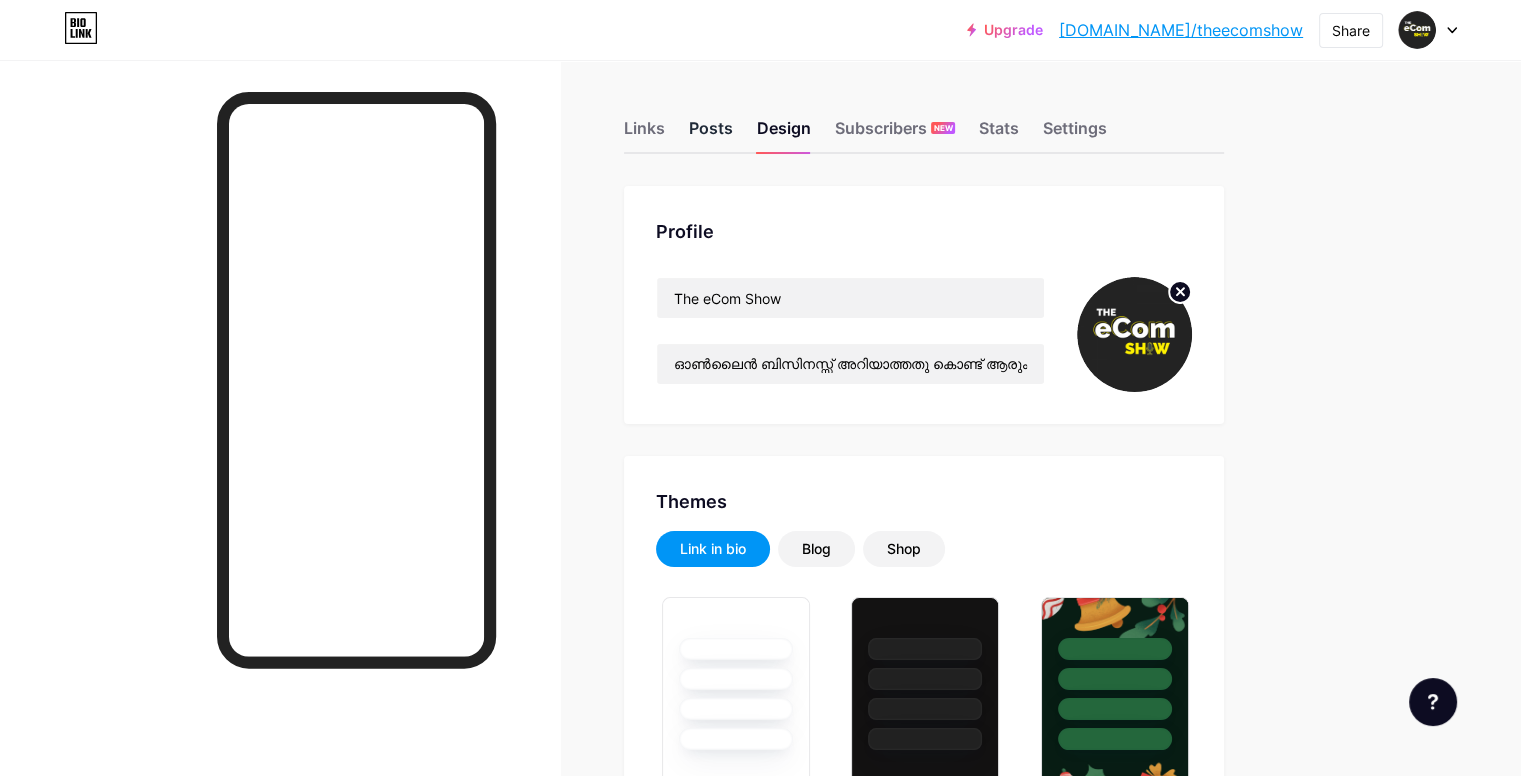 type on "#232323" 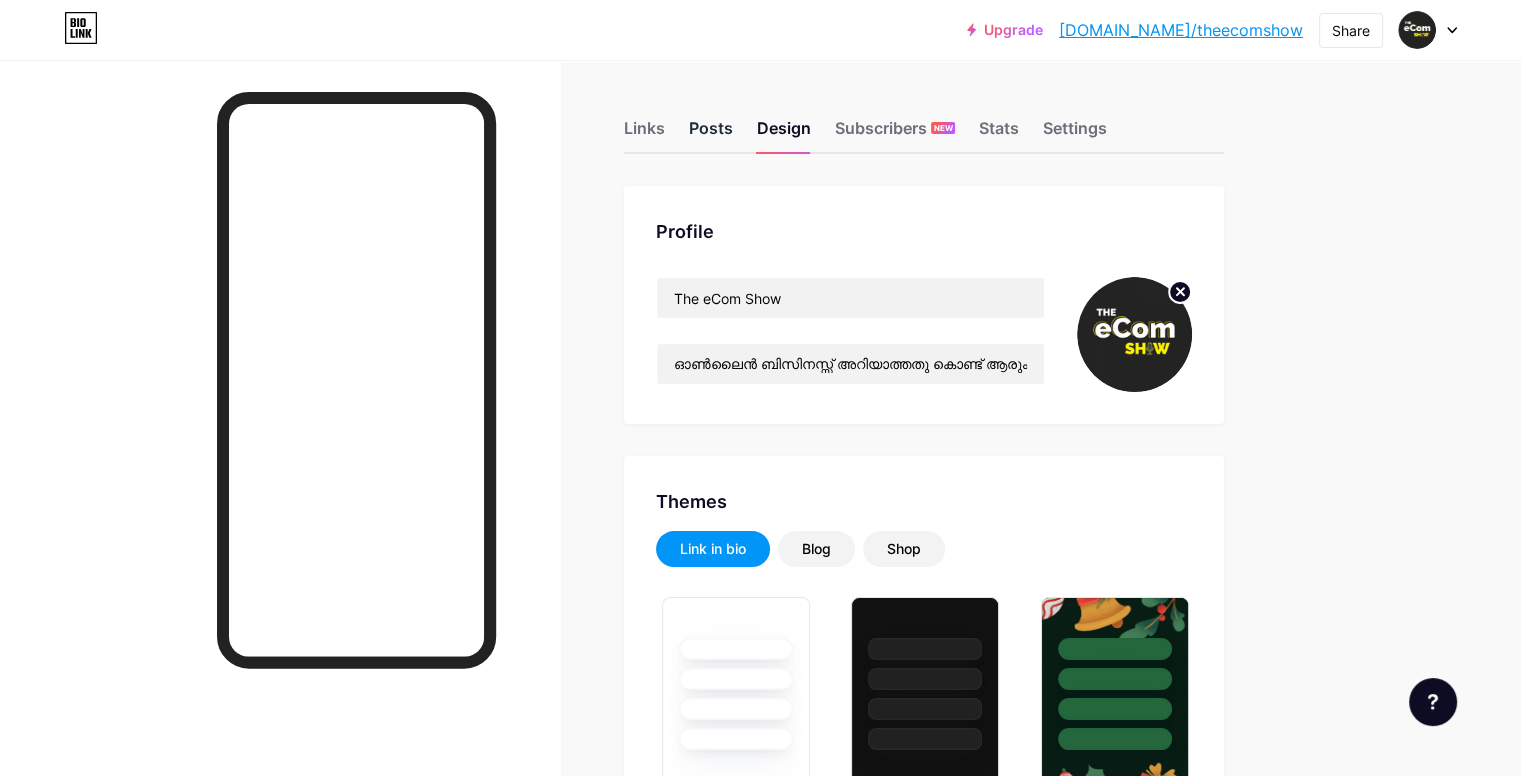 type on "#ffffff" 